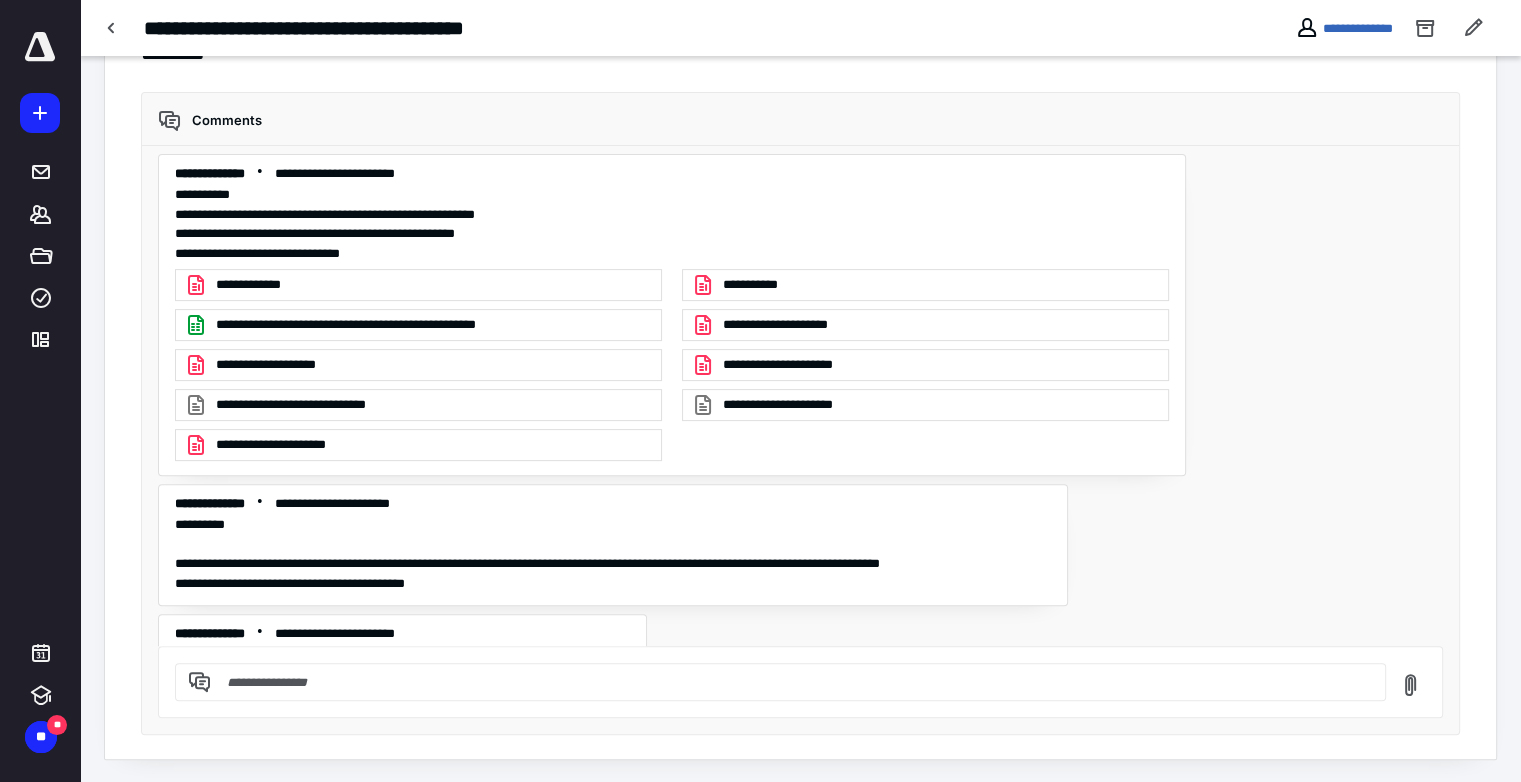 scroll, scrollTop: 0, scrollLeft: 0, axis: both 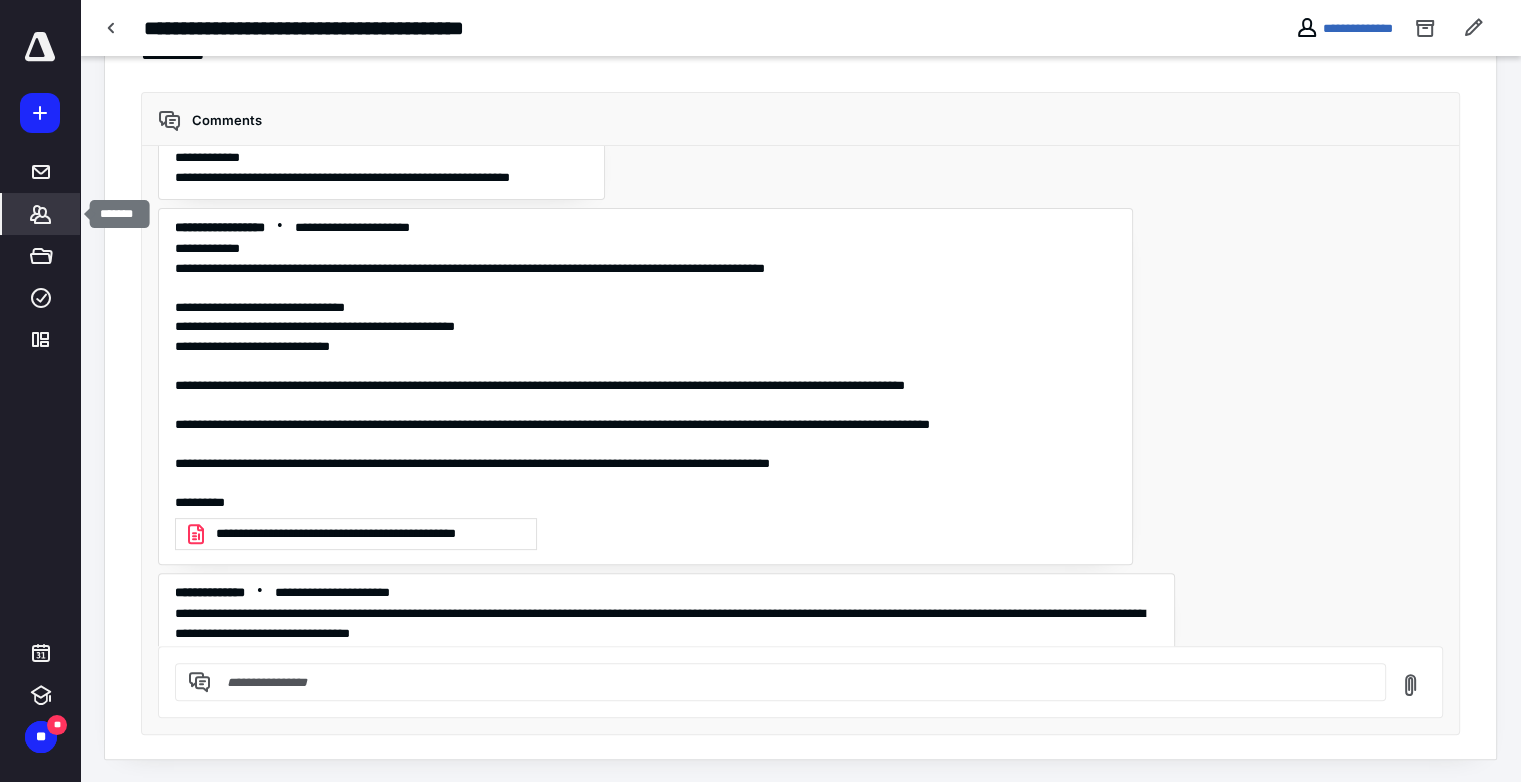 click on "*******" at bounding box center [41, 214] 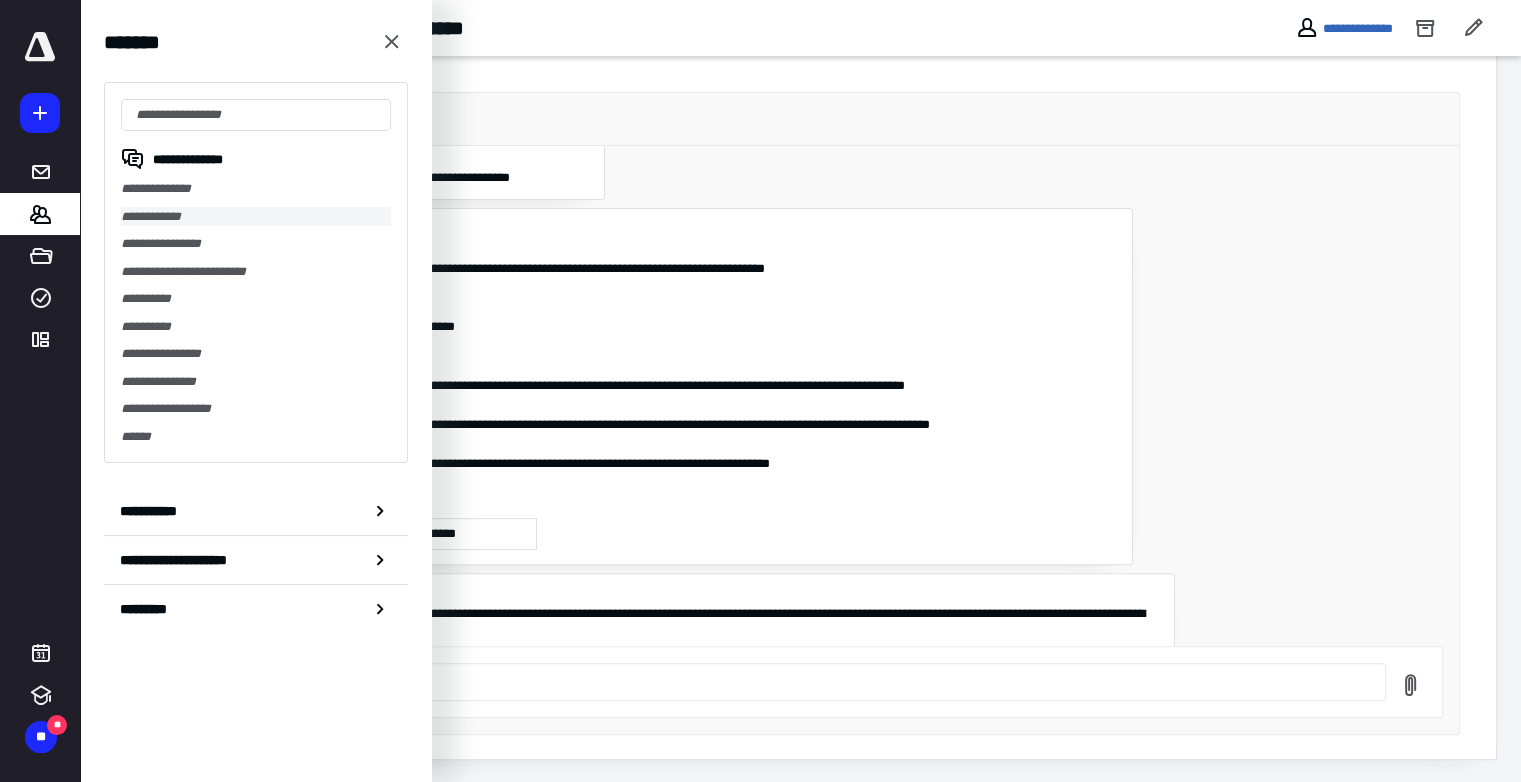 click on "**********" at bounding box center [256, 217] 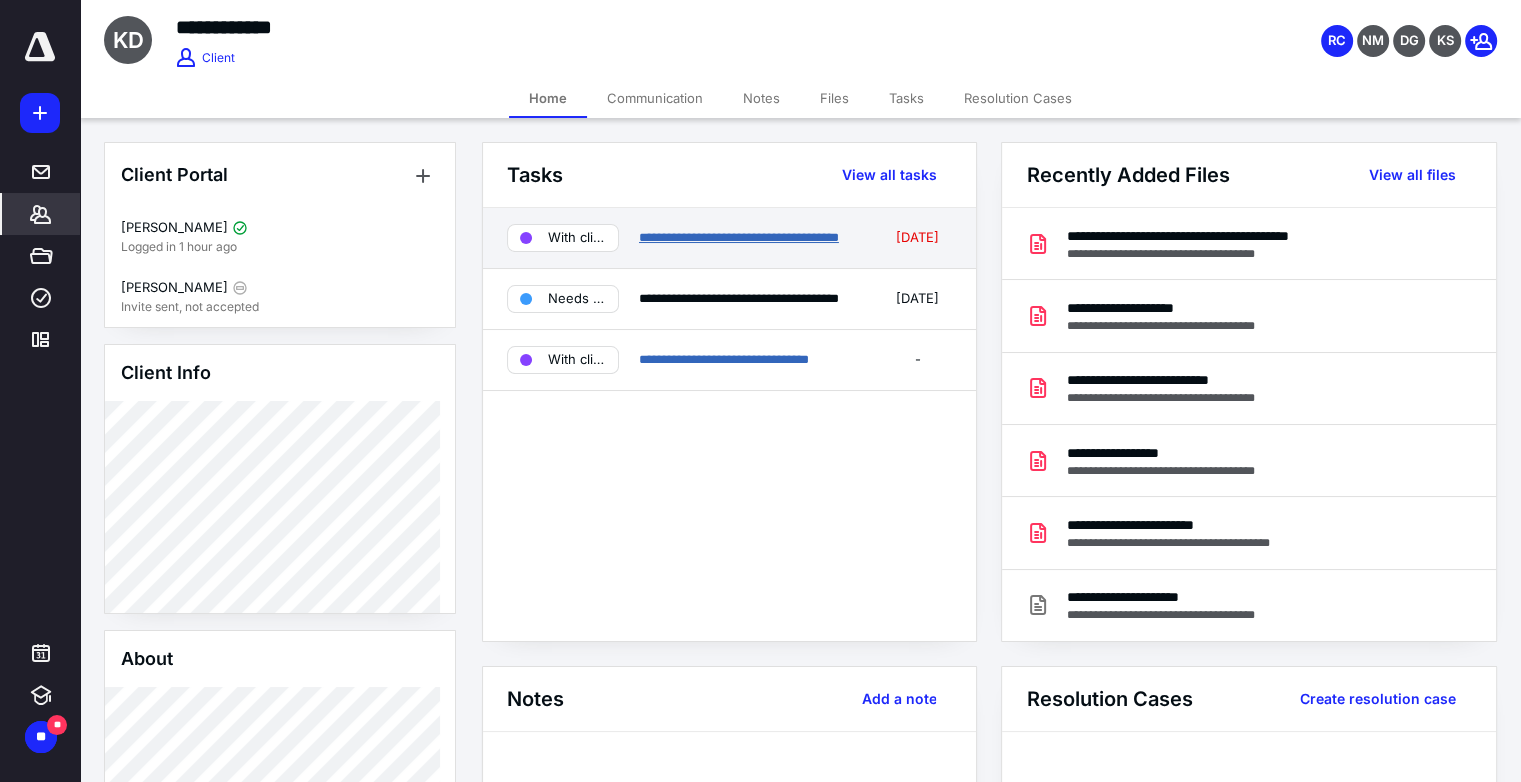 click on "**********" at bounding box center [739, 237] 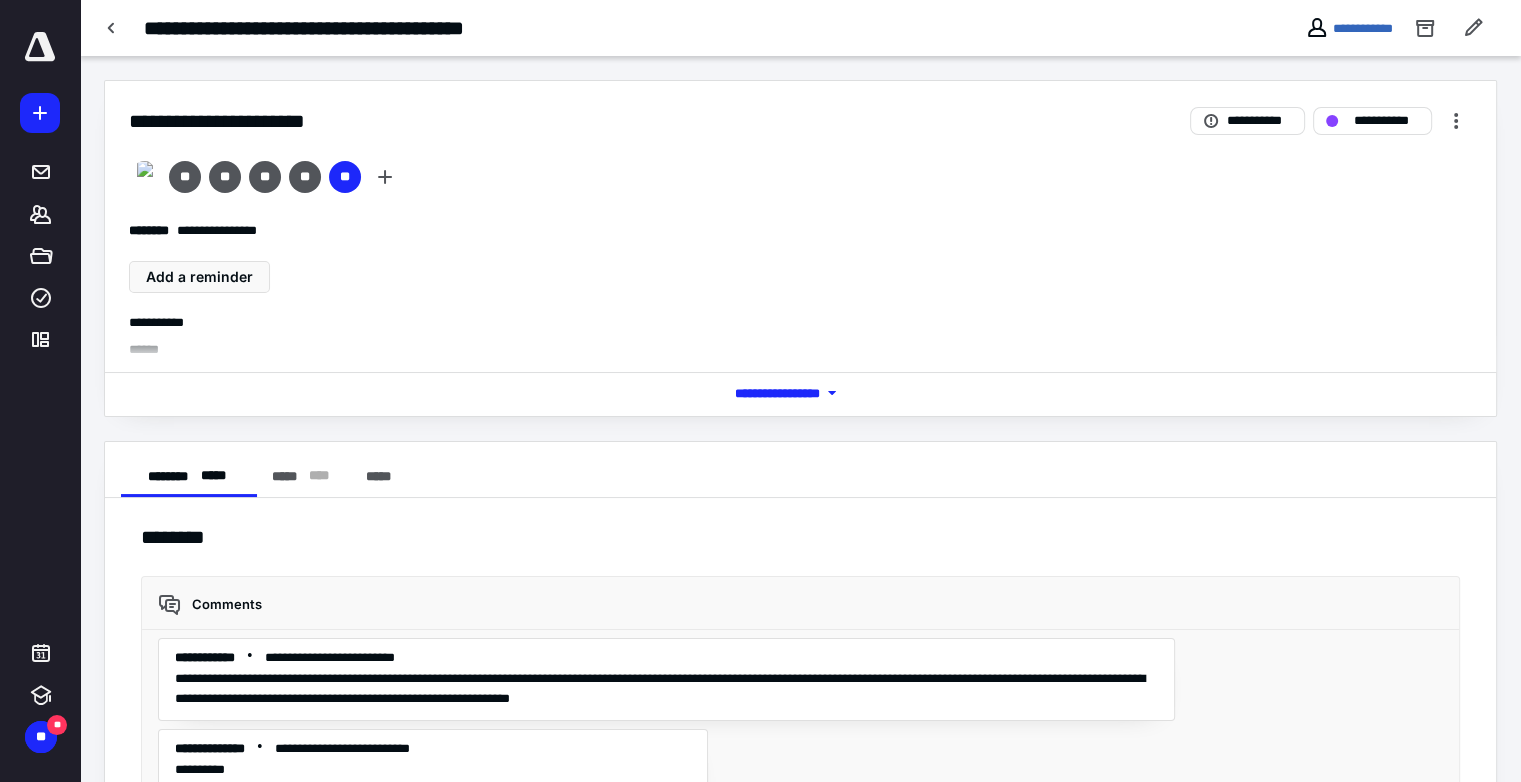 scroll, scrollTop: 13803, scrollLeft: 0, axis: vertical 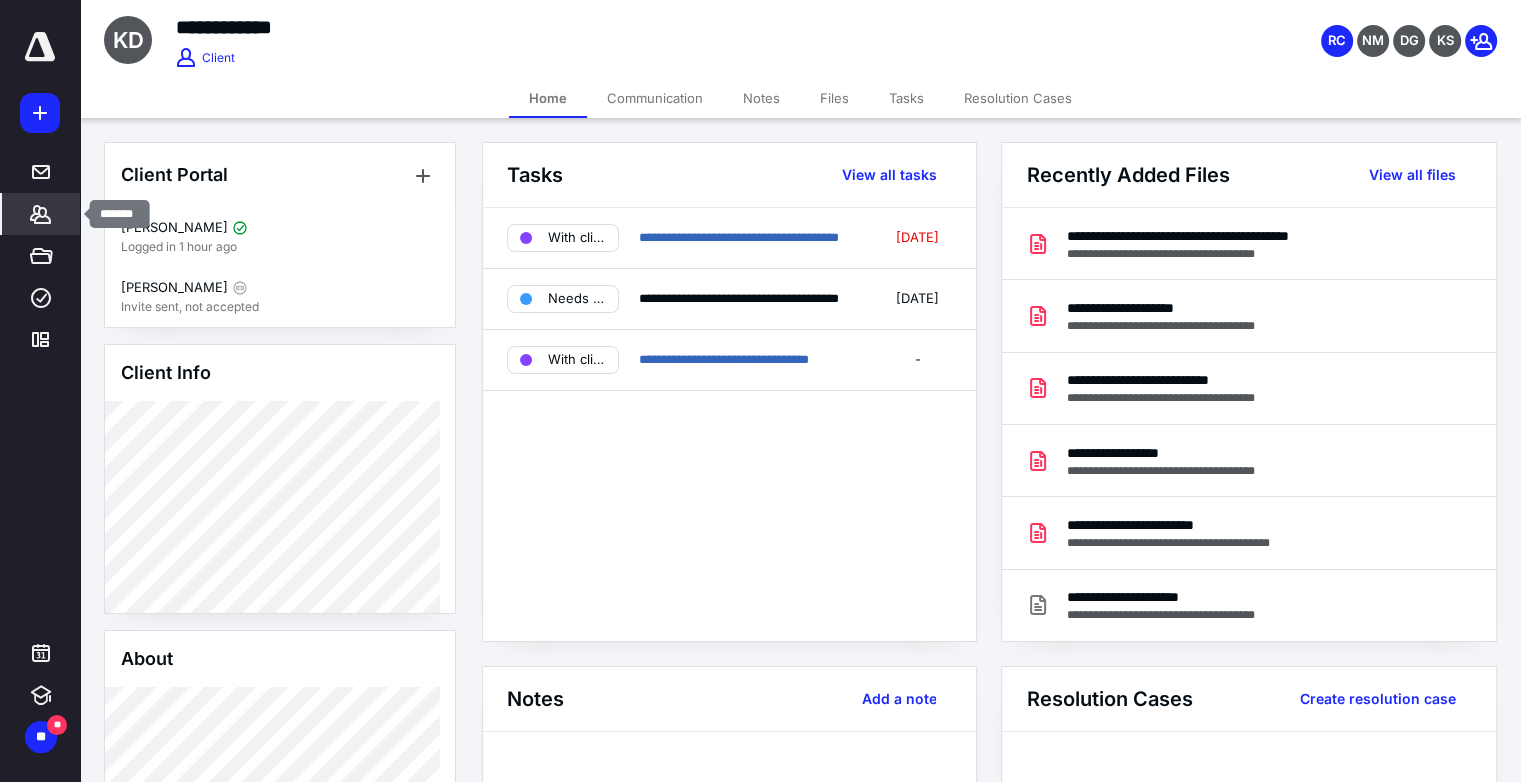 click on "*******" at bounding box center [41, 214] 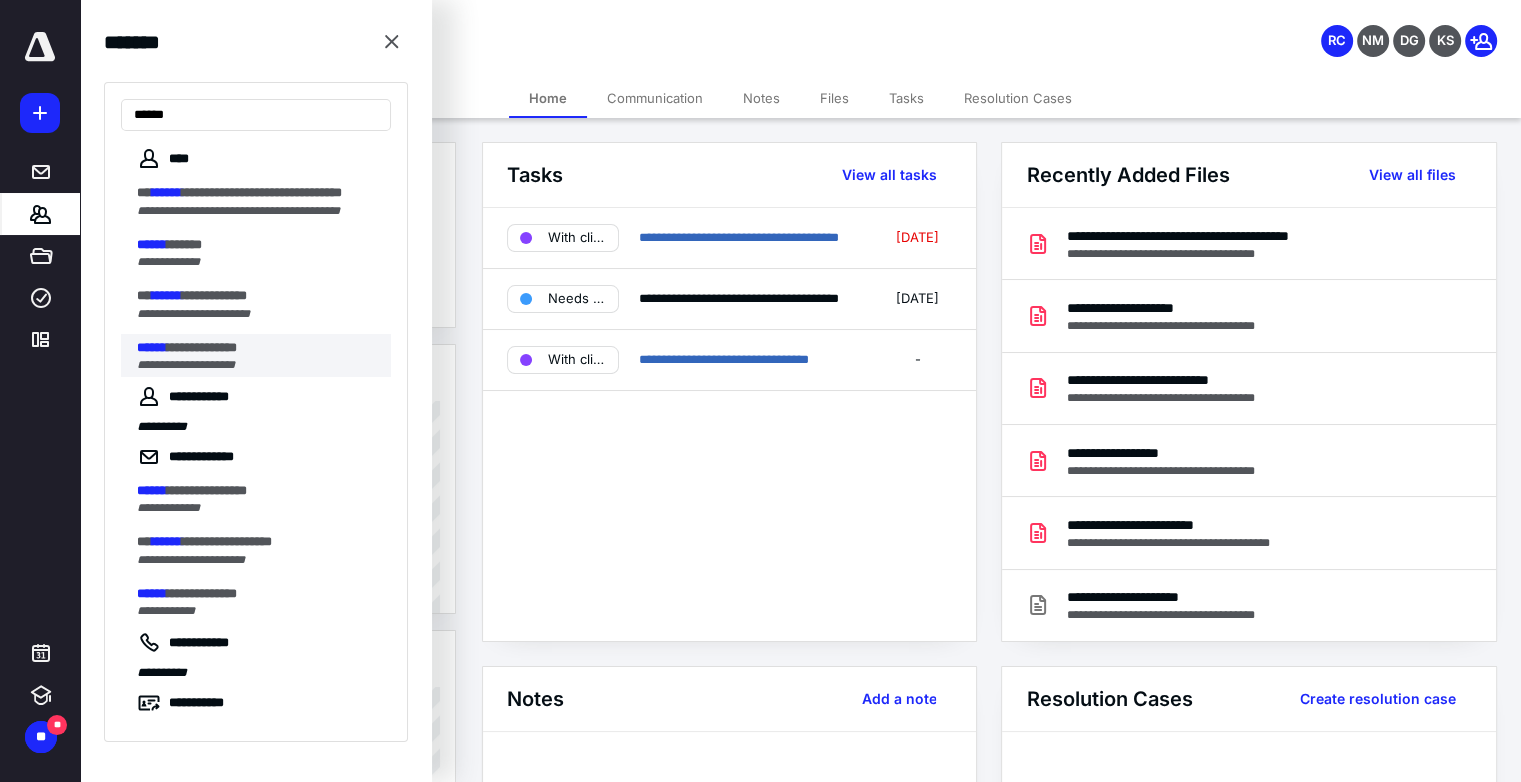 type on "******" 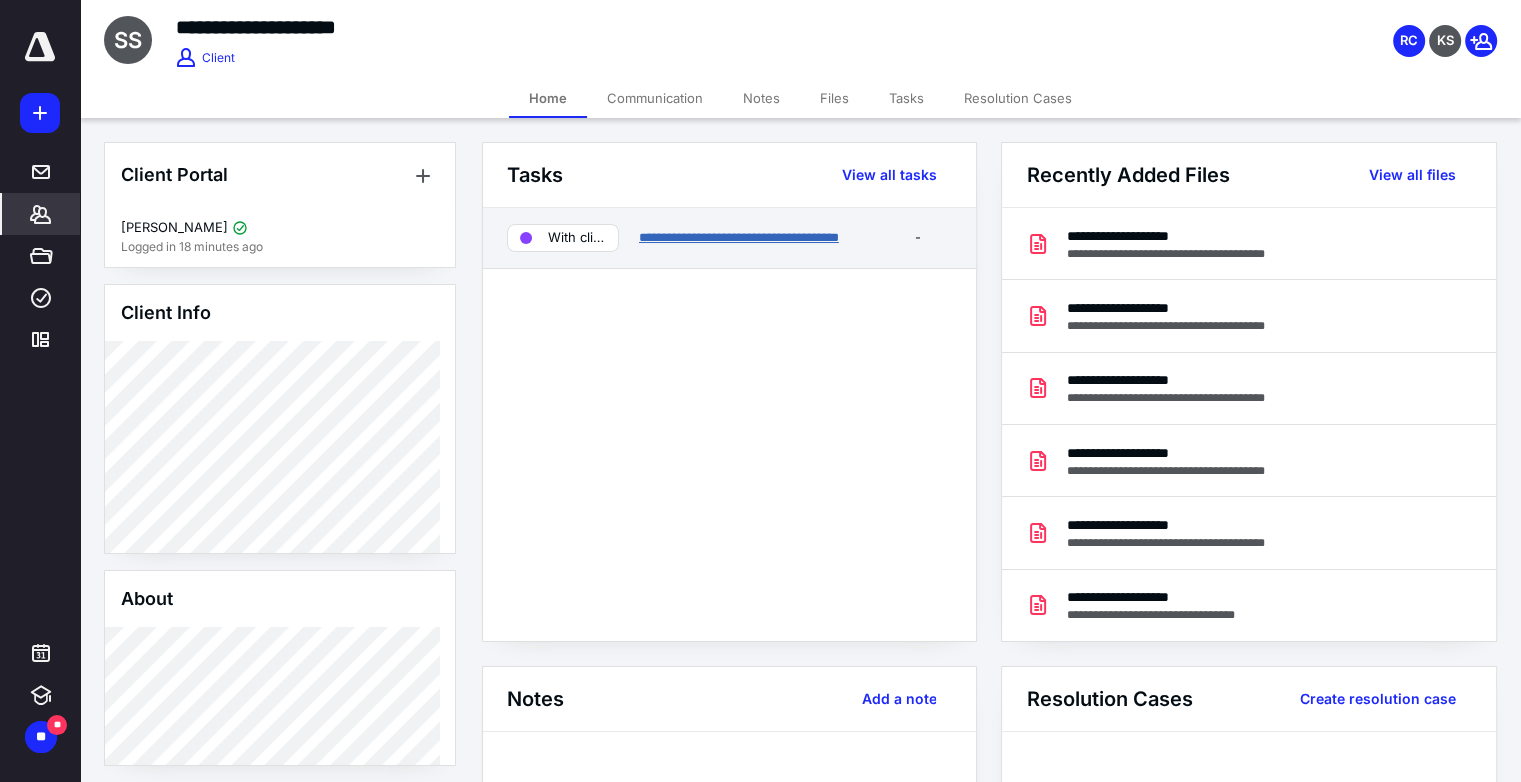 click on "**********" at bounding box center [739, 237] 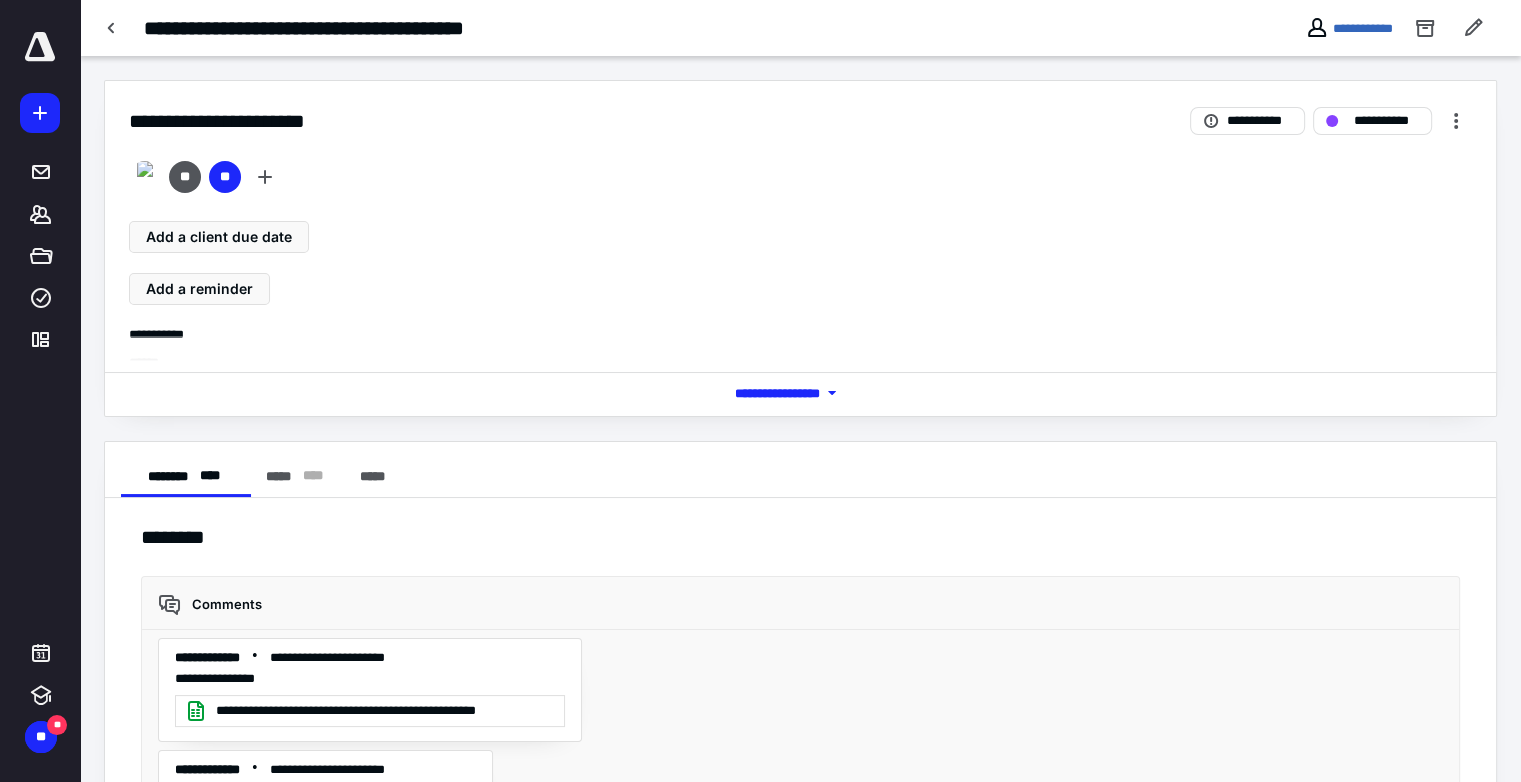 scroll, scrollTop: 5483, scrollLeft: 0, axis: vertical 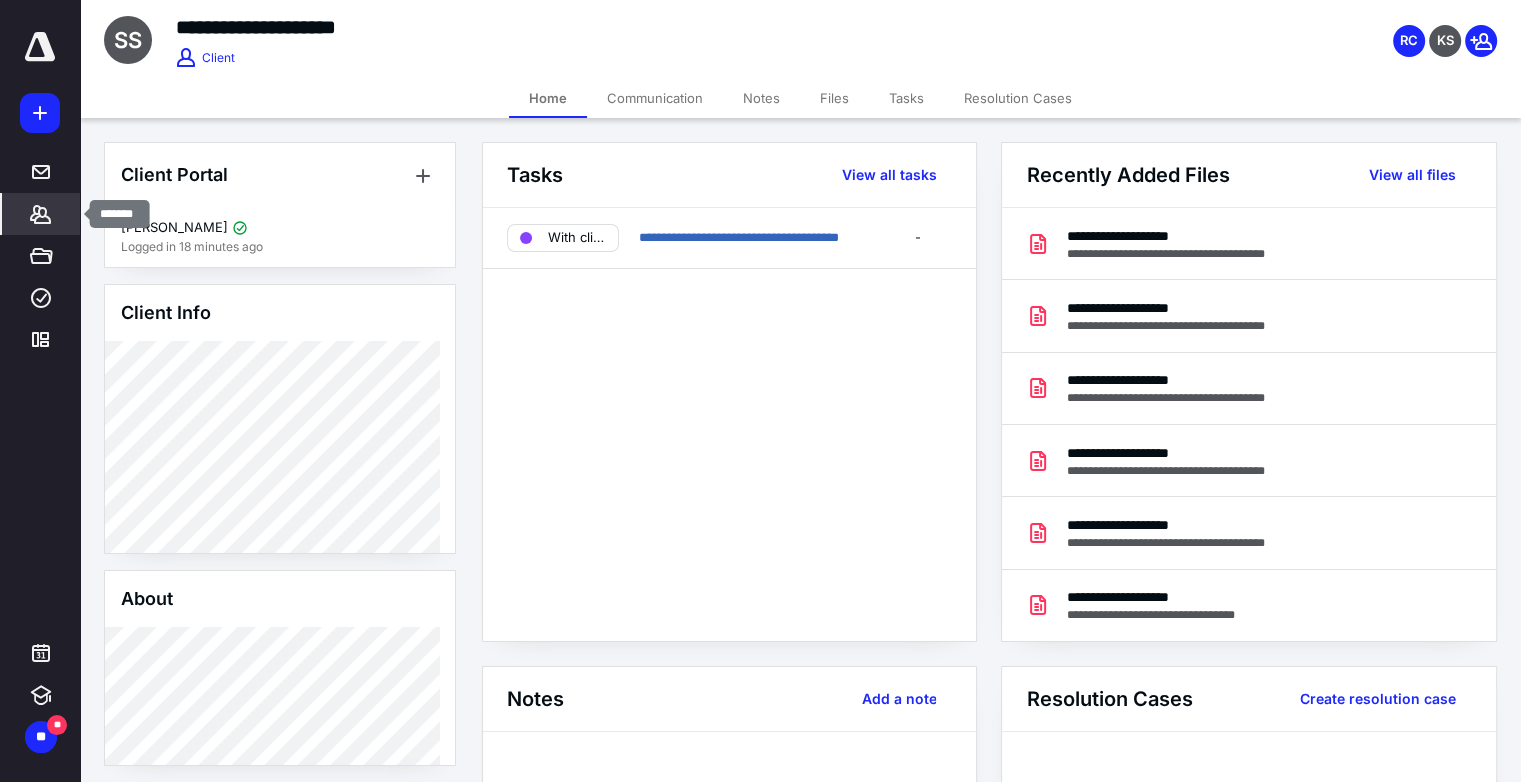 click 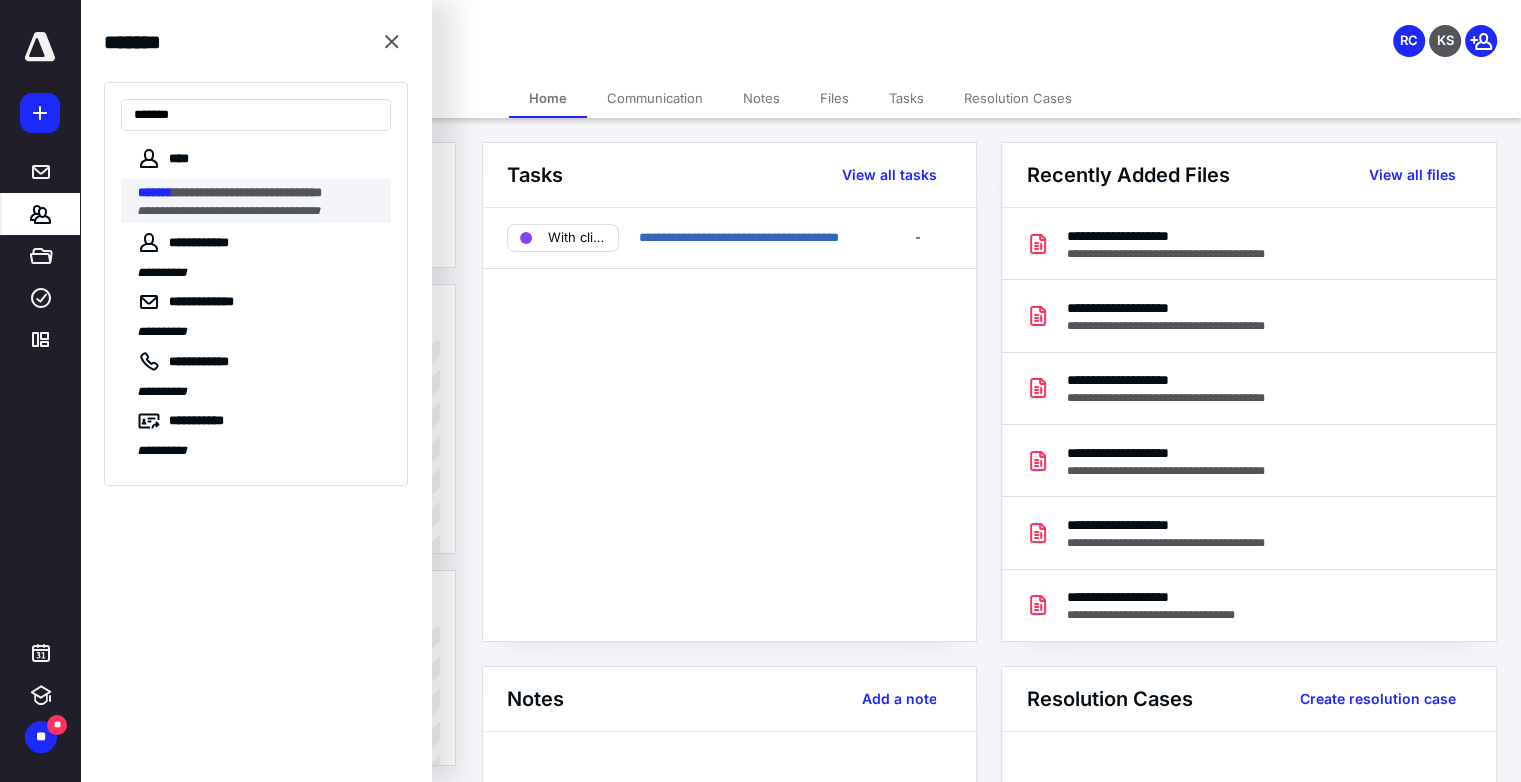 type on "*******" 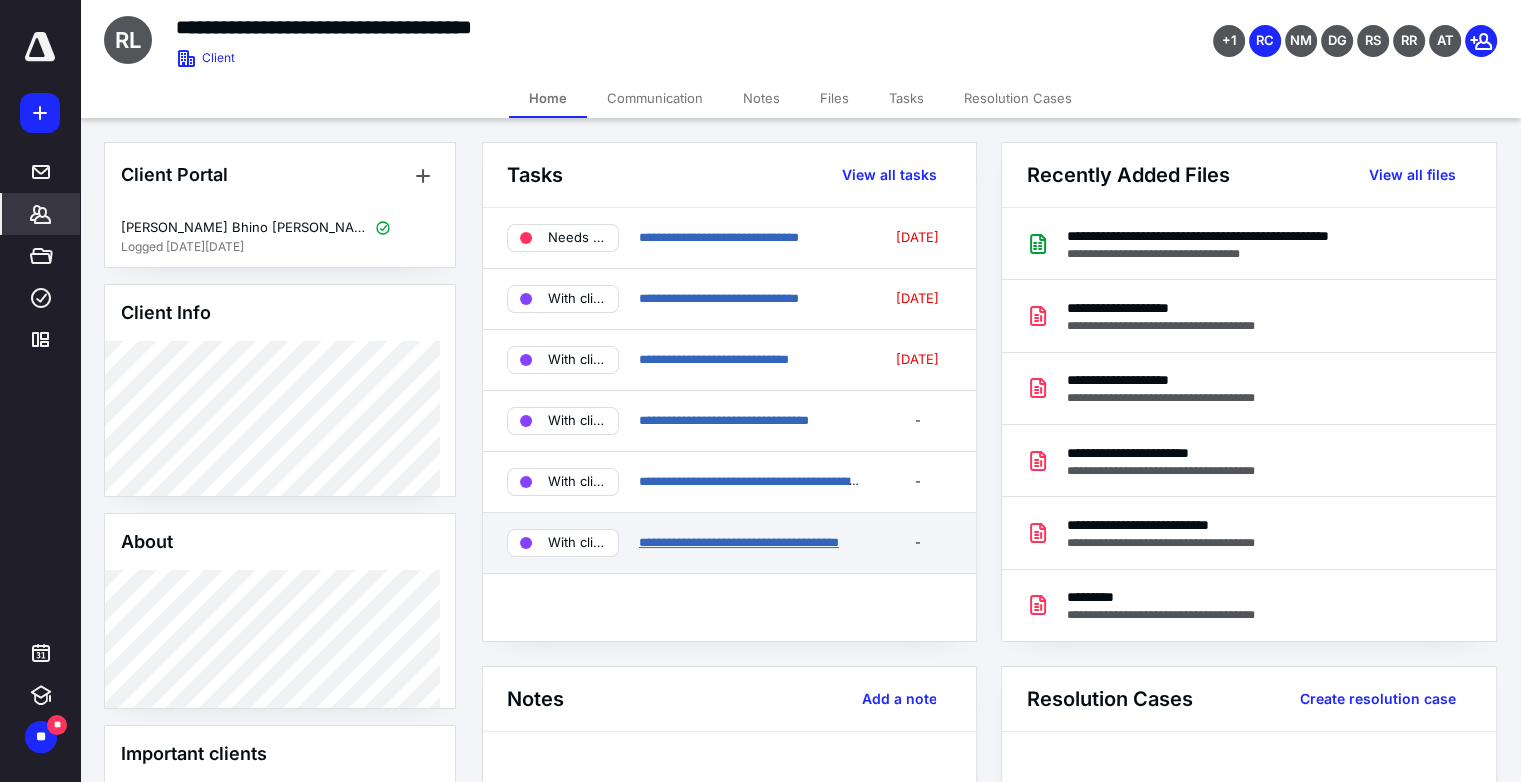 click on "**********" at bounding box center [739, 542] 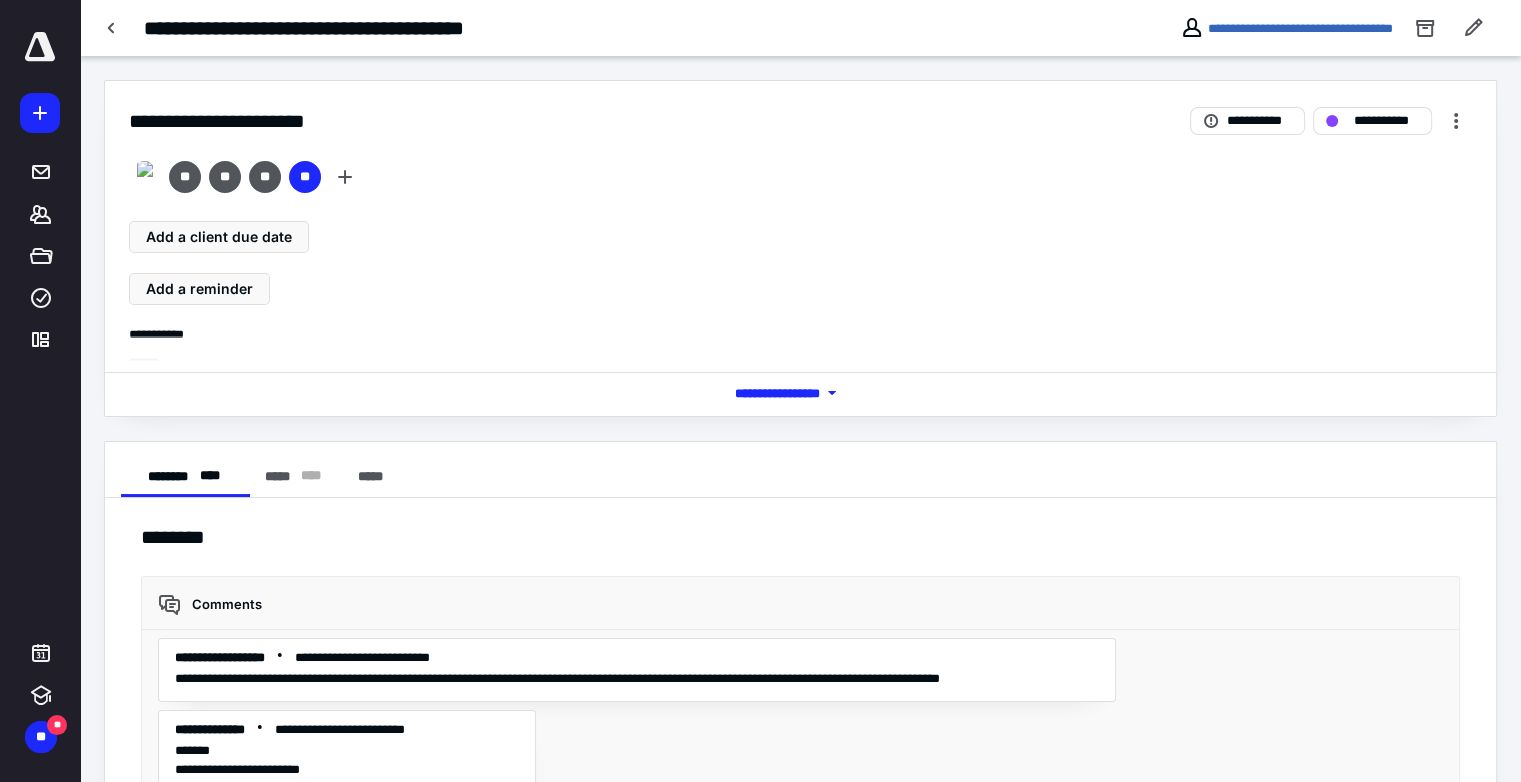 scroll, scrollTop: 484, scrollLeft: 0, axis: vertical 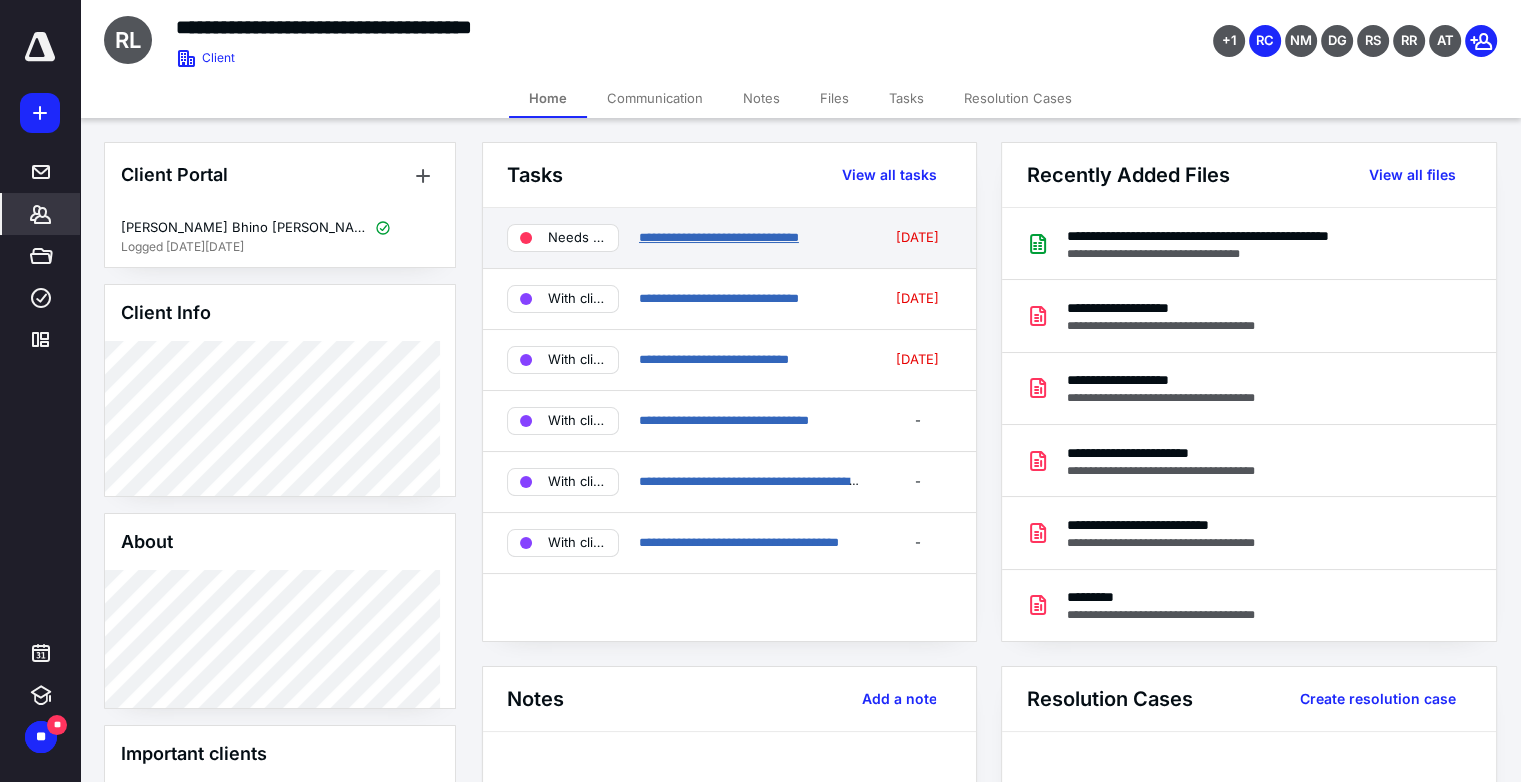 click on "**********" at bounding box center (719, 237) 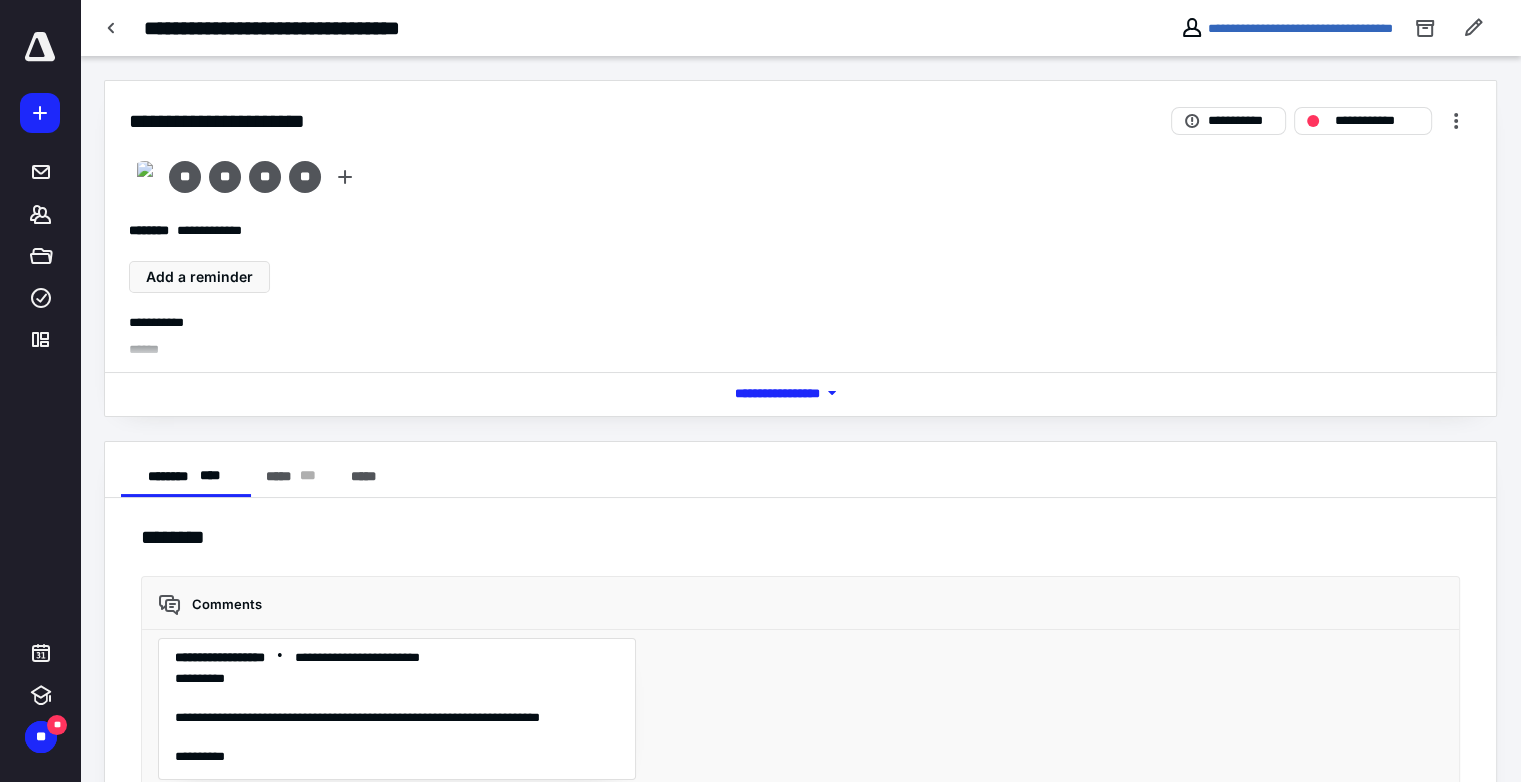 scroll, scrollTop: 2075, scrollLeft: 0, axis: vertical 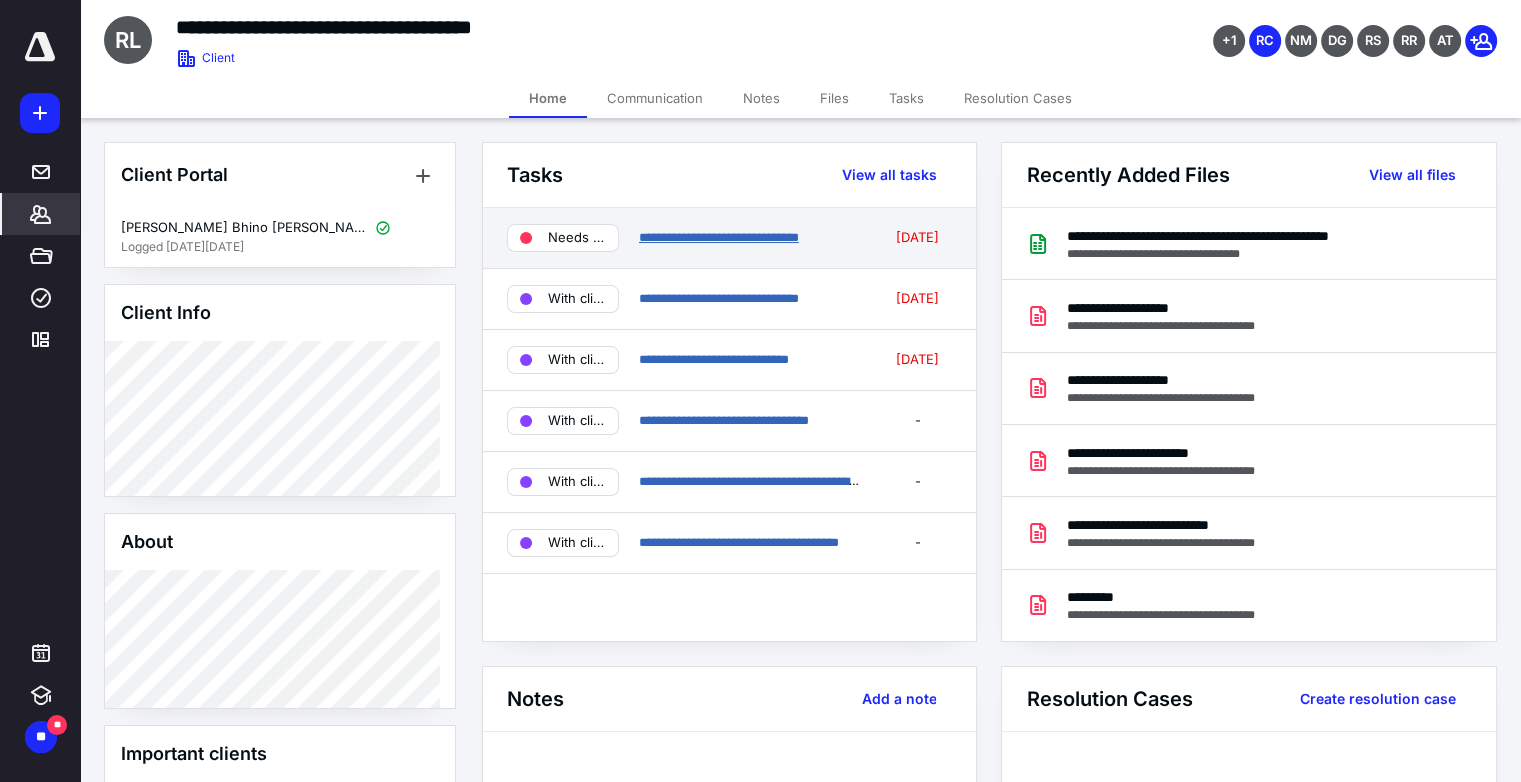 click on "**********" at bounding box center [719, 237] 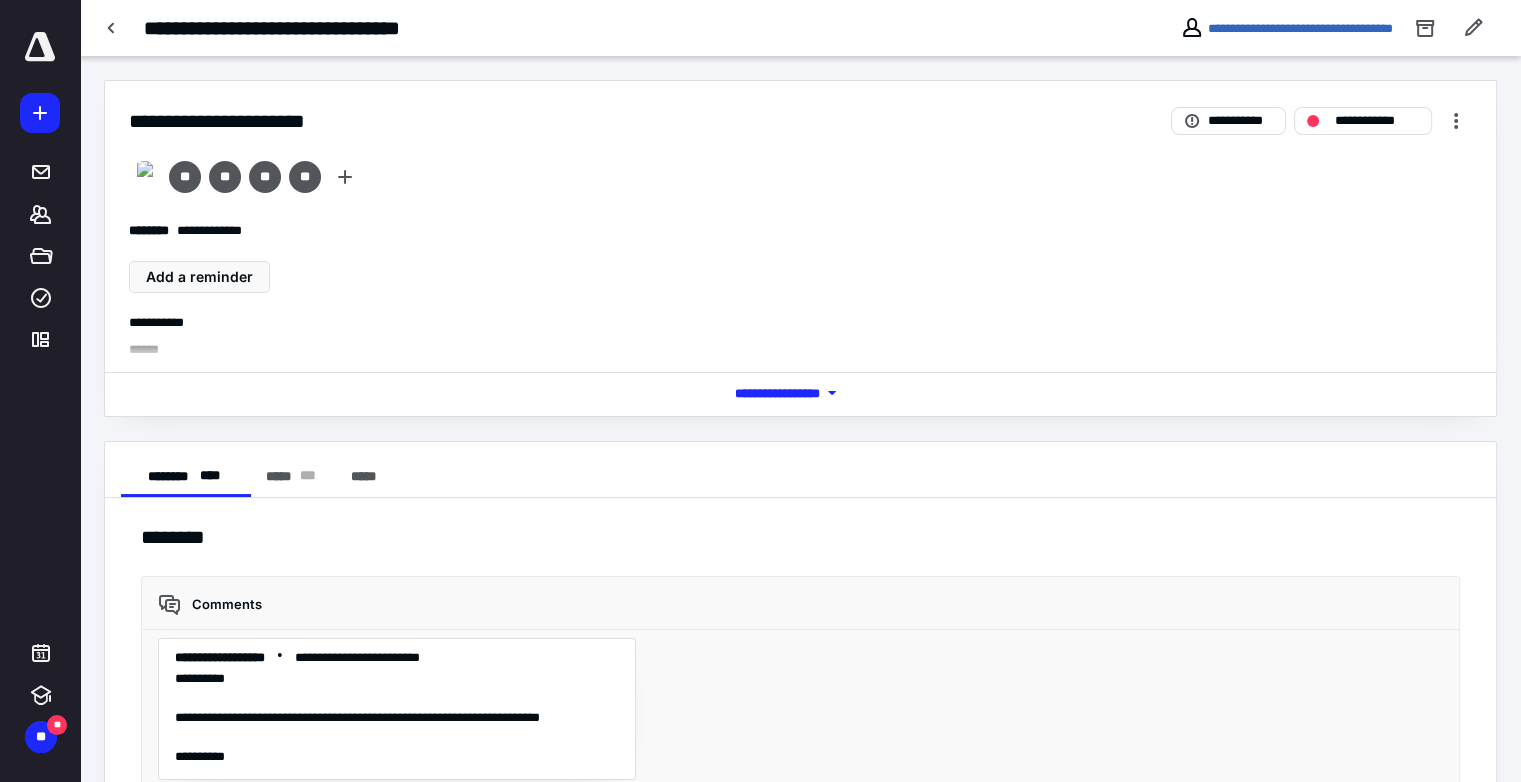 scroll, scrollTop: 2075, scrollLeft: 0, axis: vertical 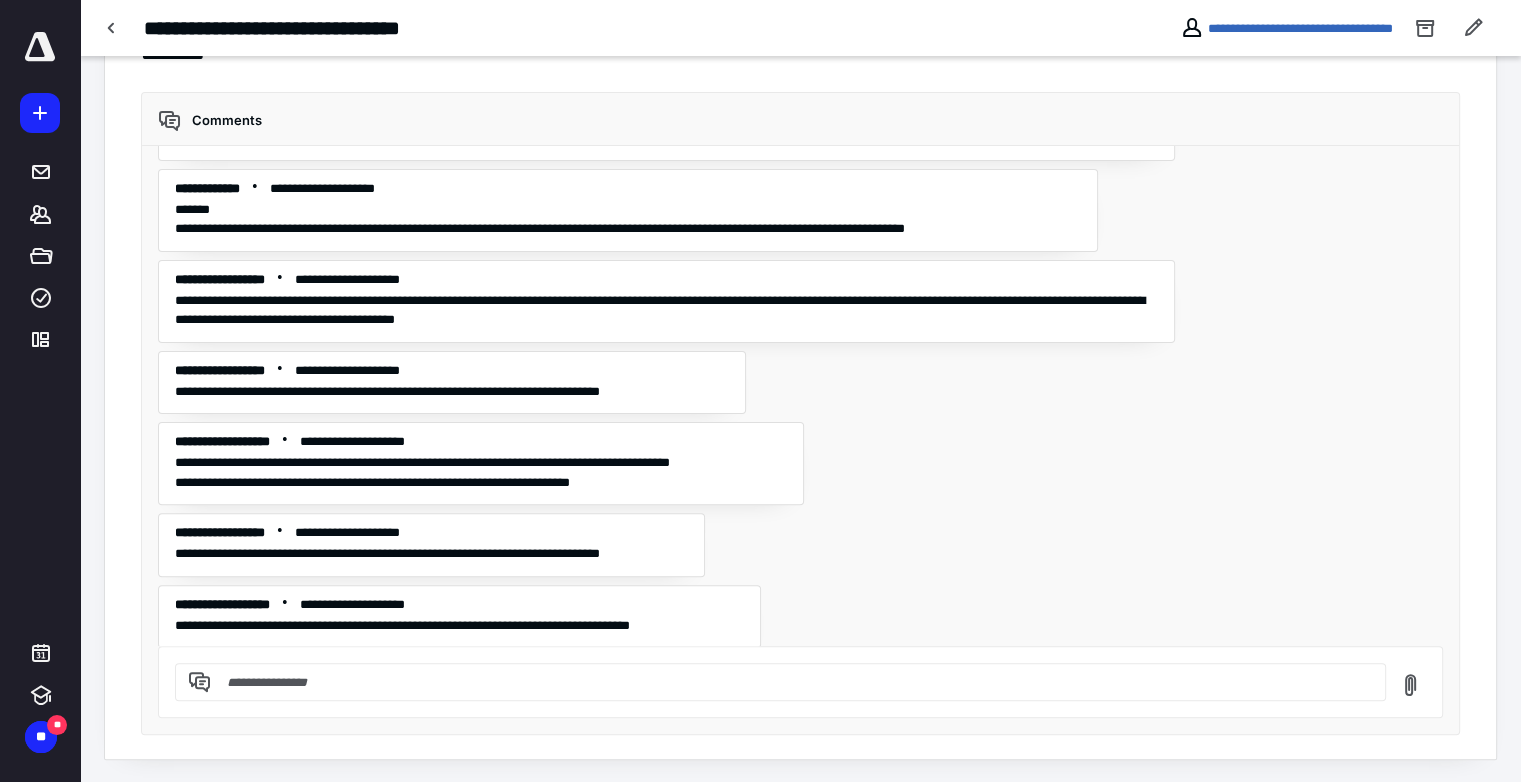 click at bounding box center (792, 682) 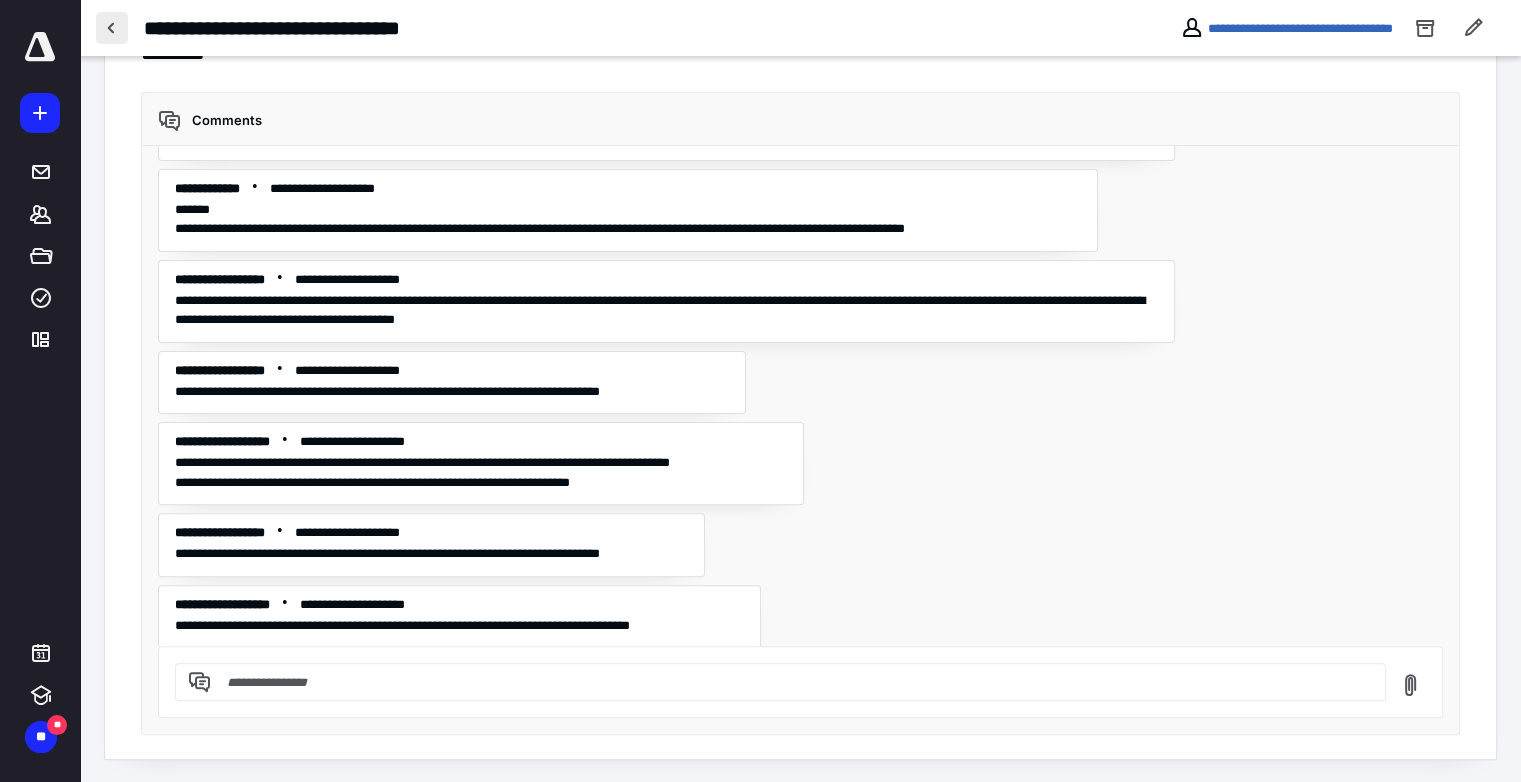 click at bounding box center (112, 28) 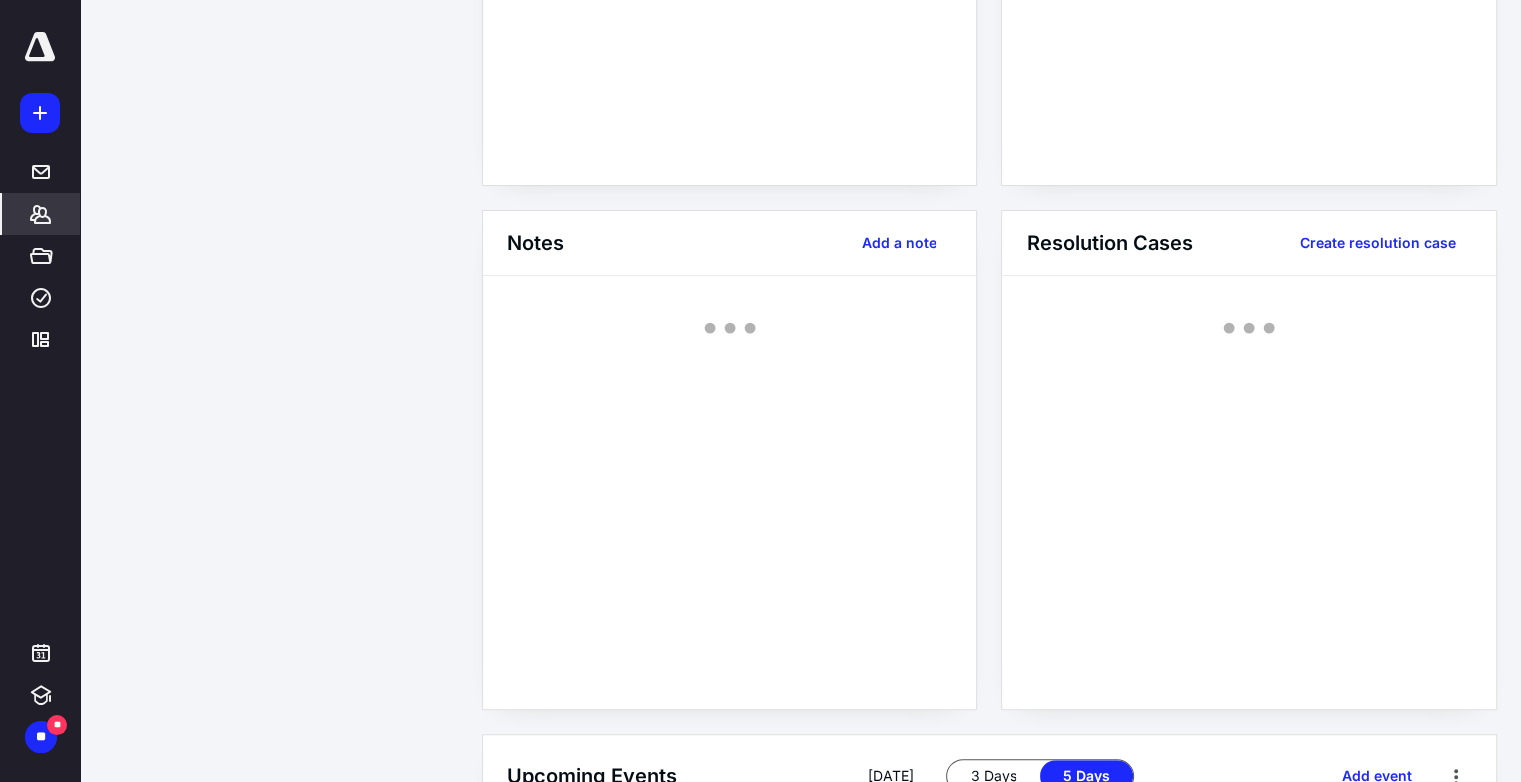 scroll, scrollTop: 0, scrollLeft: 0, axis: both 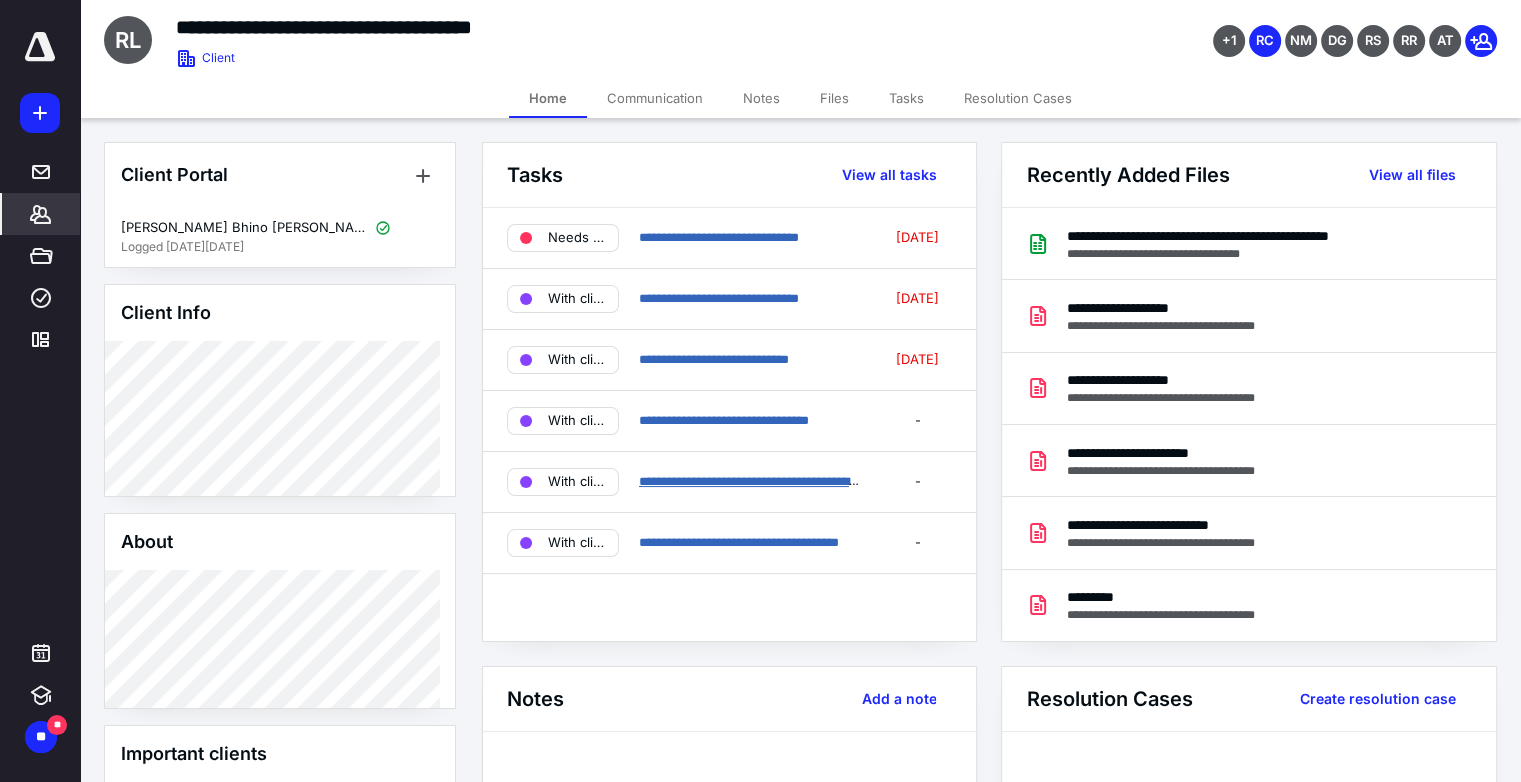 click on "**********" at bounding box center (751, 481) 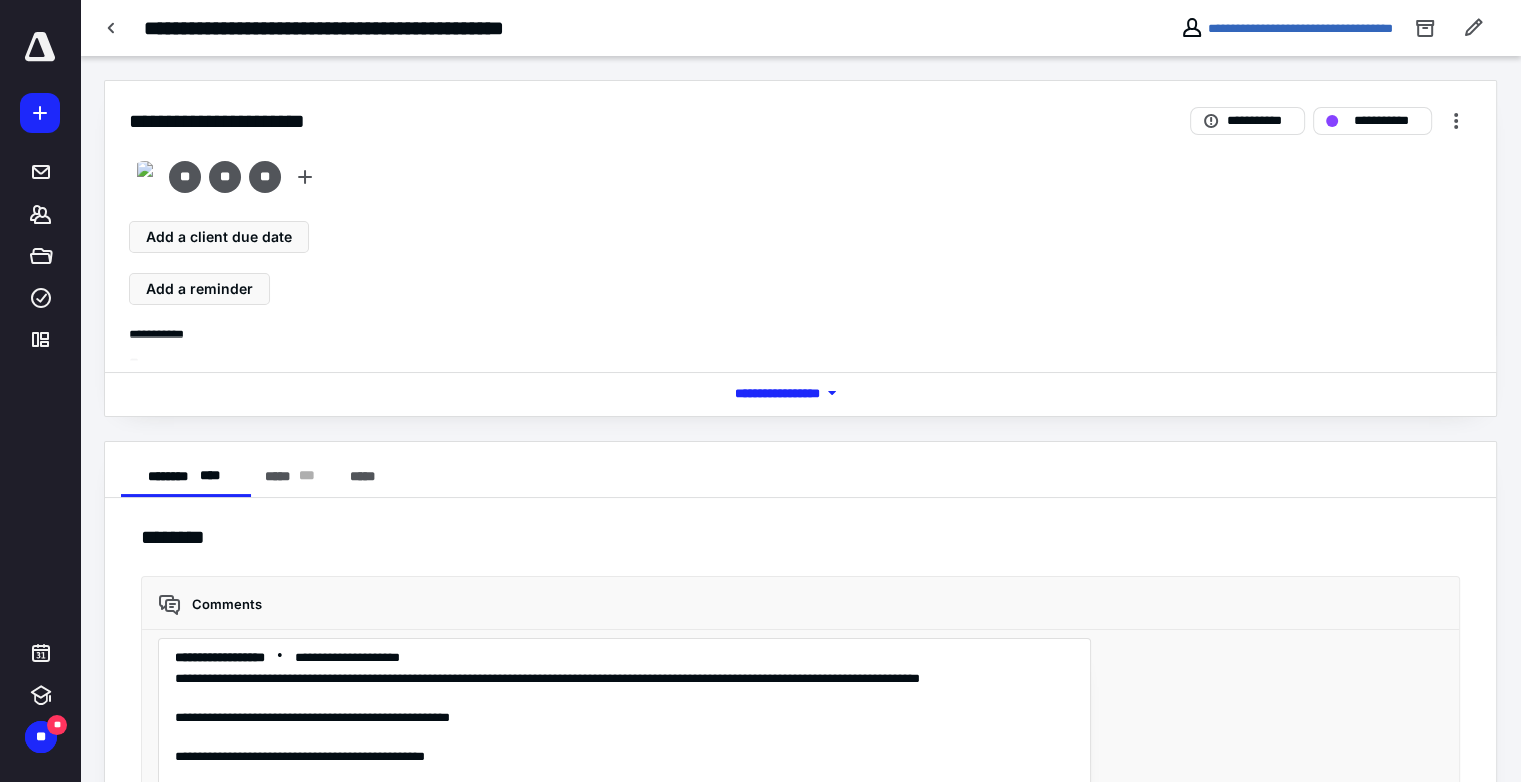 scroll, scrollTop: 2188, scrollLeft: 0, axis: vertical 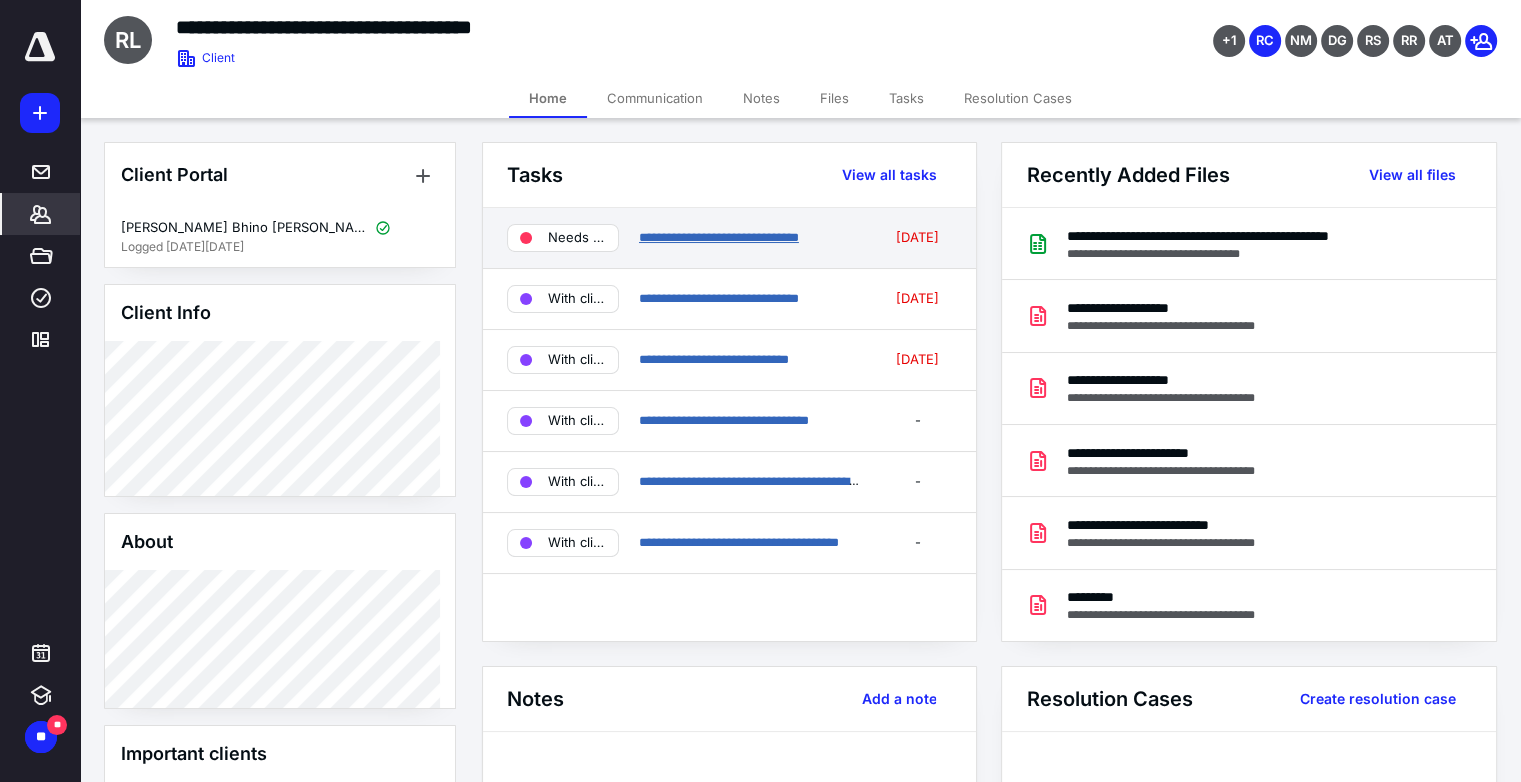click on "**********" at bounding box center [719, 237] 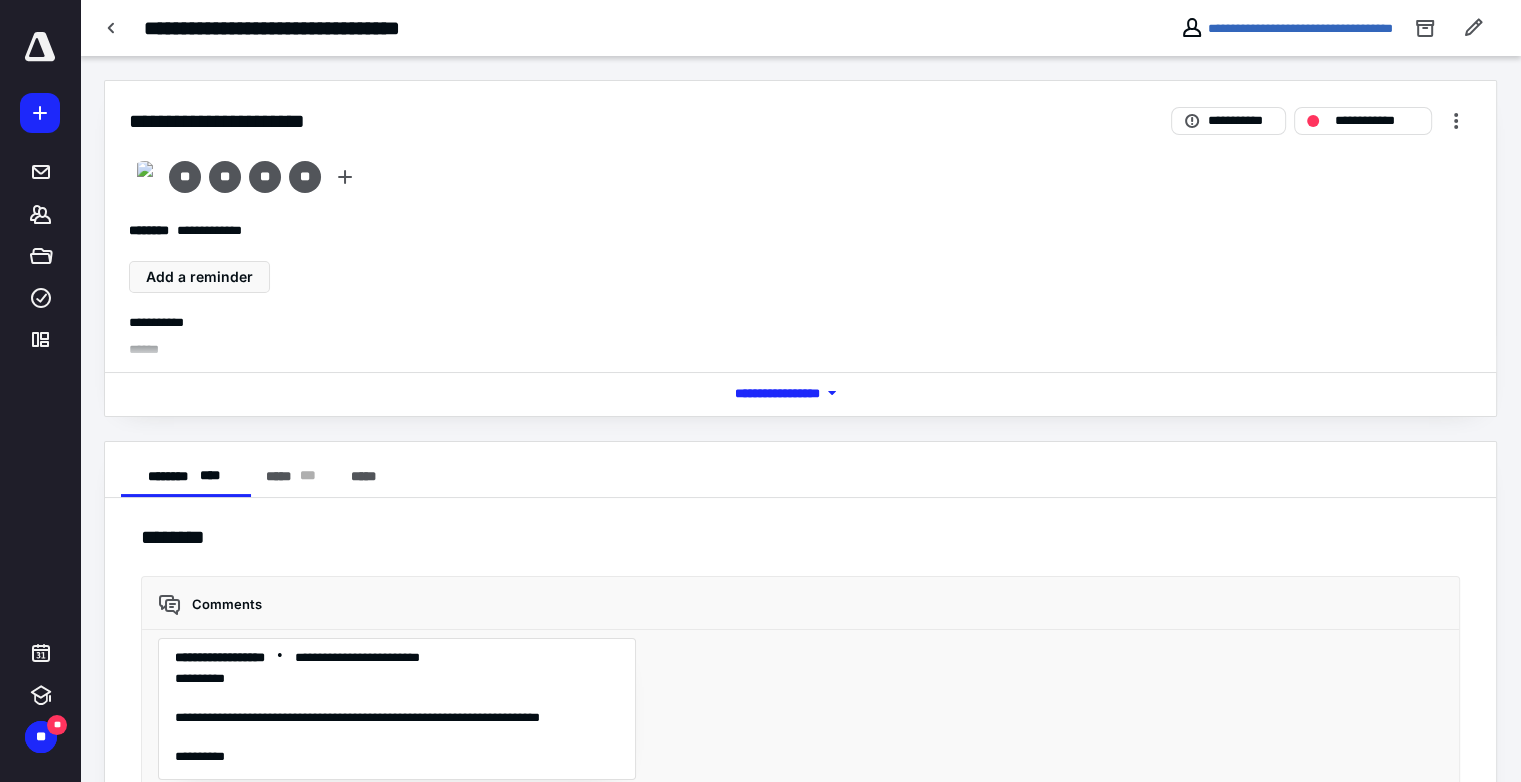 scroll, scrollTop: 2075, scrollLeft: 0, axis: vertical 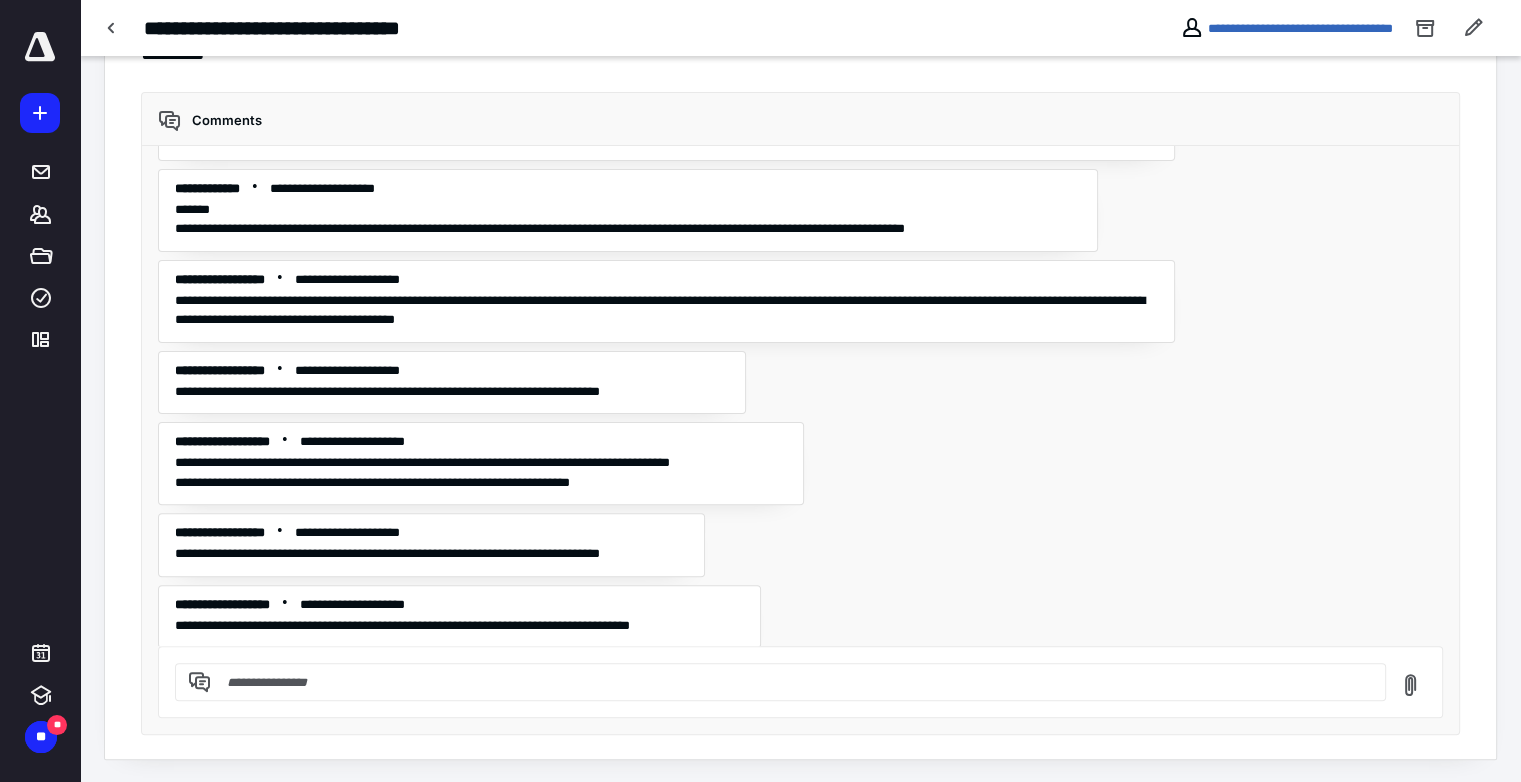 click on "**********" at bounding box center (801, 396) 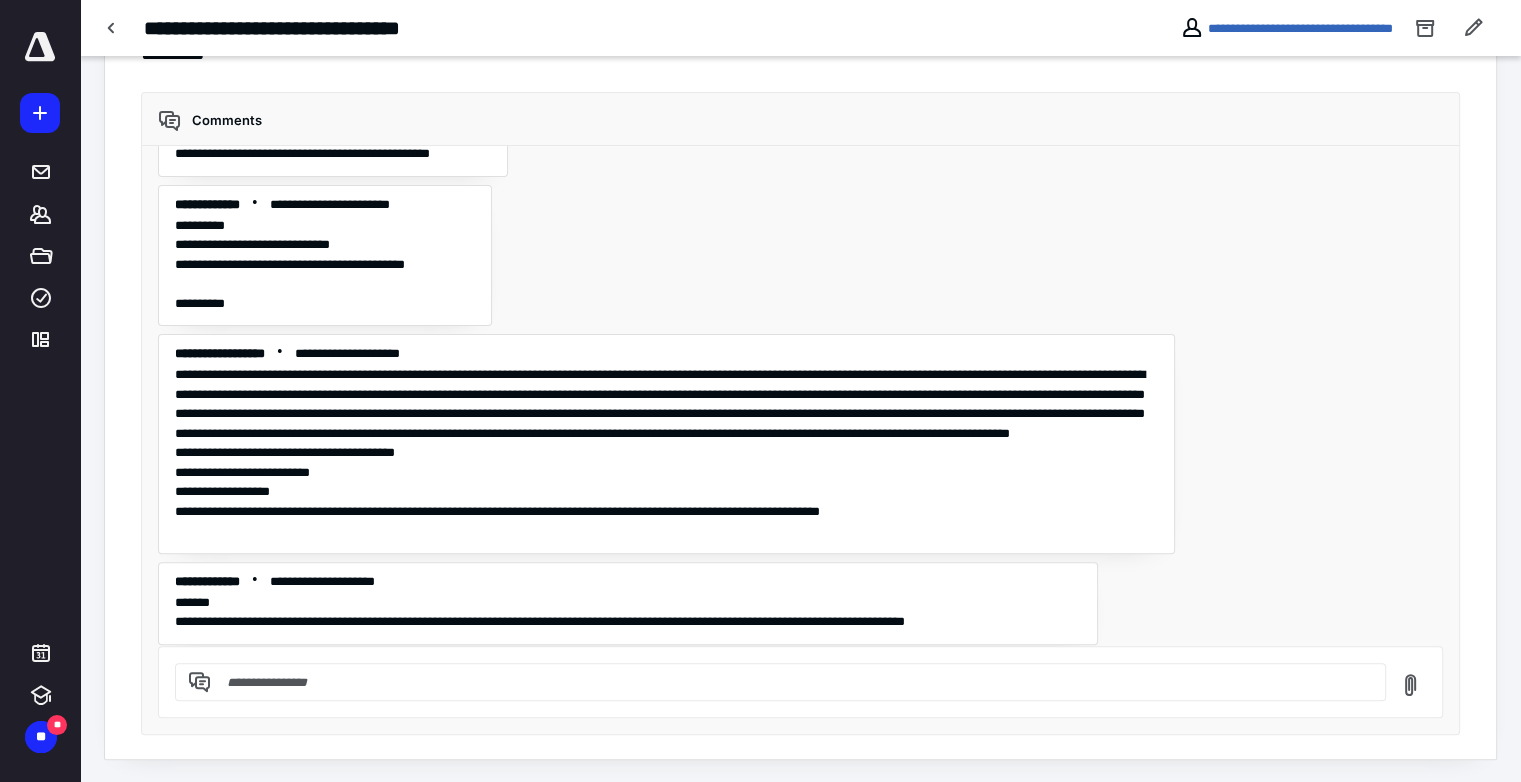scroll, scrollTop: 1635, scrollLeft: 0, axis: vertical 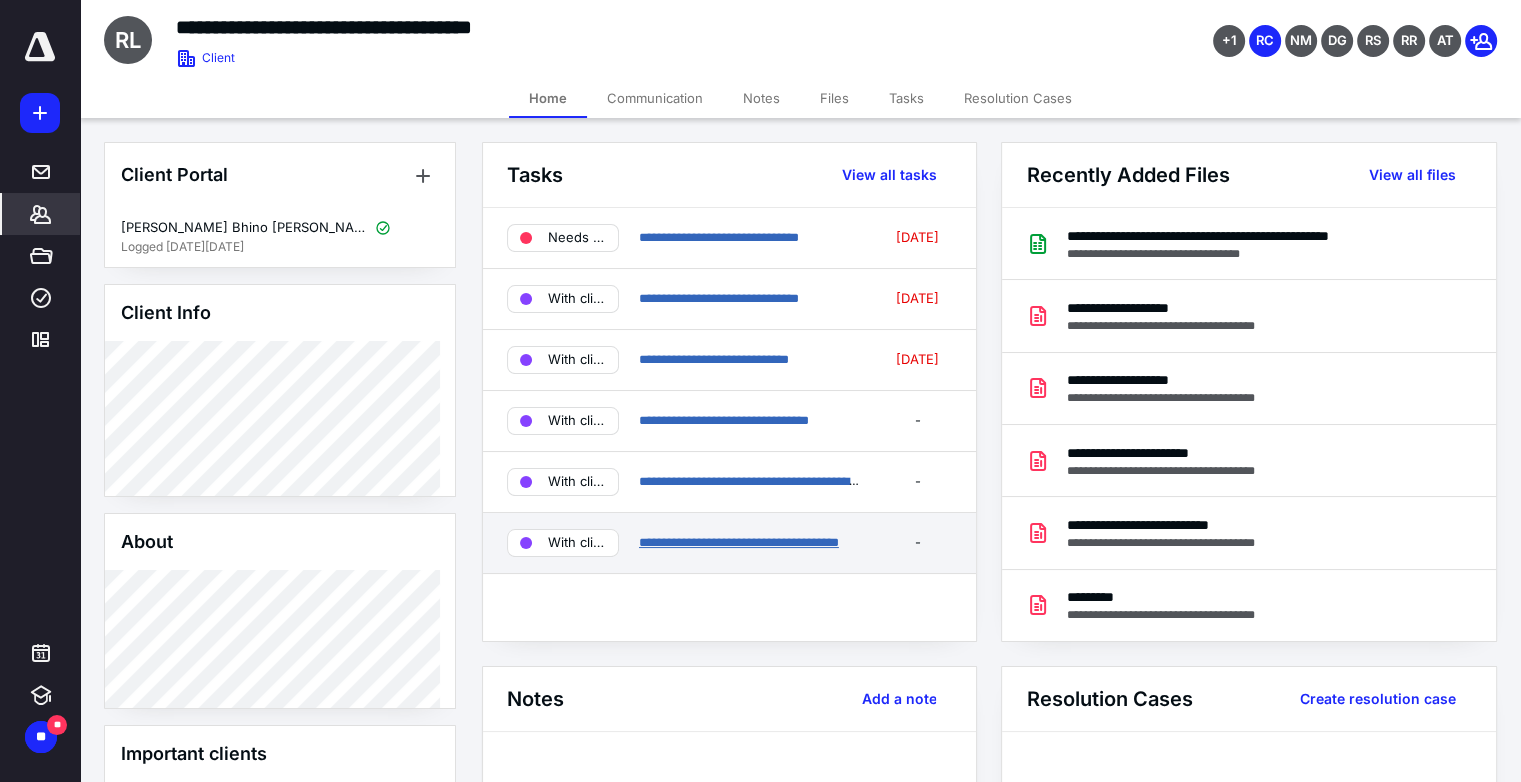 click on "**********" at bounding box center (739, 542) 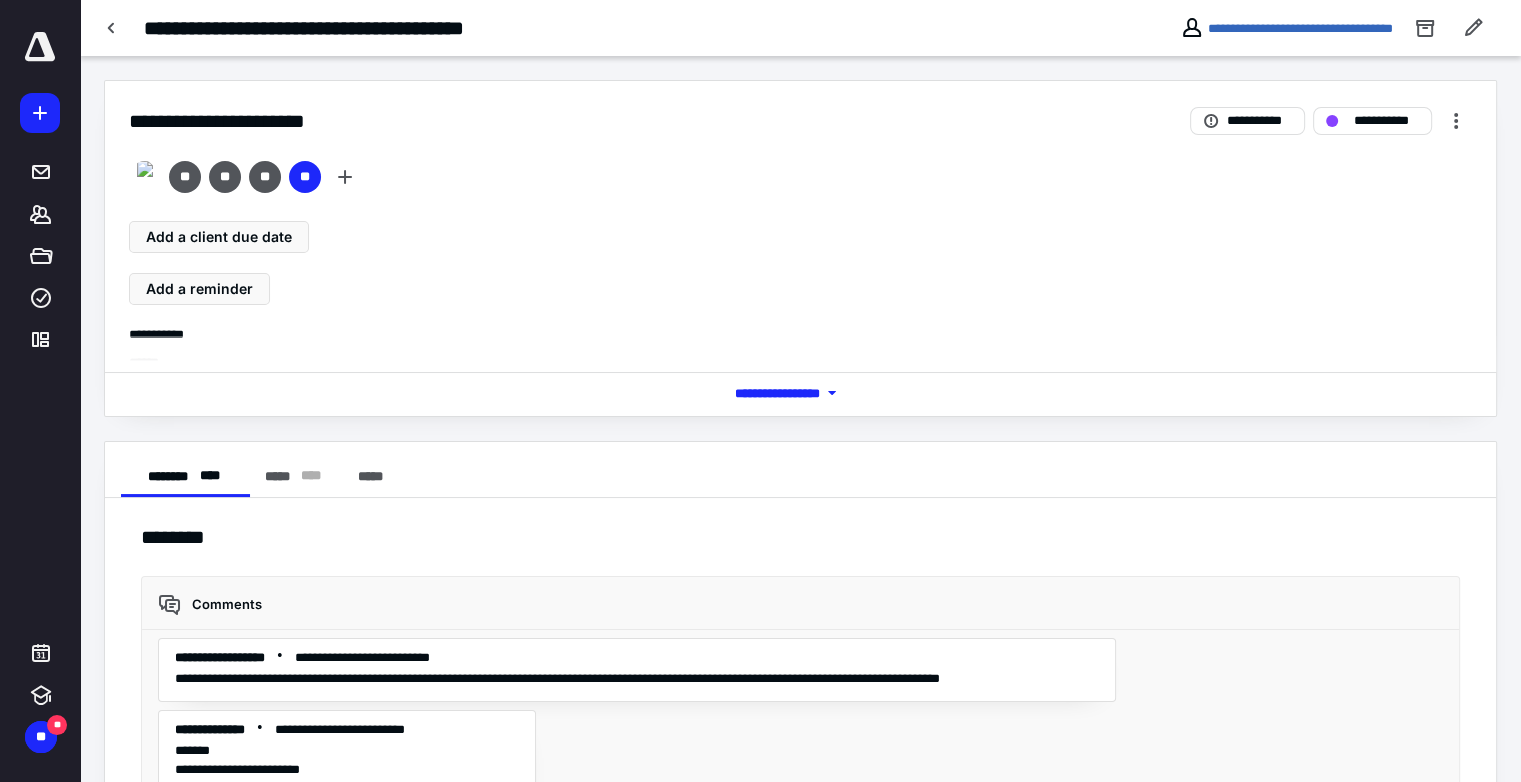 scroll, scrollTop: 9580, scrollLeft: 0, axis: vertical 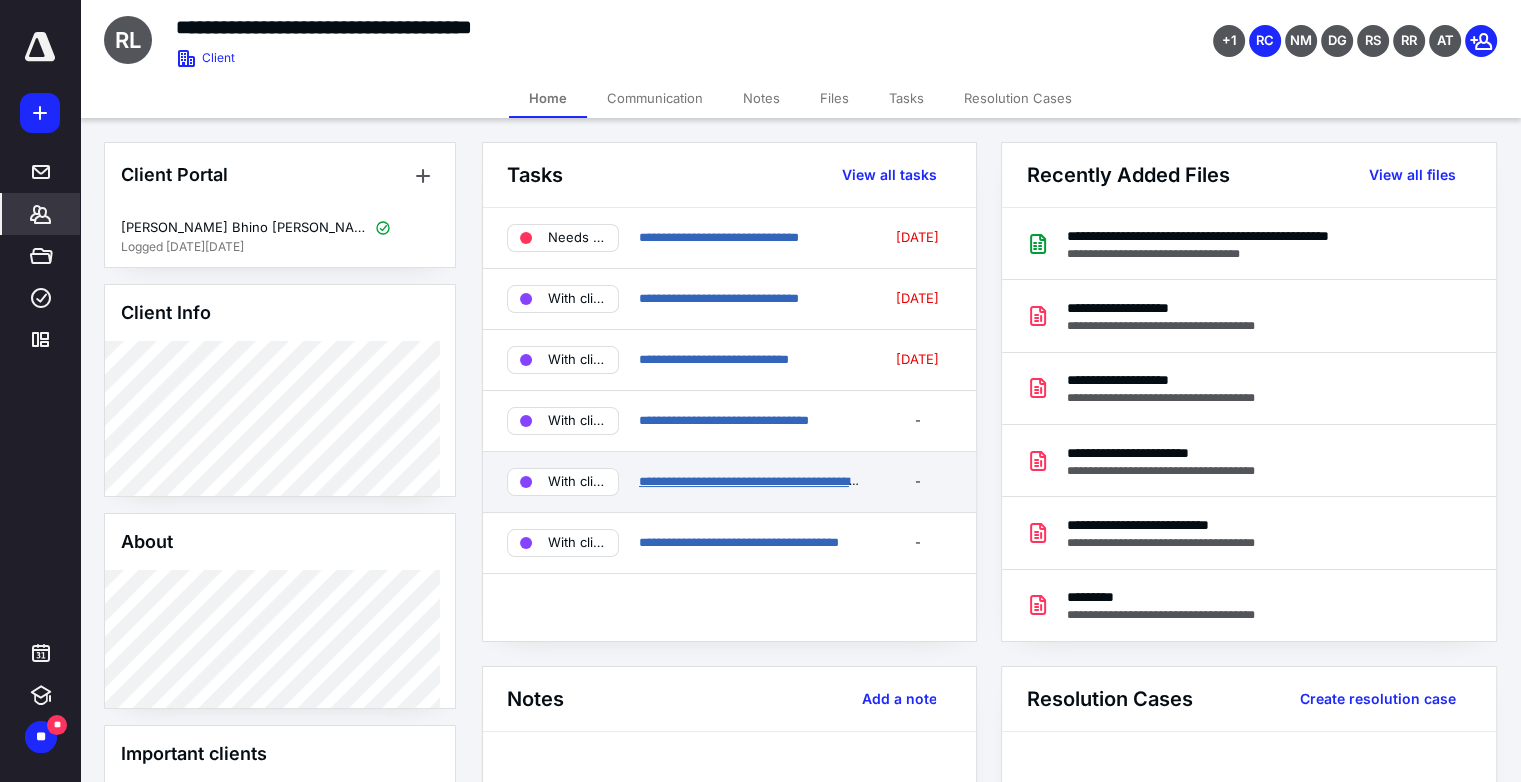 click on "**********" at bounding box center (751, 481) 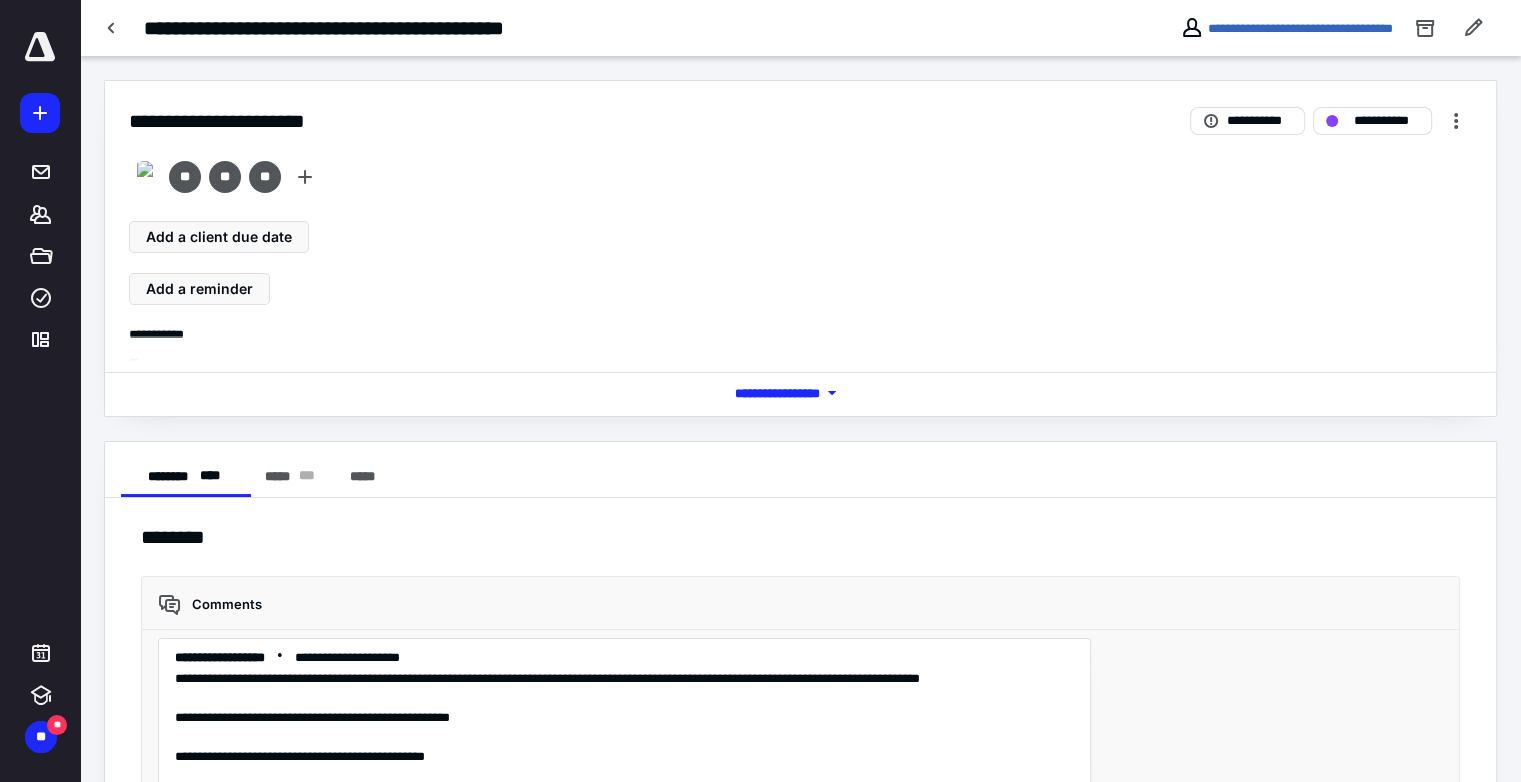scroll, scrollTop: 2188, scrollLeft: 0, axis: vertical 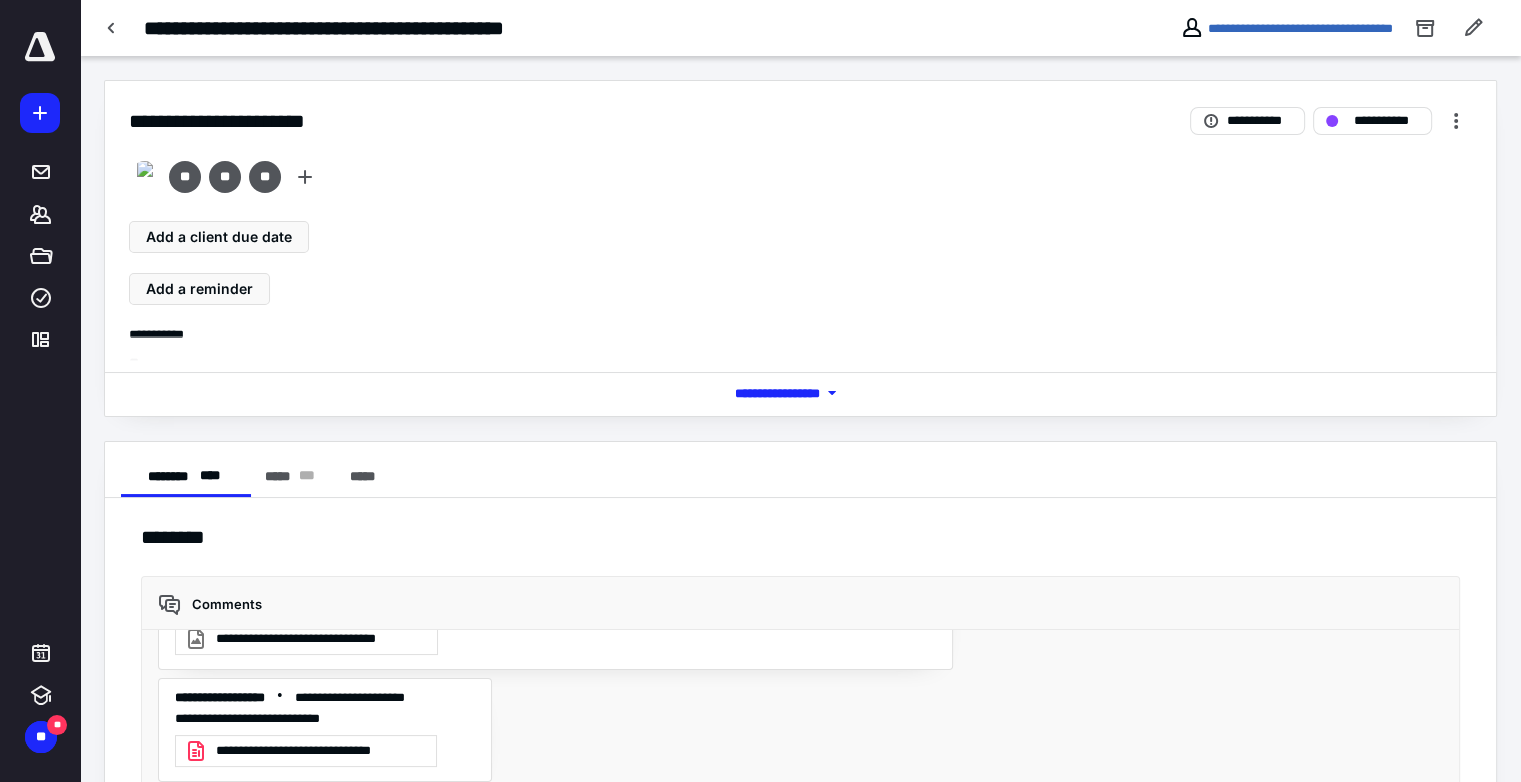 click on "*** **** *******" at bounding box center (801, 393) 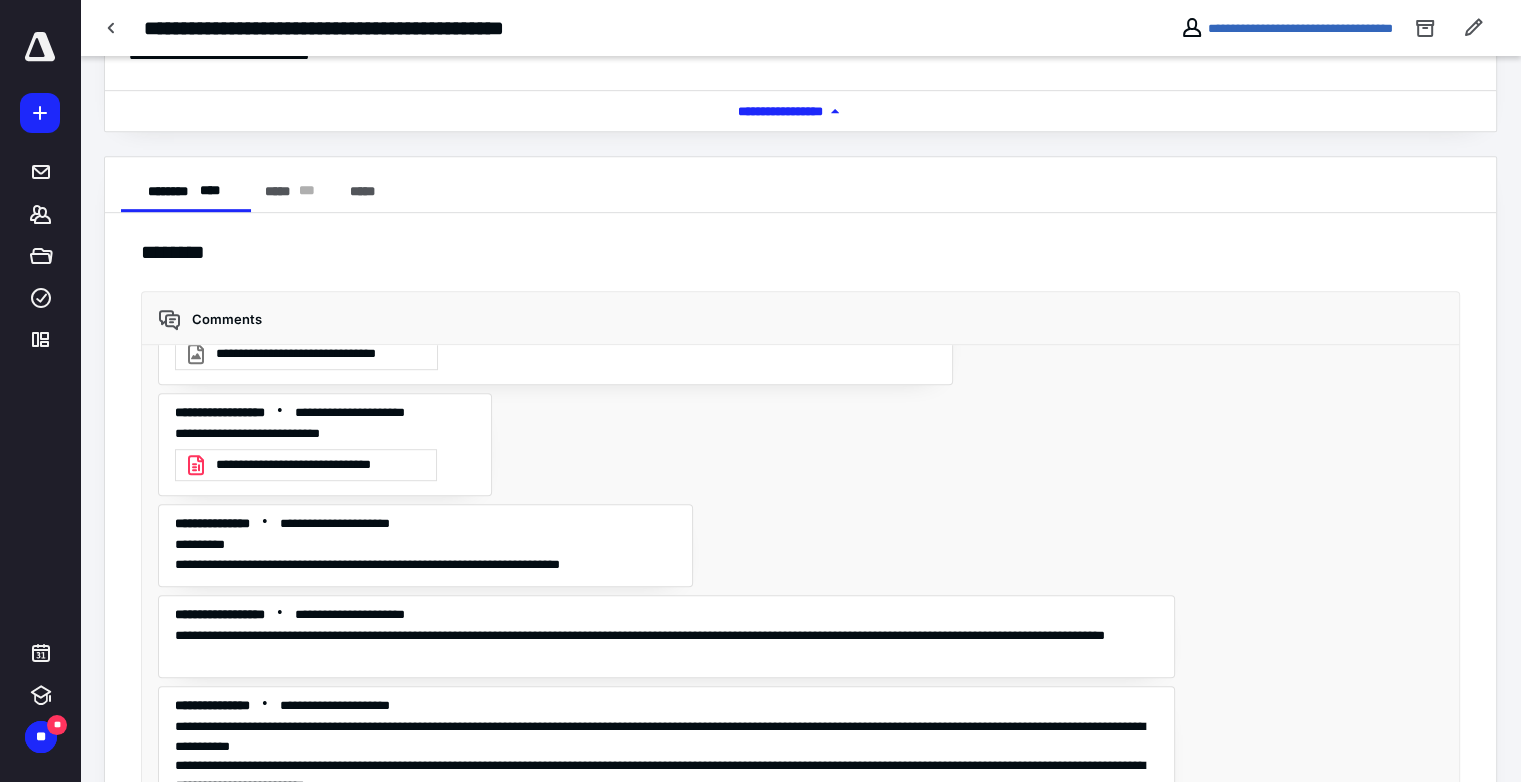 scroll, scrollTop: 1225, scrollLeft: 0, axis: vertical 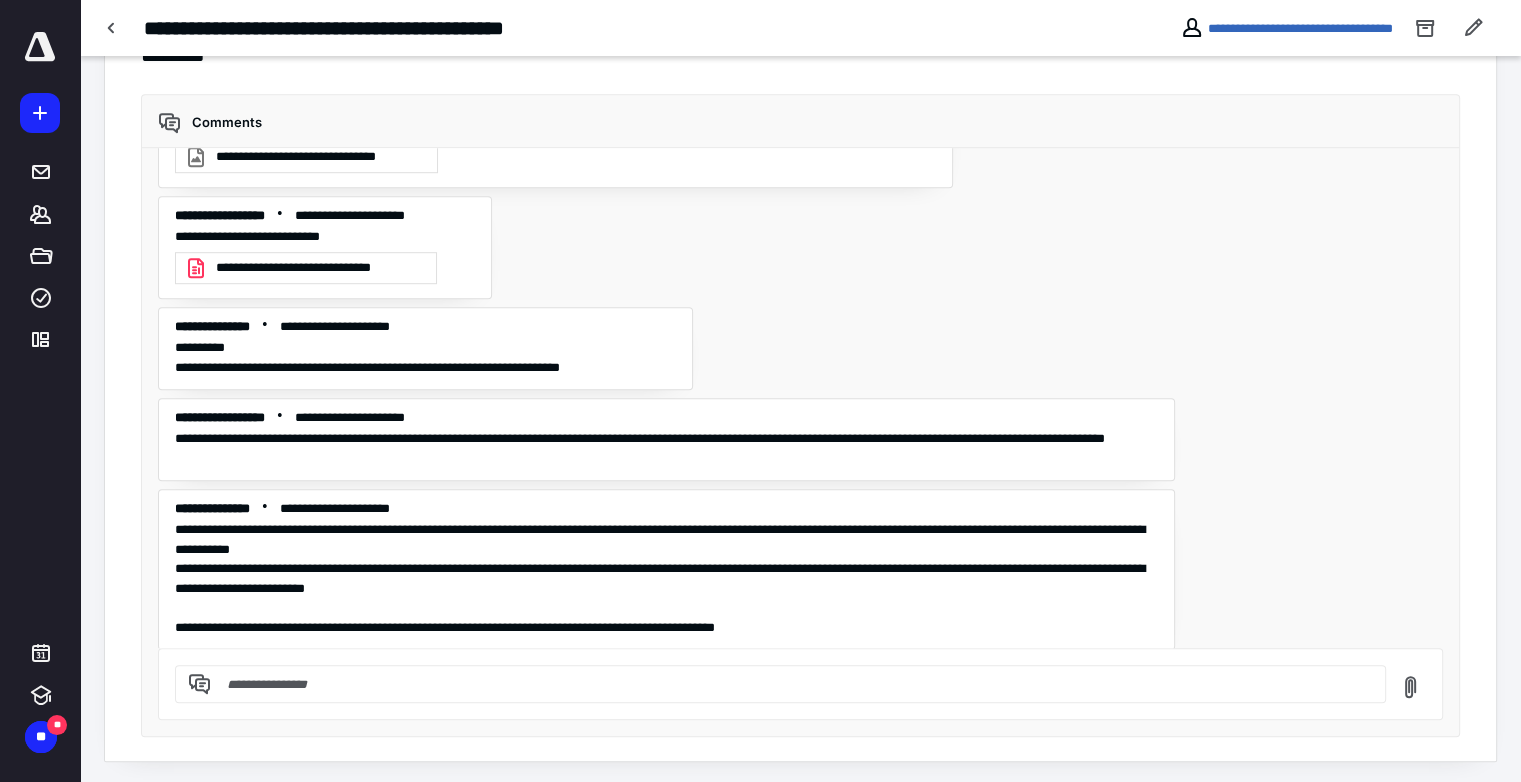 click at bounding box center [792, 684] 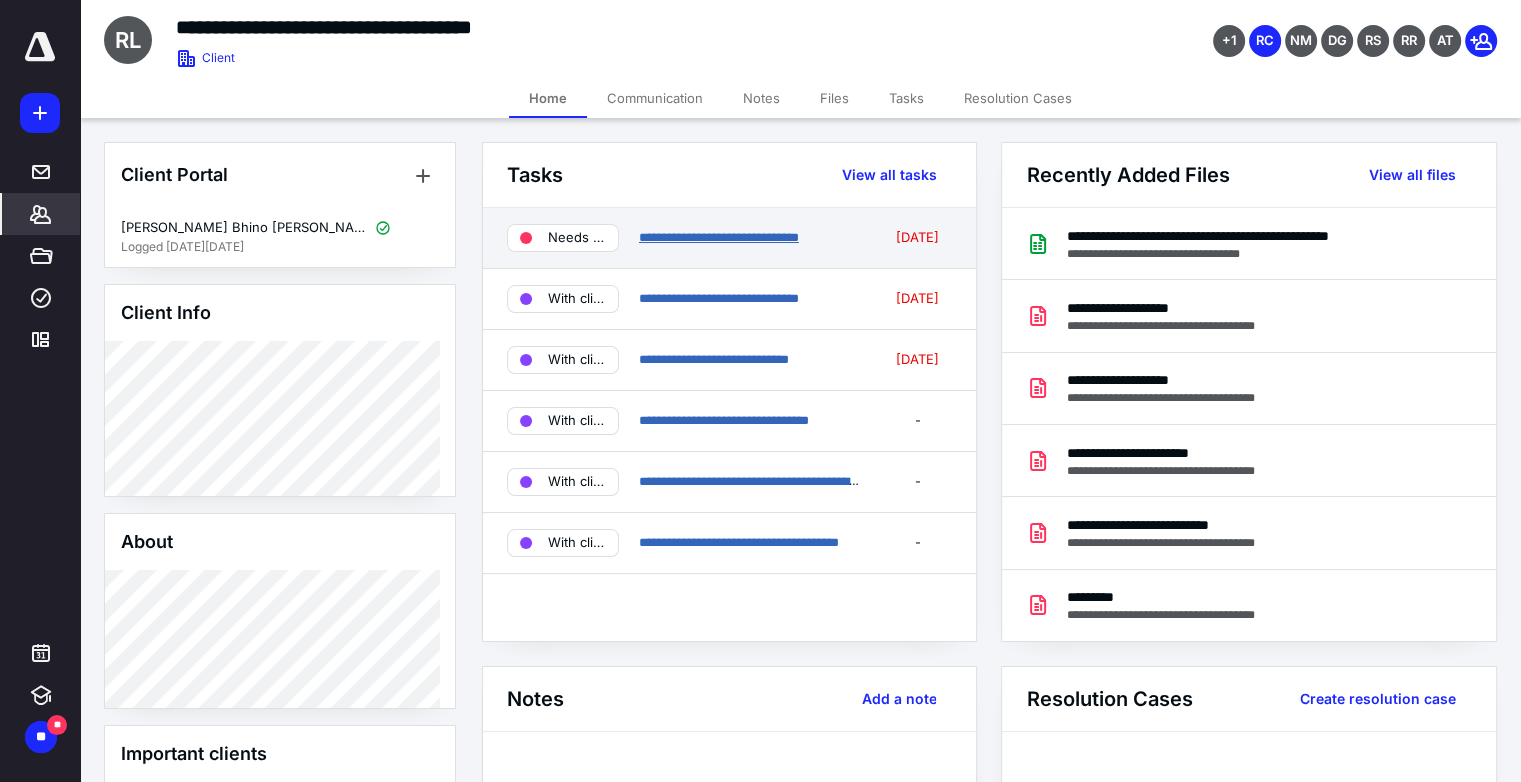 click on "**********" at bounding box center (719, 237) 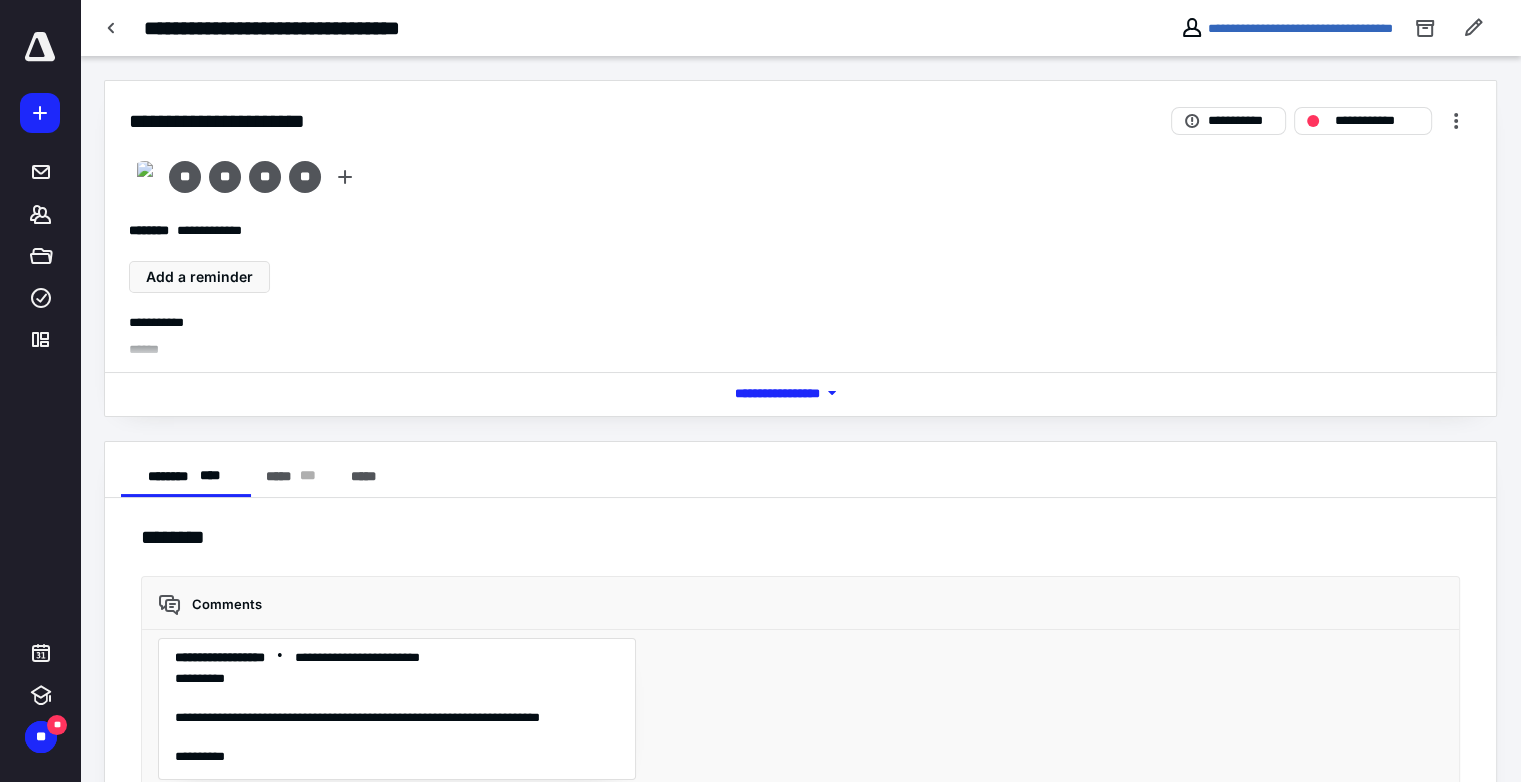 scroll, scrollTop: 2075, scrollLeft: 0, axis: vertical 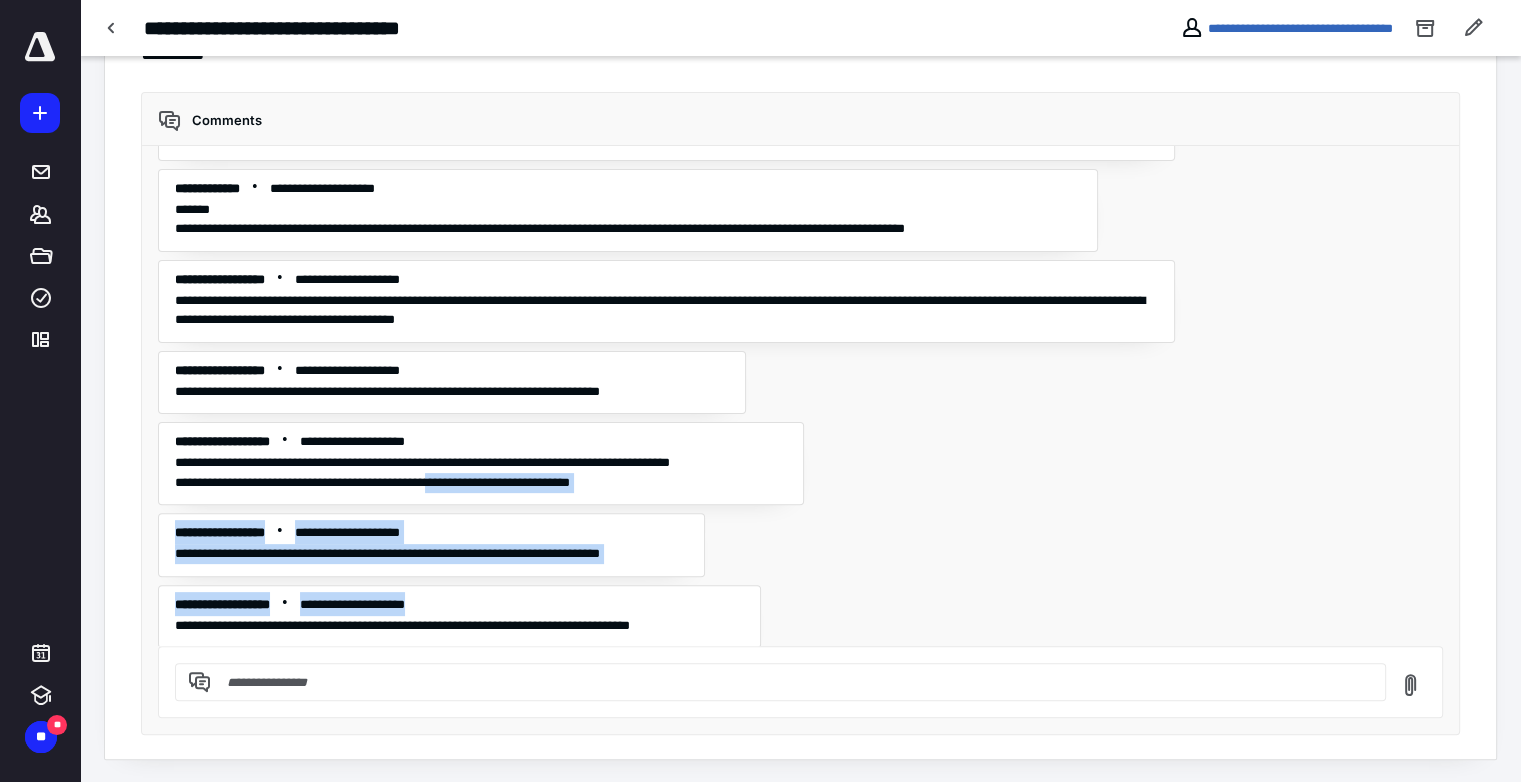 click on "**********" at bounding box center [801, 396] 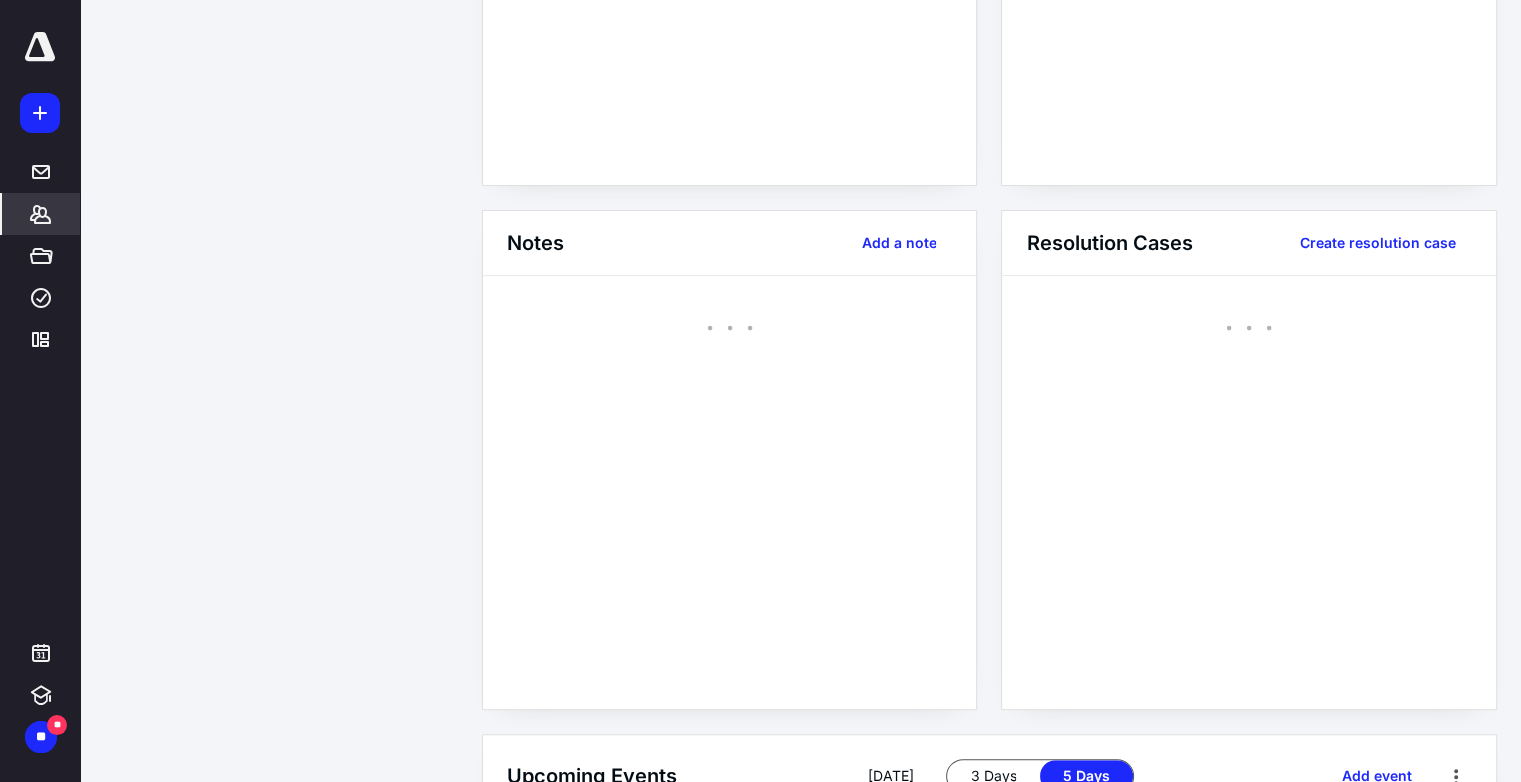 scroll, scrollTop: 0, scrollLeft: 0, axis: both 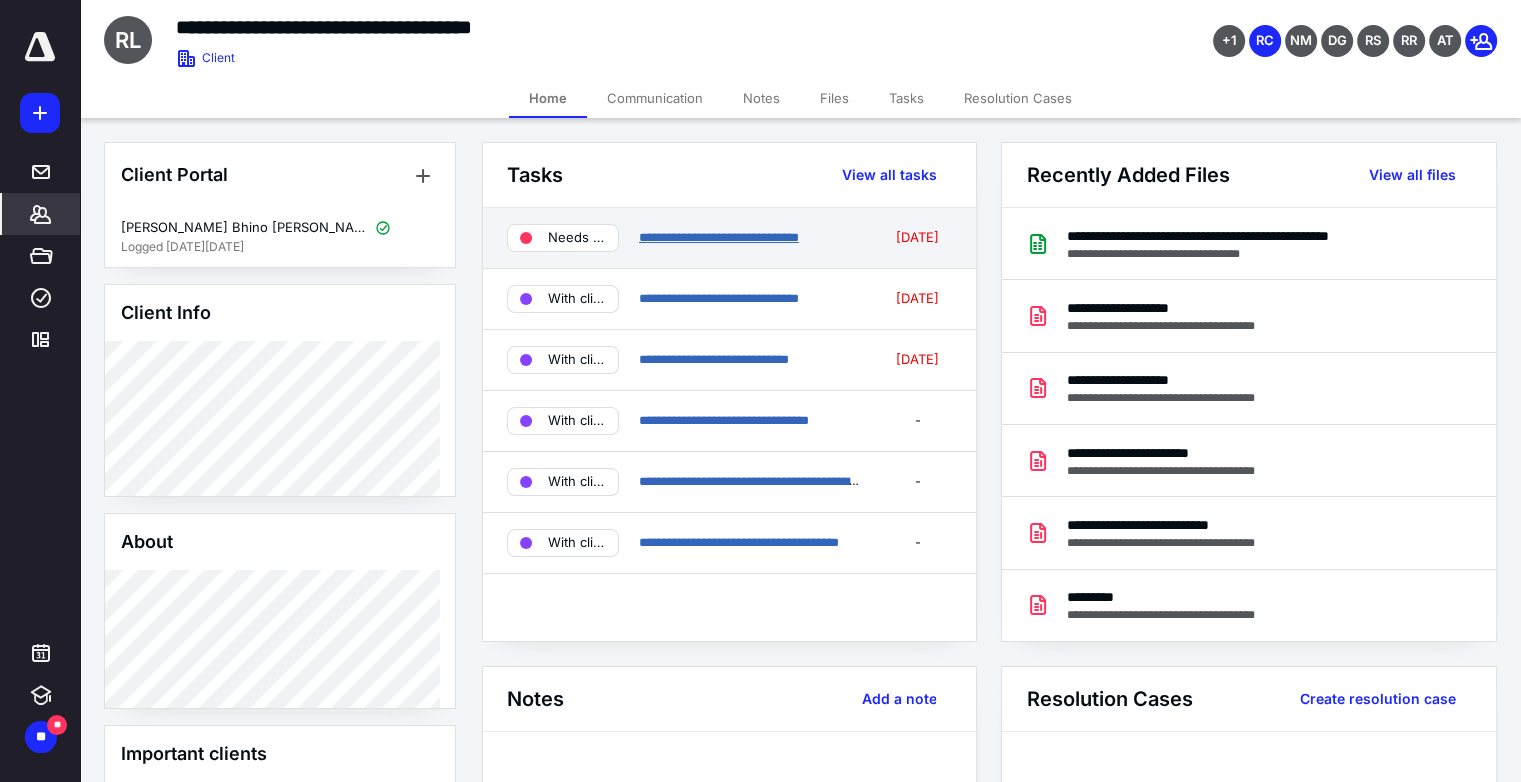 click on "**********" at bounding box center (719, 237) 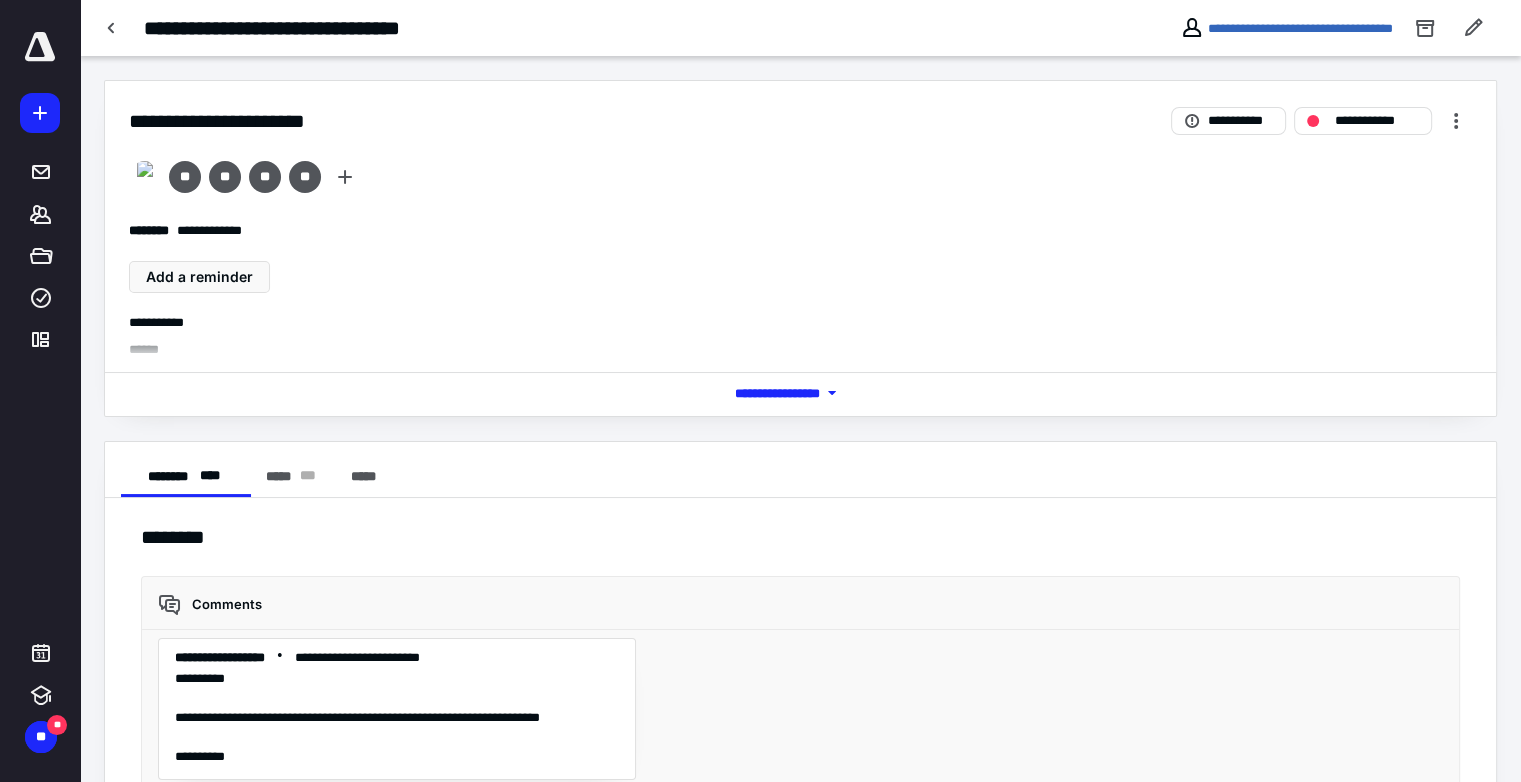 scroll, scrollTop: 2075, scrollLeft: 0, axis: vertical 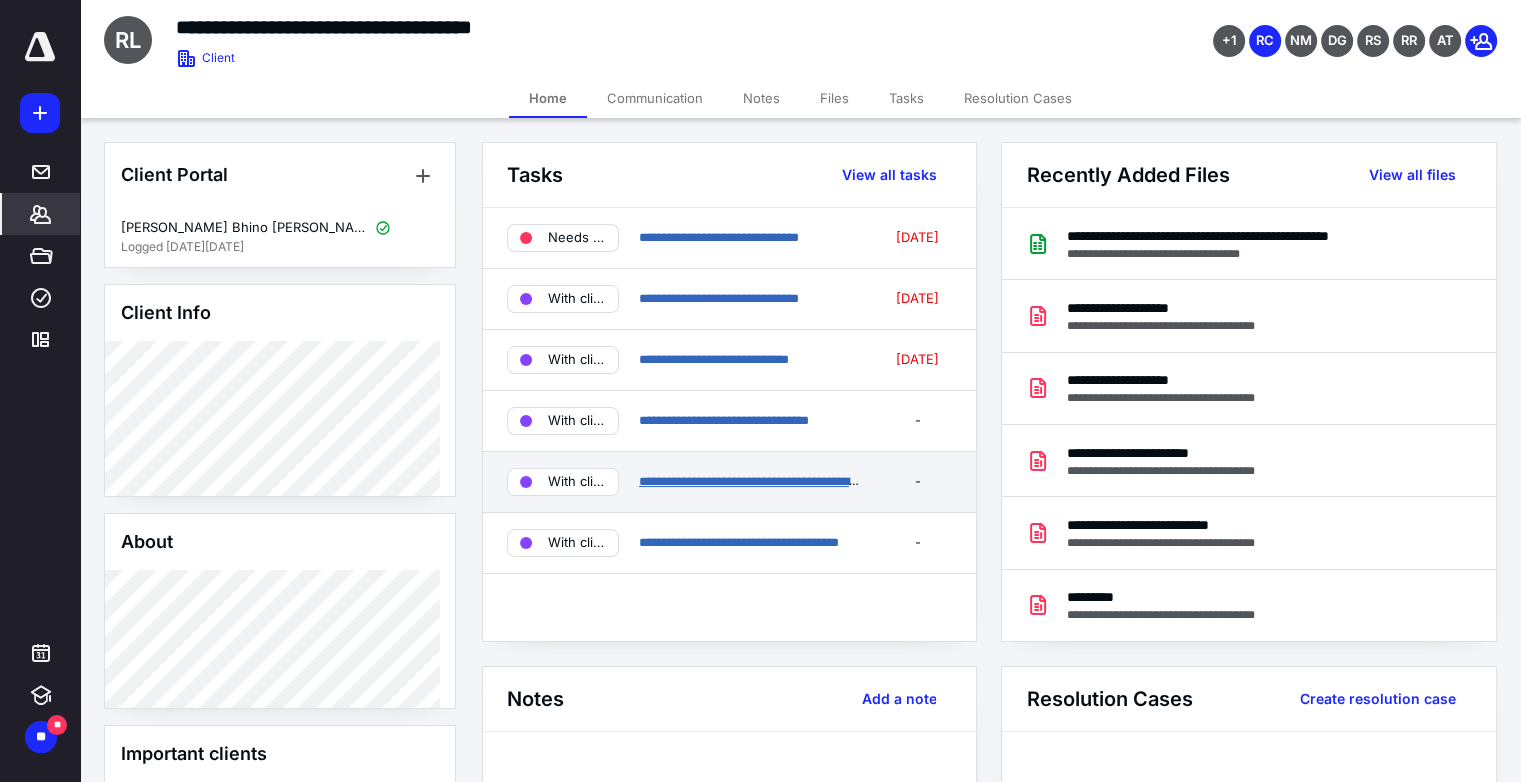 click on "**********" at bounding box center [751, 481] 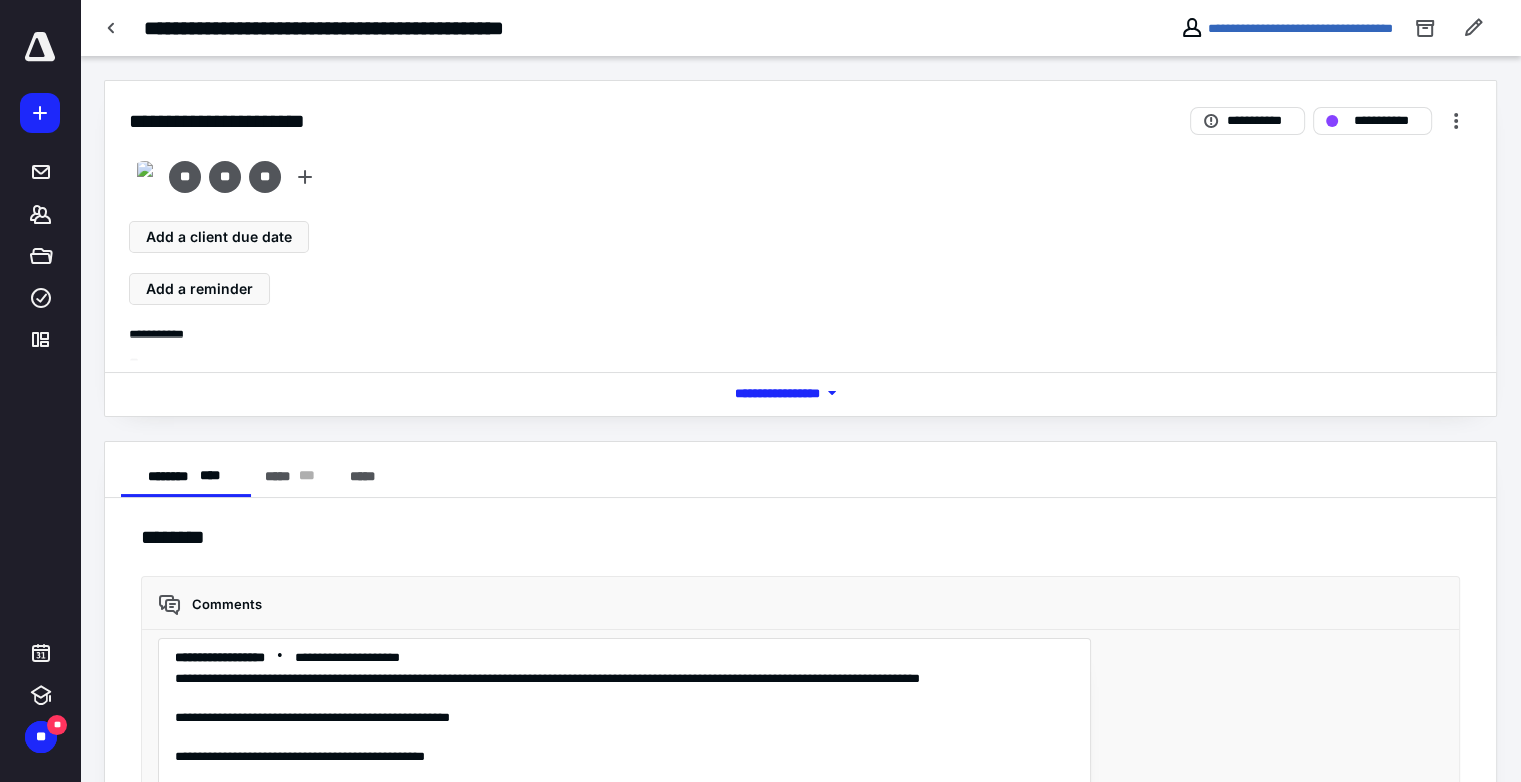 scroll, scrollTop: 2188, scrollLeft: 0, axis: vertical 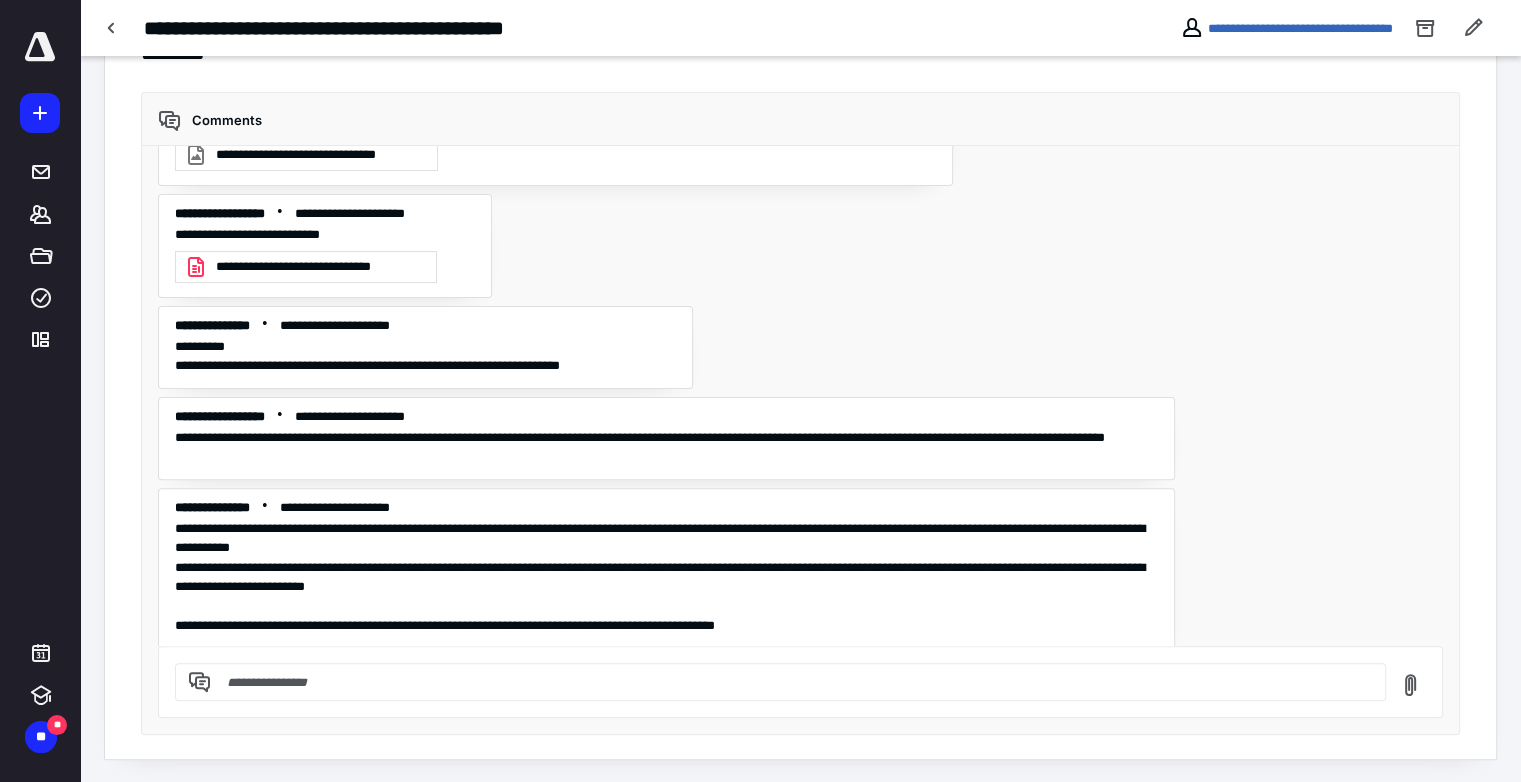 click at bounding box center [792, 682] 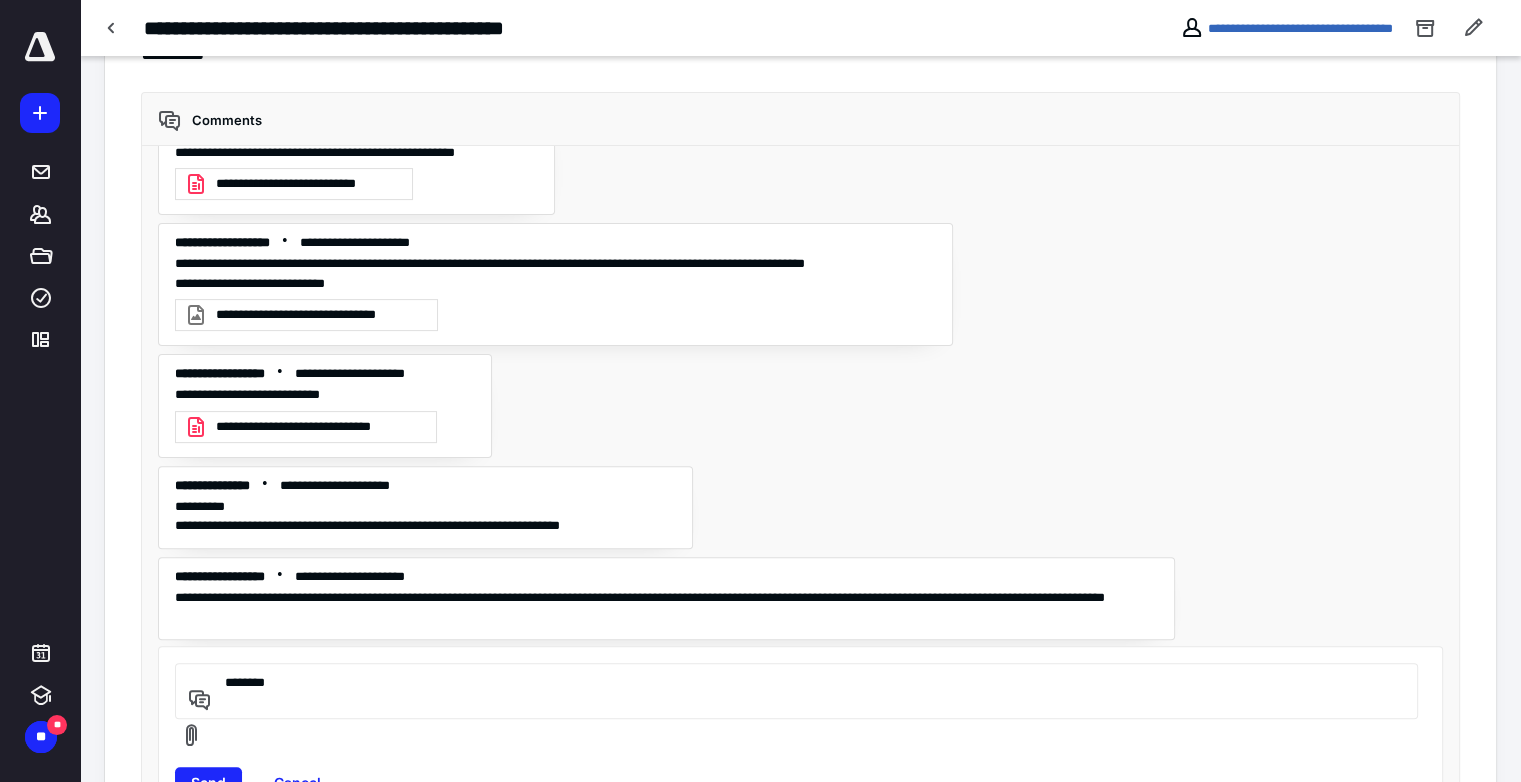 scroll, scrollTop: 1988, scrollLeft: 0, axis: vertical 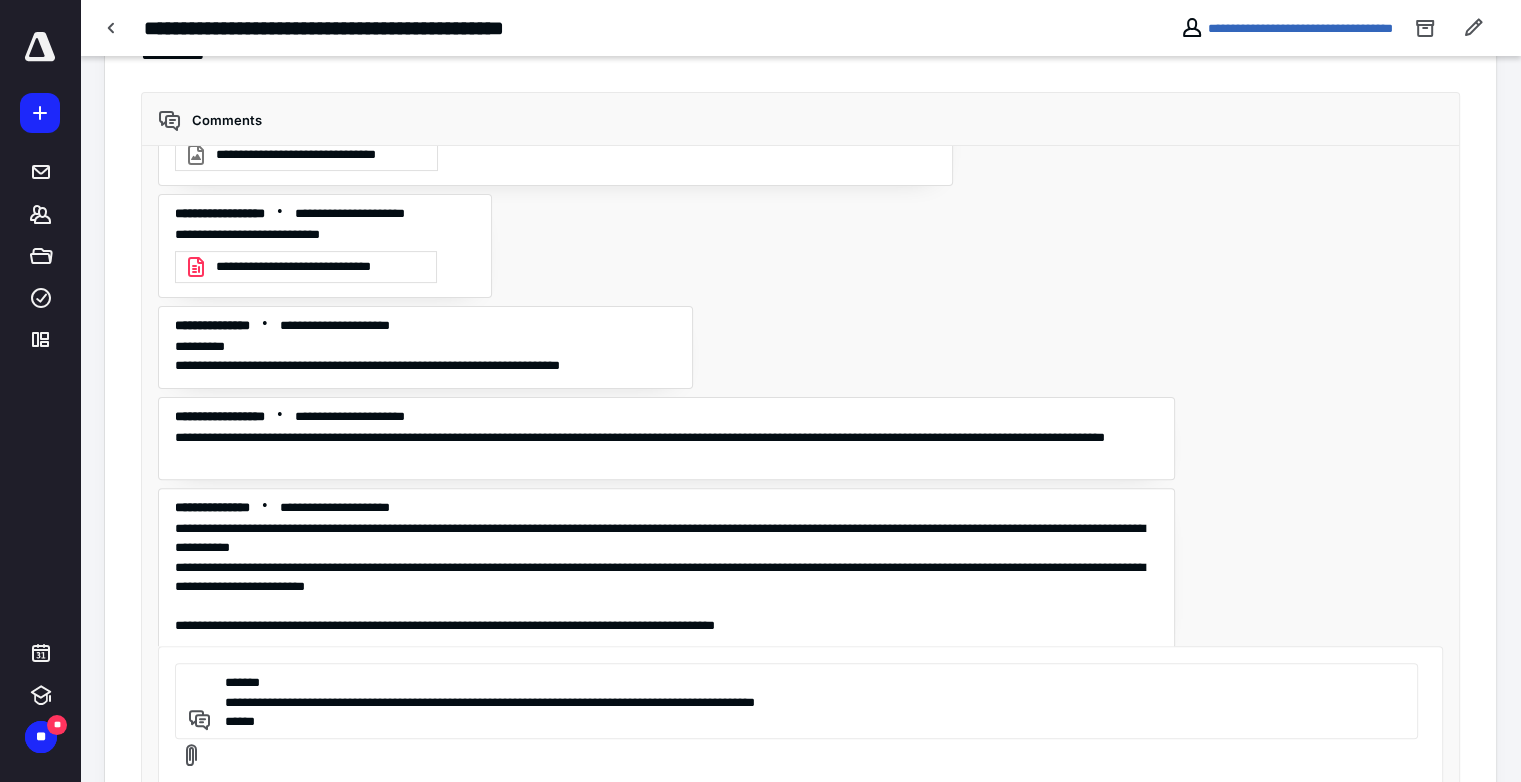 click on "**********" at bounding box center (793, 701) 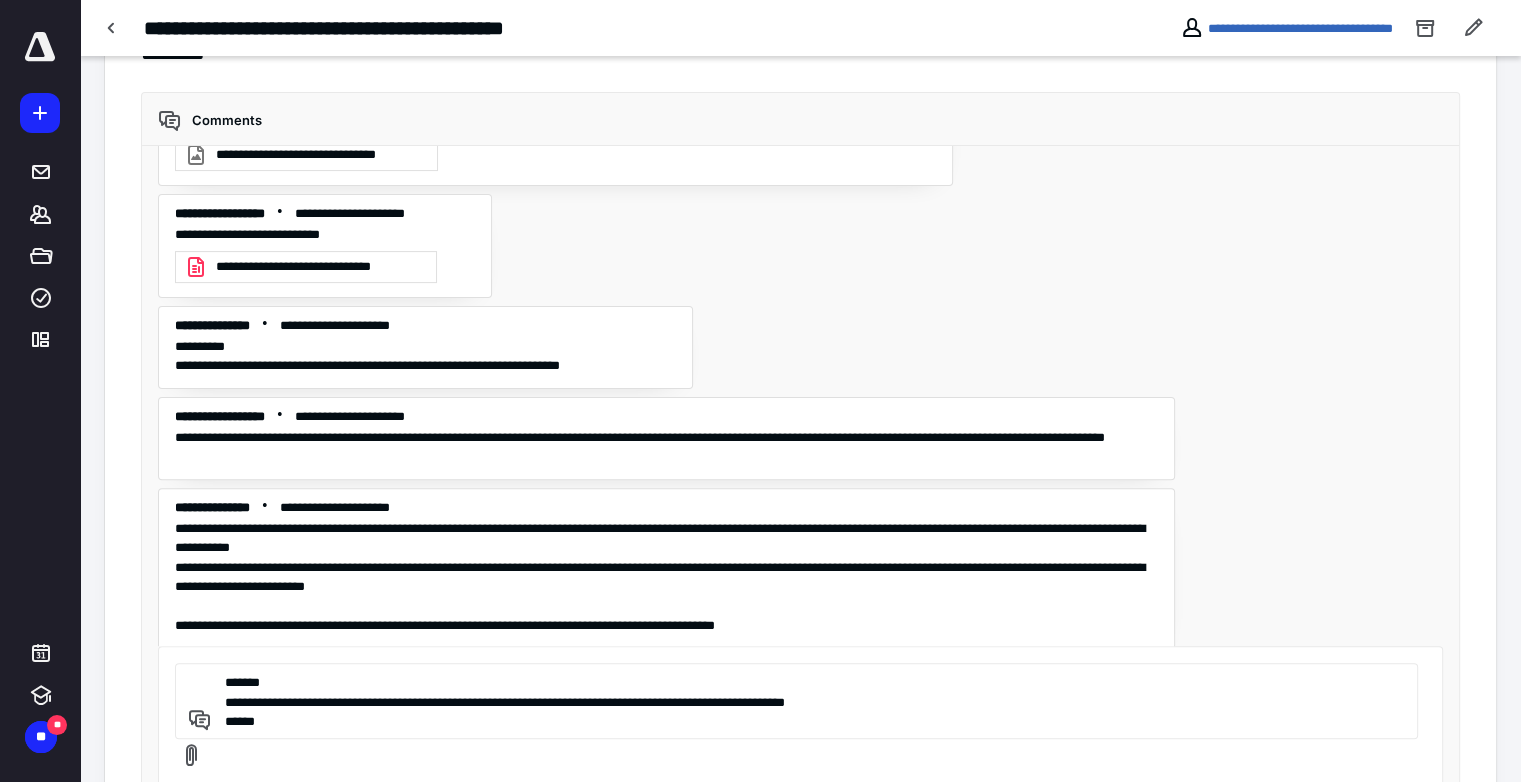 scroll, scrollTop: 0, scrollLeft: 0, axis: both 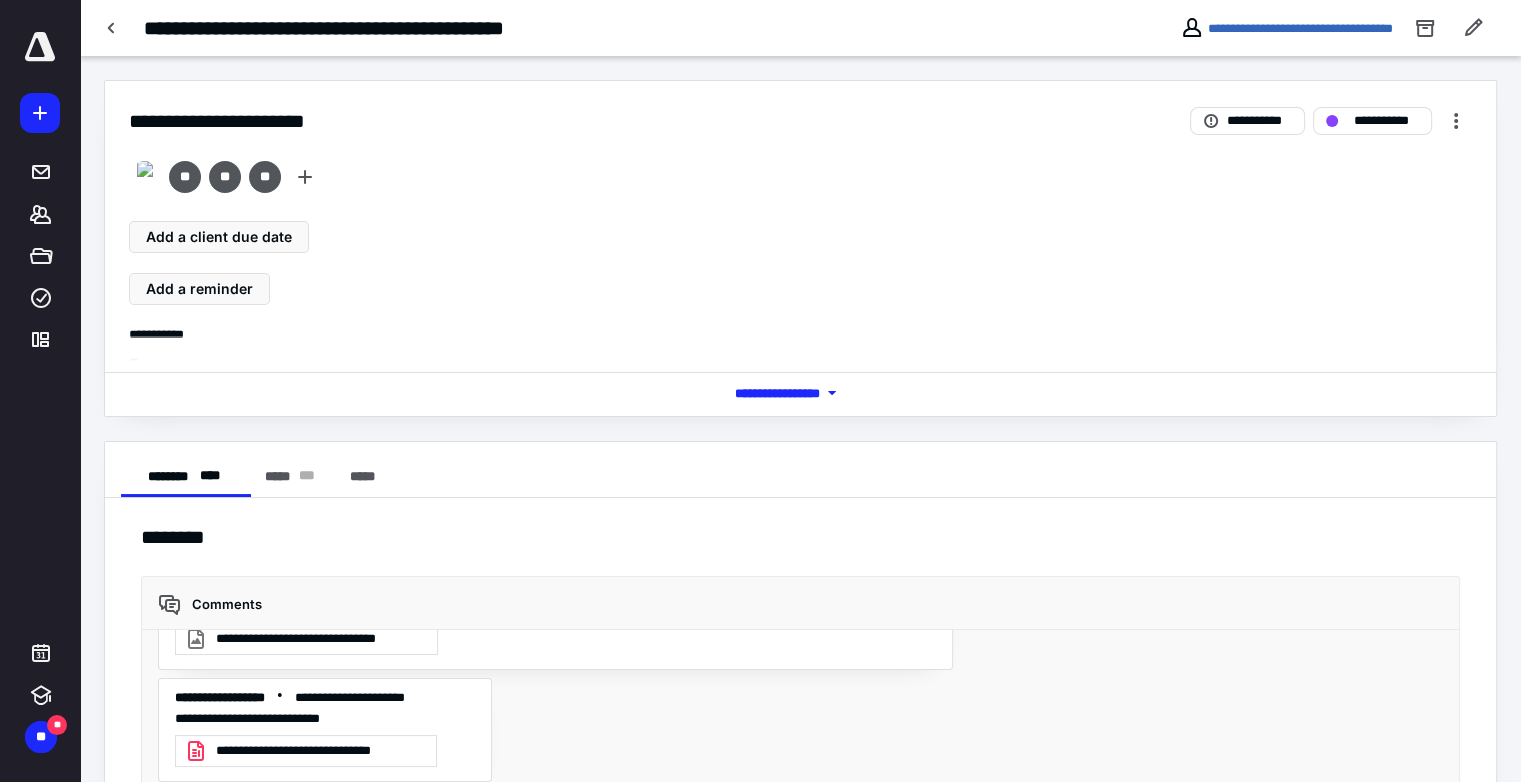 click on "*** **** *******" at bounding box center (801, 393) 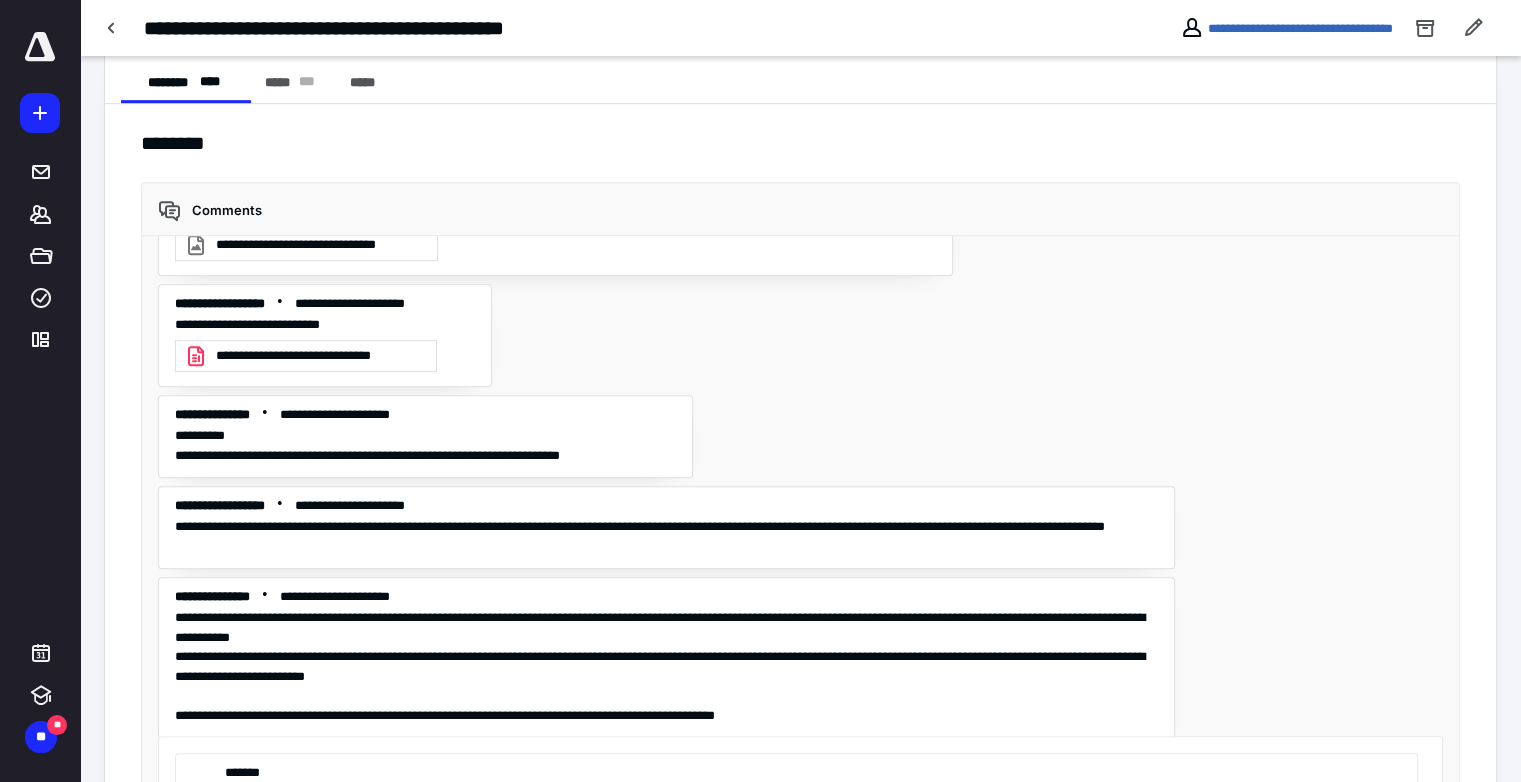 scroll, scrollTop: 1312, scrollLeft: 0, axis: vertical 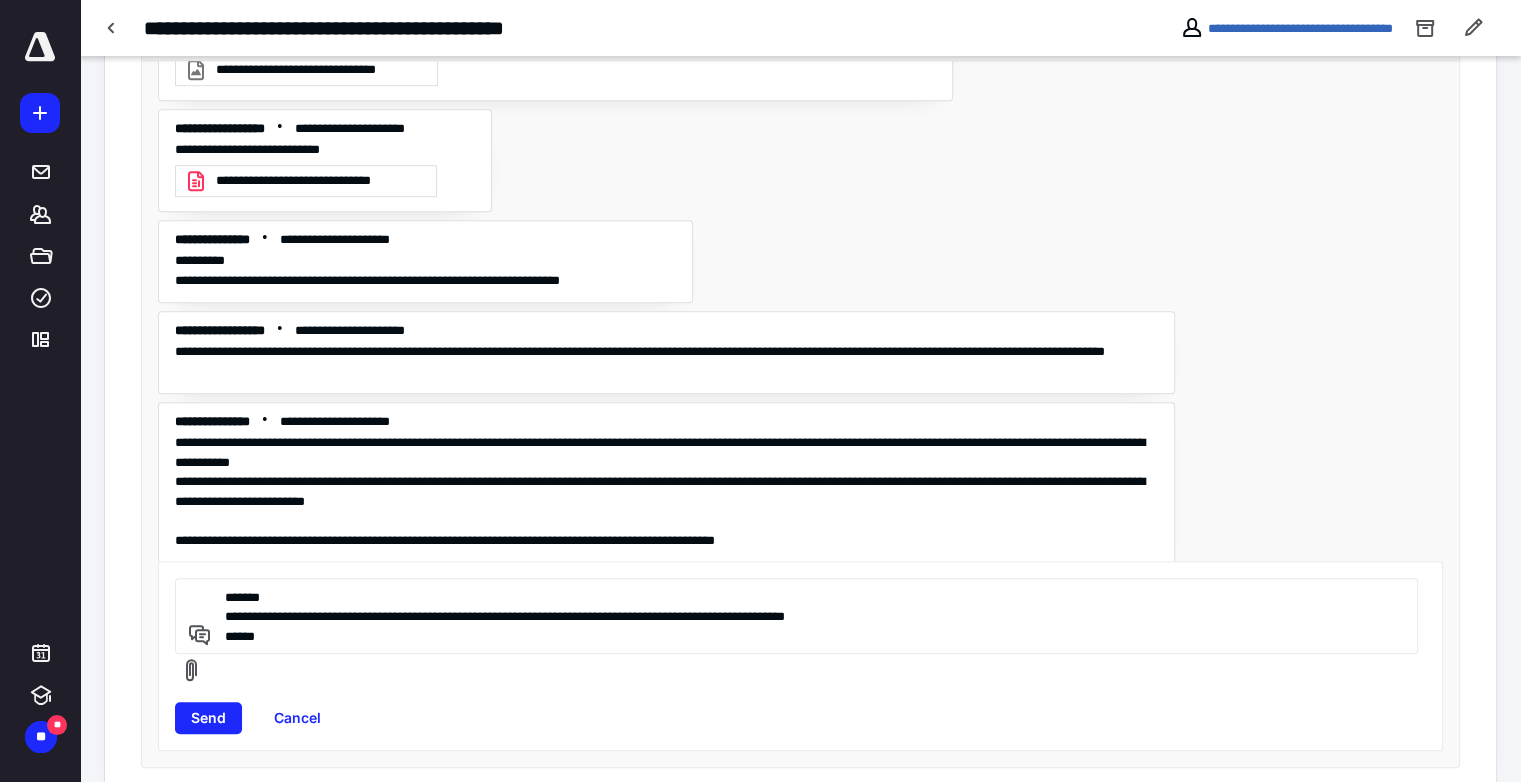 click on "**********" at bounding box center [793, 616] 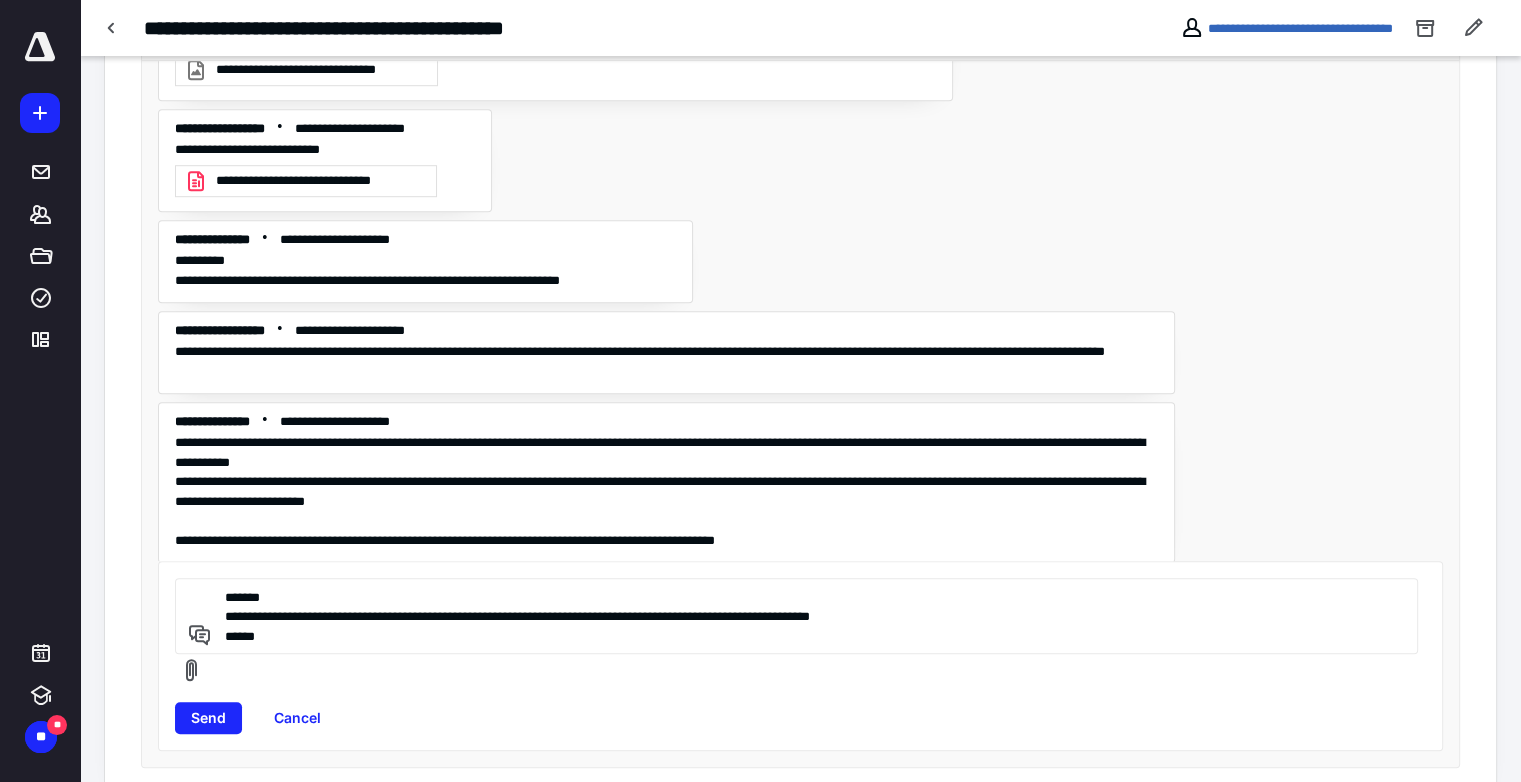 click on "**********" at bounding box center (793, 616) 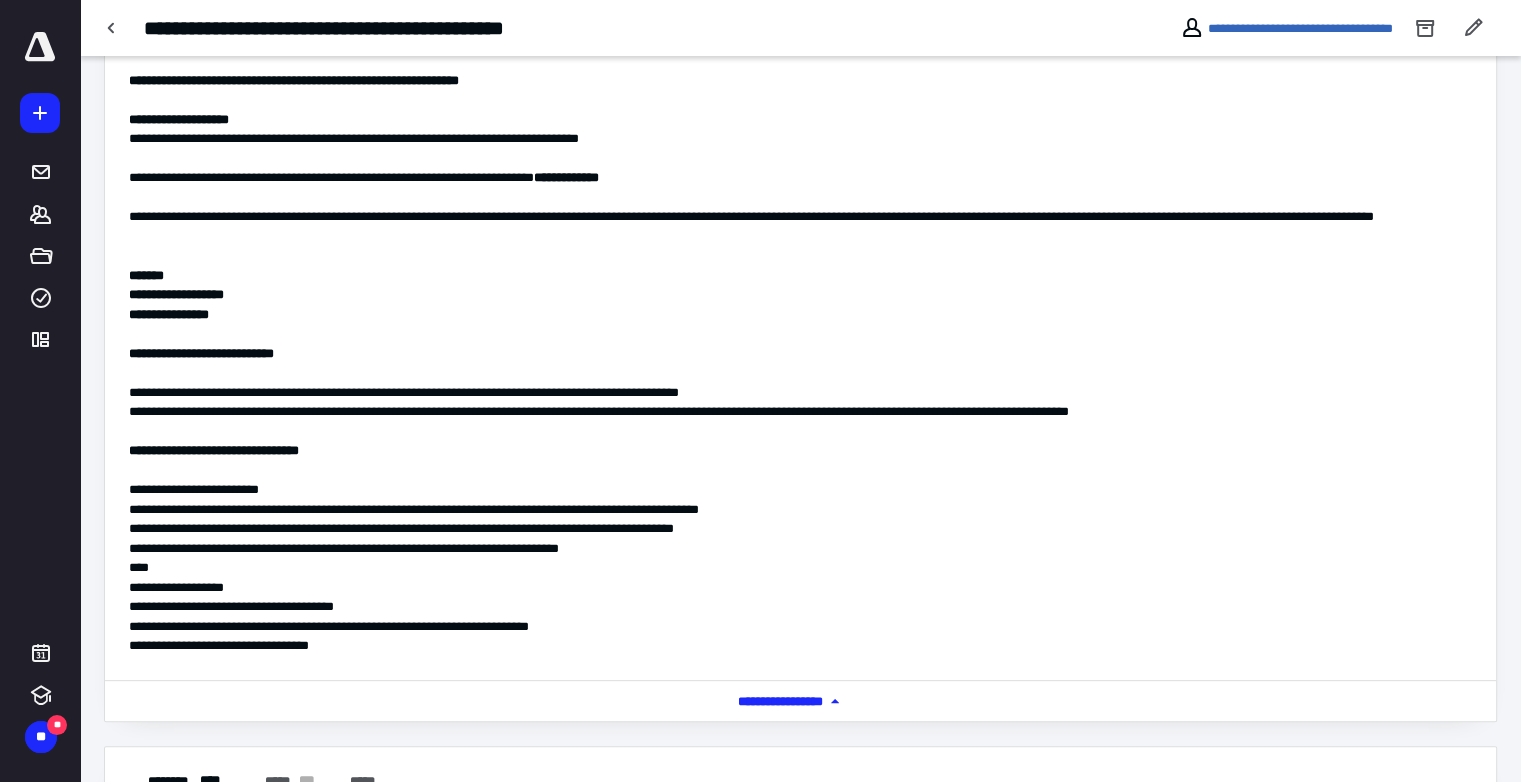 scroll, scrollTop: 1330, scrollLeft: 0, axis: vertical 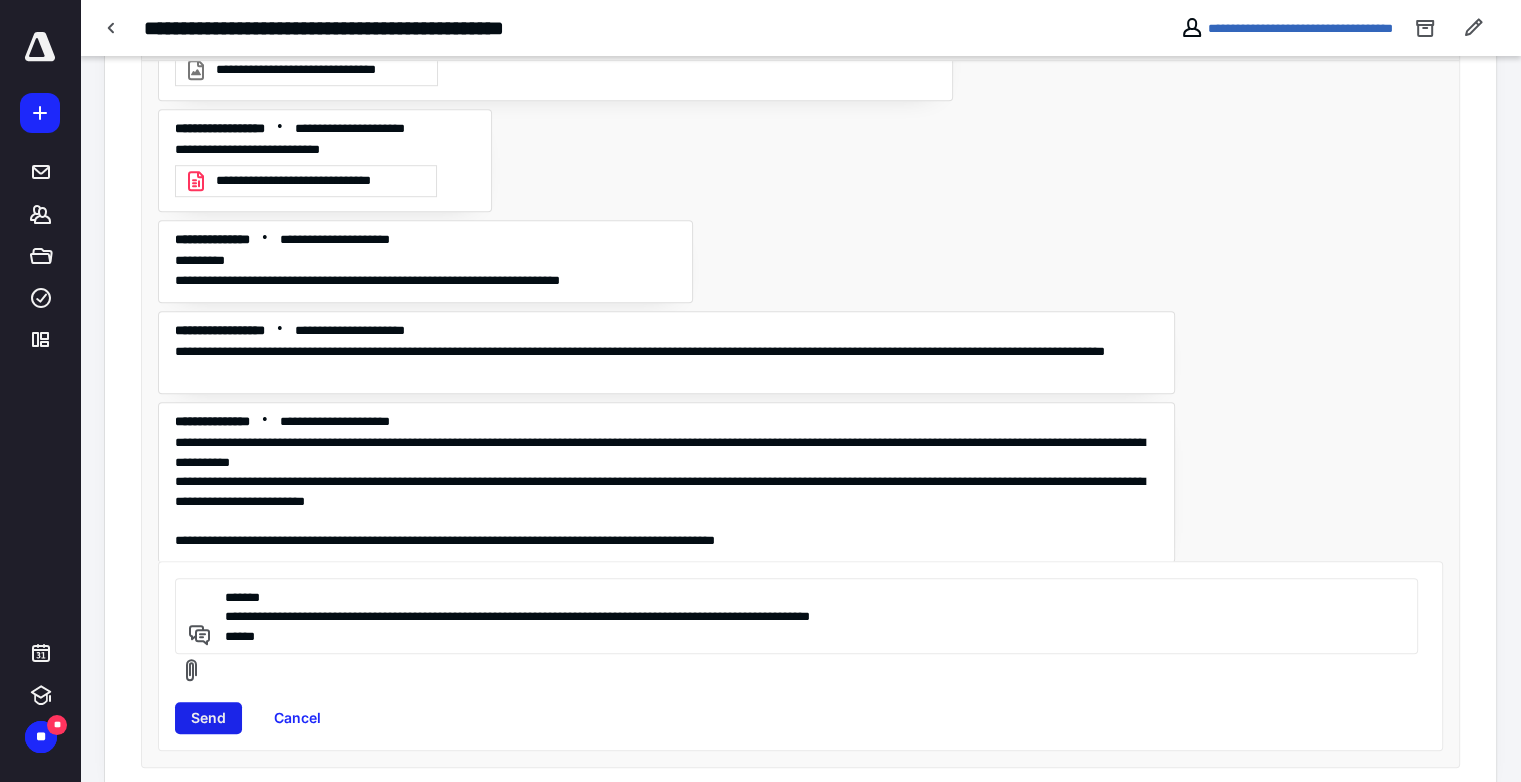 type on "**********" 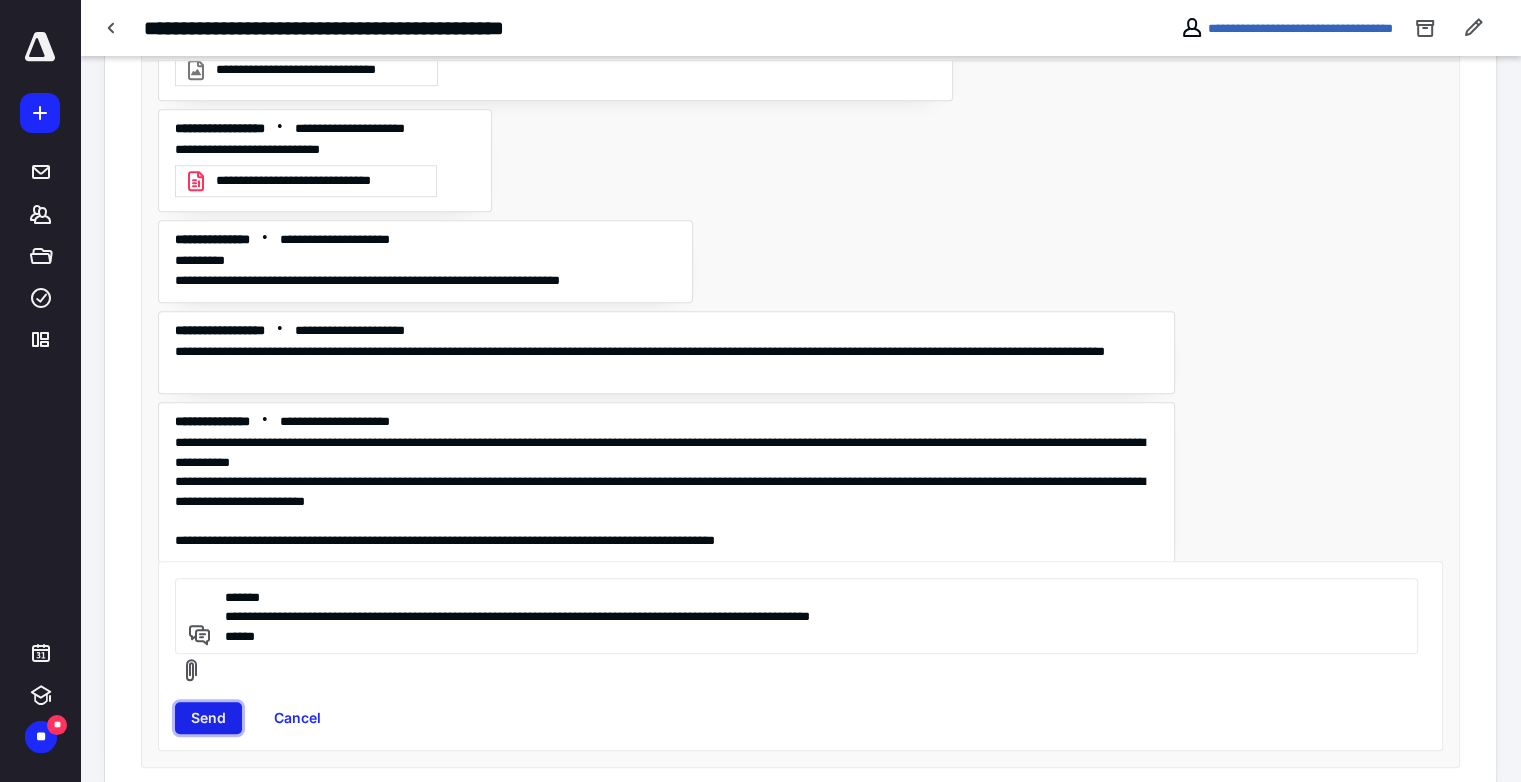 click on "Send" at bounding box center [208, 718] 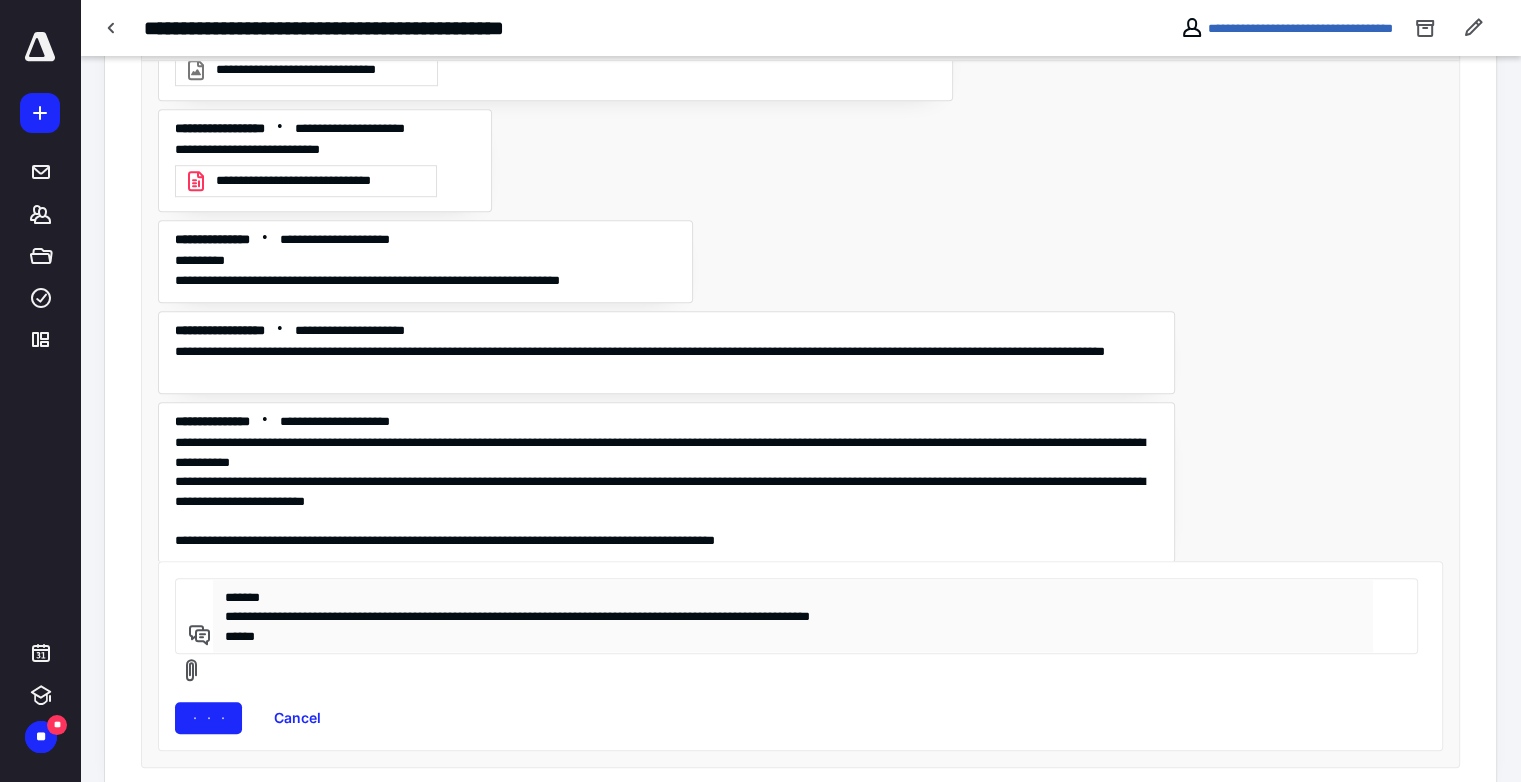 type 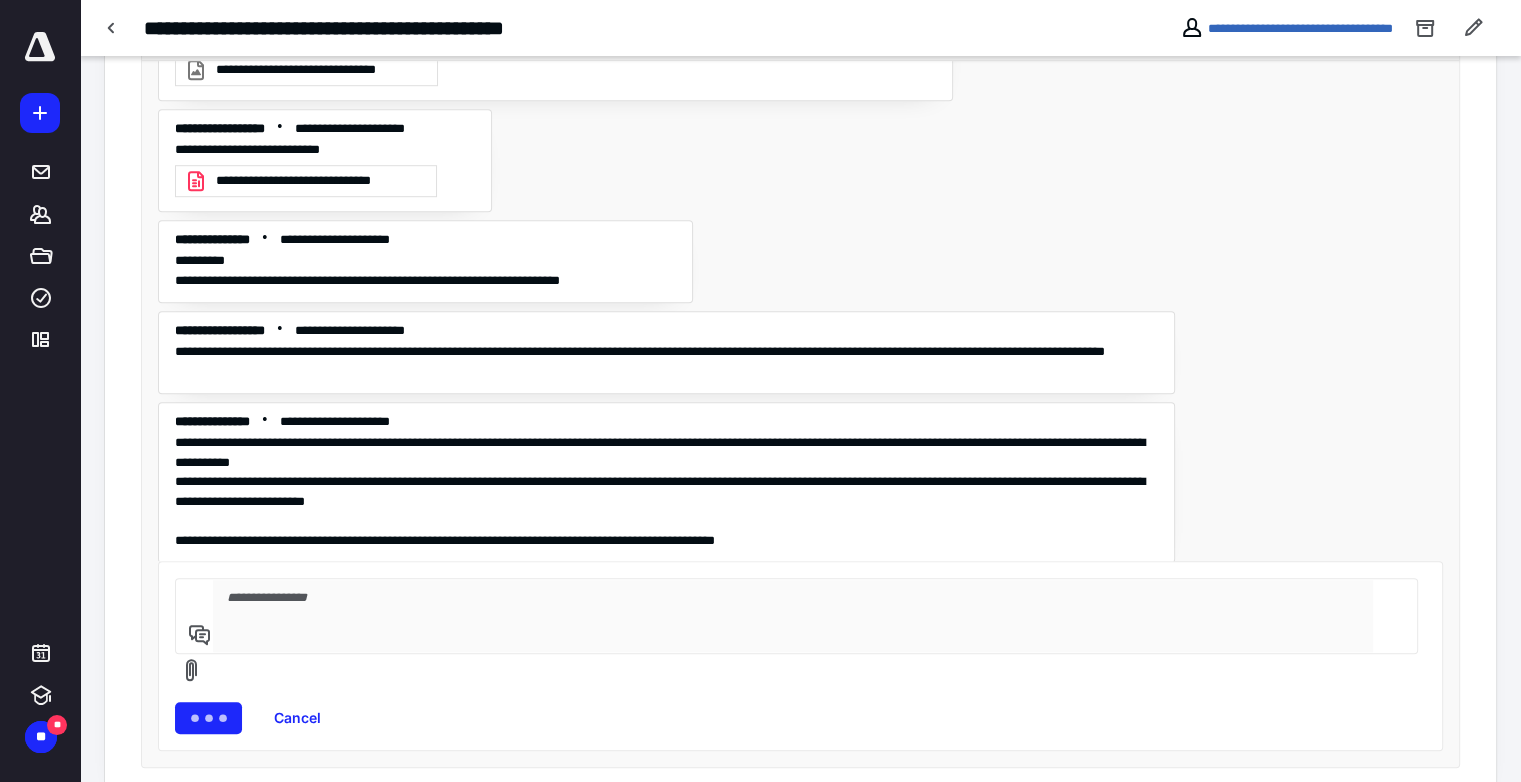 scroll, scrollTop: 2298, scrollLeft: 0, axis: vertical 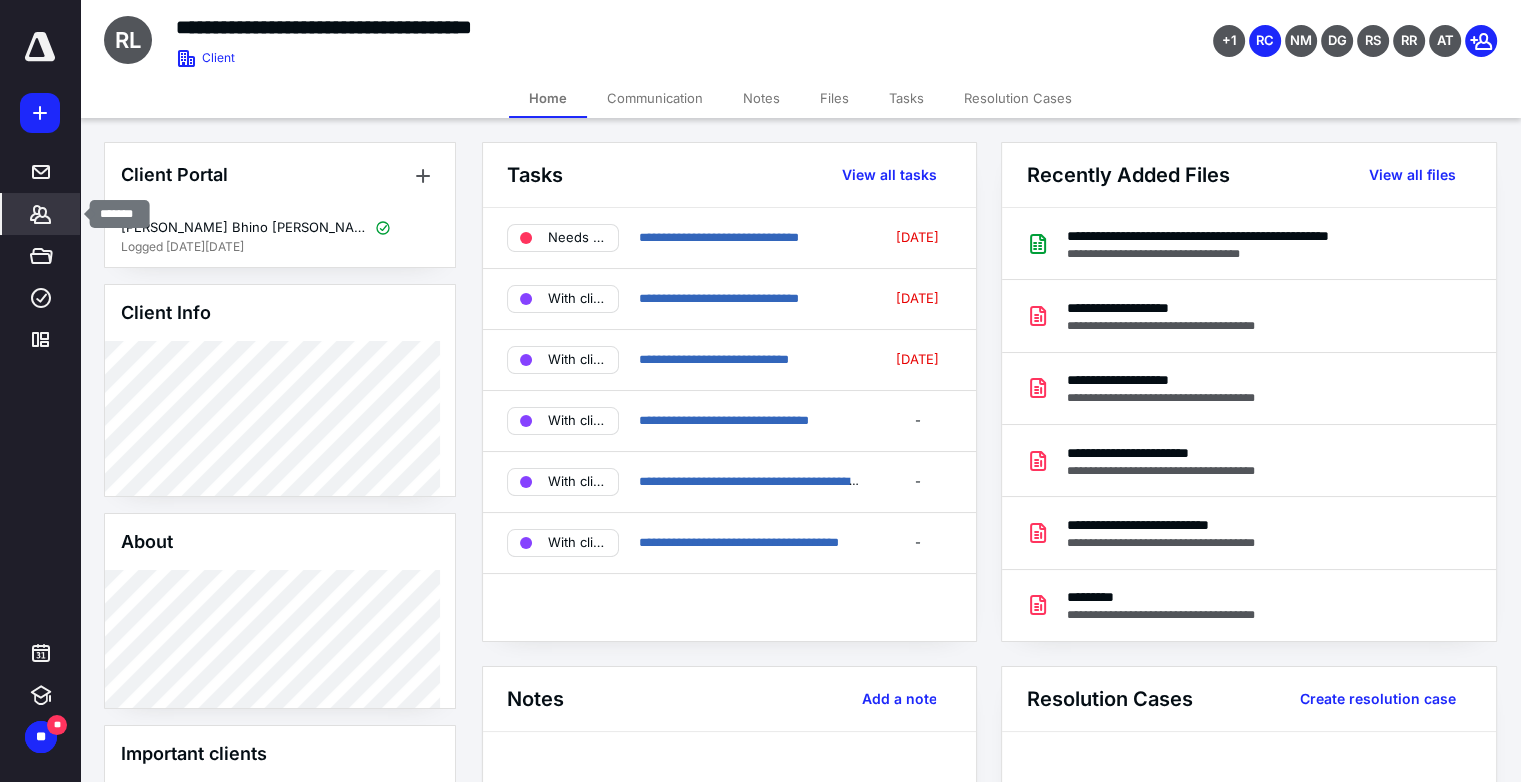 click 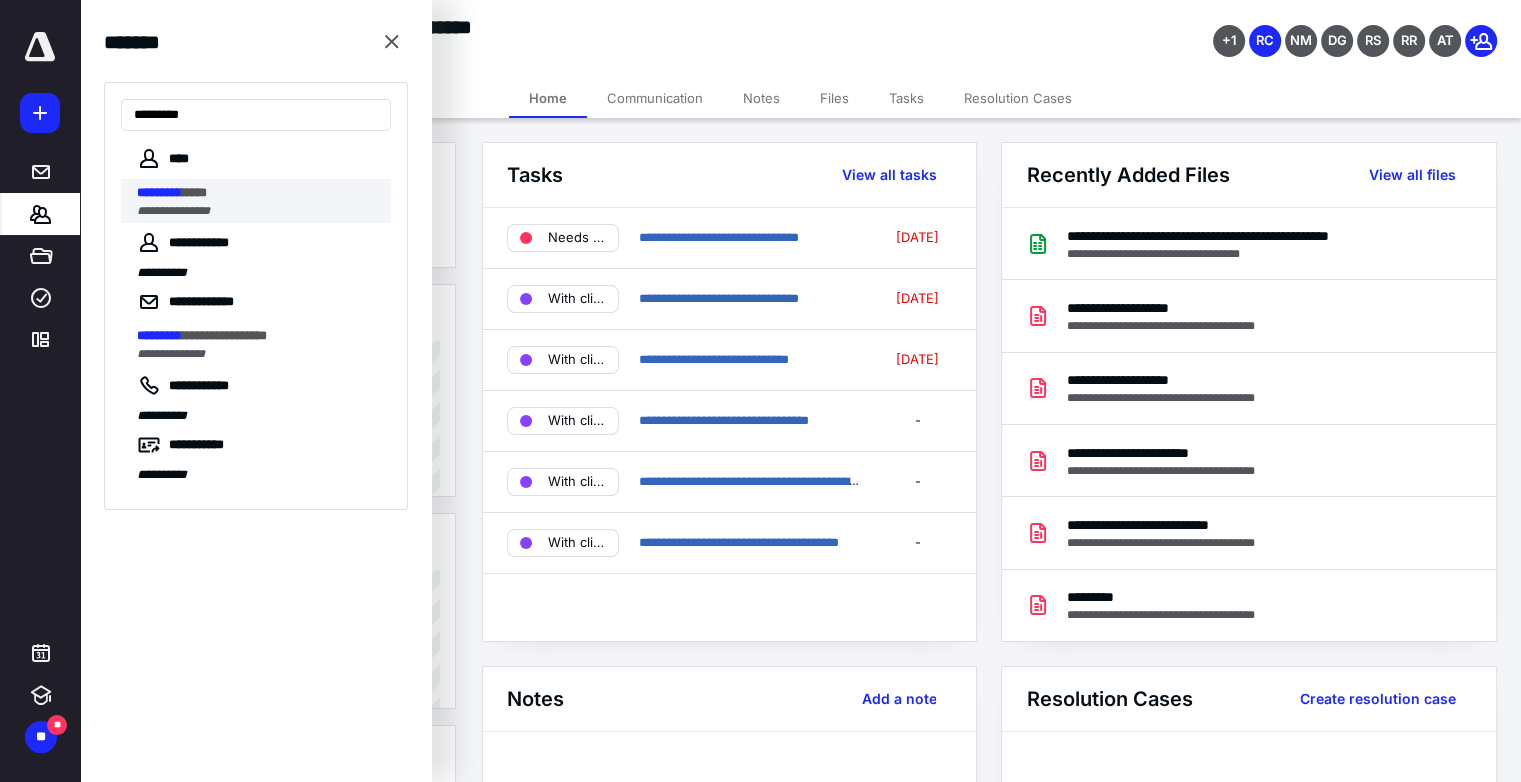 type on "*********" 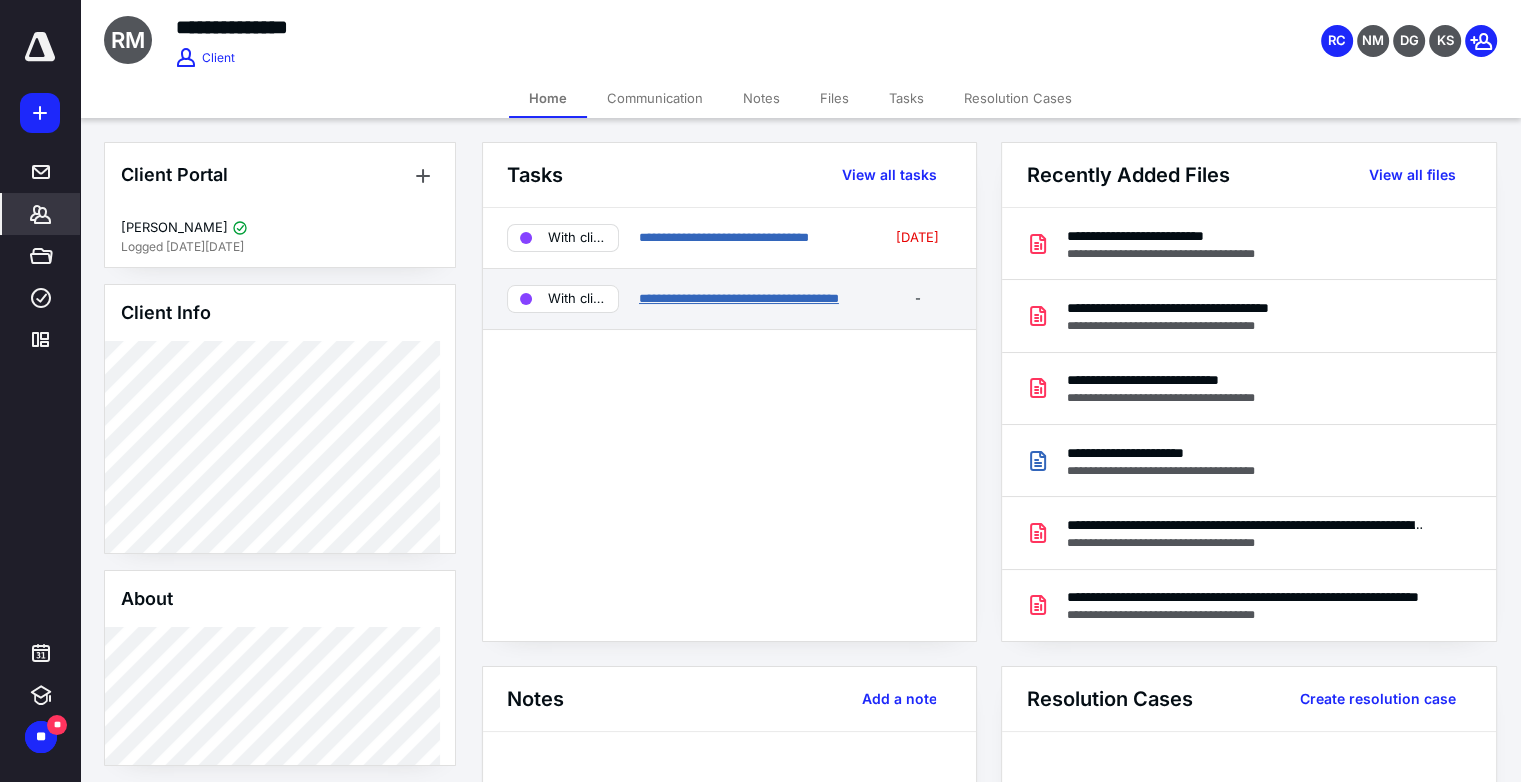 click on "**********" at bounding box center [739, 298] 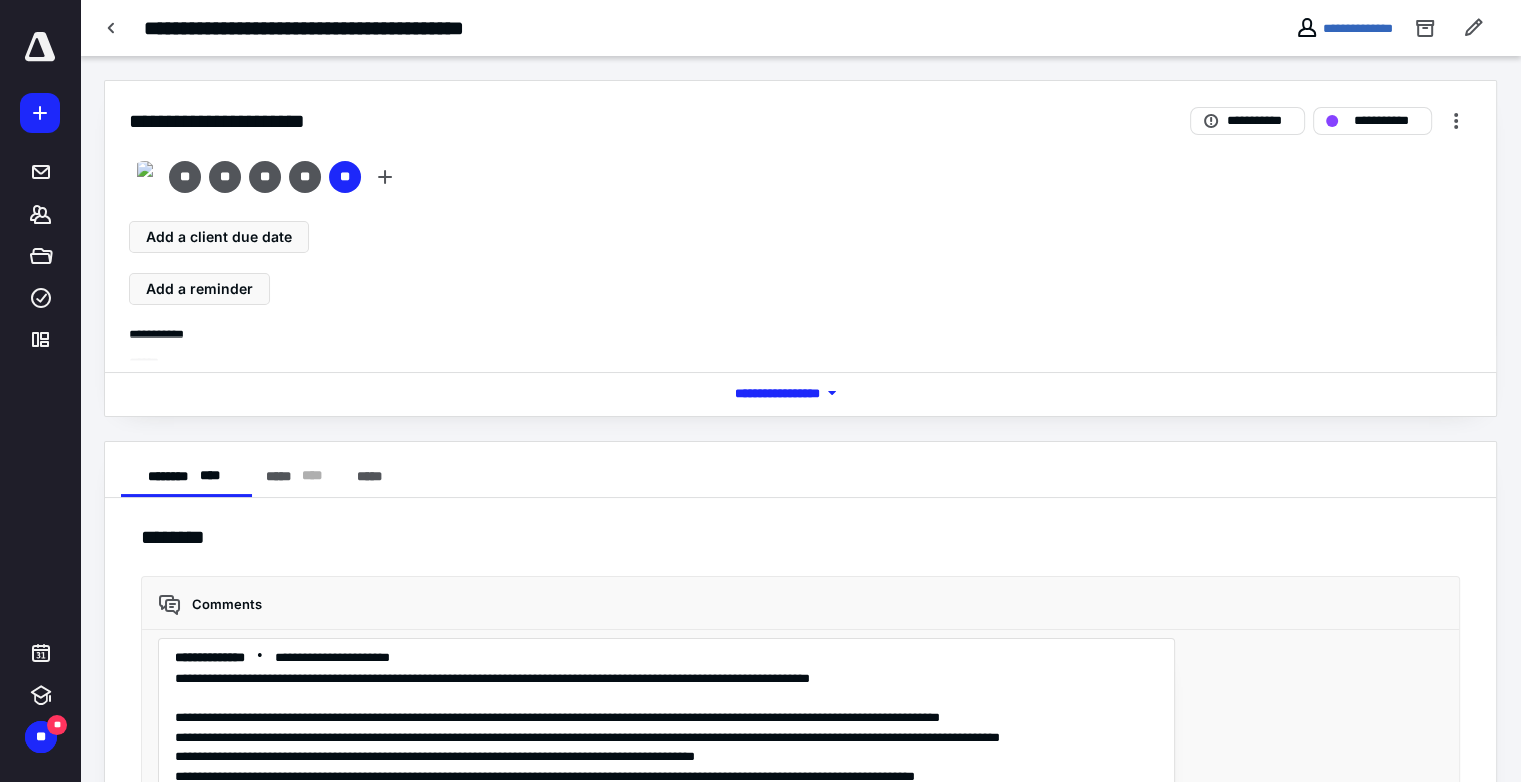 scroll, scrollTop: 8576, scrollLeft: 0, axis: vertical 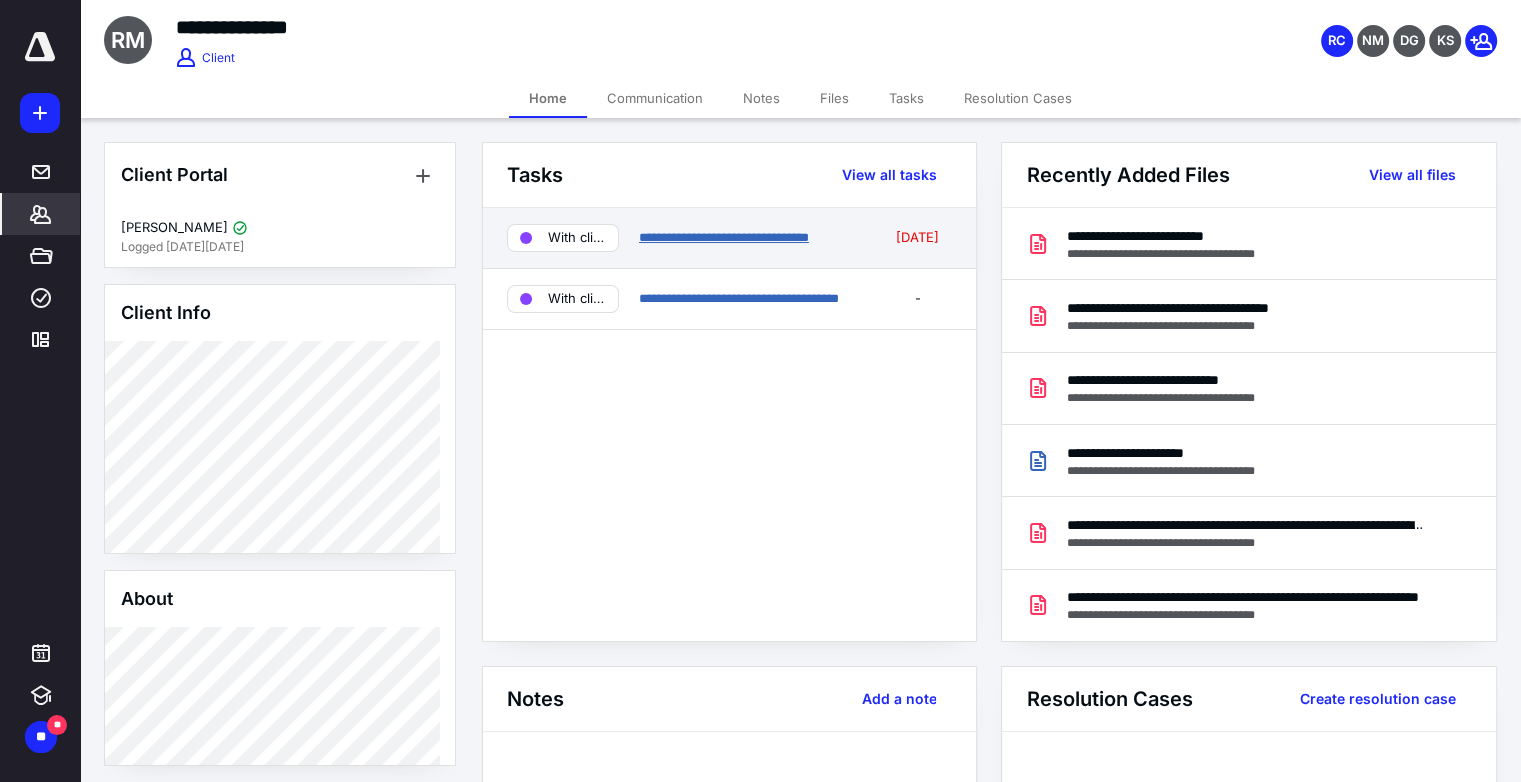 click on "**********" at bounding box center (724, 237) 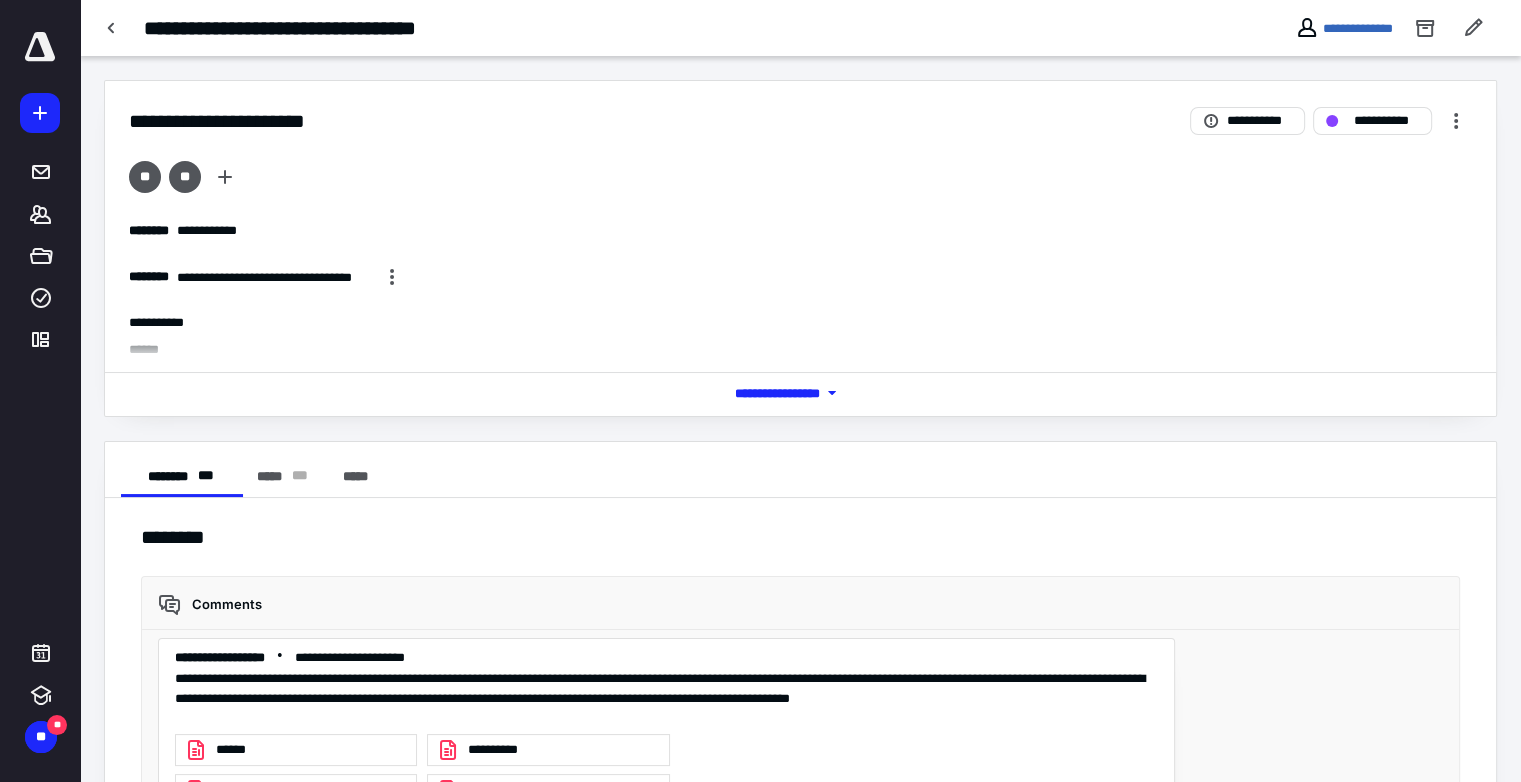 scroll, scrollTop: 332, scrollLeft: 0, axis: vertical 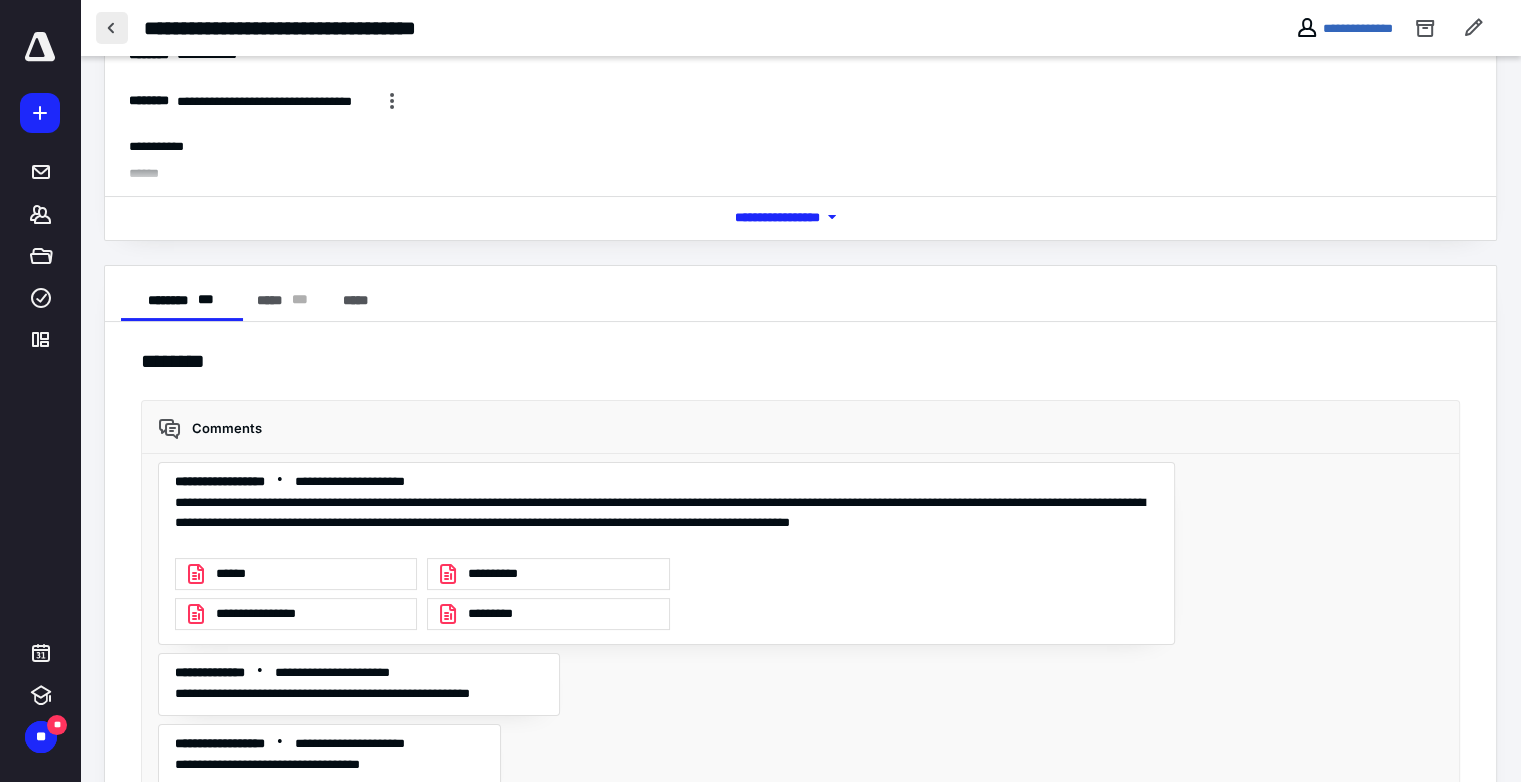 click at bounding box center [112, 28] 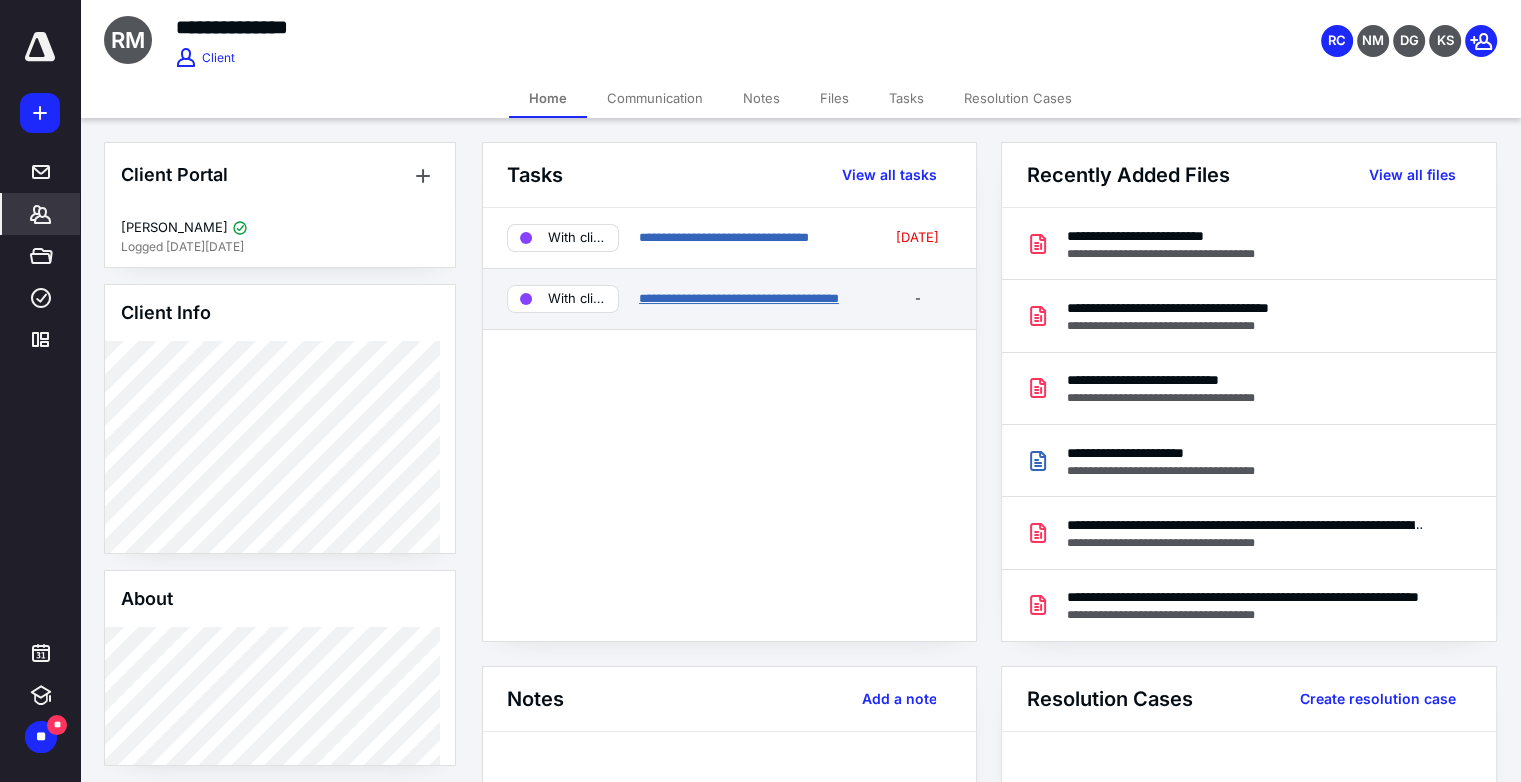 click on "**********" at bounding box center [739, 298] 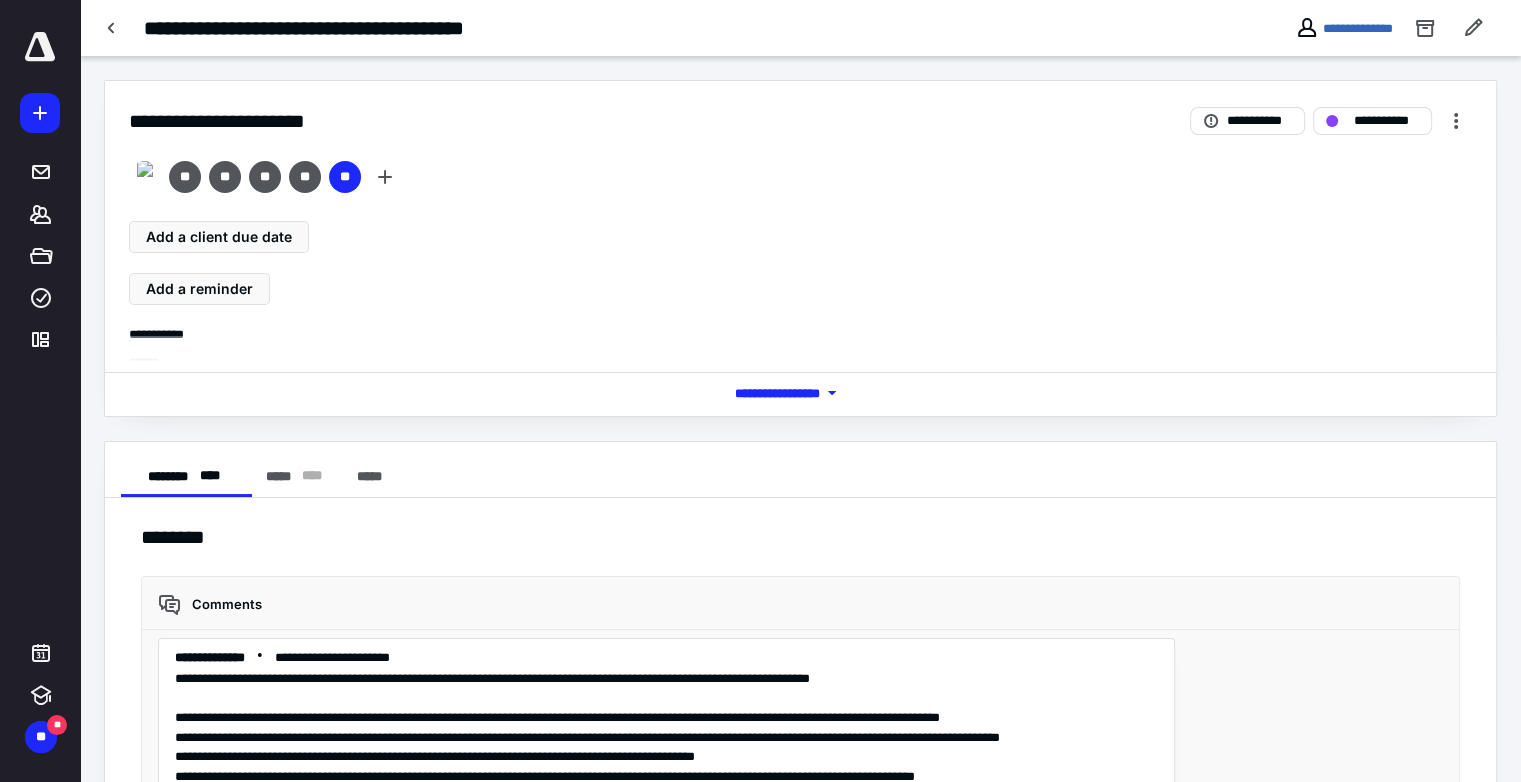 scroll, scrollTop: 8576, scrollLeft: 0, axis: vertical 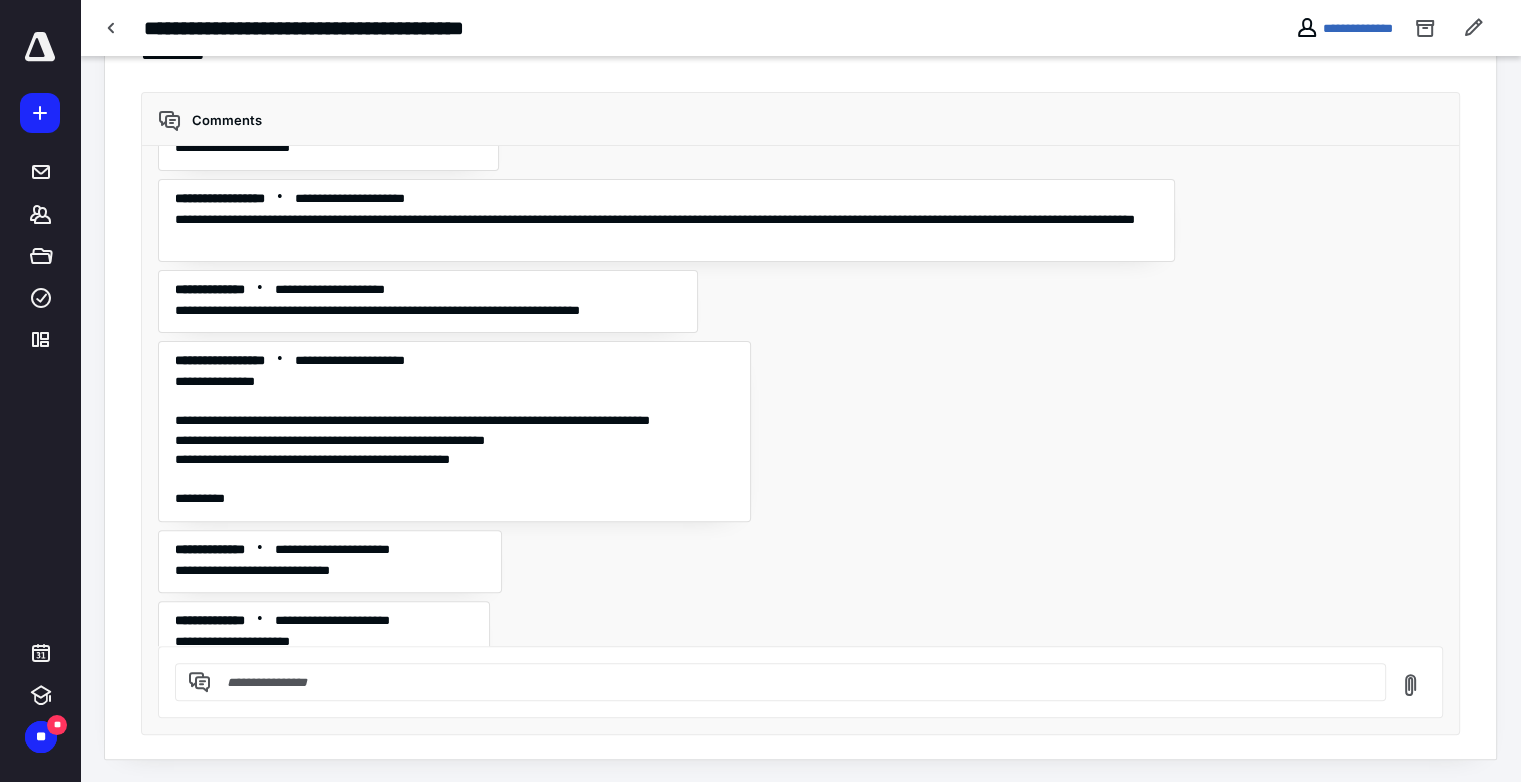 click at bounding box center (792, 682) 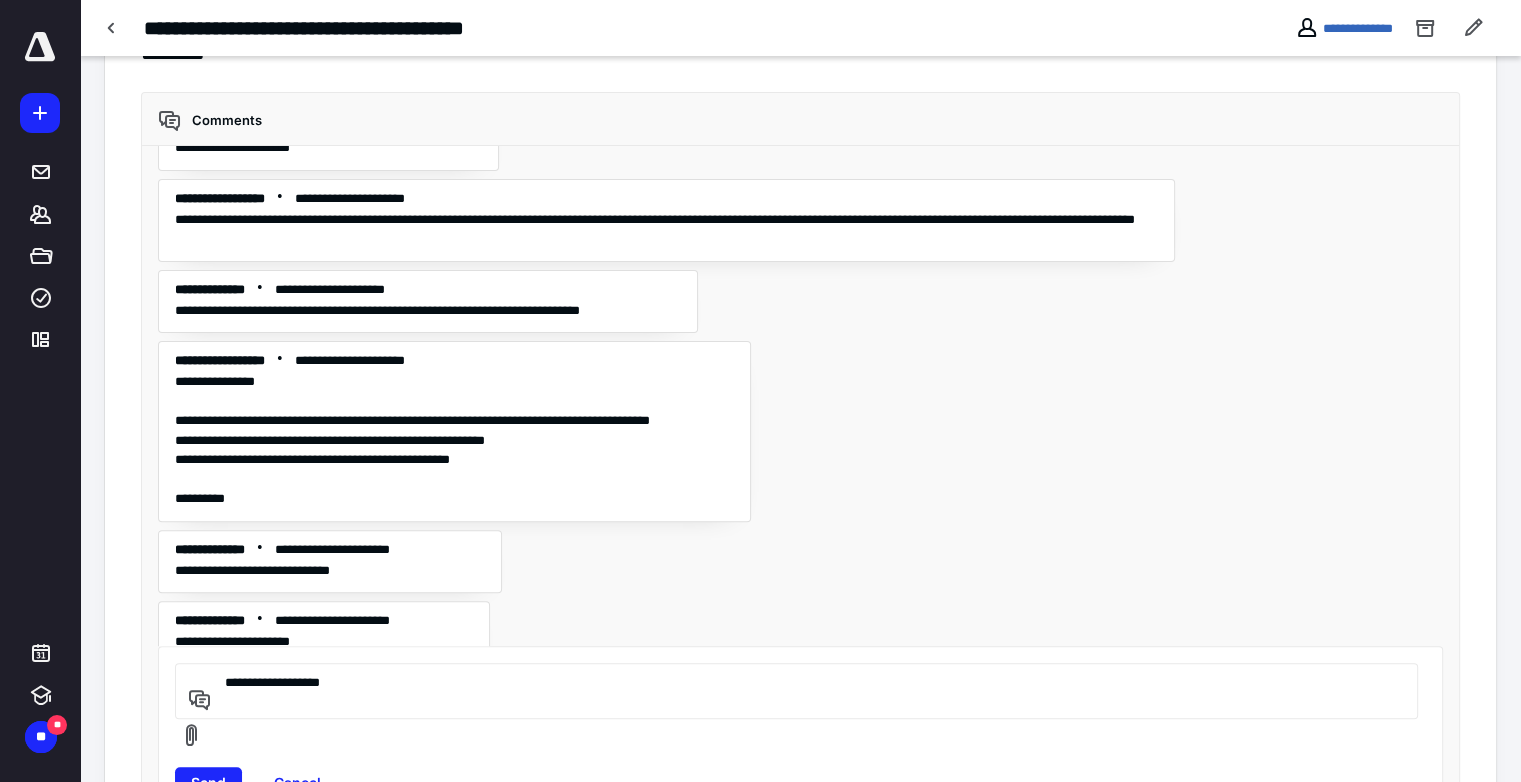 click on "**********" at bounding box center [793, 691] 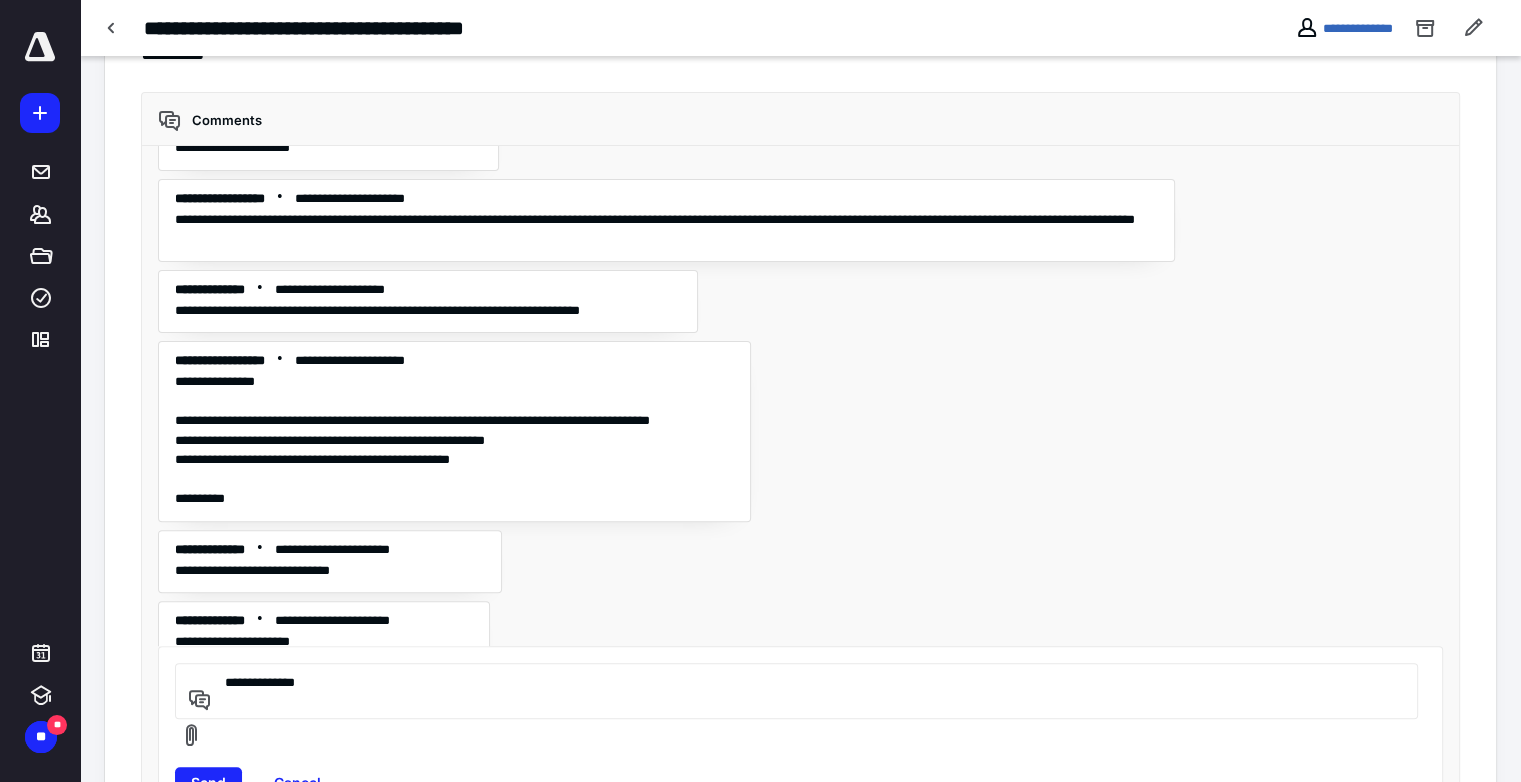 click on "**********" at bounding box center (793, 691) 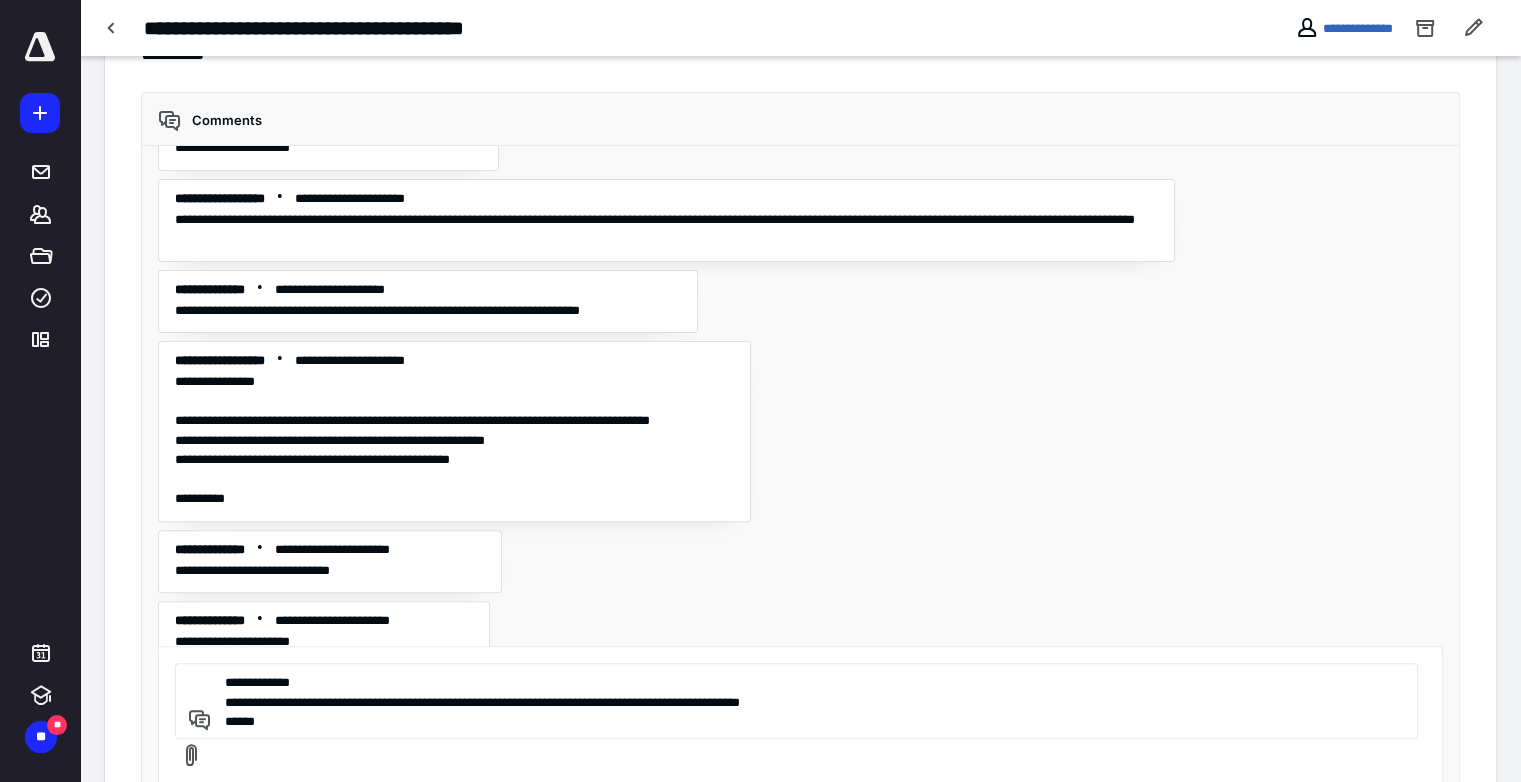 type on "**********" 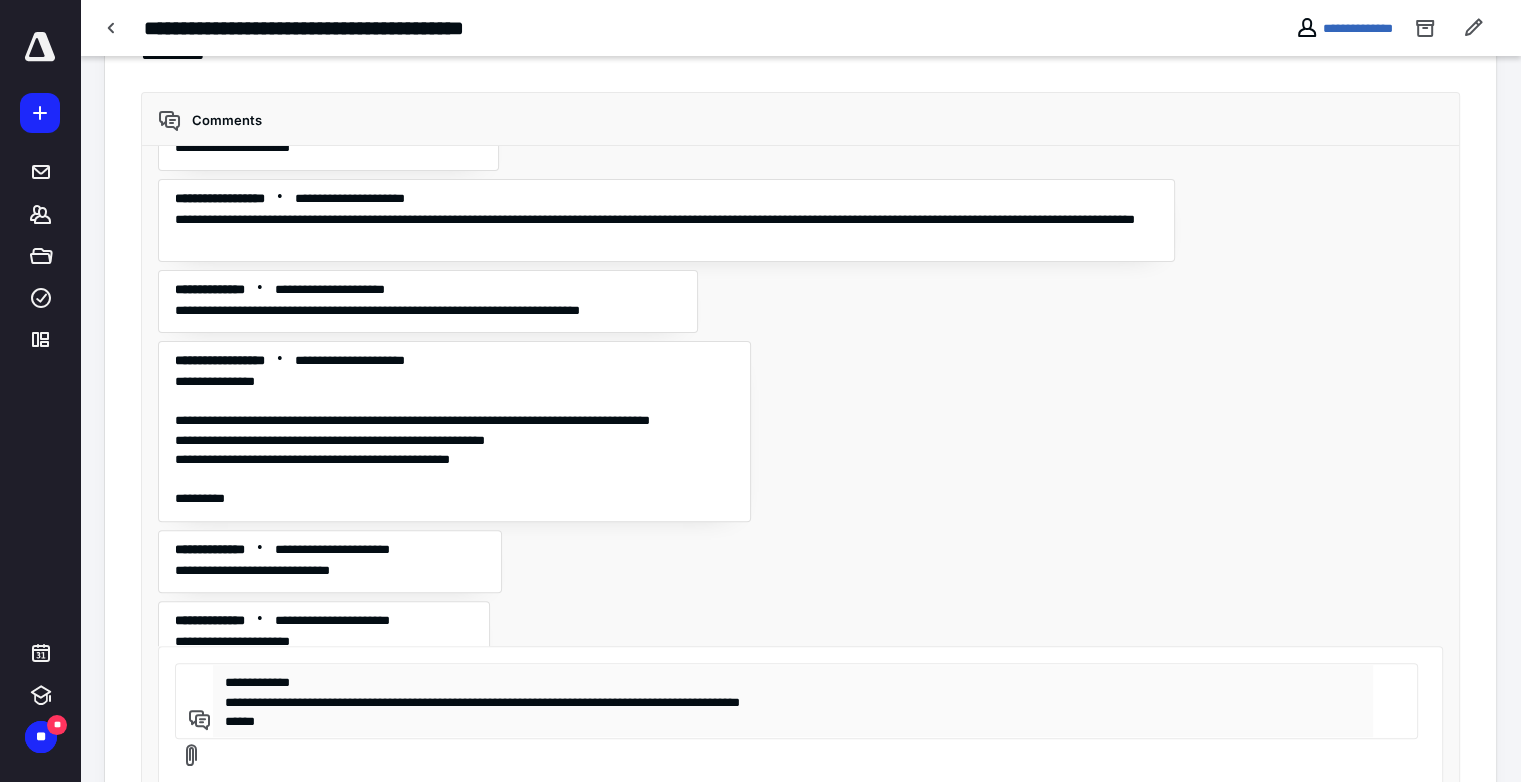type 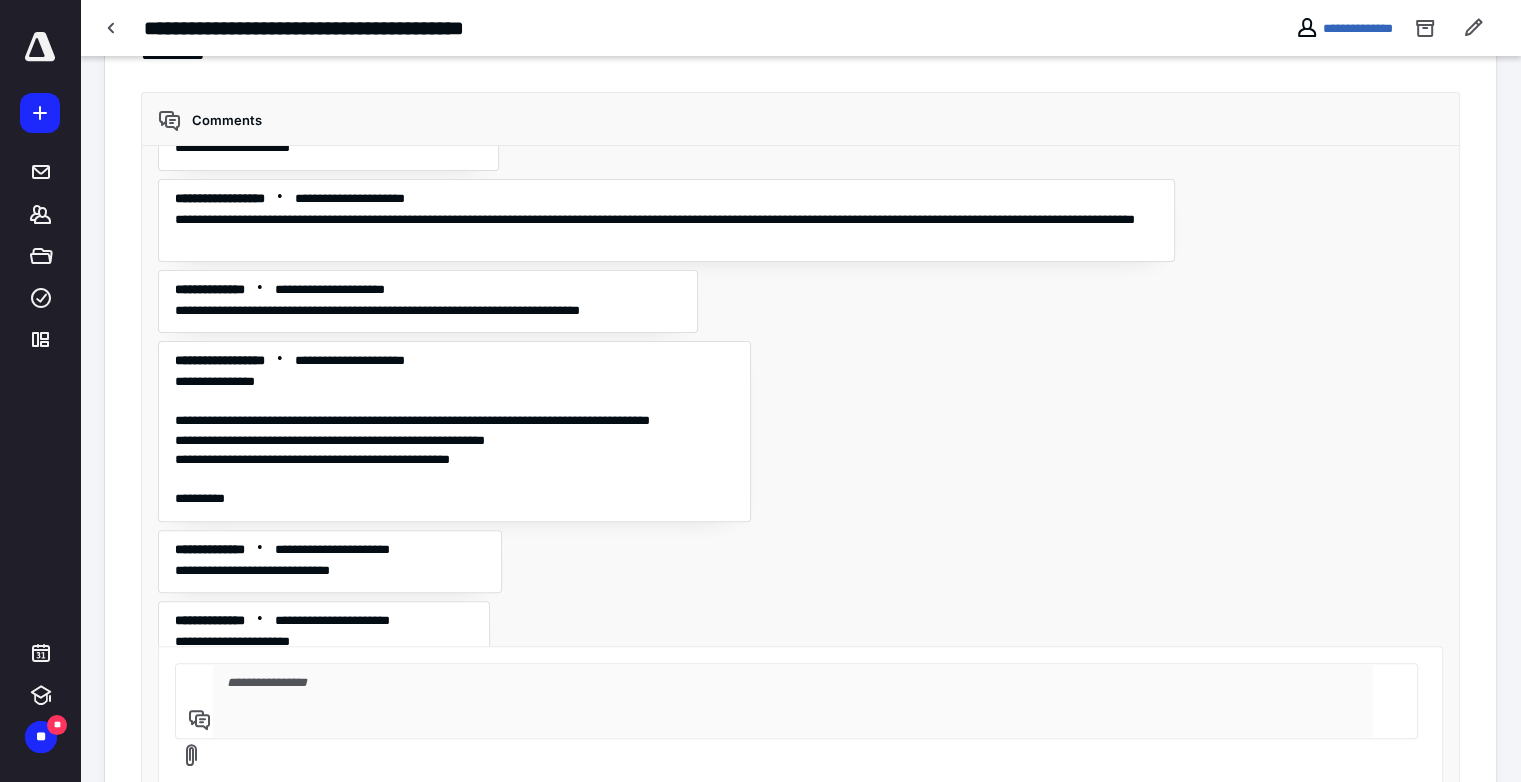scroll, scrollTop: 8687, scrollLeft: 0, axis: vertical 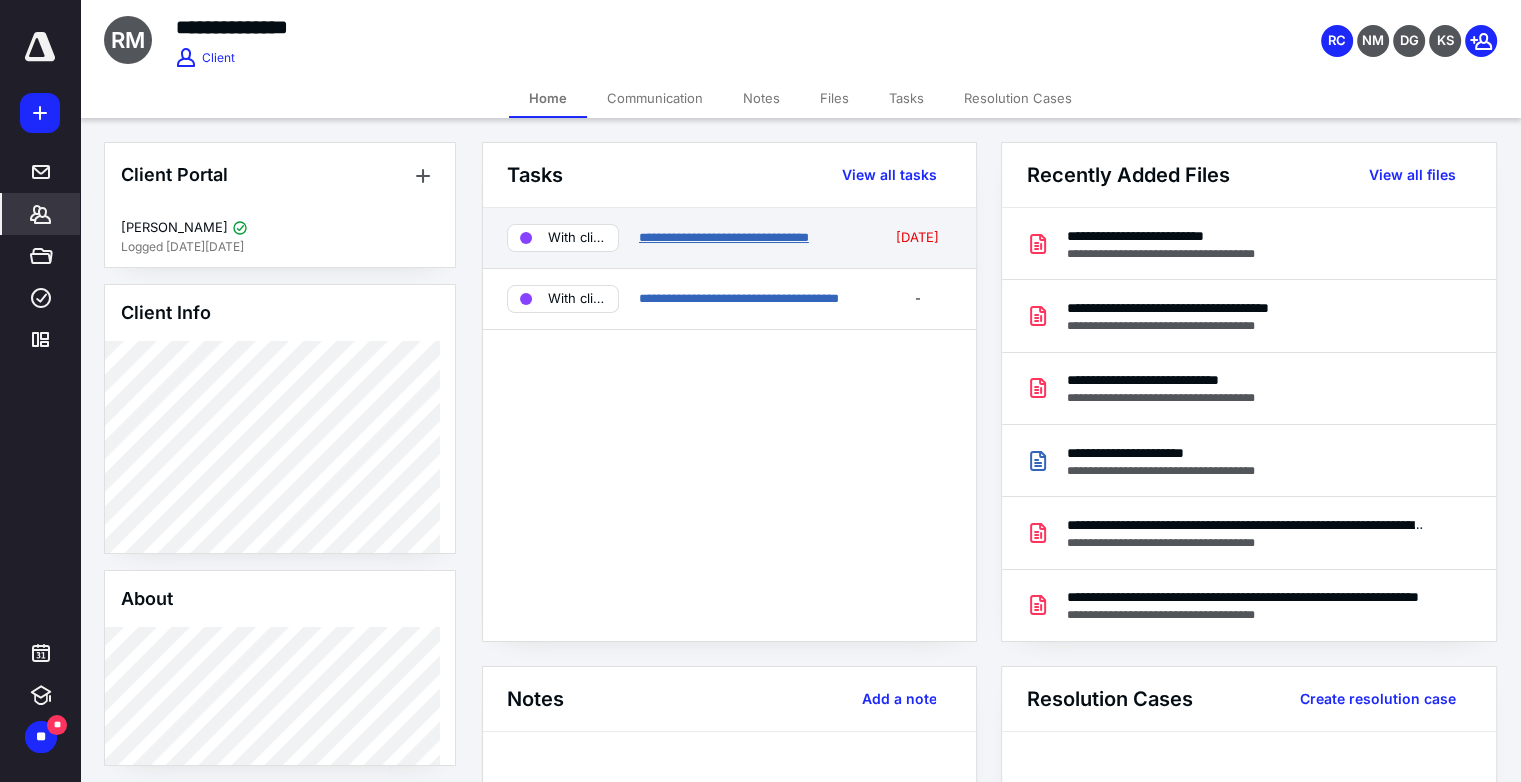 click on "**********" at bounding box center [724, 237] 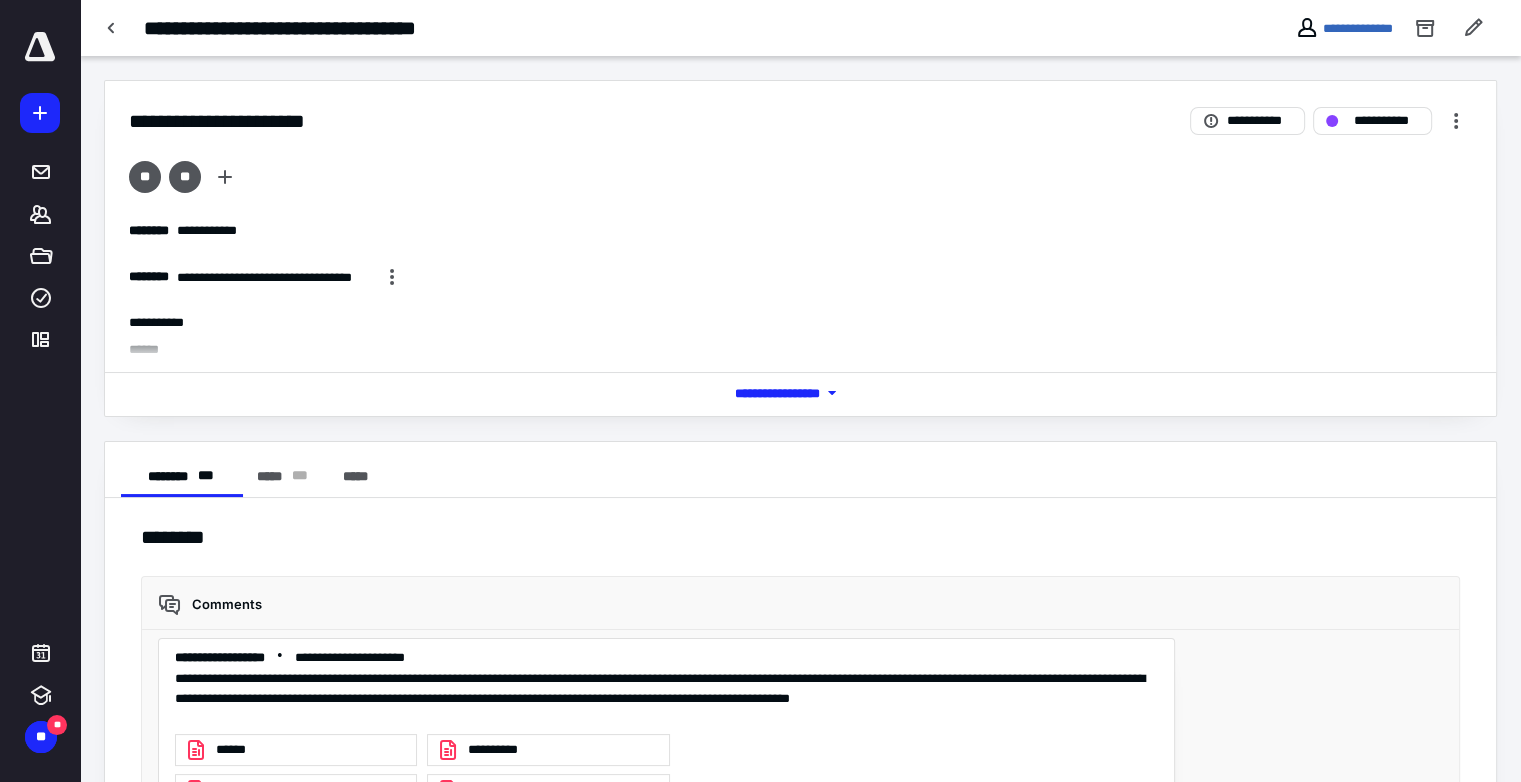 scroll, scrollTop: 332, scrollLeft: 0, axis: vertical 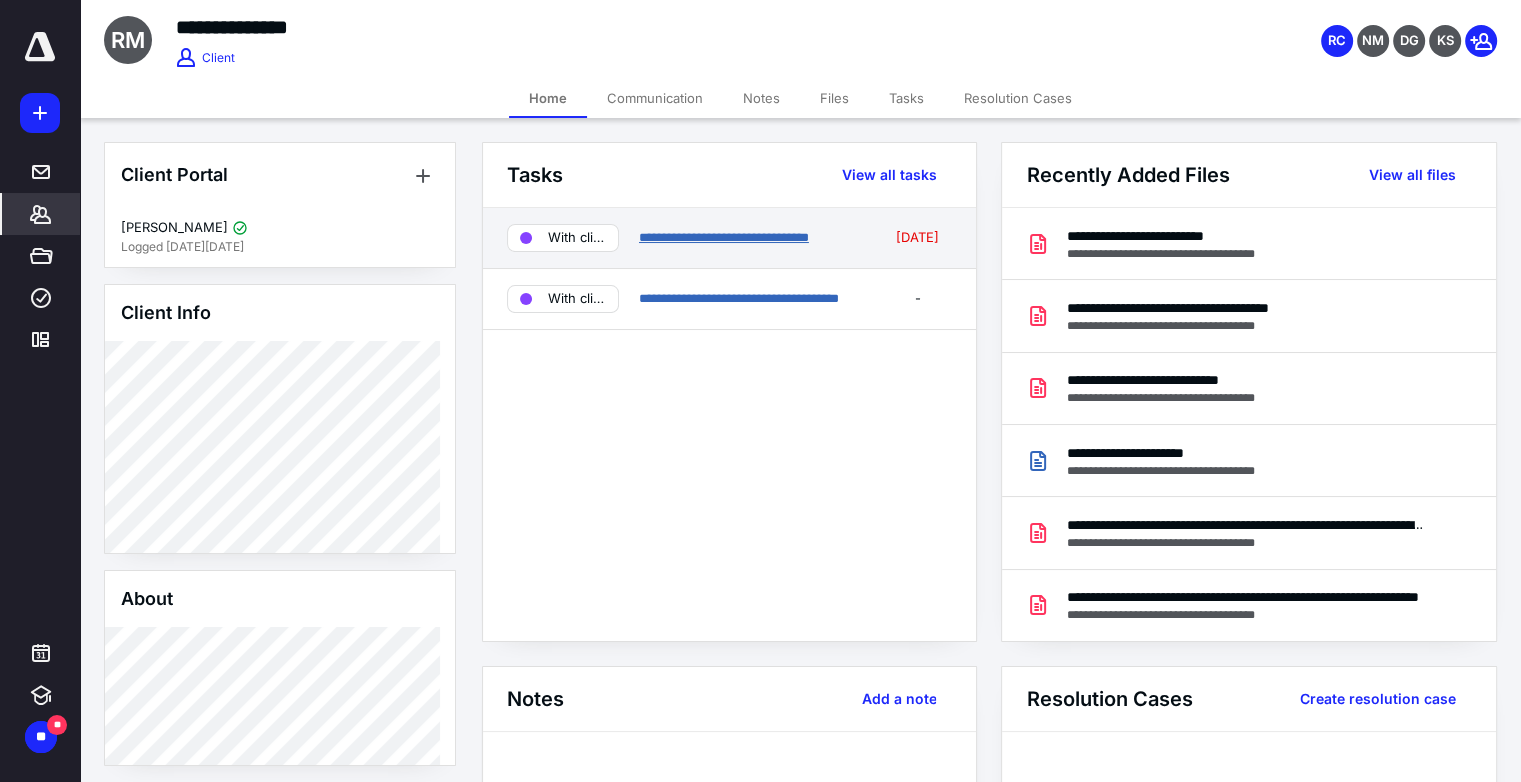 click on "**********" at bounding box center (724, 237) 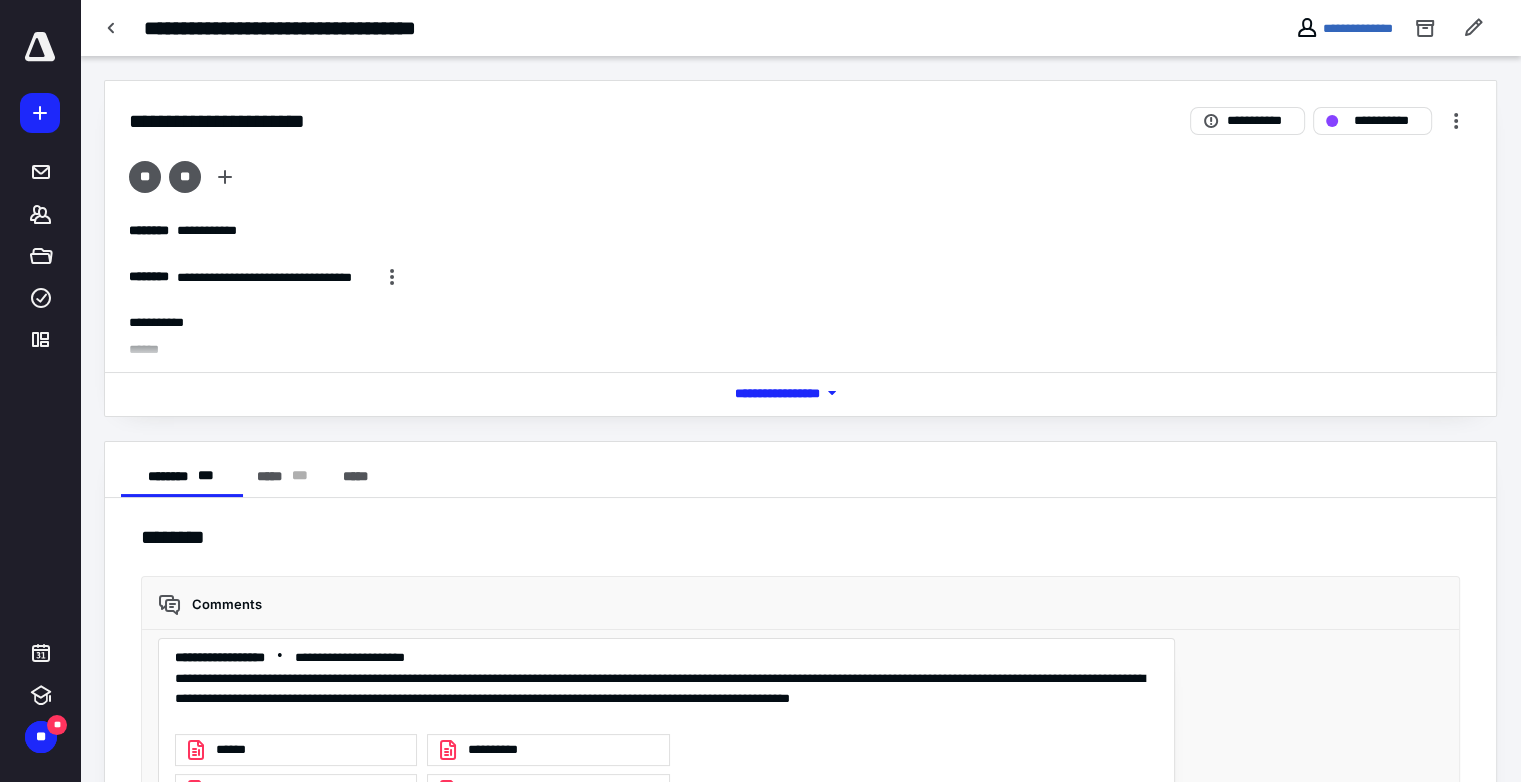 scroll, scrollTop: 332, scrollLeft: 0, axis: vertical 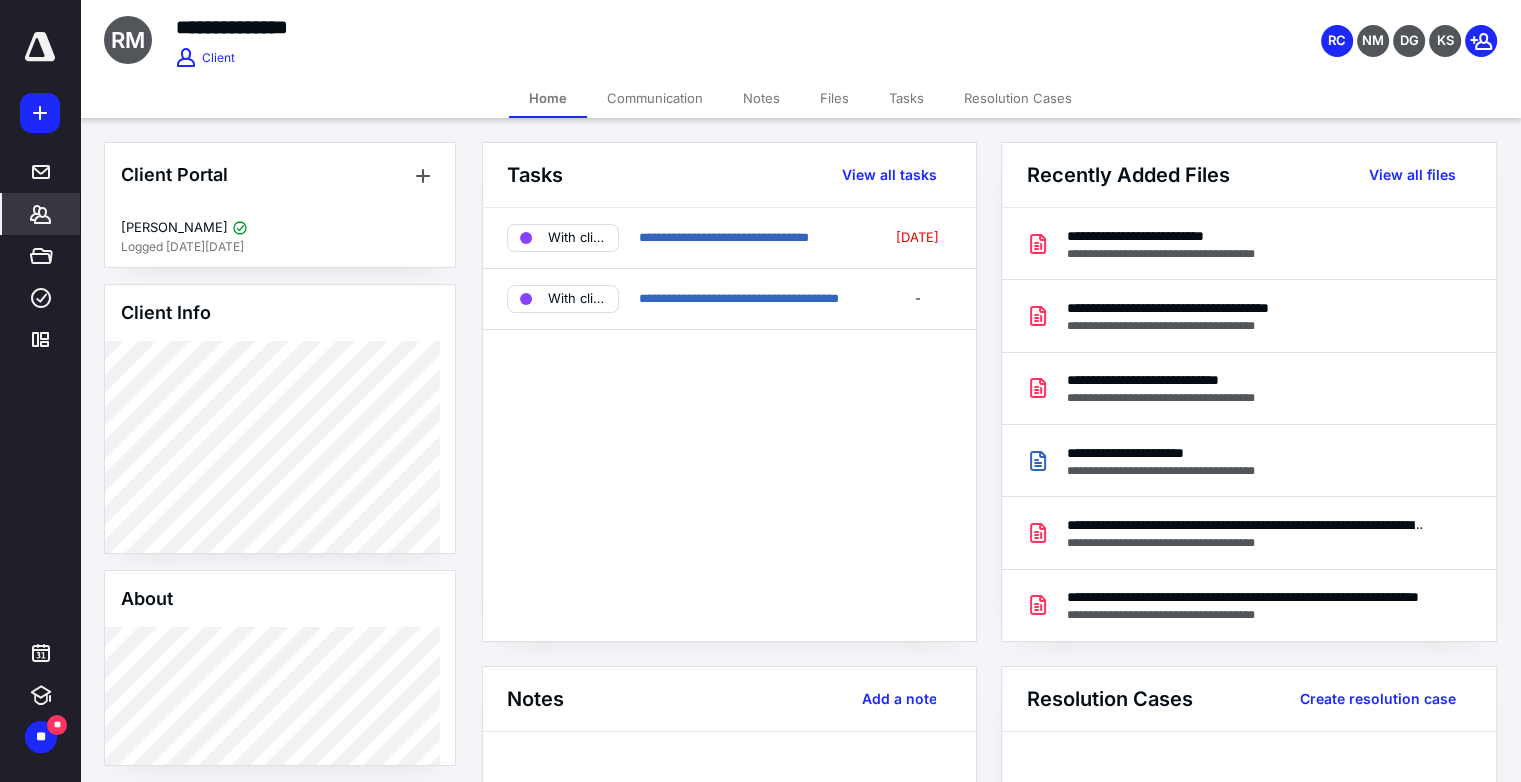 click 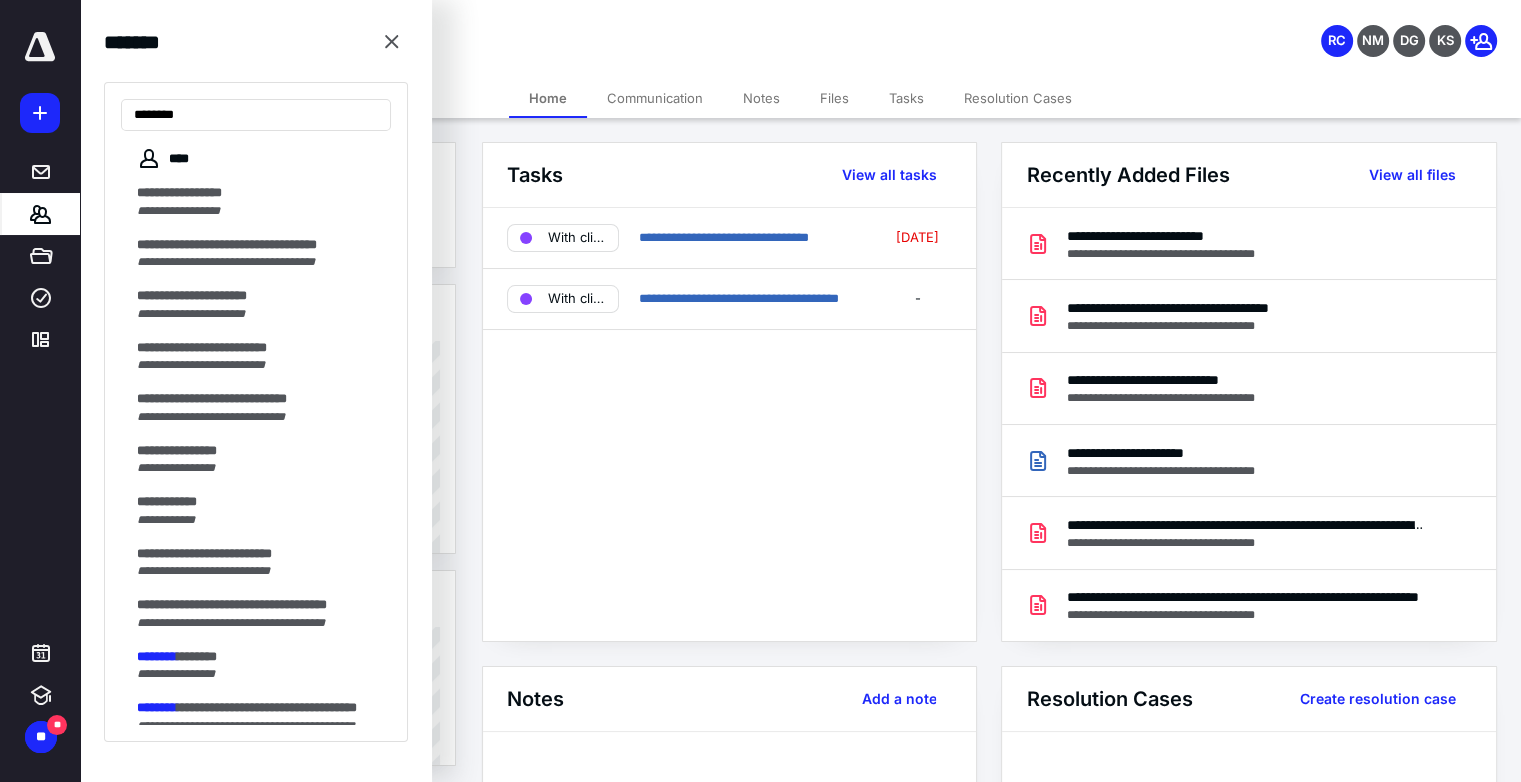 type on "********" 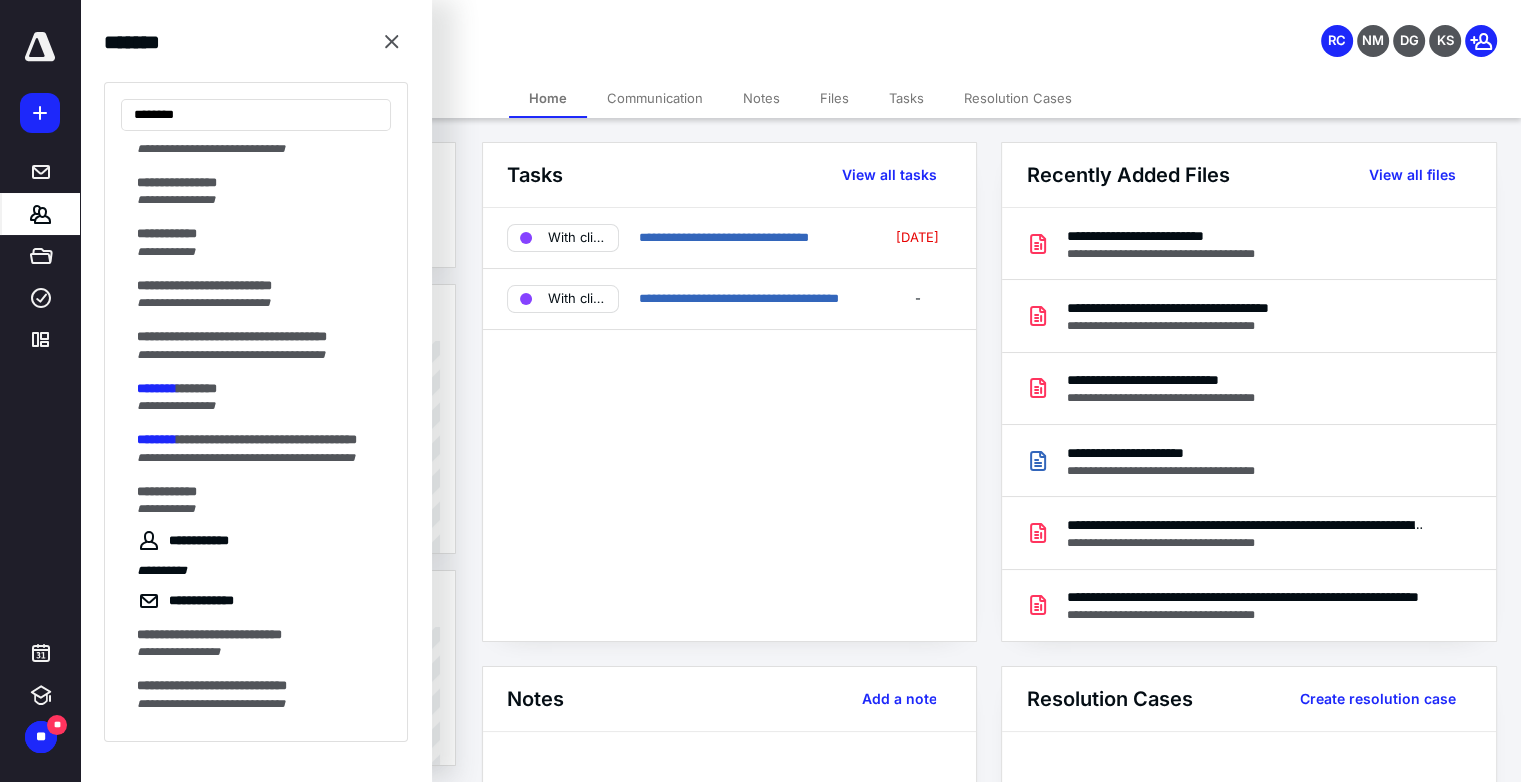 scroll, scrollTop: 136, scrollLeft: 0, axis: vertical 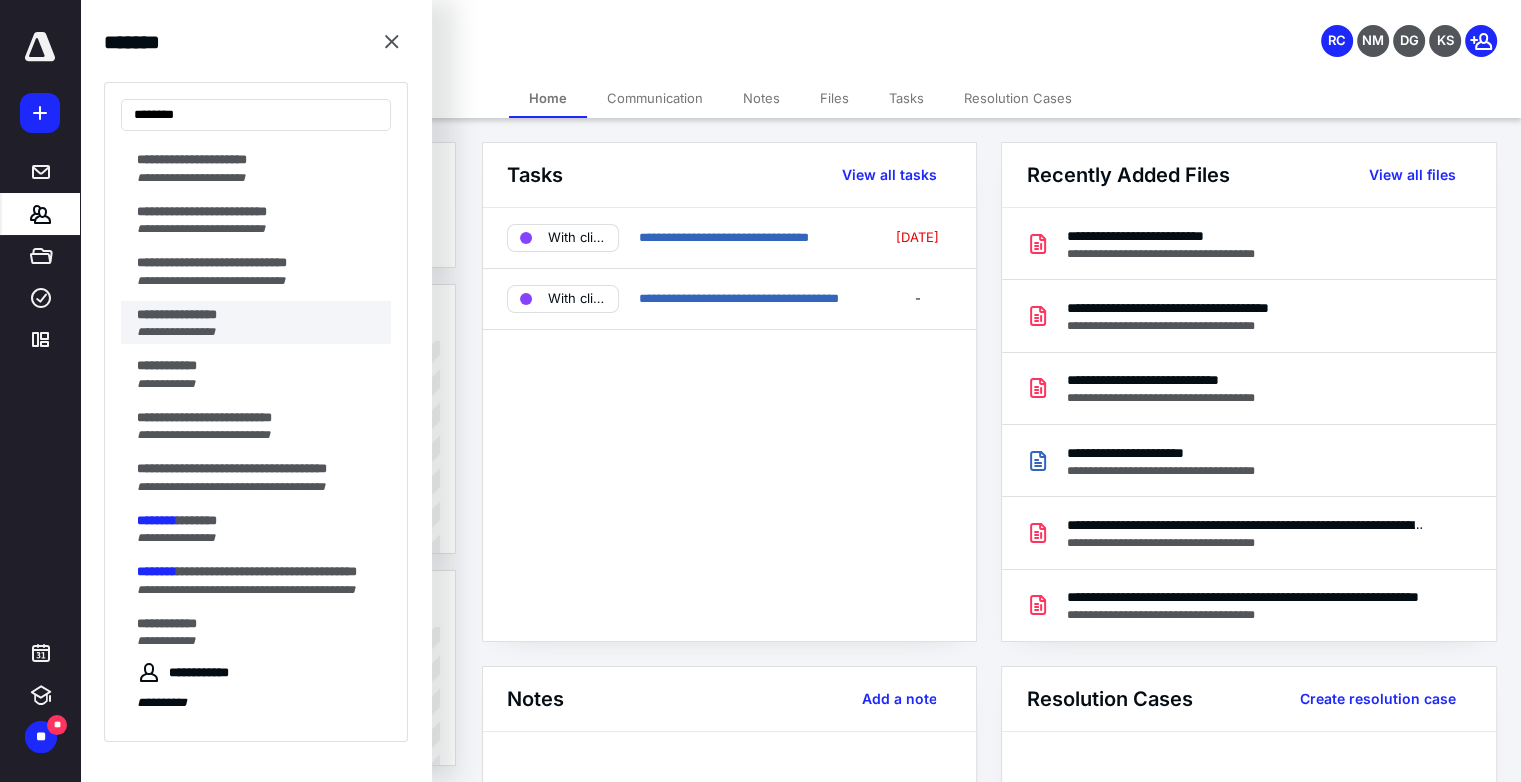 click on "**********" at bounding box center (177, 314) 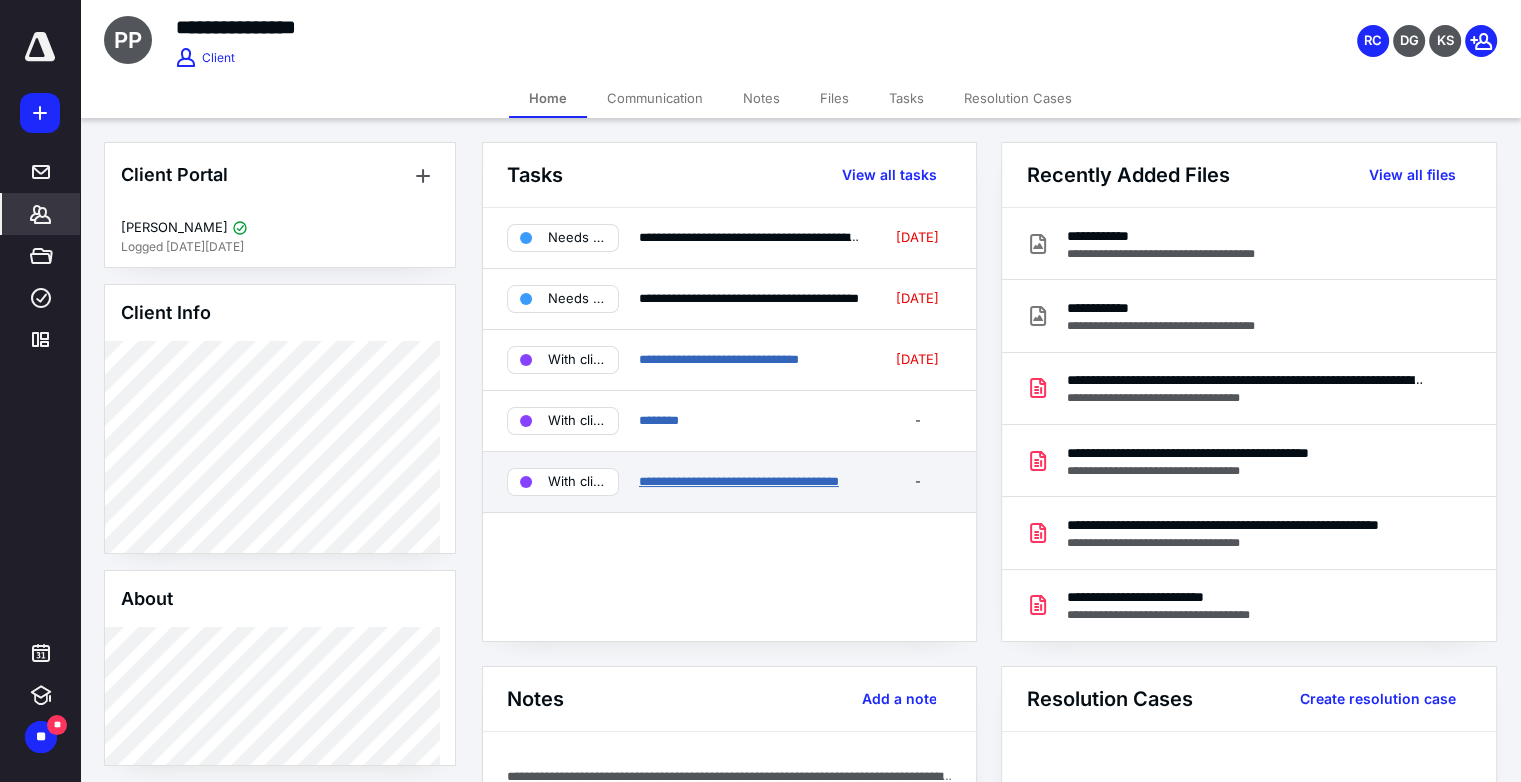 click on "**********" at bounding box center [739, 481] 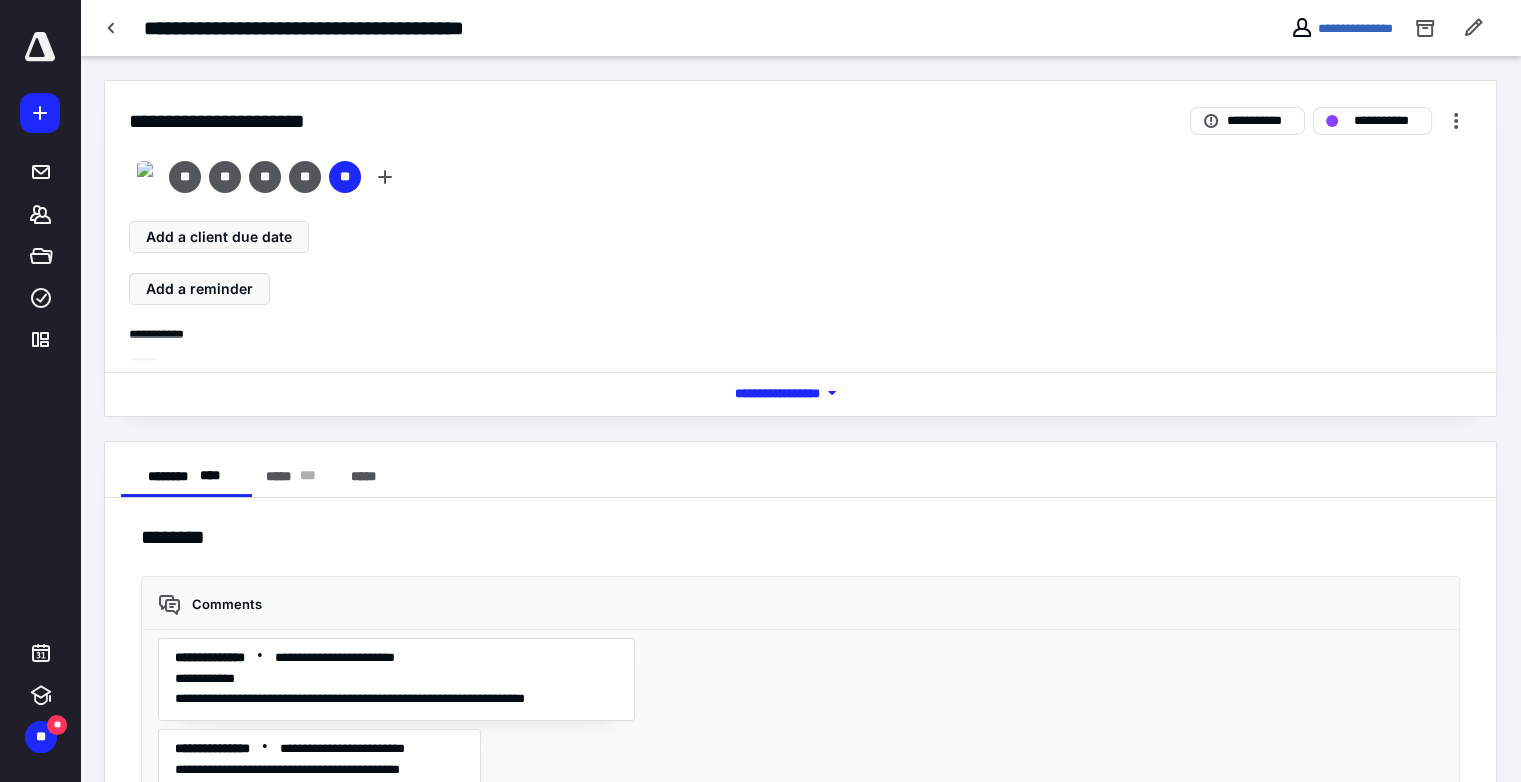 scroll, scrollTop: 3468, scrollLeft: 0, axis: vertical 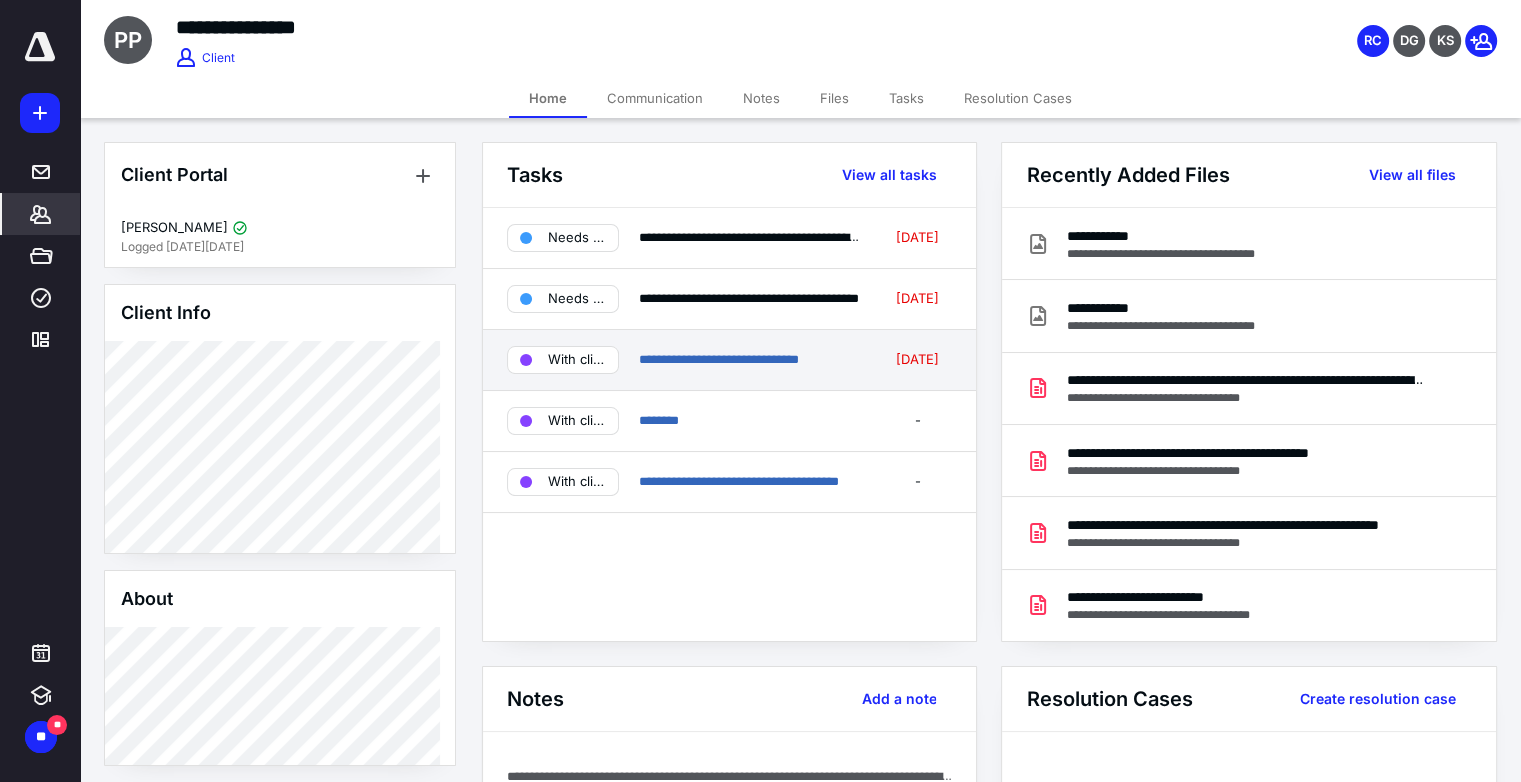 click on "**********" at bounding box center [729, 360] 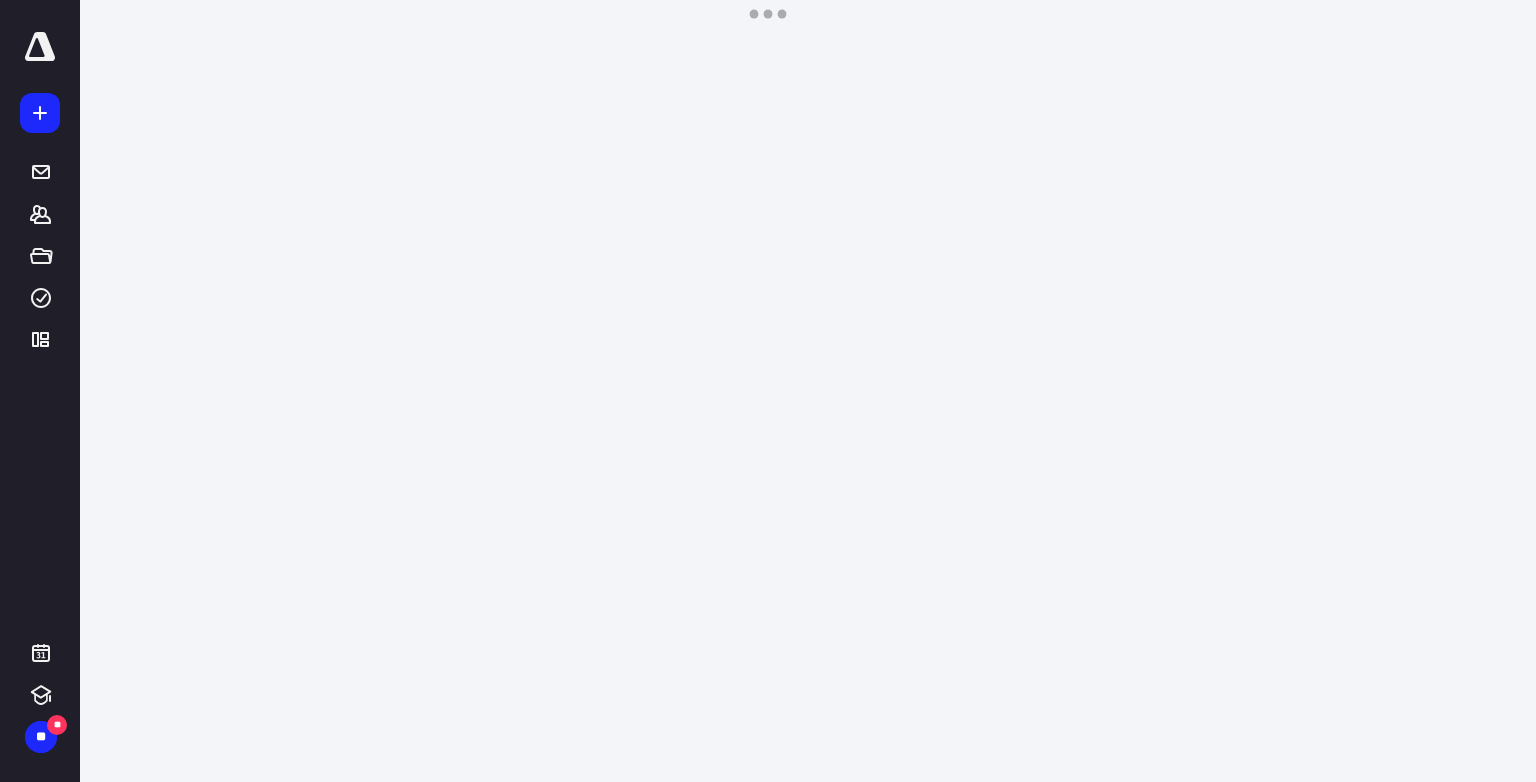 click on "**********" at bounding box center [768, 391] 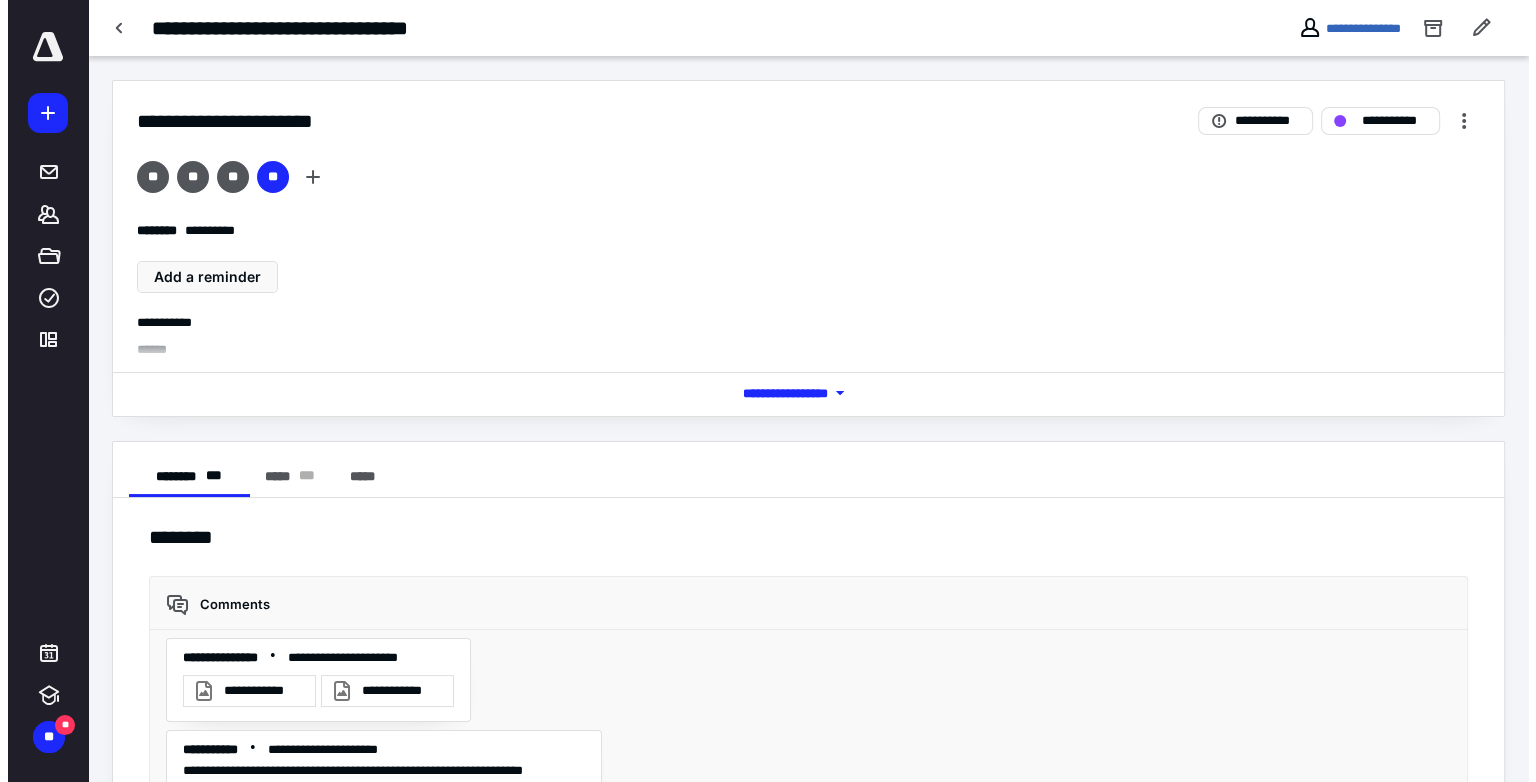 scroll, scrollTop: 154, scrollLeft: 0, axis: vertical 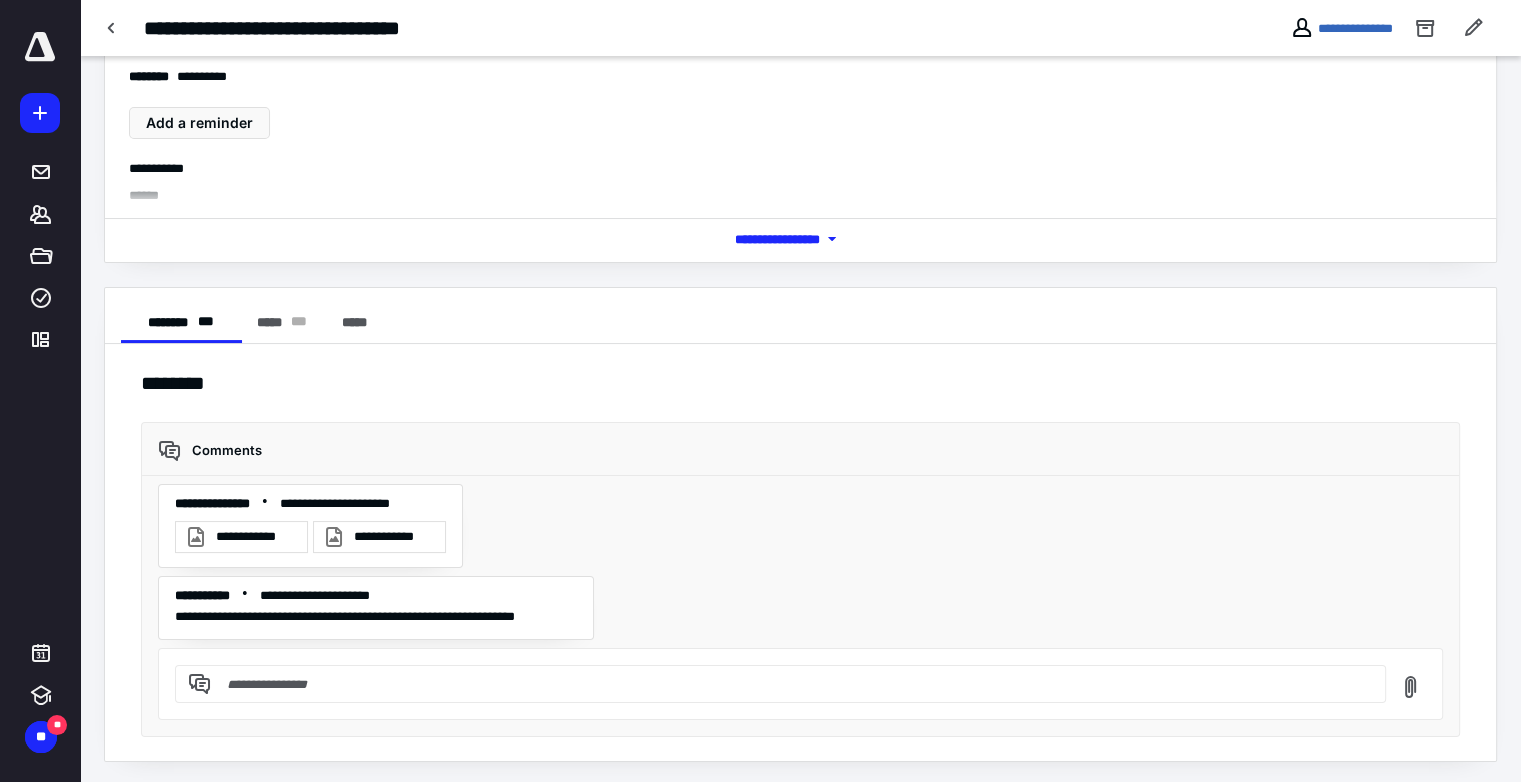 click on "**********" at bounding box center (257, 537) 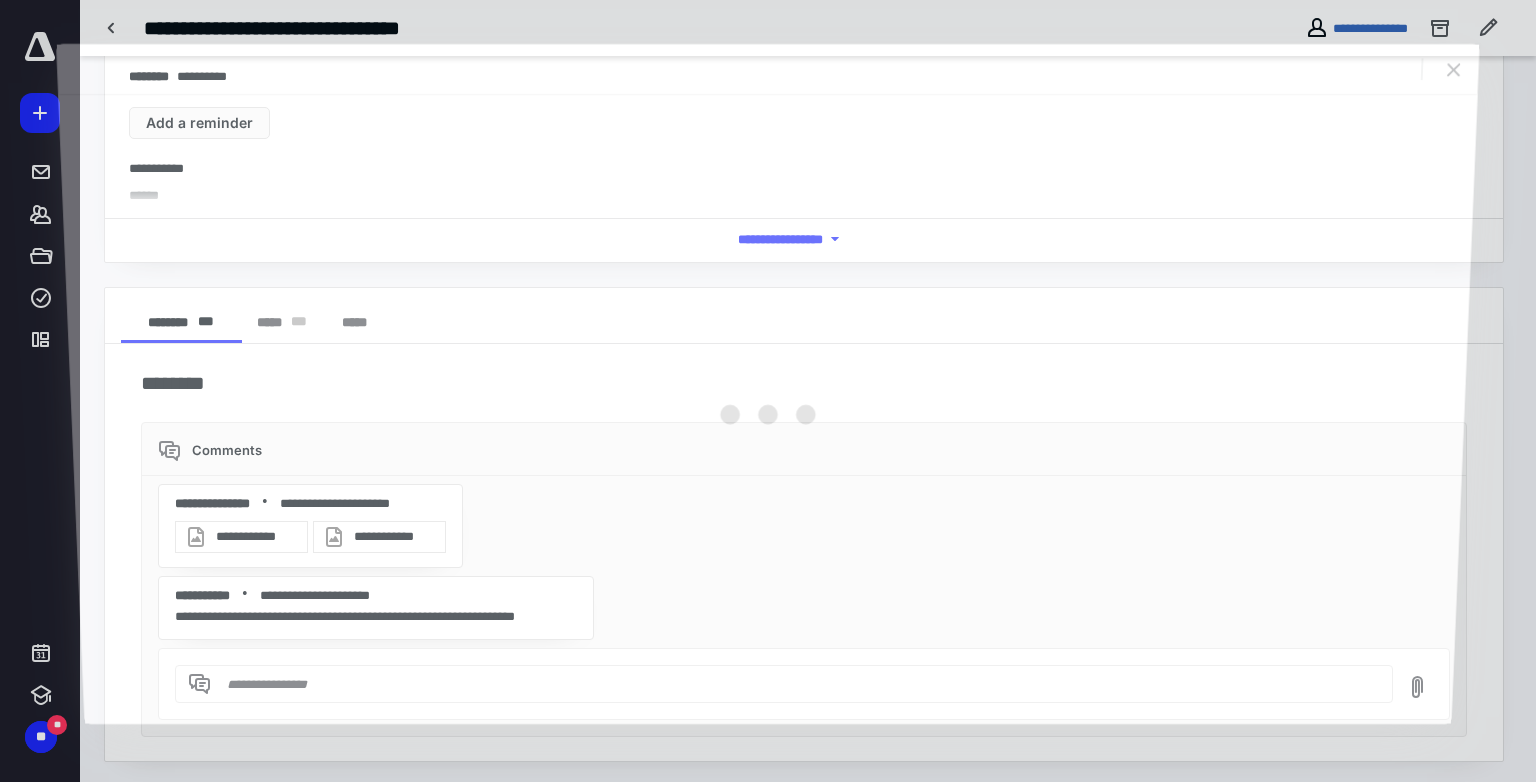 click at bounding box center (768, 409) 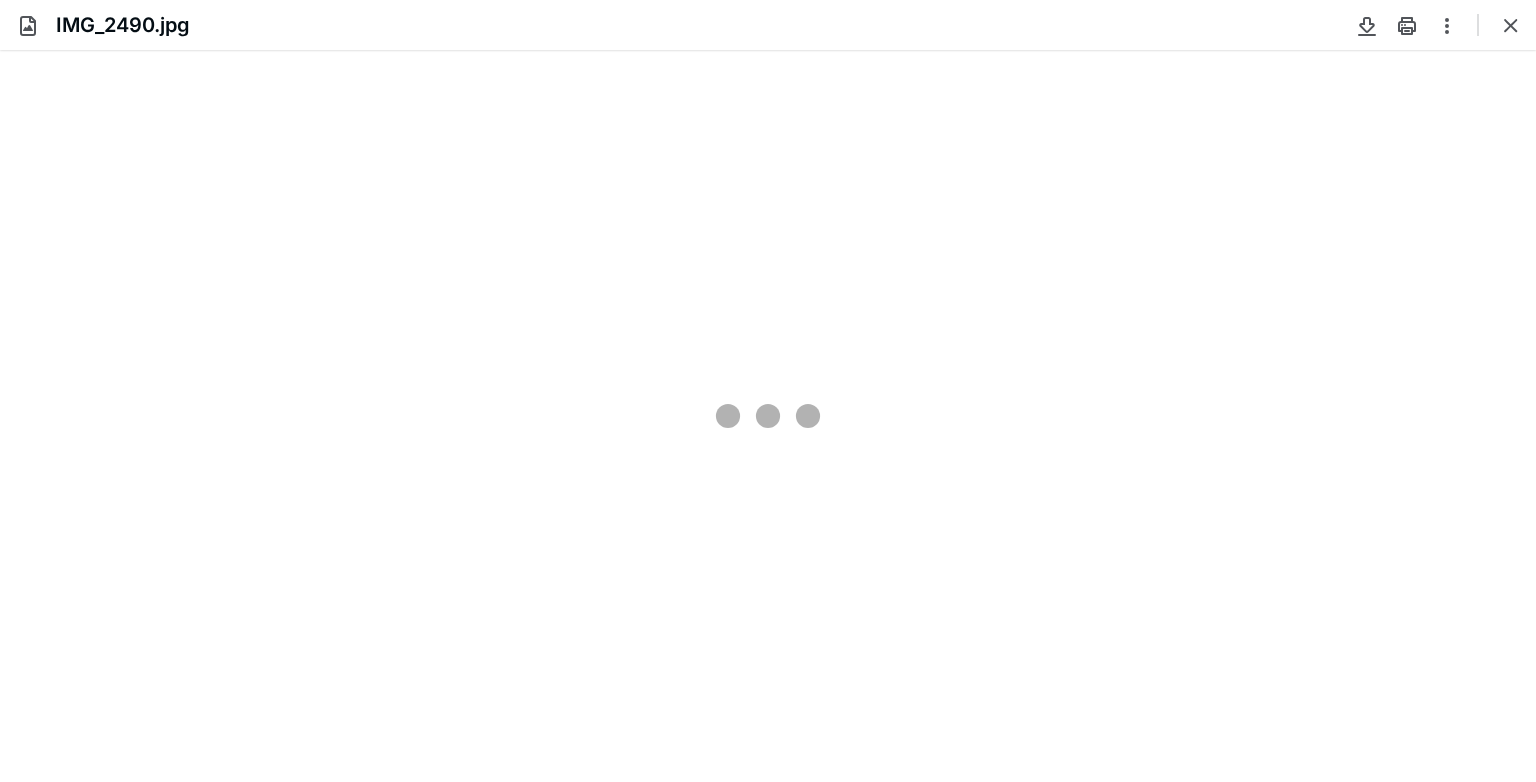 scroll, scrollTop: 0, scrollLeft: 0, axis: both 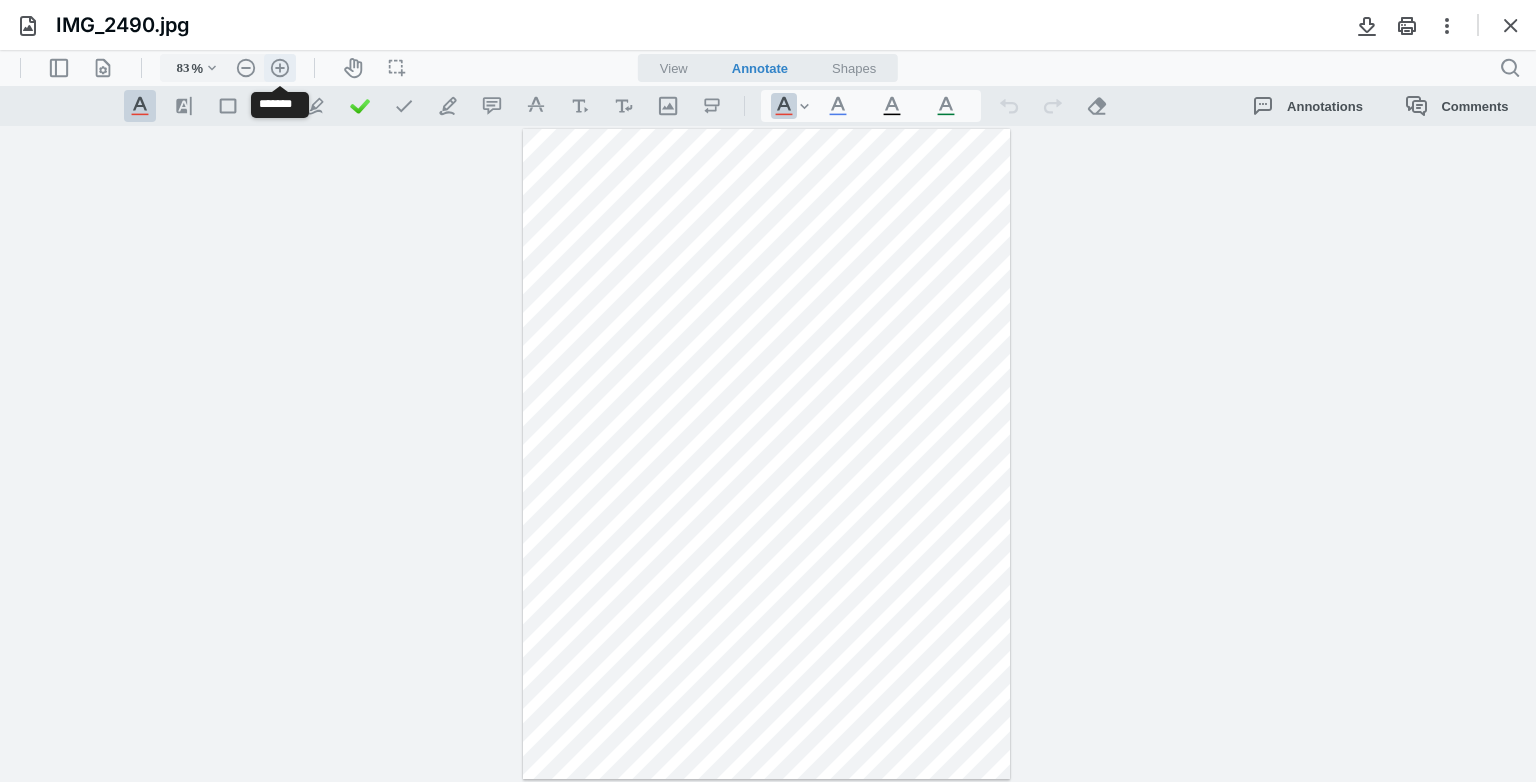 click on ".cls-1{fill:#abb0c4;} icon - header - zoom - in - line" at bounding box center [280, 68] 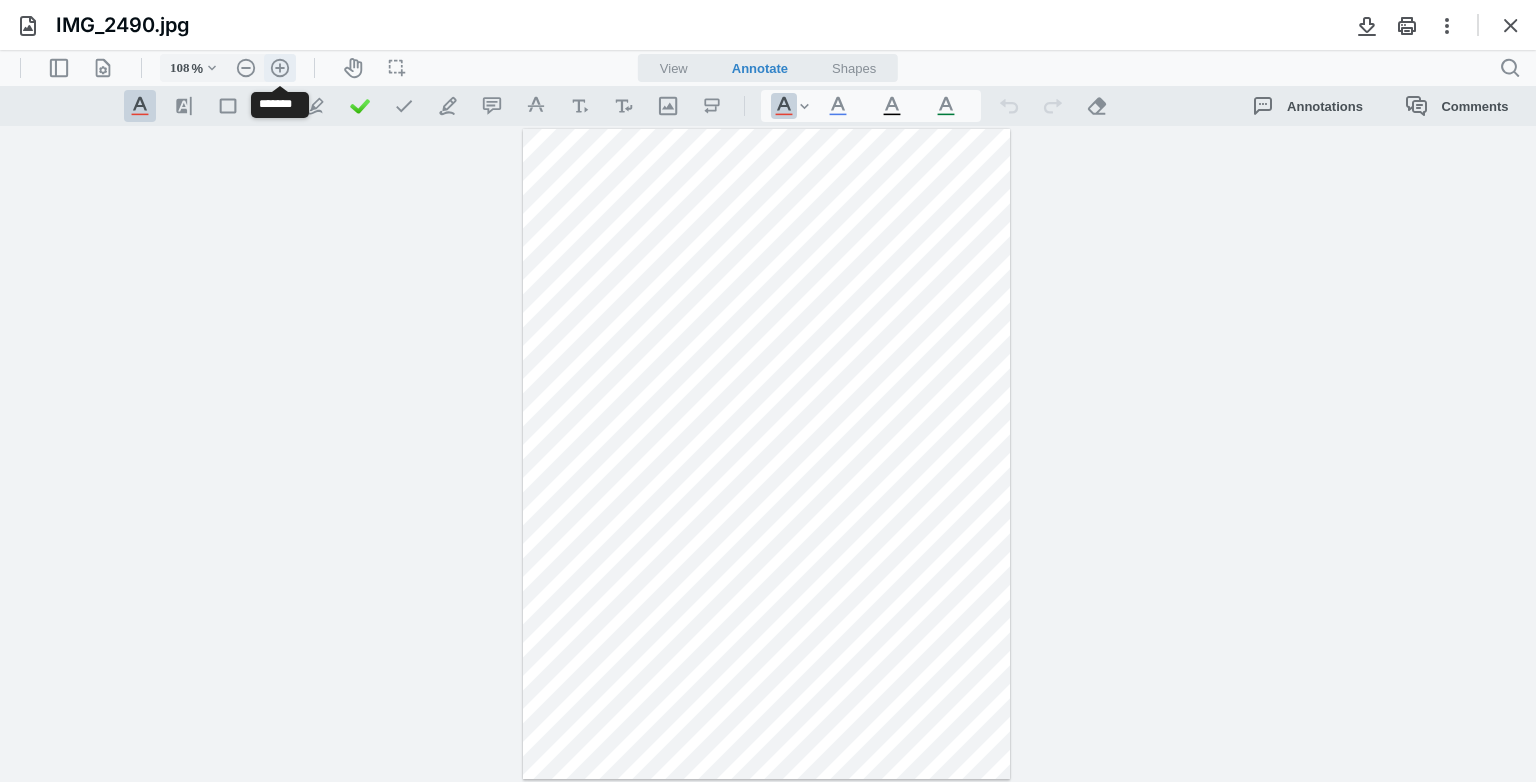 scroll, scrollTop: 88, scrollLeft: 0, axis: vertical 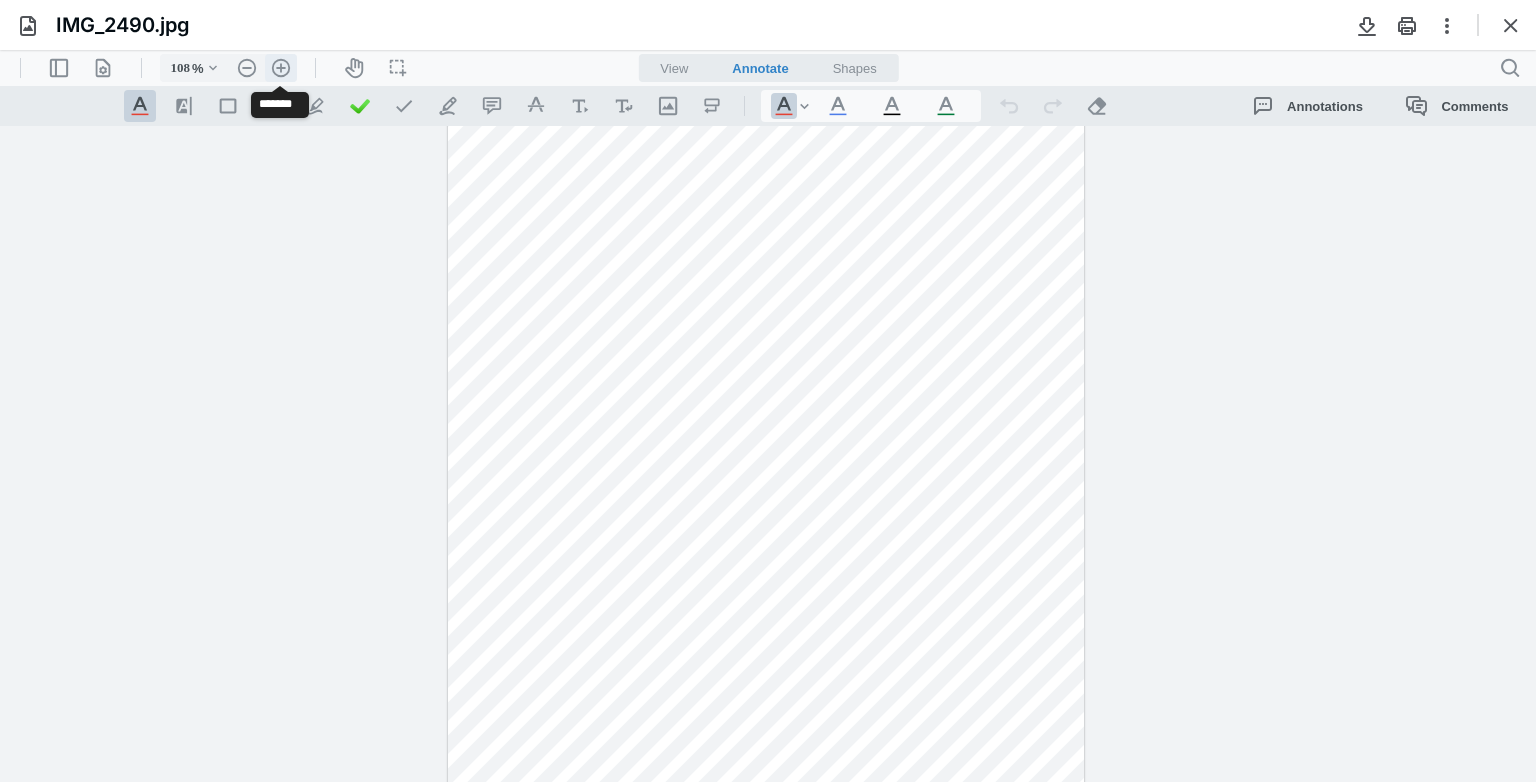 click on ".cls-1{fill:#abb0c4;} icon - header - zoom - in - line" at bounding box center [281, 68] 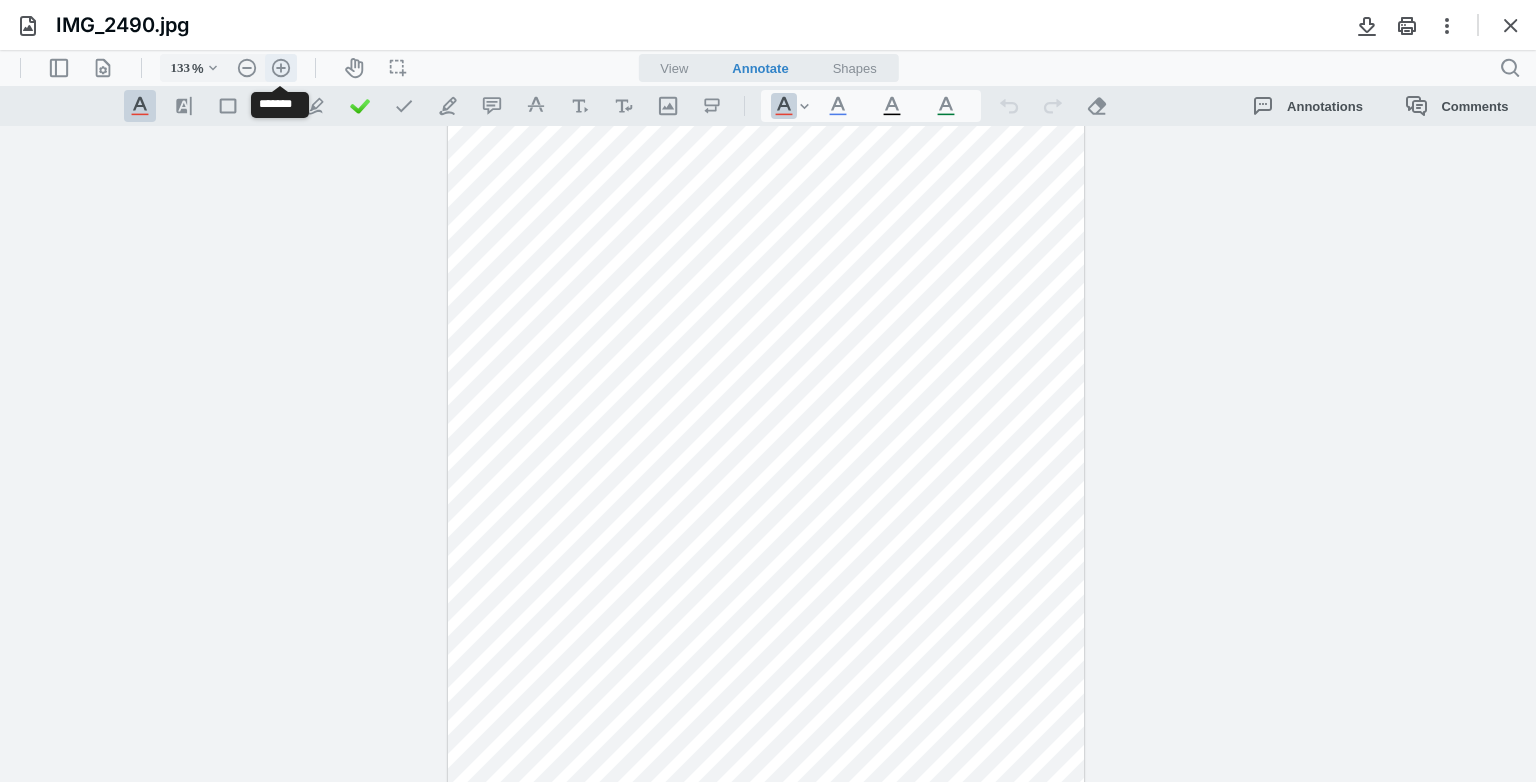 scroll, scrollTop: 177, scrollLeft: 0, axis: vertical 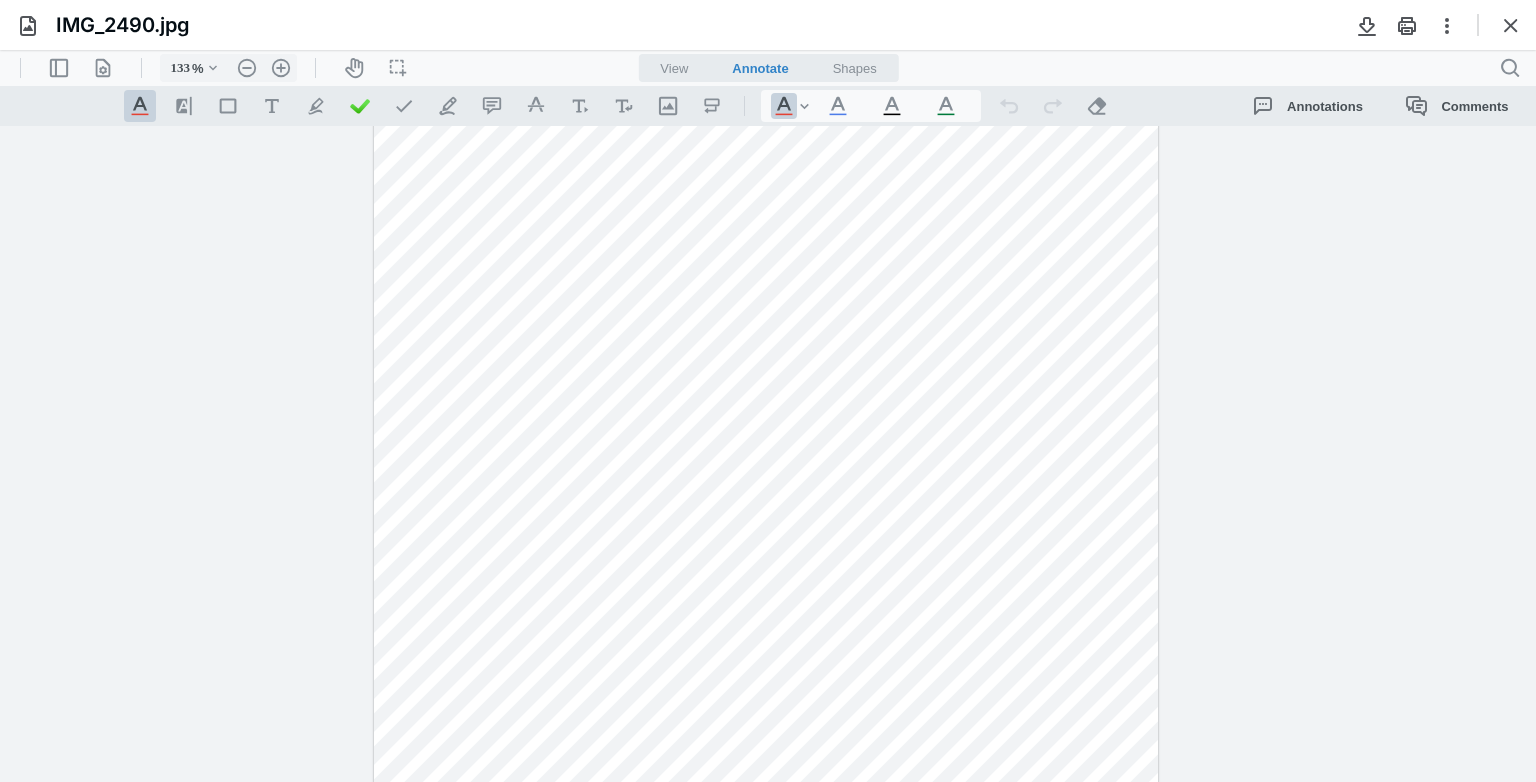 drag, startPoint x: 743, startPoint y: 225, endPoint x: 696, endPoint y: 465, distance: 244.55879 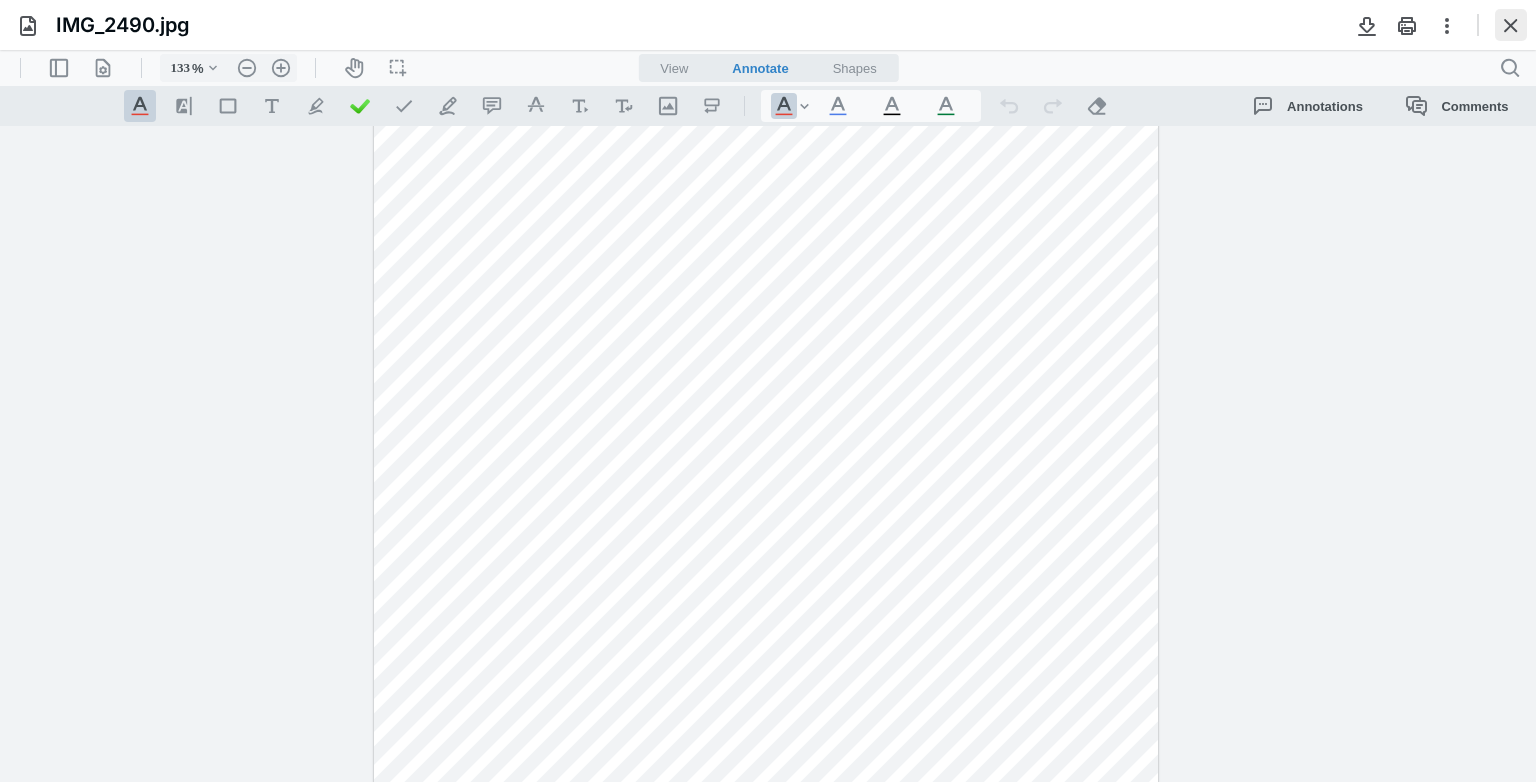 click at bounding box center [1511, 25] 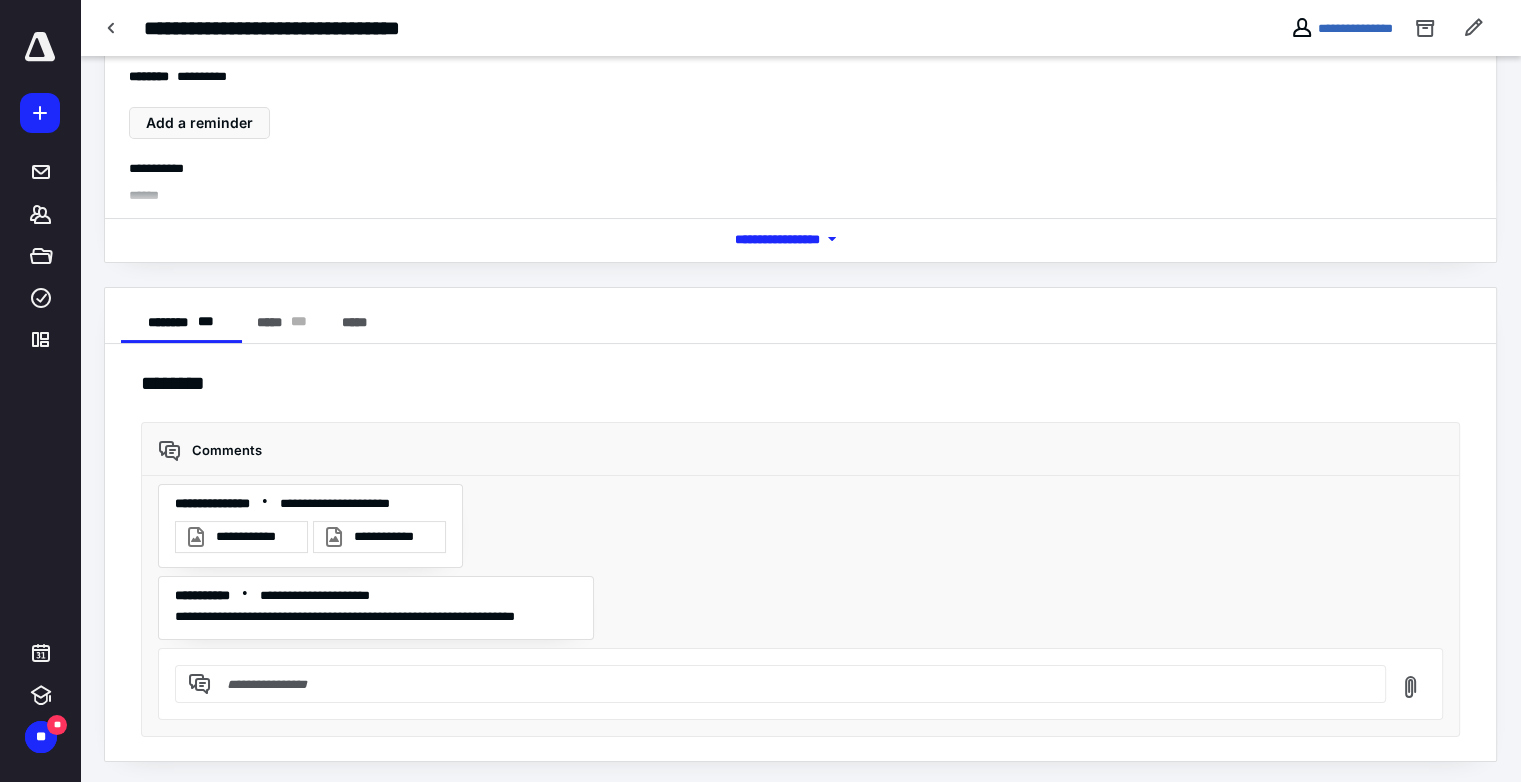 click at bounding box center [792, 684] 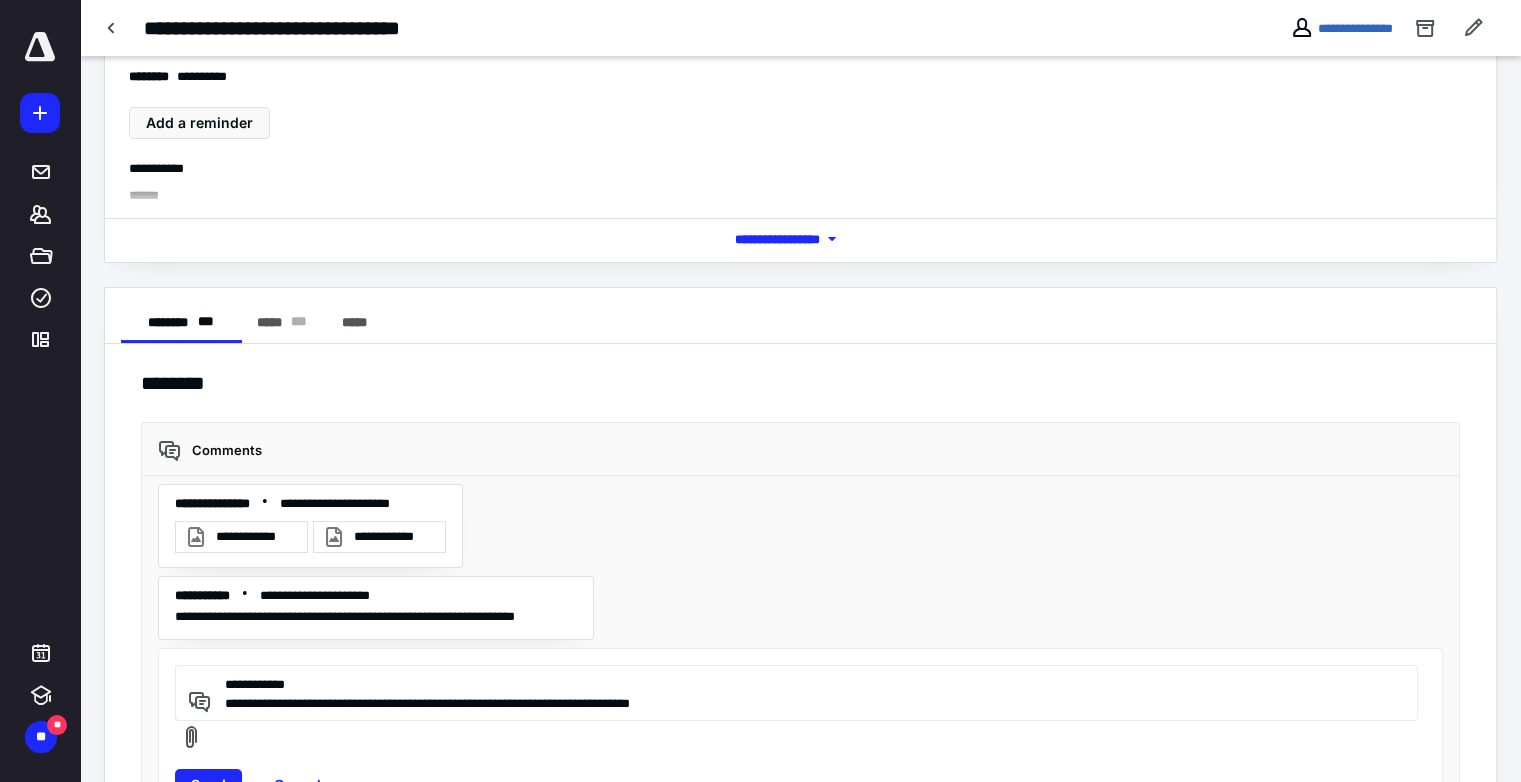 click on "**********" at bounding box center (793, 693) 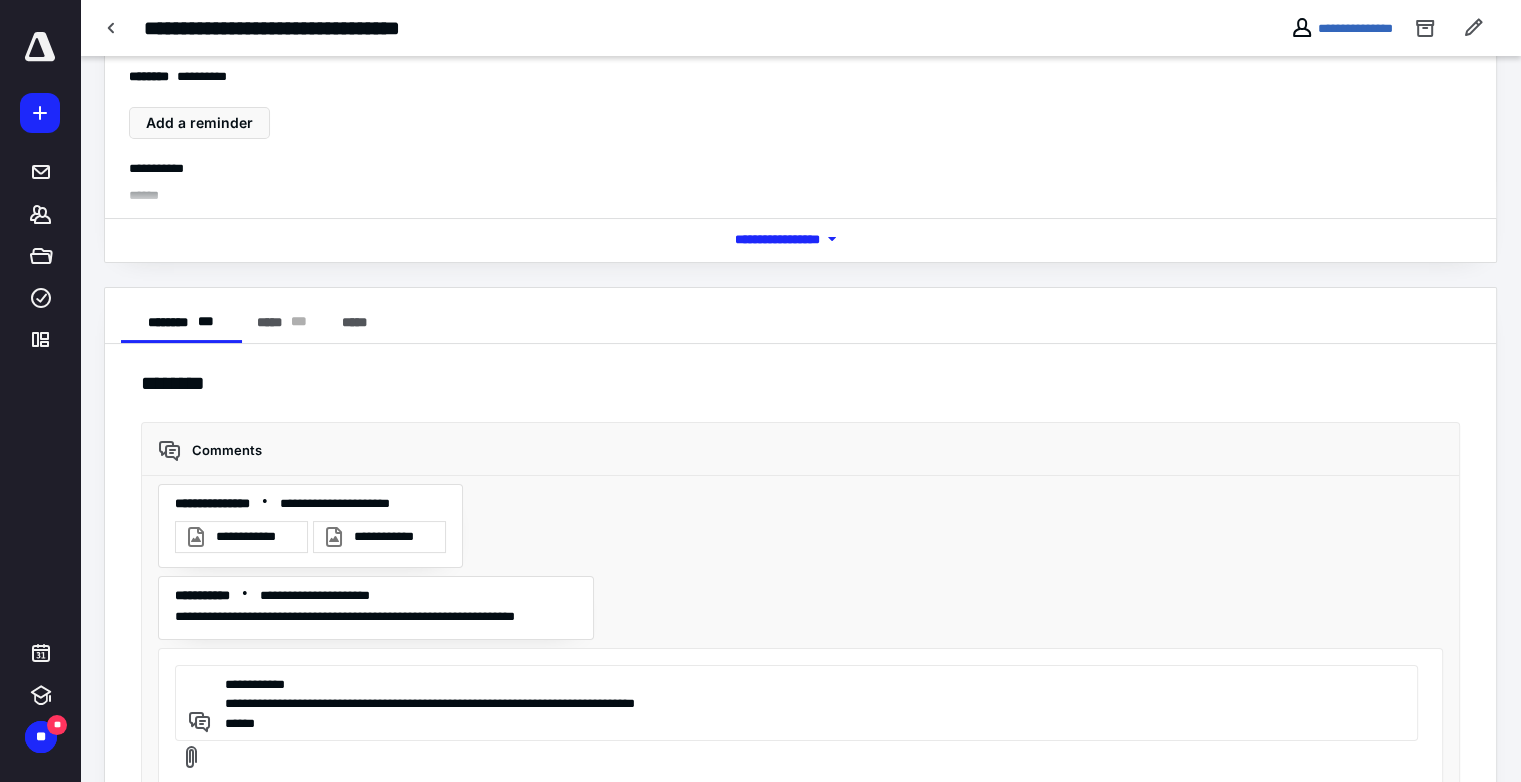 type on "**********" 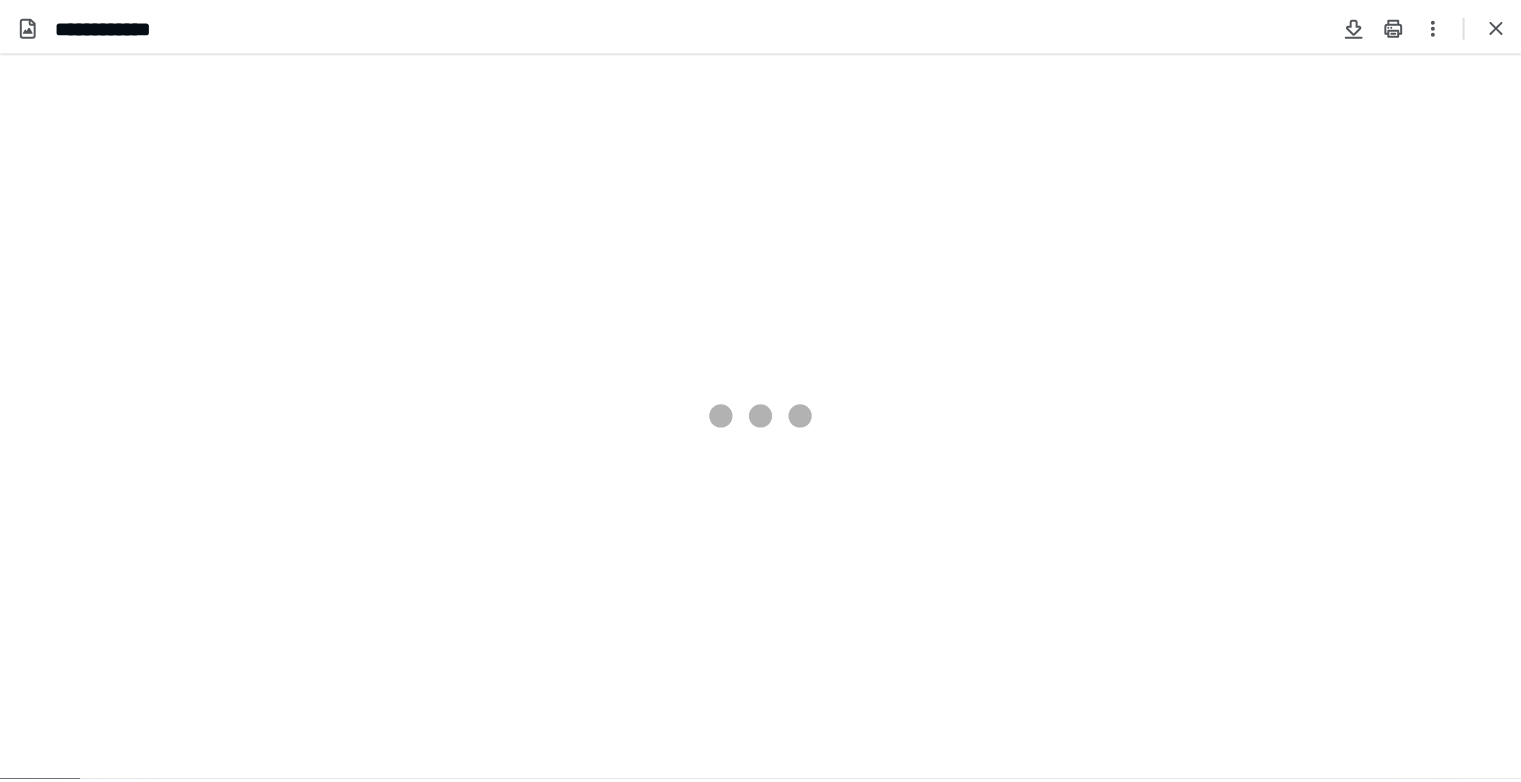 scroll, scrollTop: 0, scrollLeft: 0, axis: both 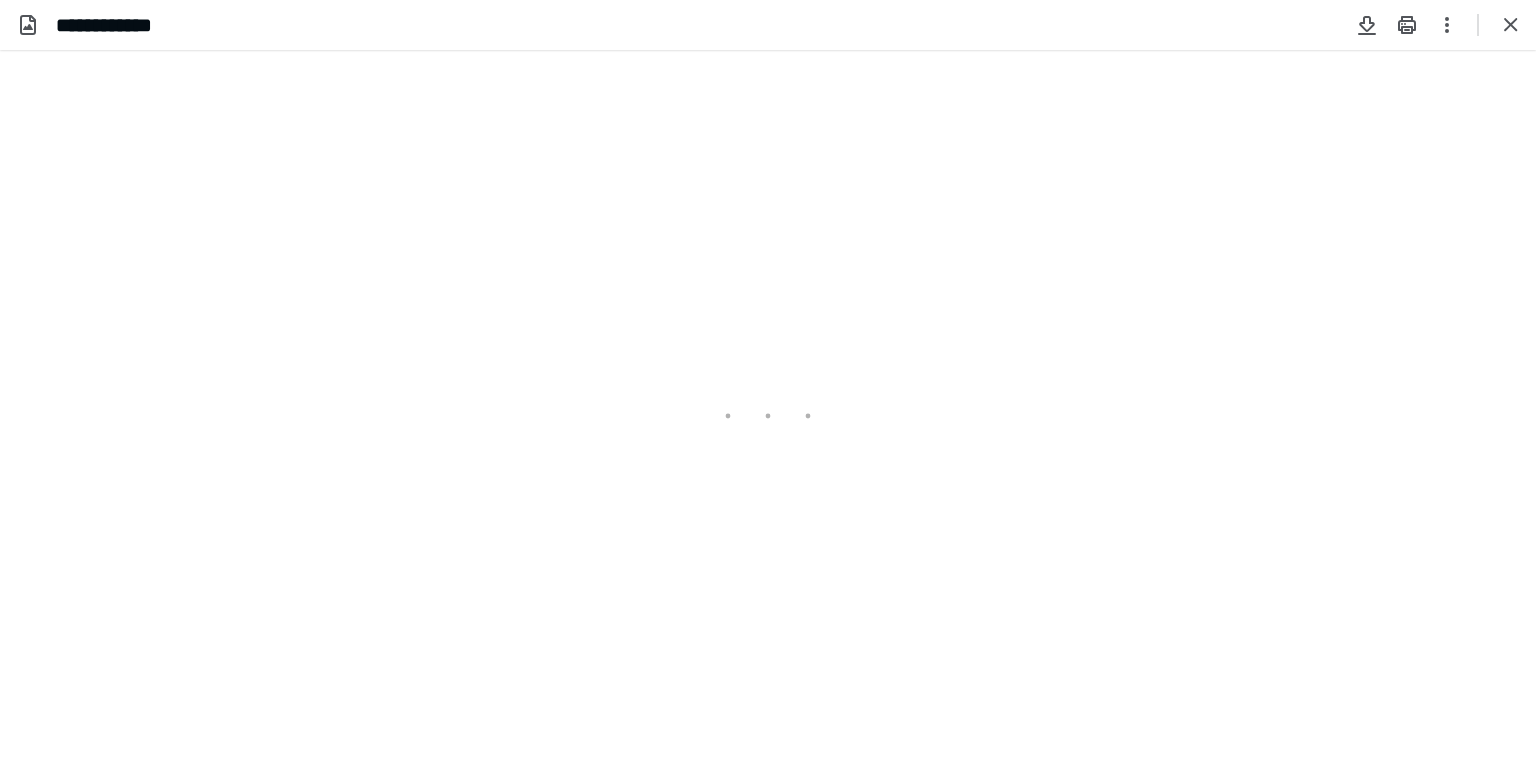type on "83" 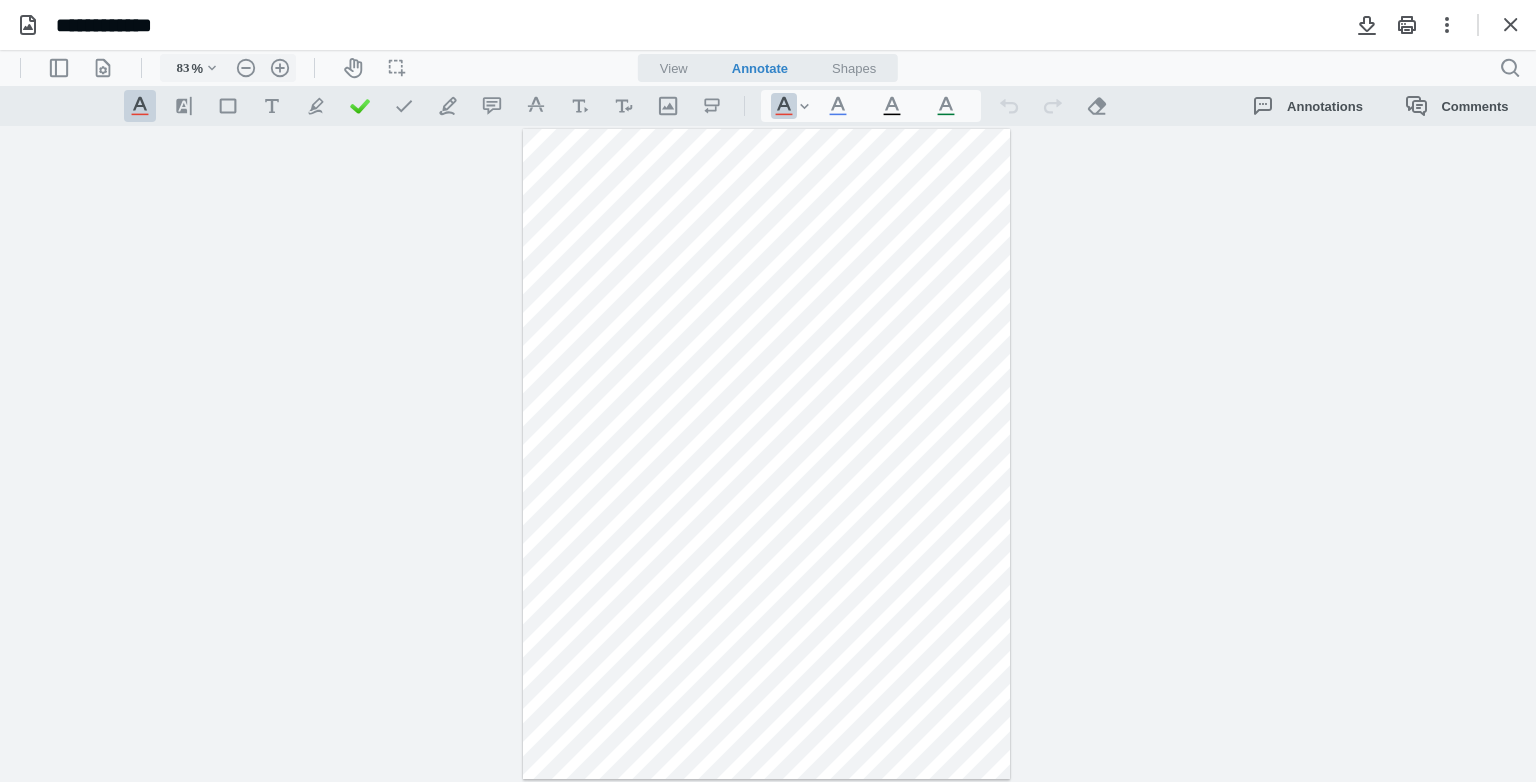 click at bounding box center [767, 454] 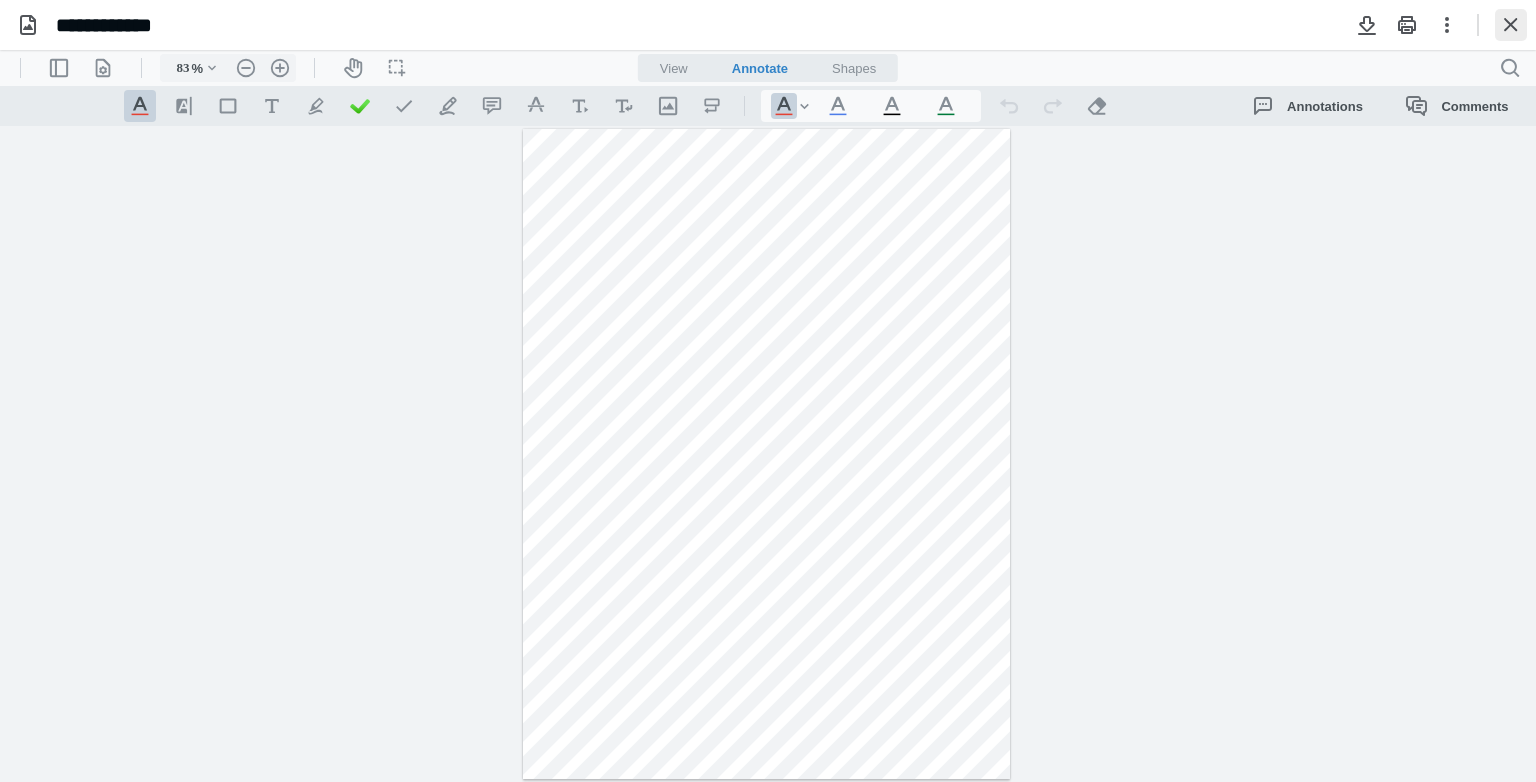 click at bounding box center [1511, 25] 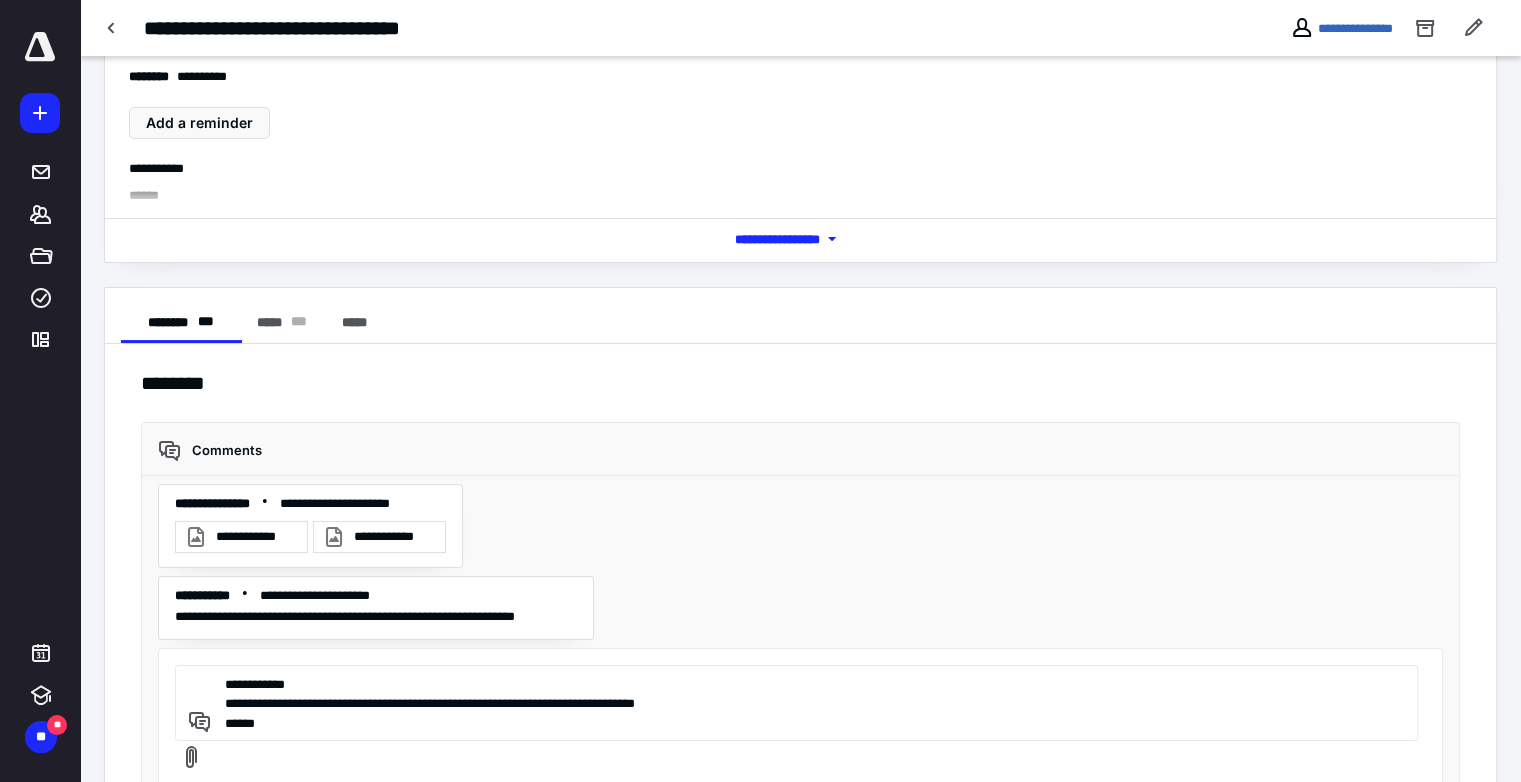 click on "**********" at bounding box center (793, 703) 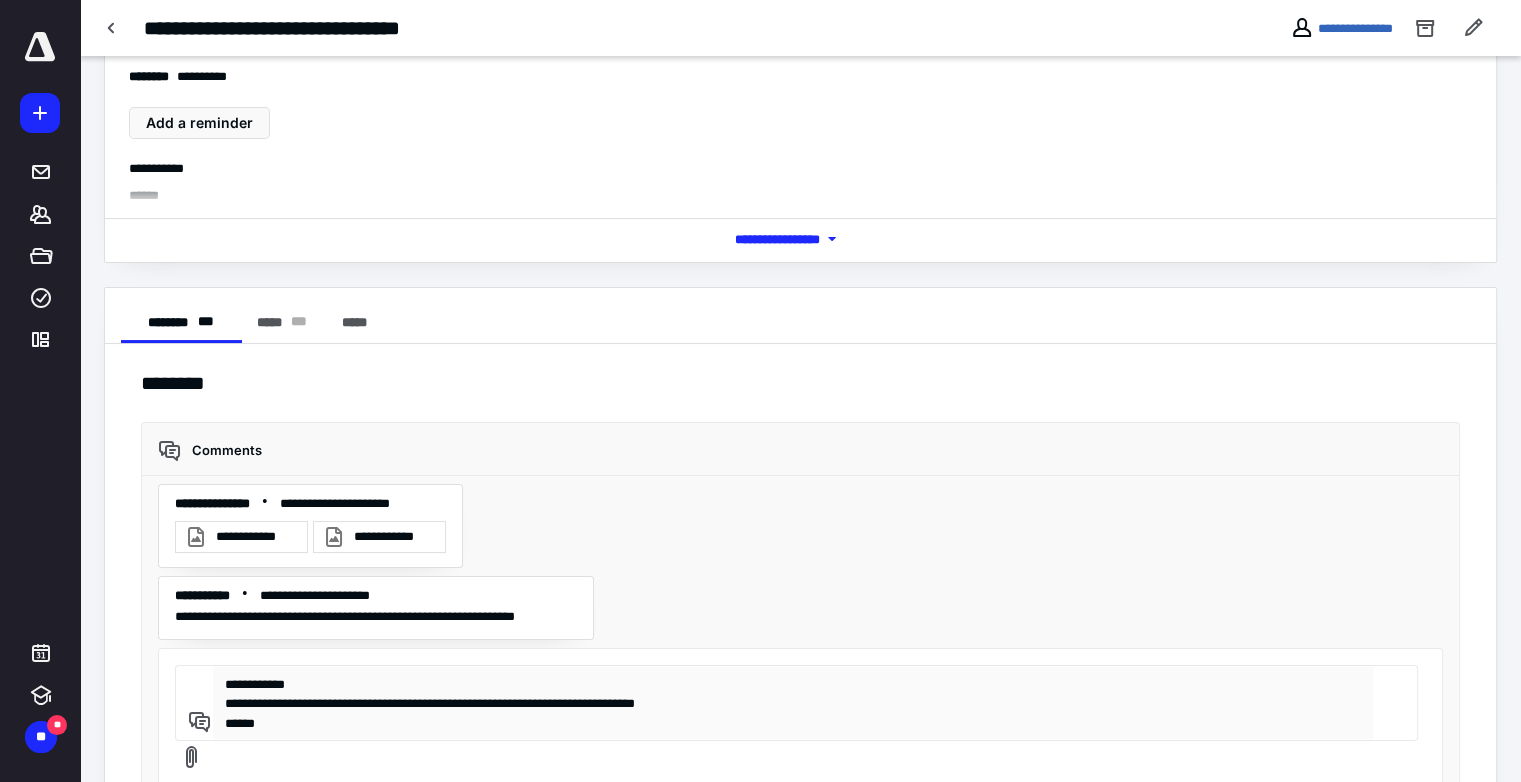 type 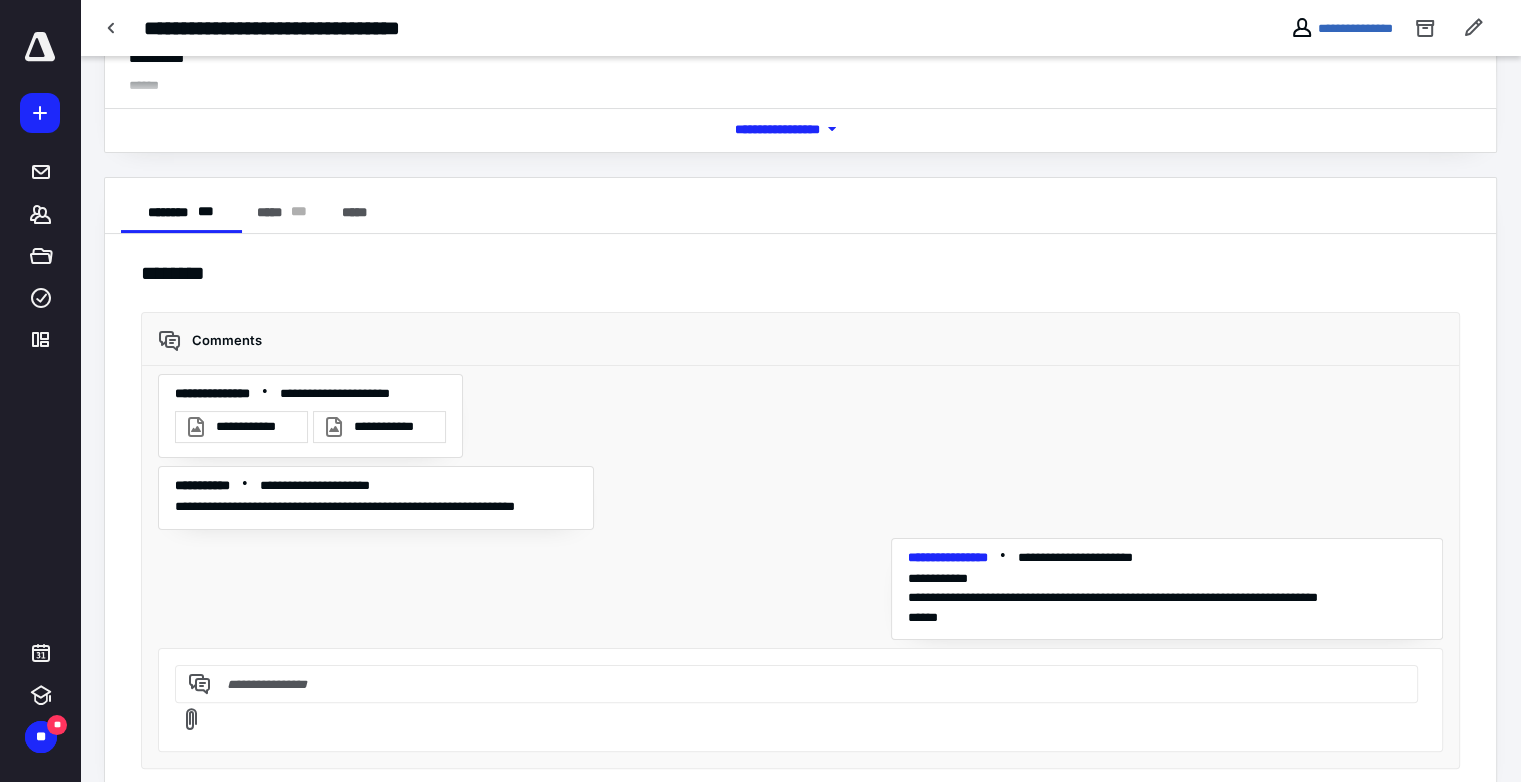 scroll, scrollTop: 0, scrollLeft: 0, axis: both 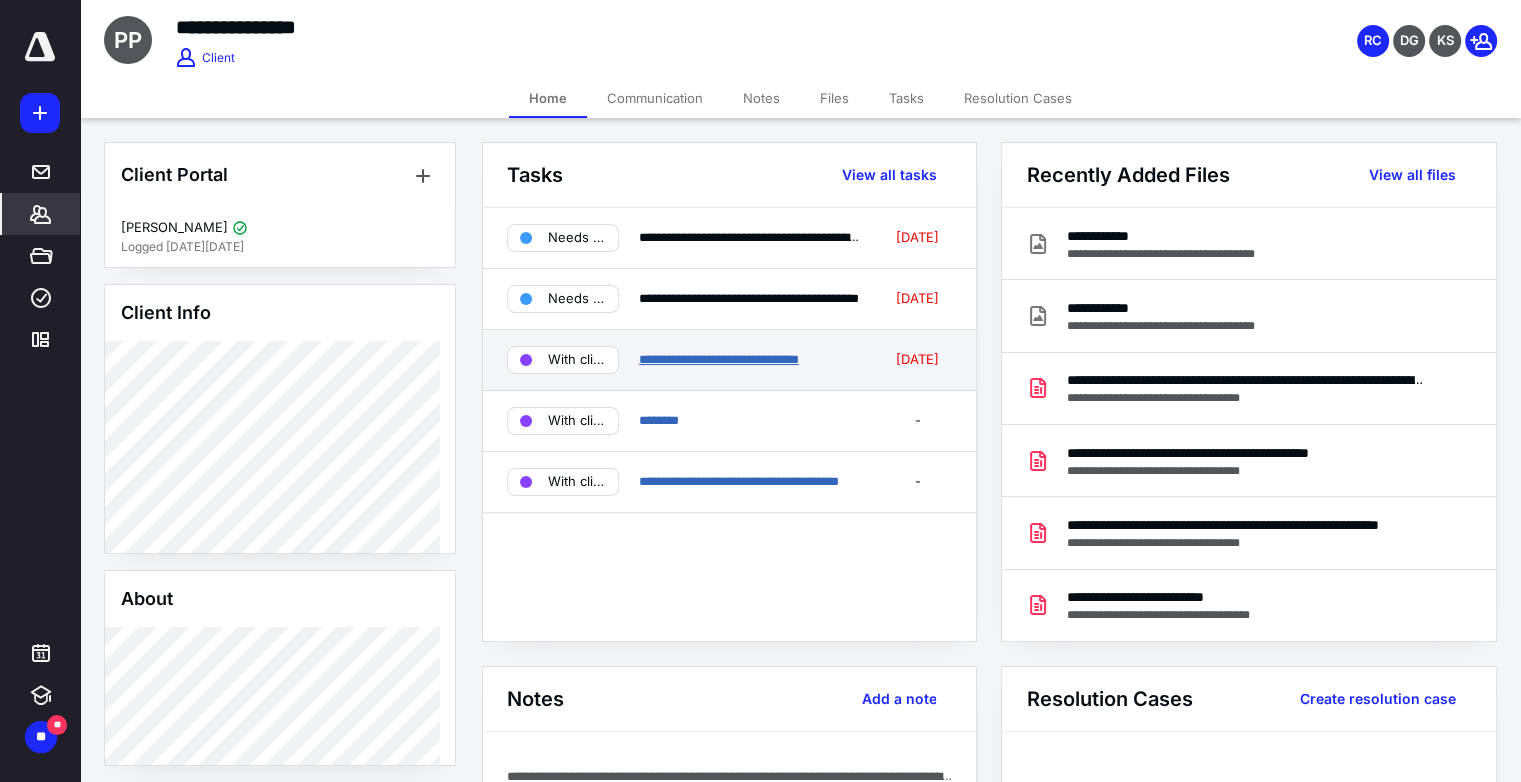 click on "**********" at bounding box center (719, 359) 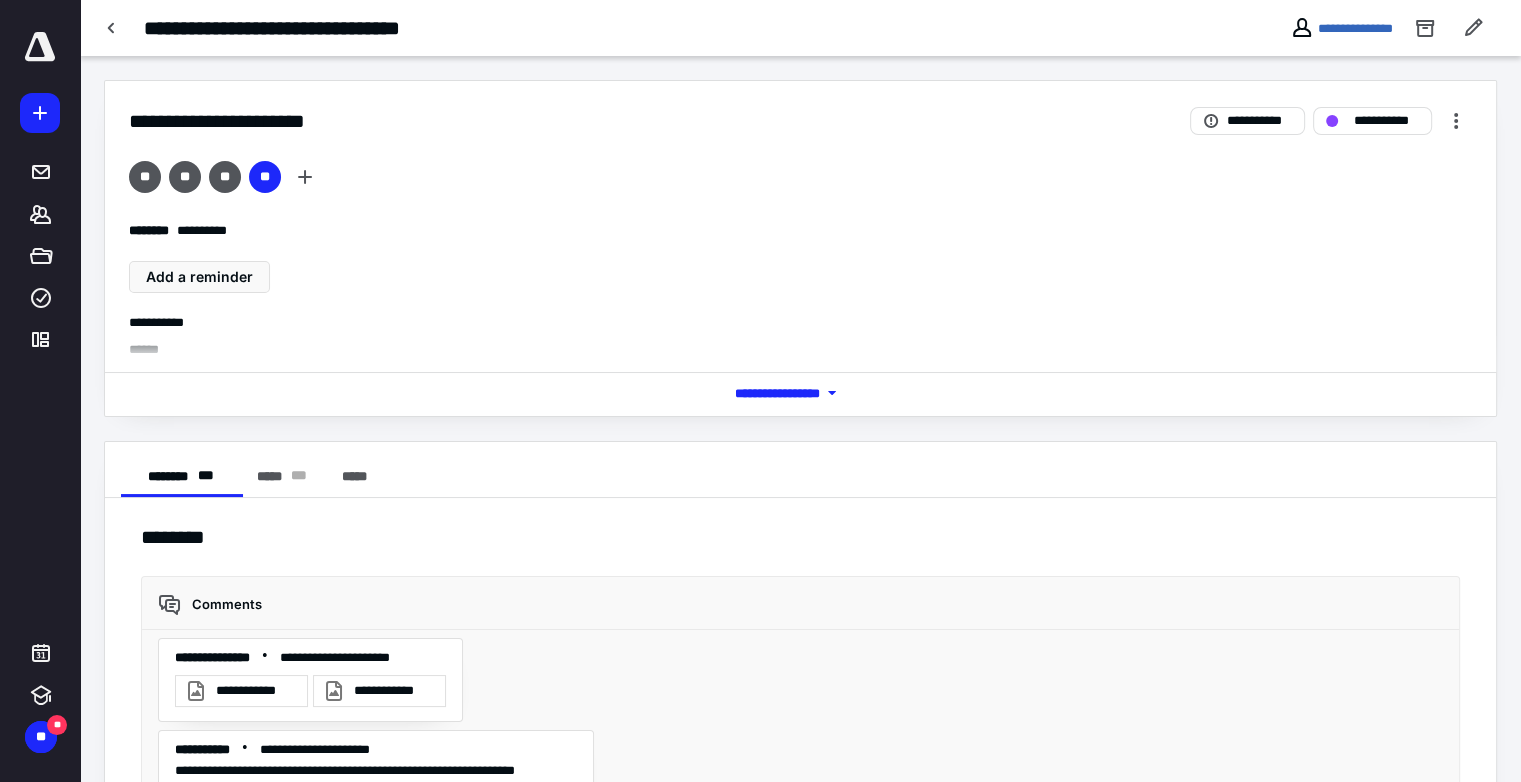click on "*** **** *******" at bounding box center (801, 393) 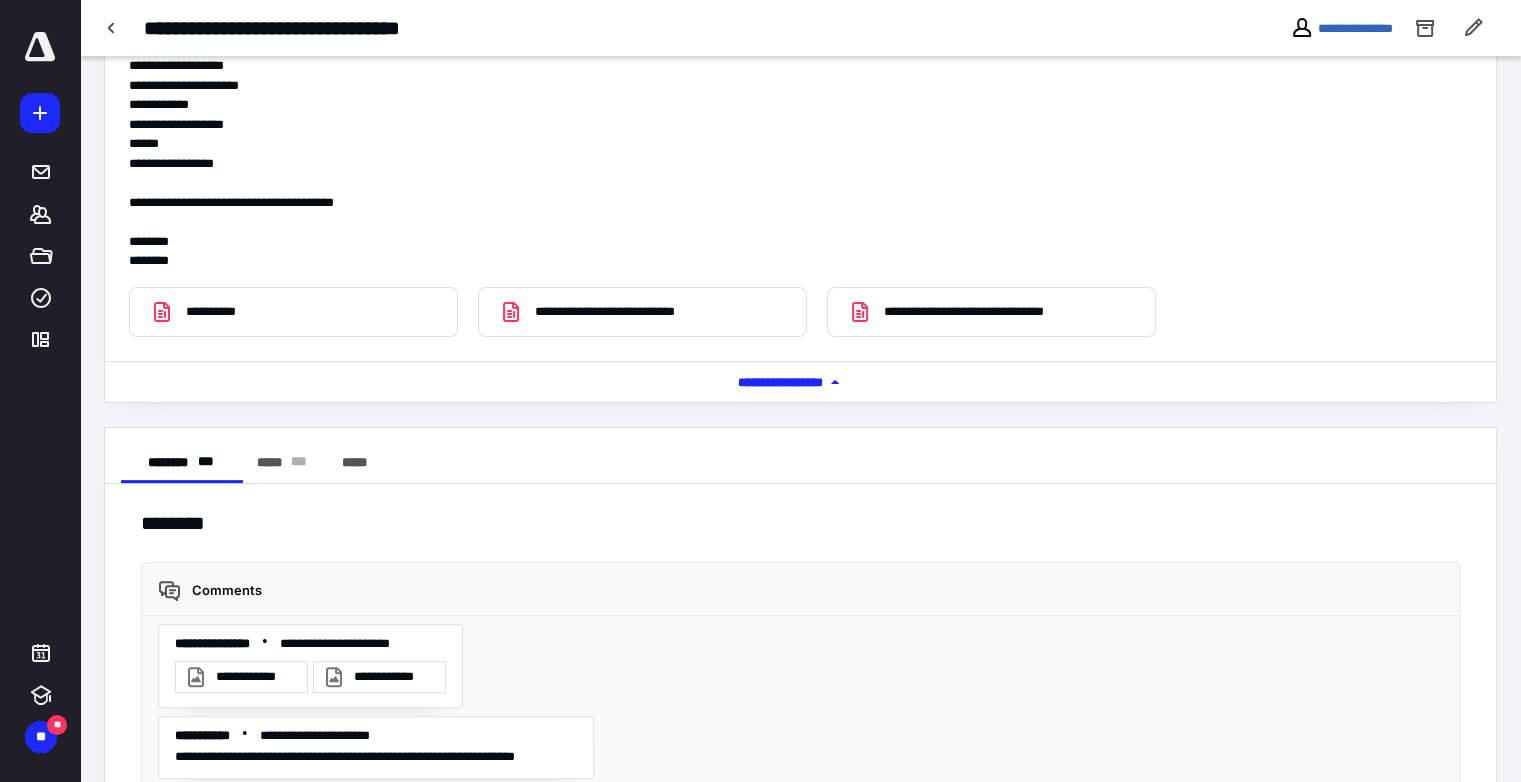 scroll, scrollTop: 728, scrollLeft: 0, axis: vertical 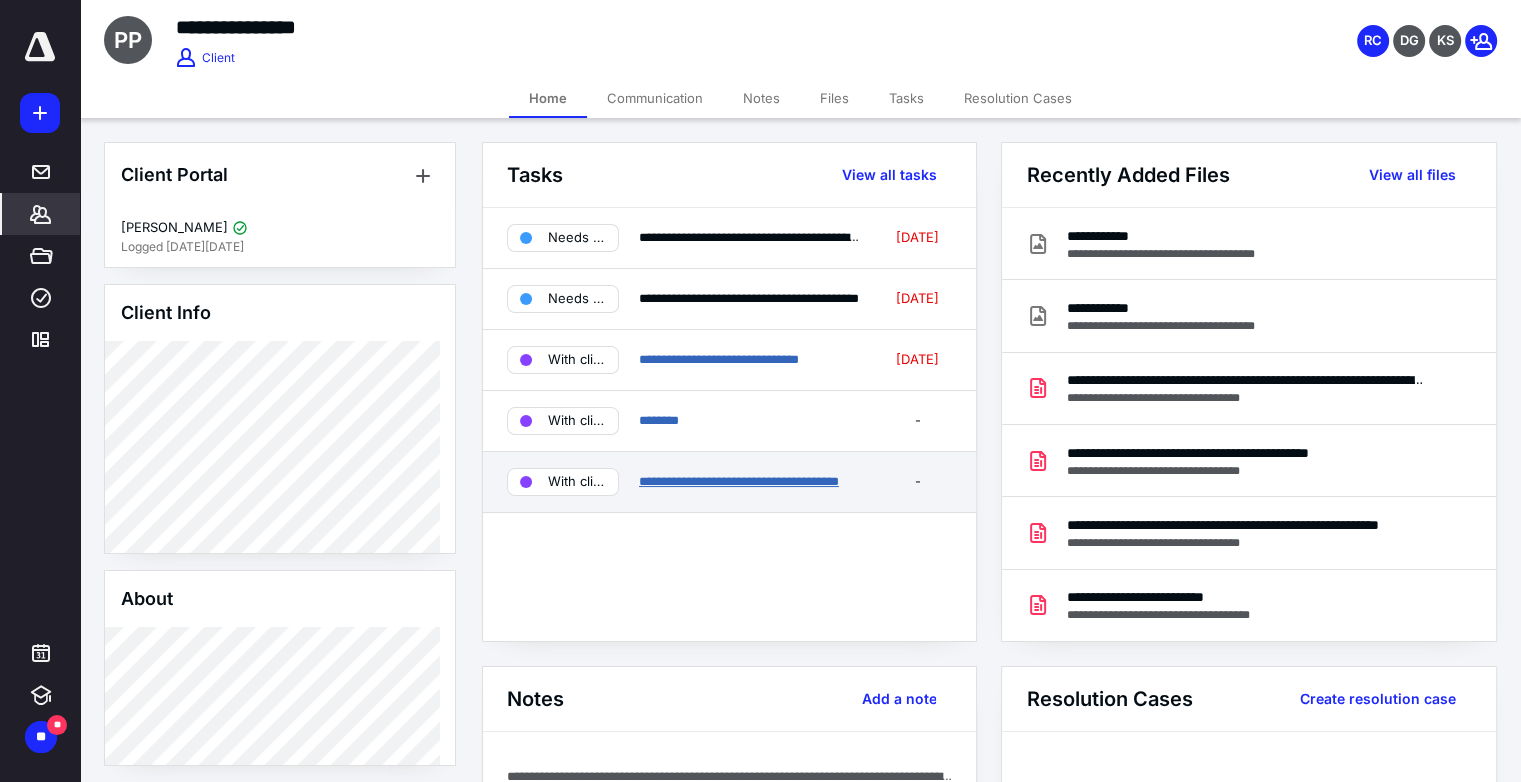 click on "**********" at bounding box center [739, 481] 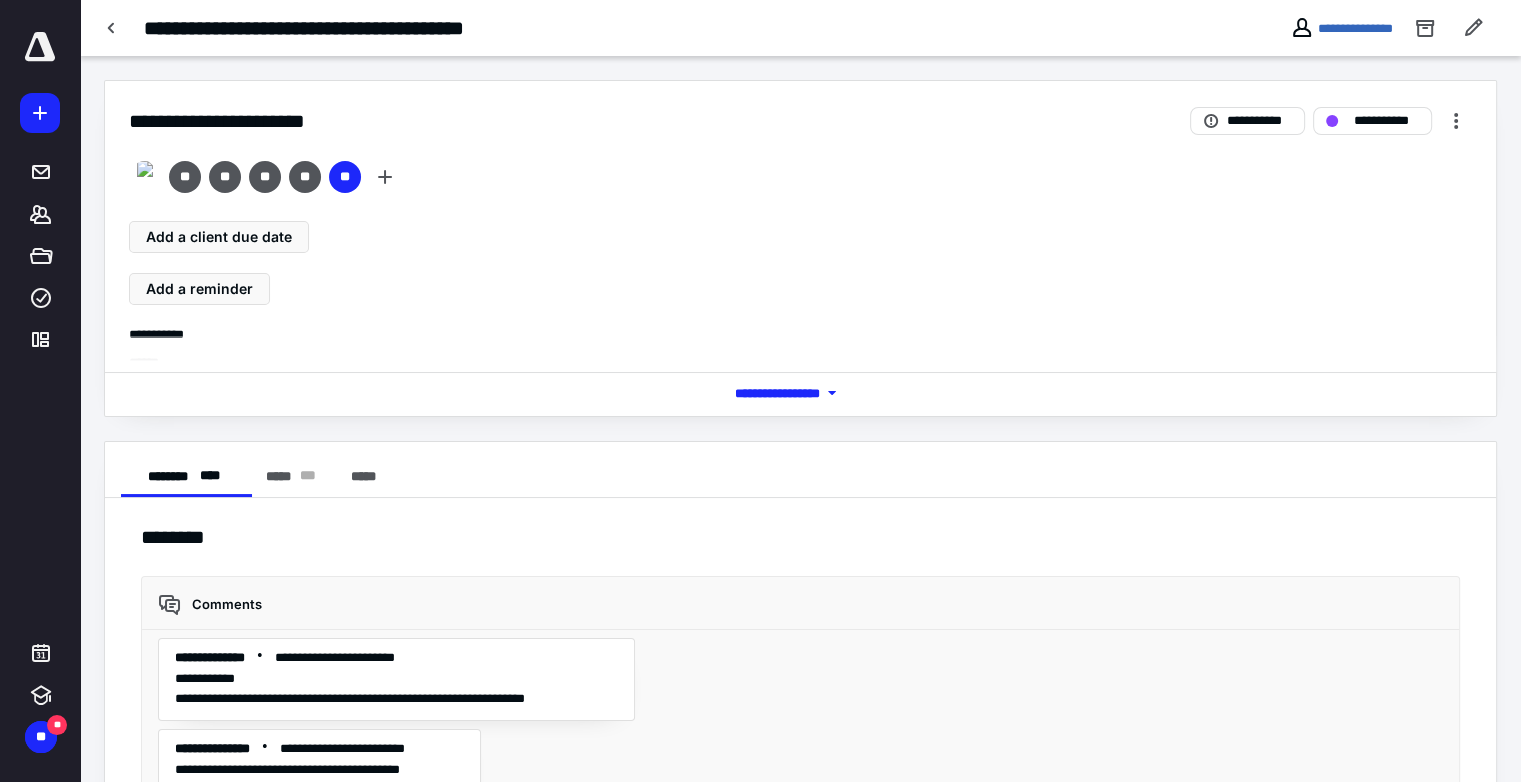 scroll, scrollTop: 3468, scrollLeft: 0, axis: vertical 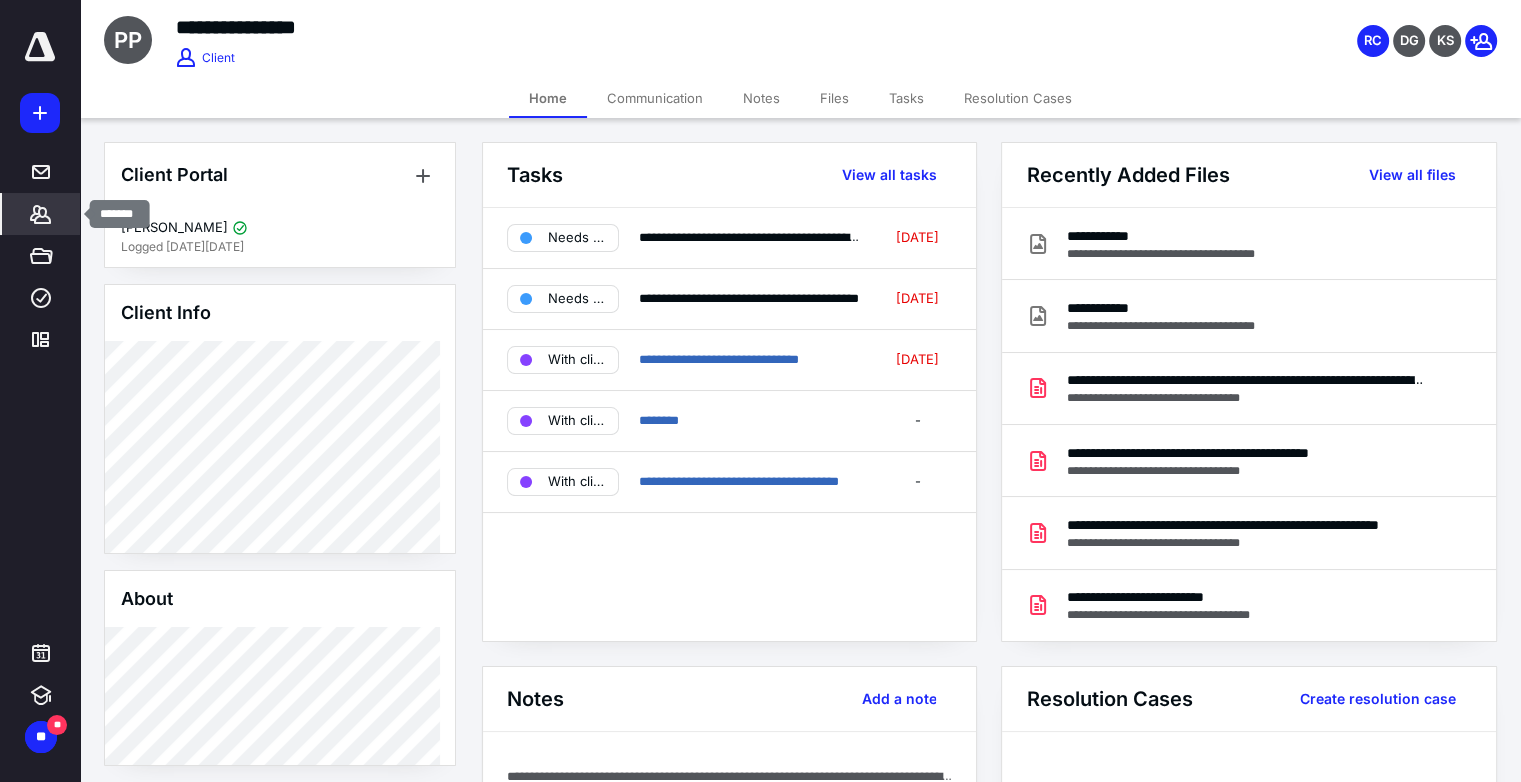 click 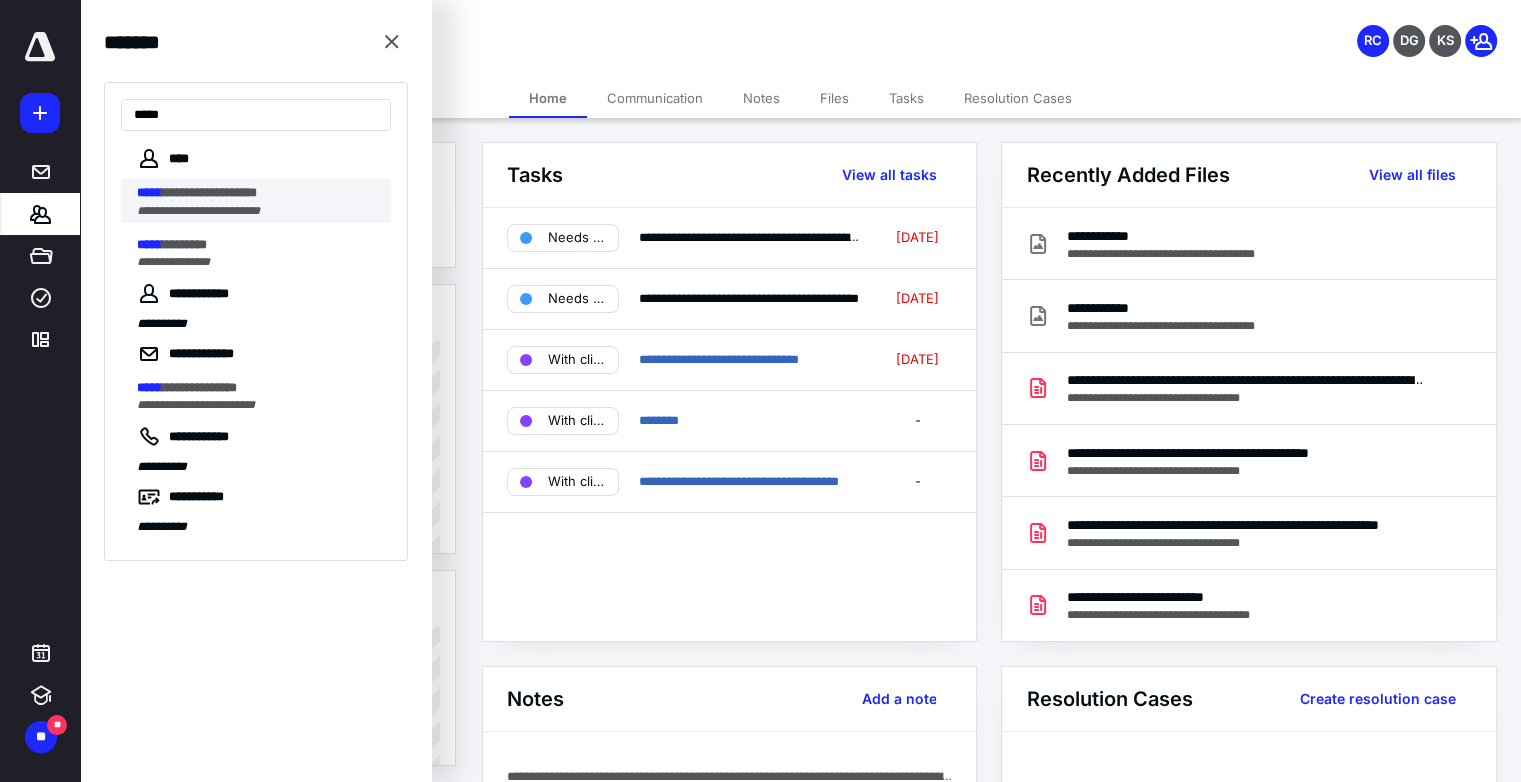 type on "*****" 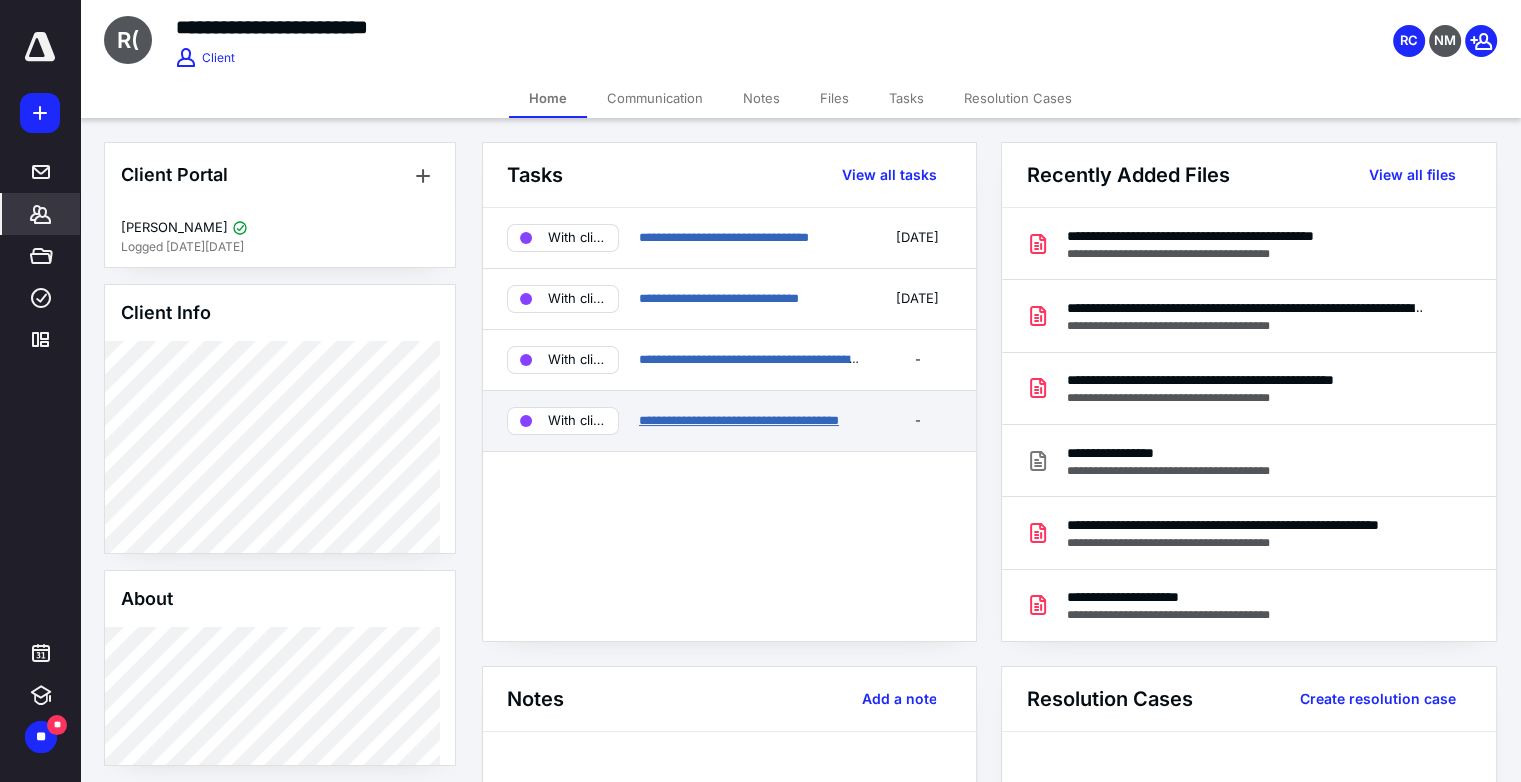 click on "**********" at bounding box center (739, 420) 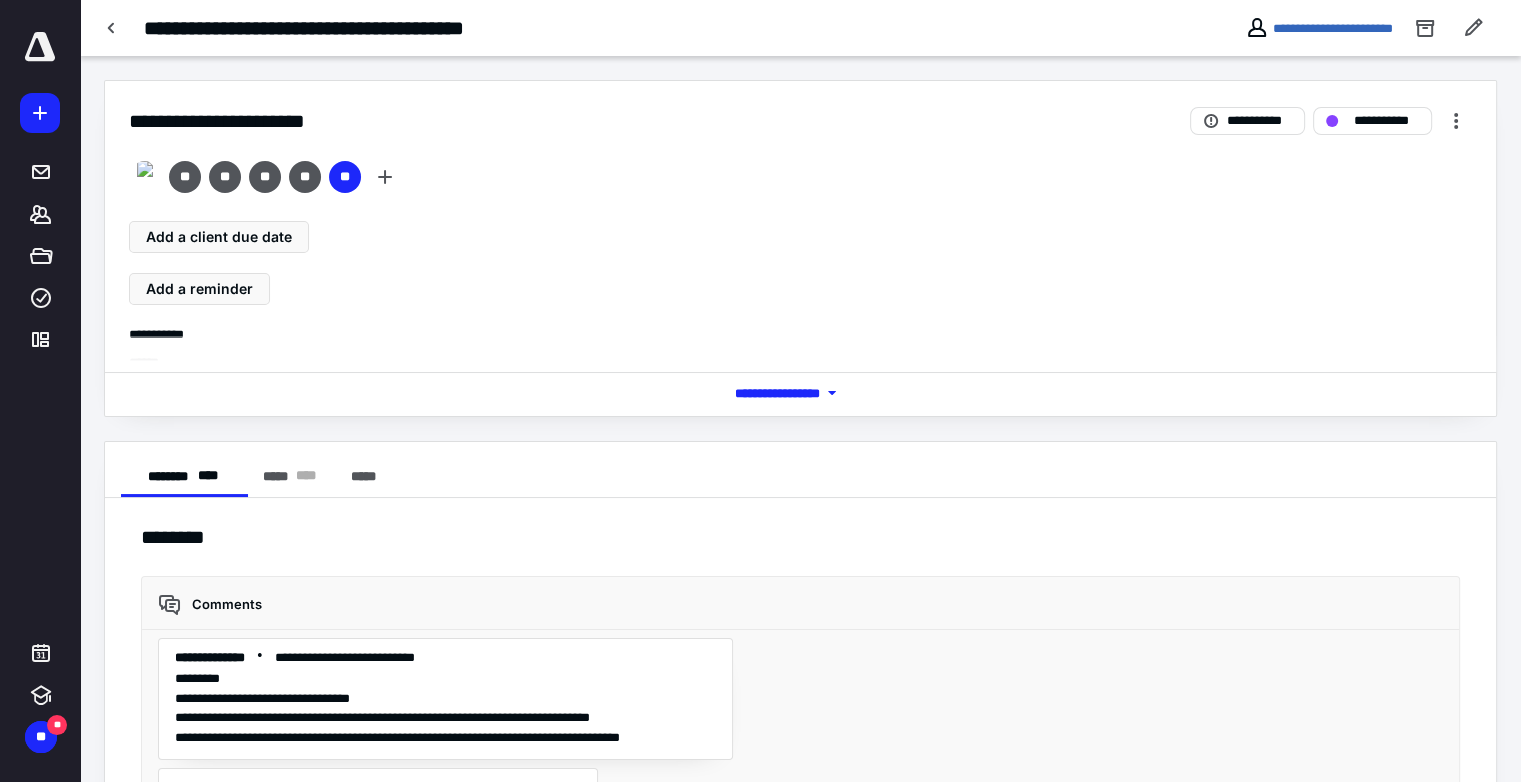 scroll, scrollTop: 5912, scrollLeft: 0, axis: vertical 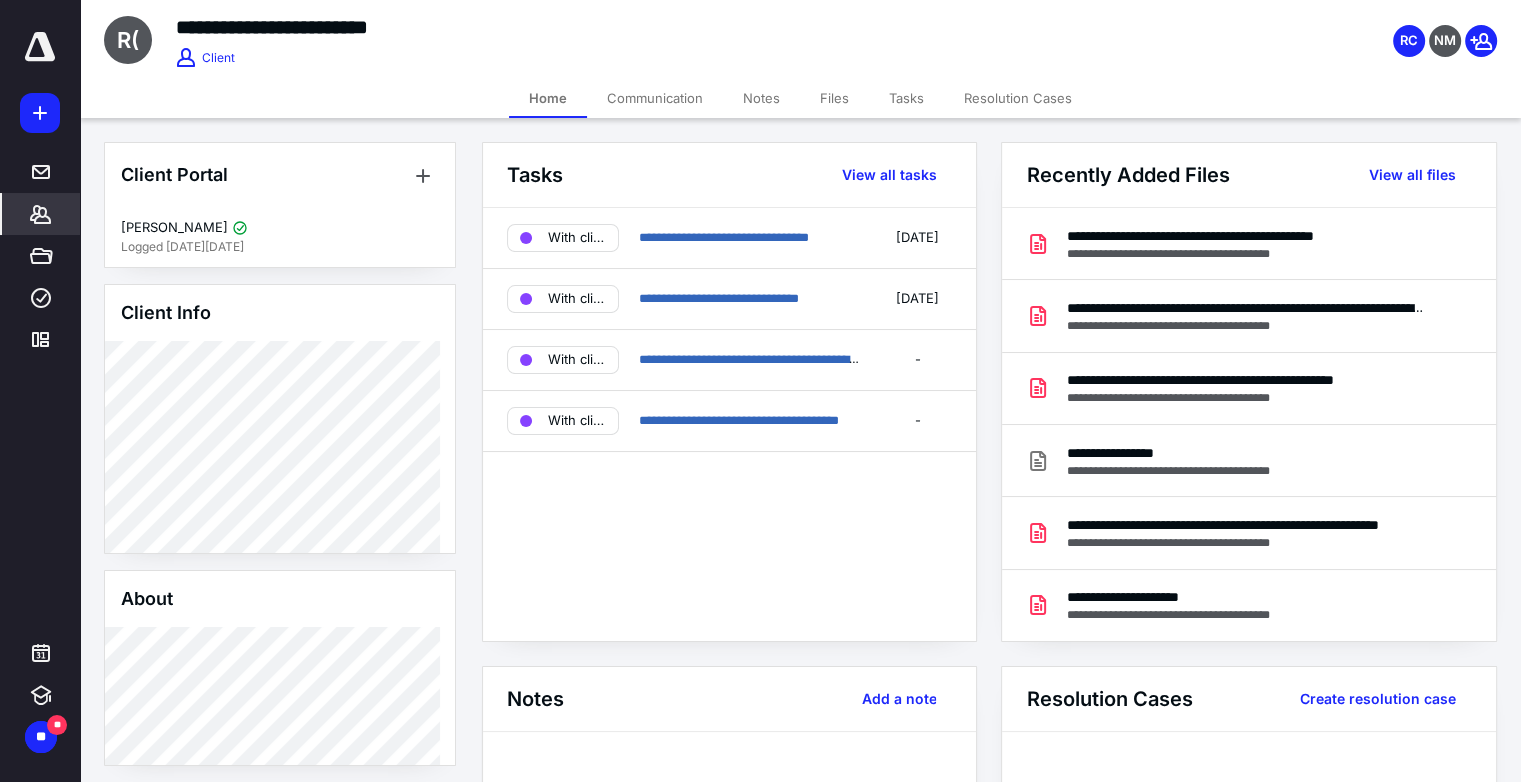 click 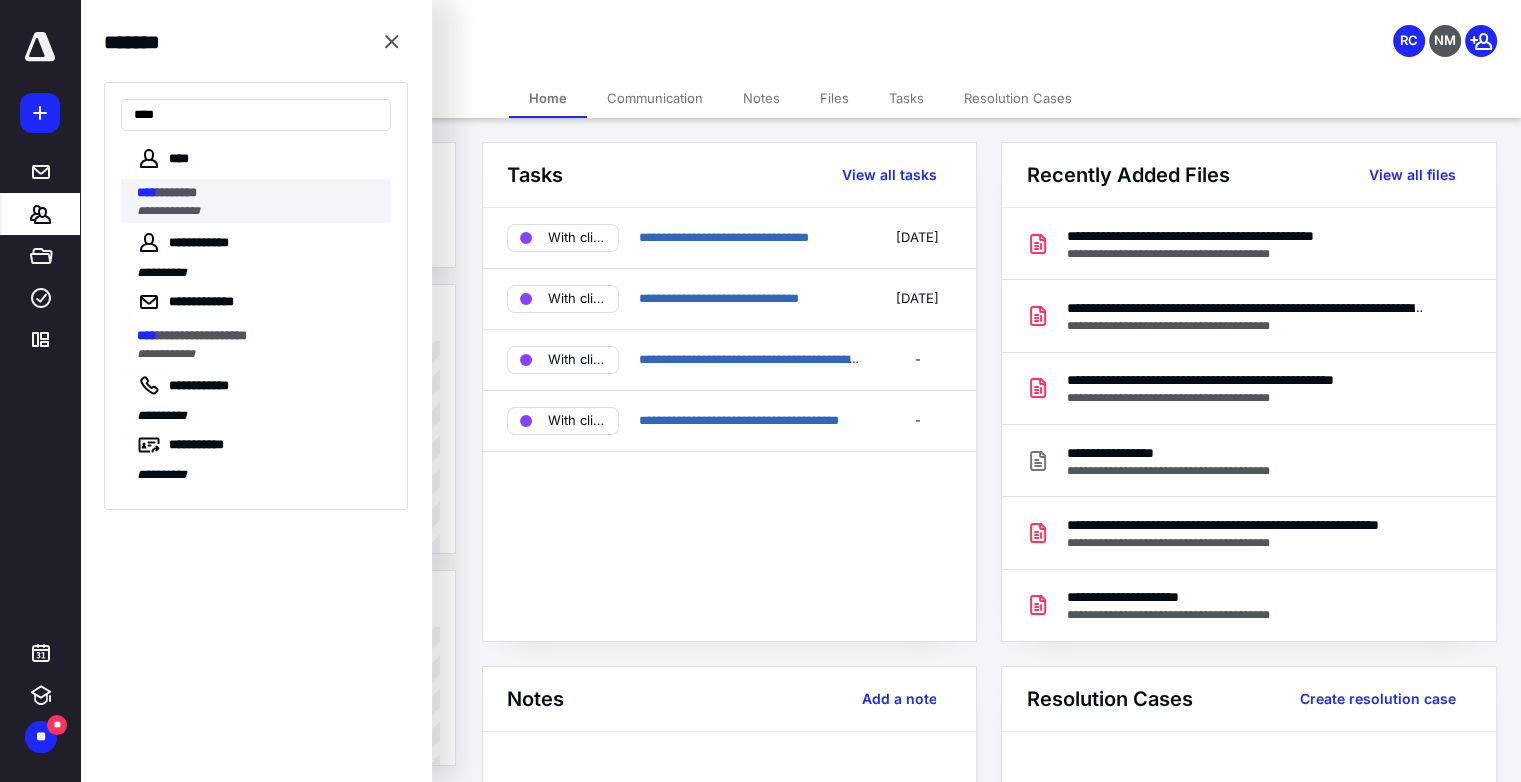 type on "****" 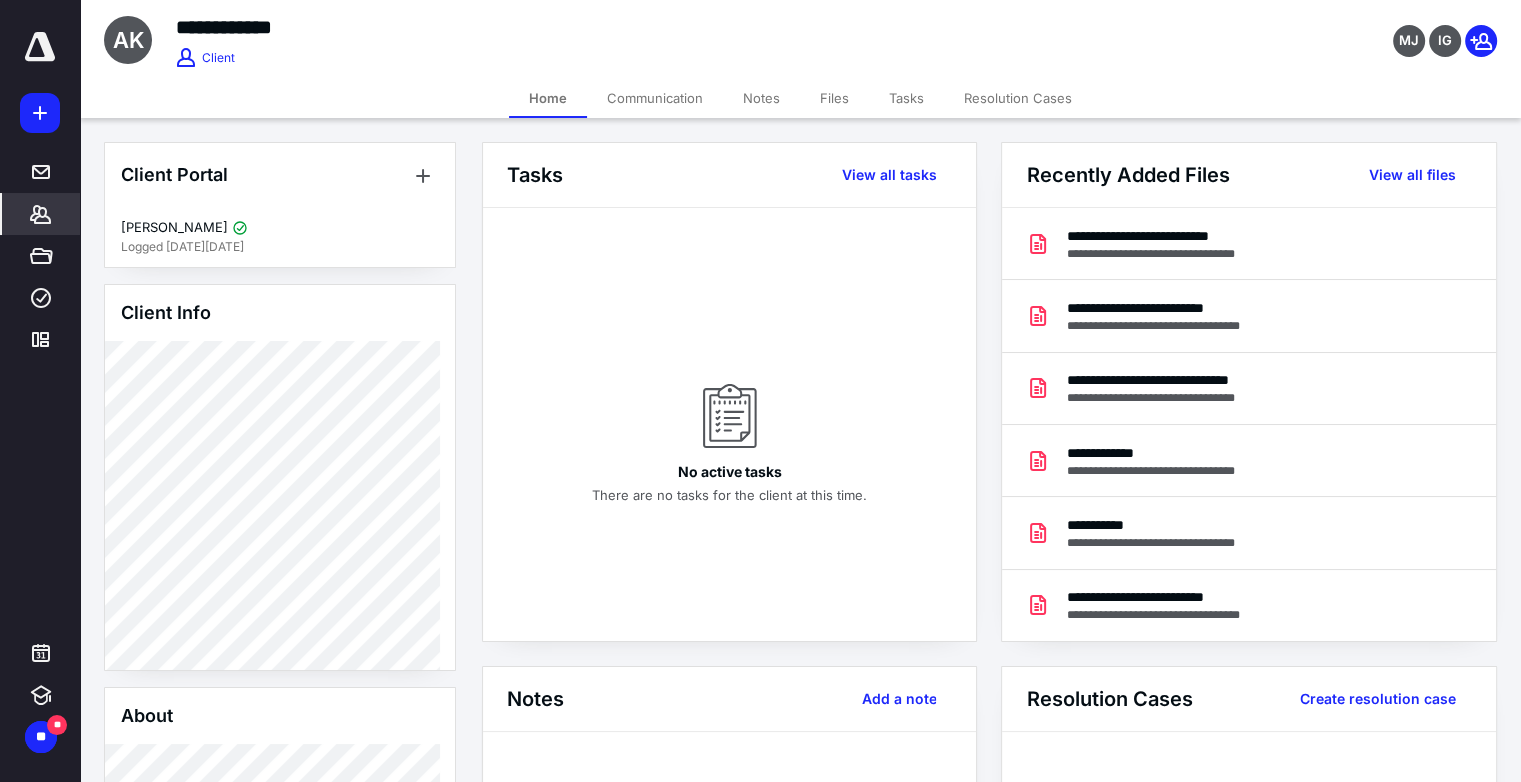 click on "Tasks" at bounding box center (906, 98) 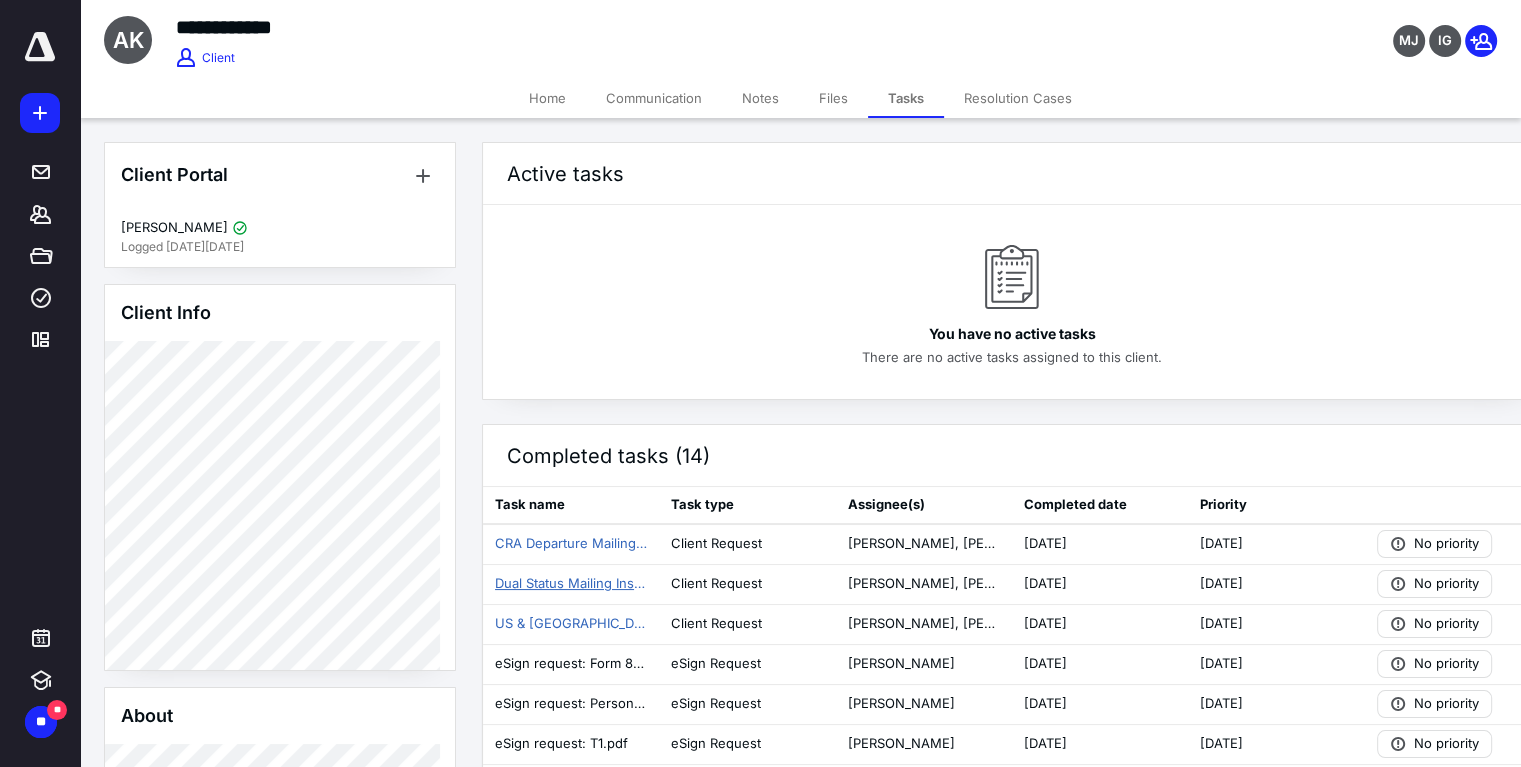 click on "Dual Status Mailing Instructions" at bounding box center (571, 584) 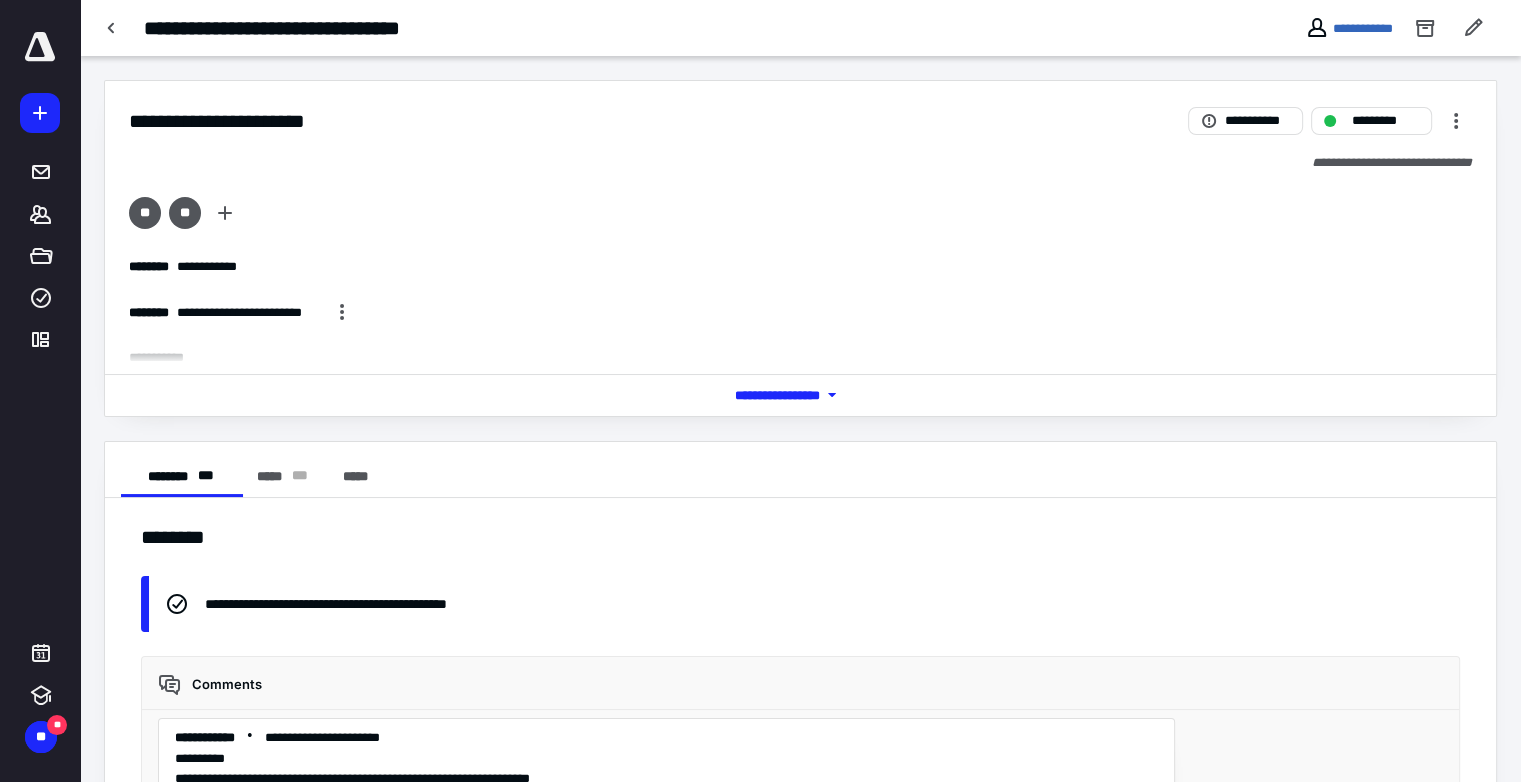 scroll, scrollTop: 386, scrollLeft: 0, axis: vertical 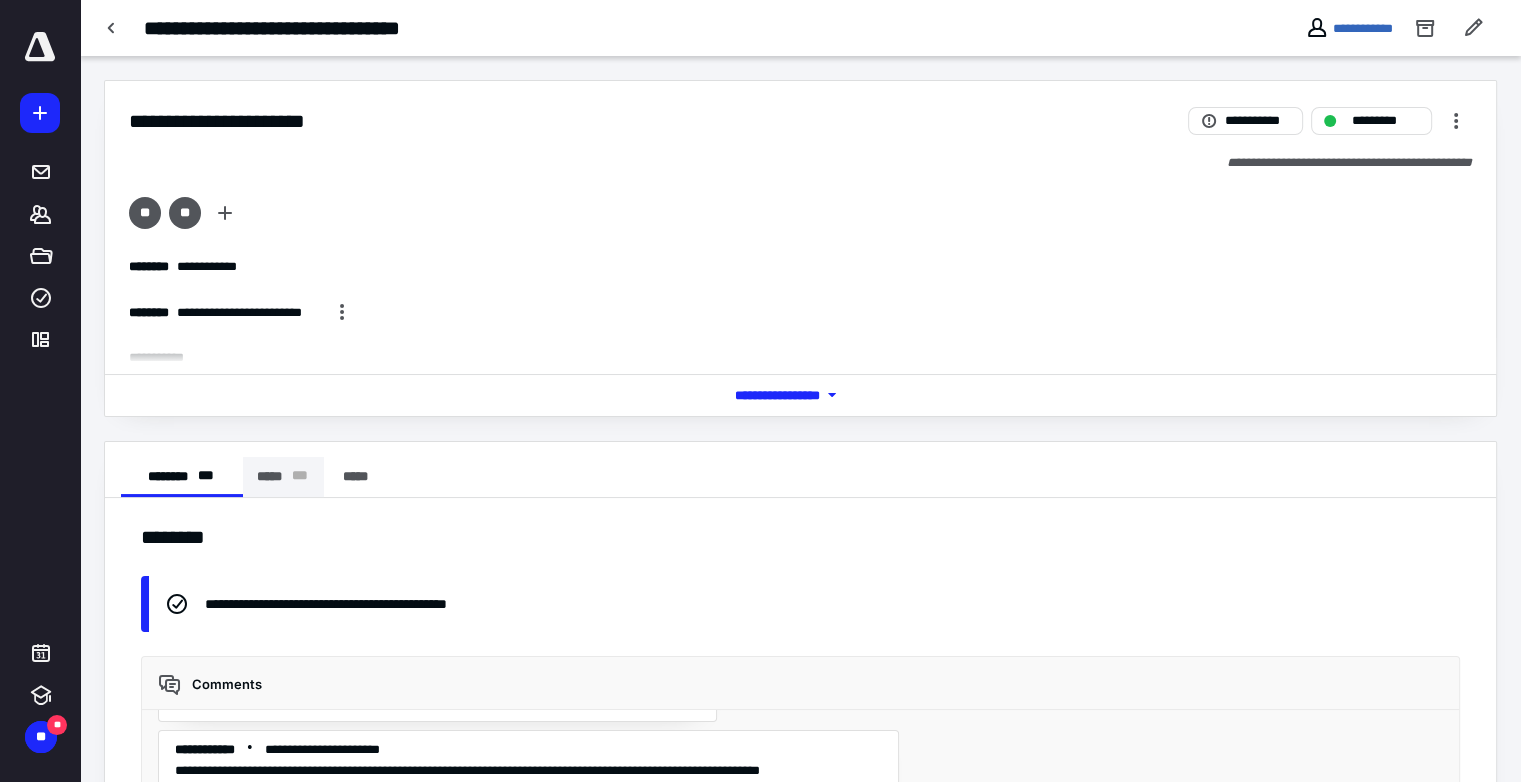 click on "***** * * *" at bounding box center [283, 477] 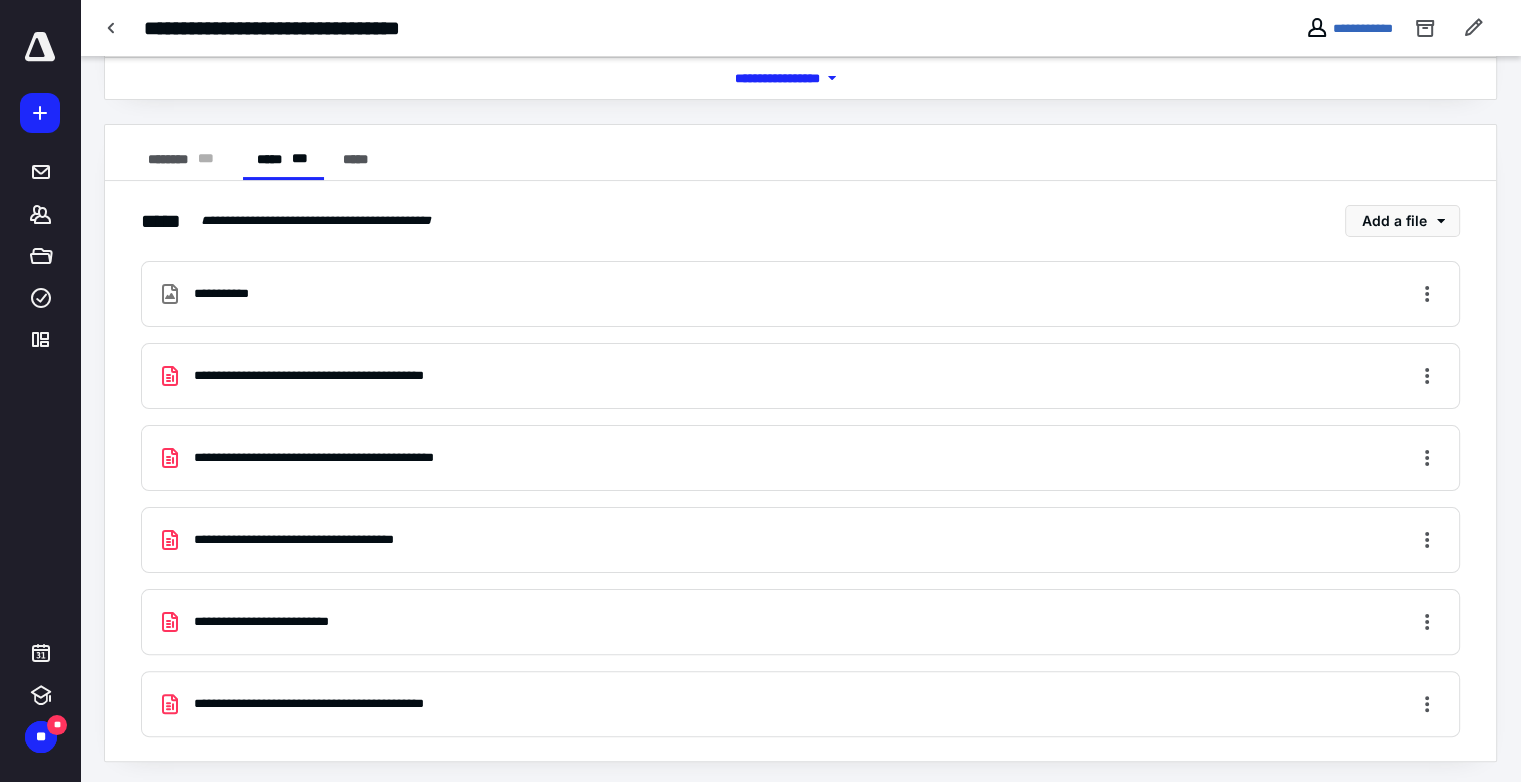 scroll, scrollTop: 0, scrollLeft: 0, axis: both 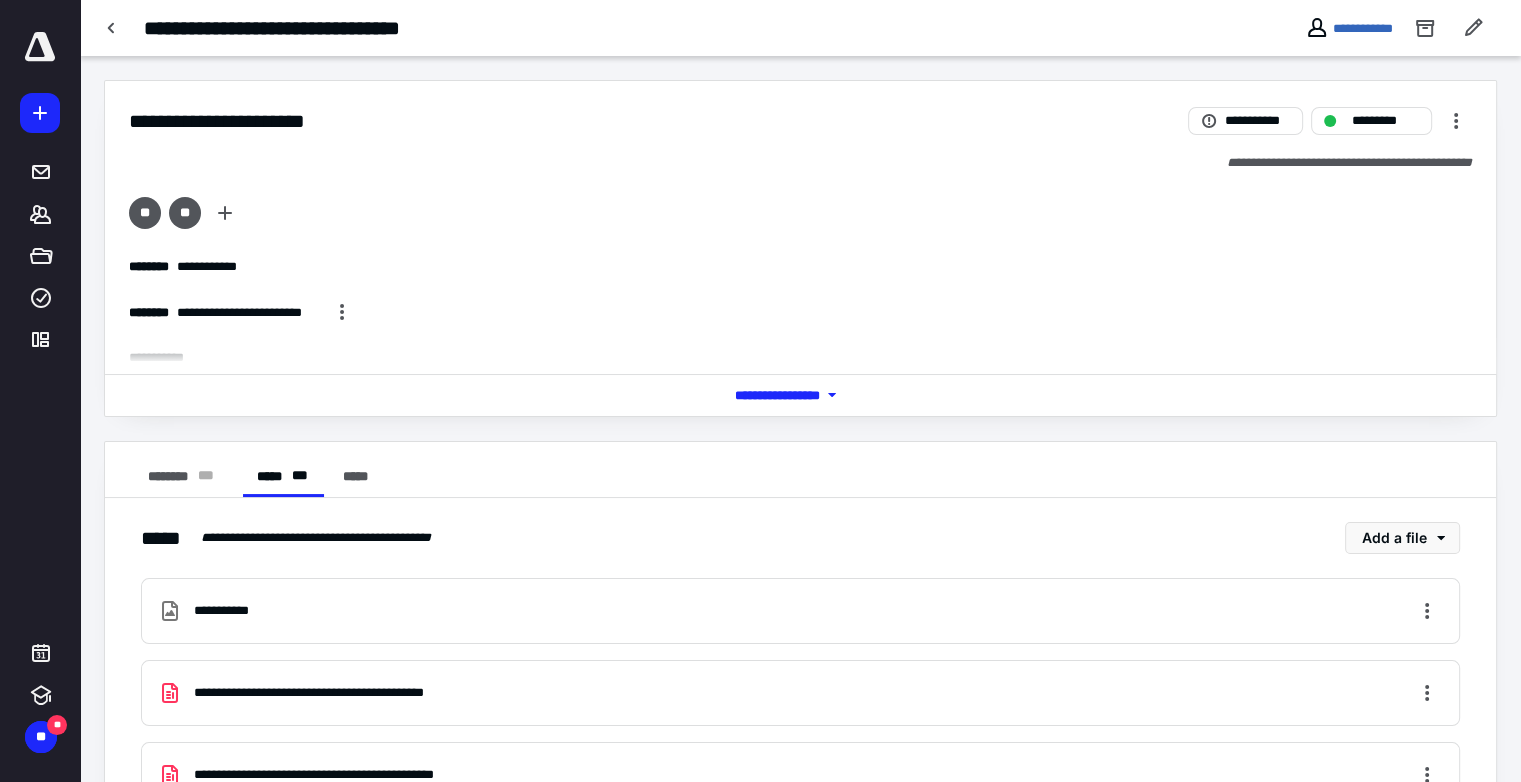 click on "*** **** *******" at bounding box center (801, 395) 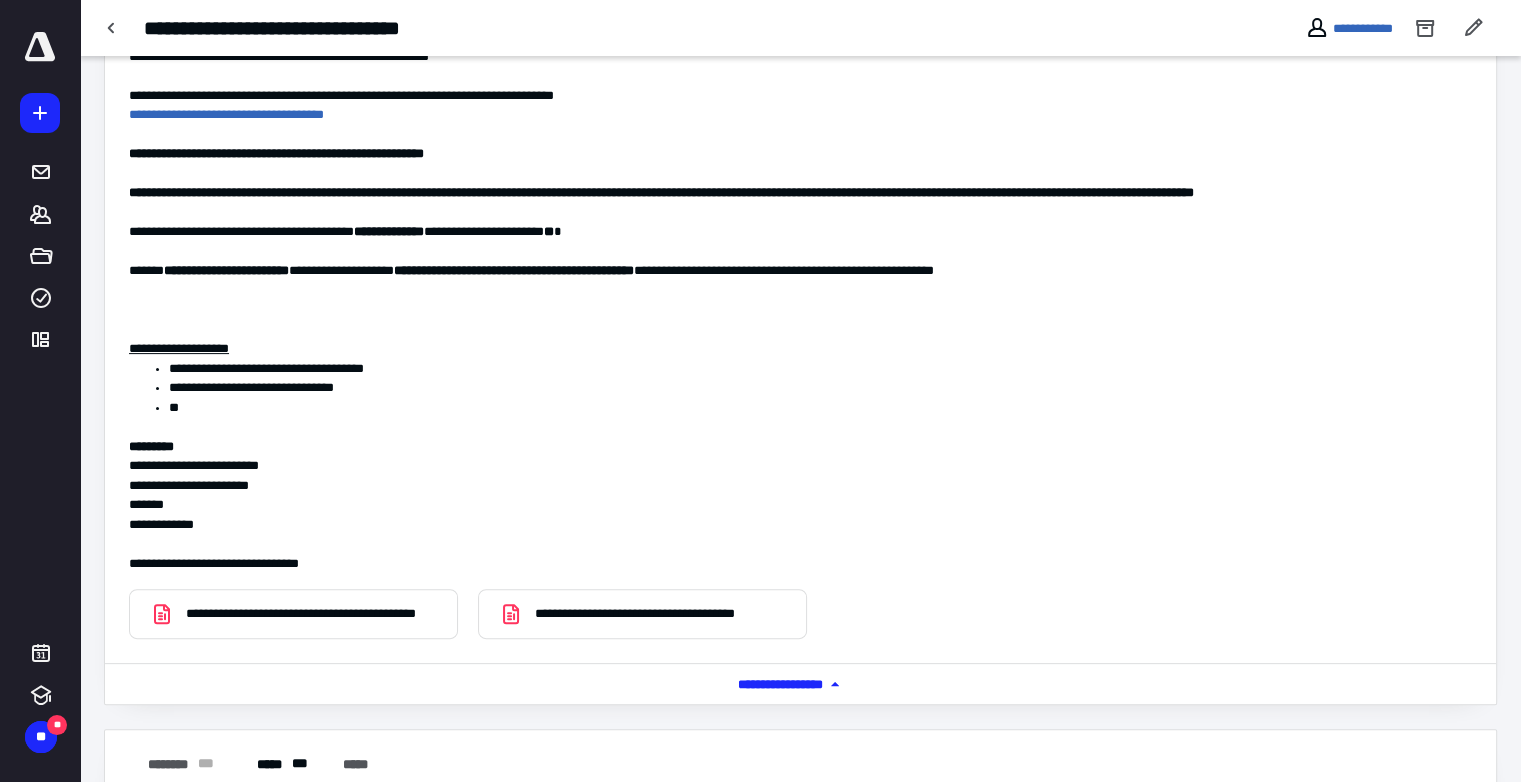 scroll, scrollTop: 404, scrollLeft: 0, axis: vertical 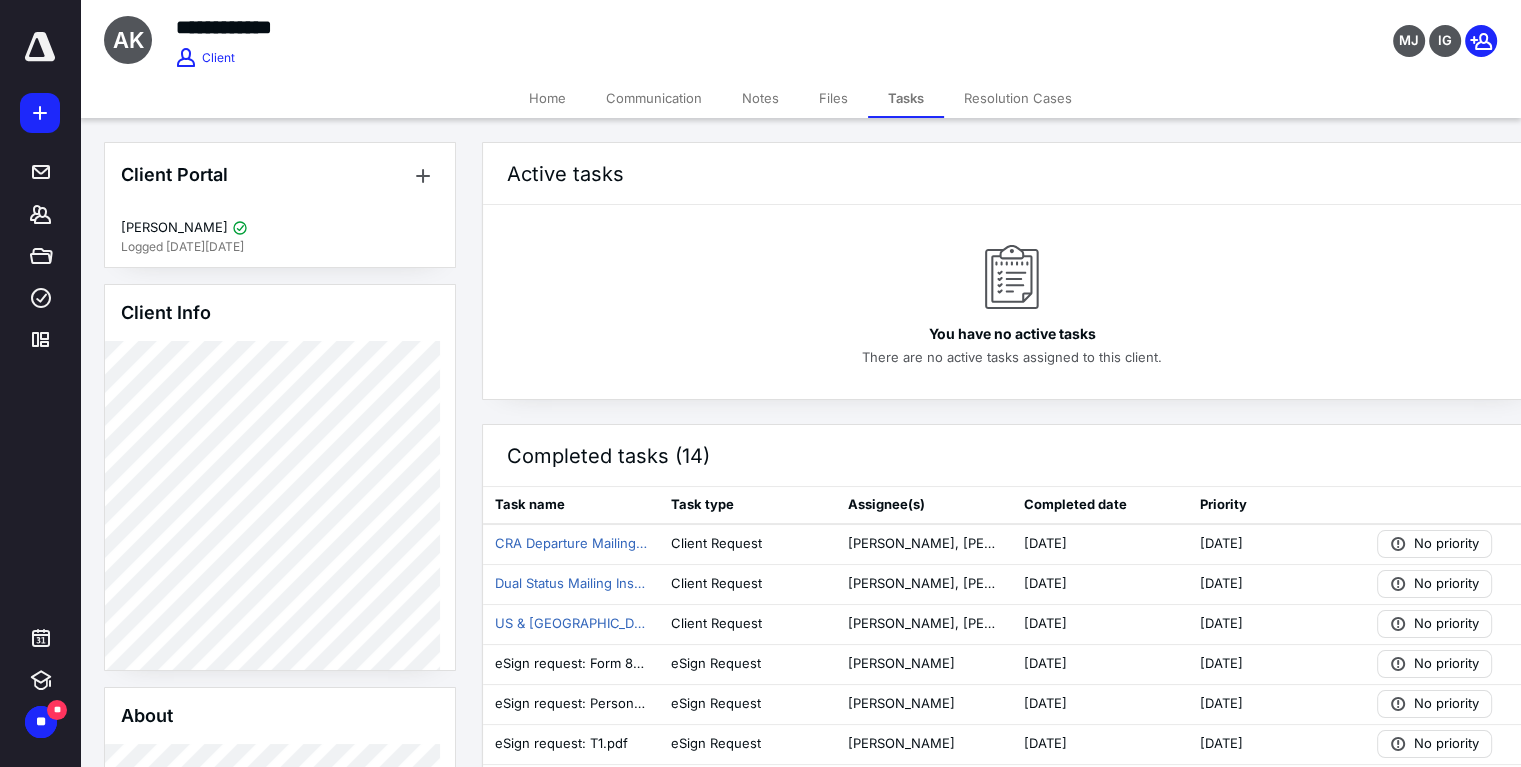 click on "Home" at bounding box center [547, 98] 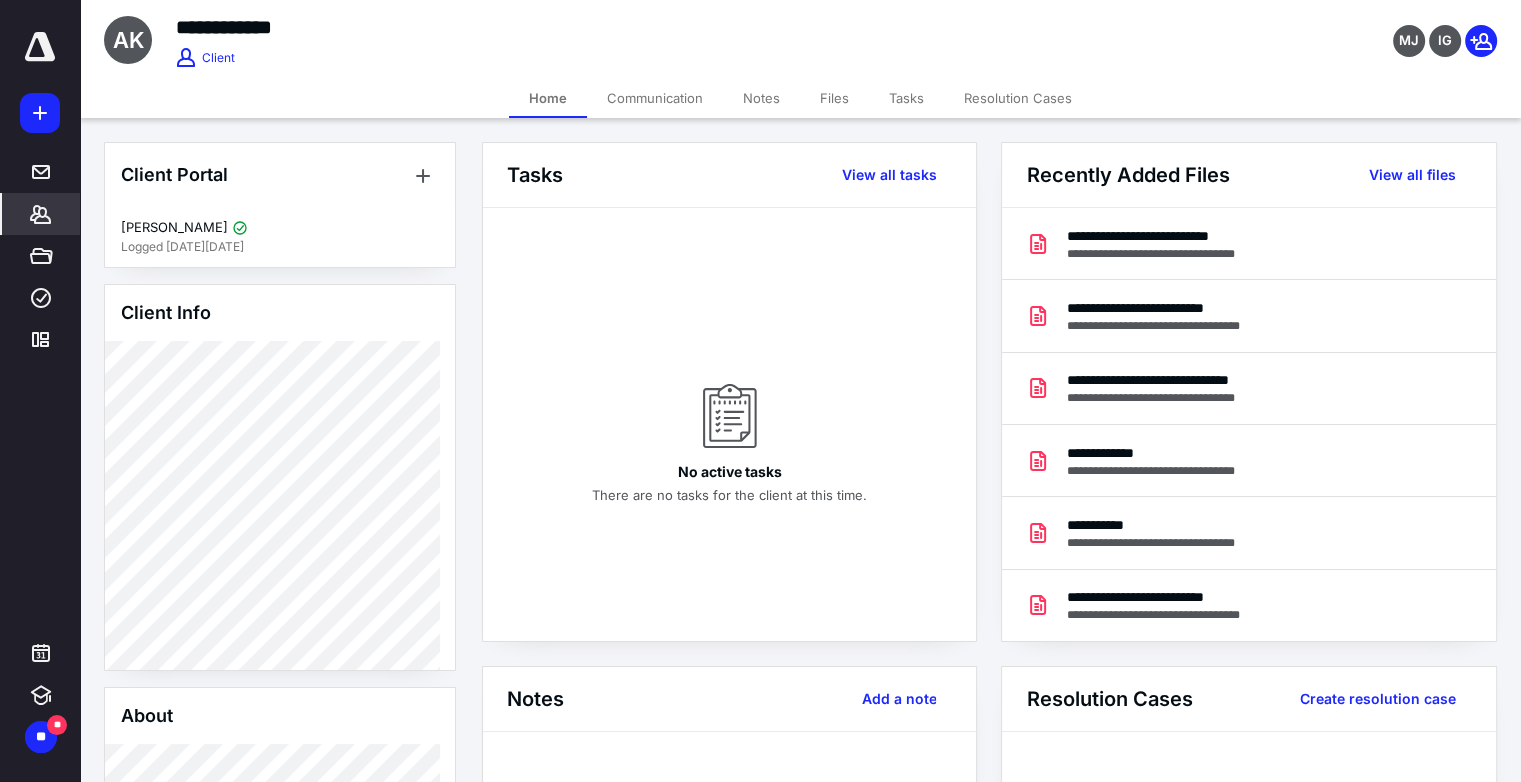 click 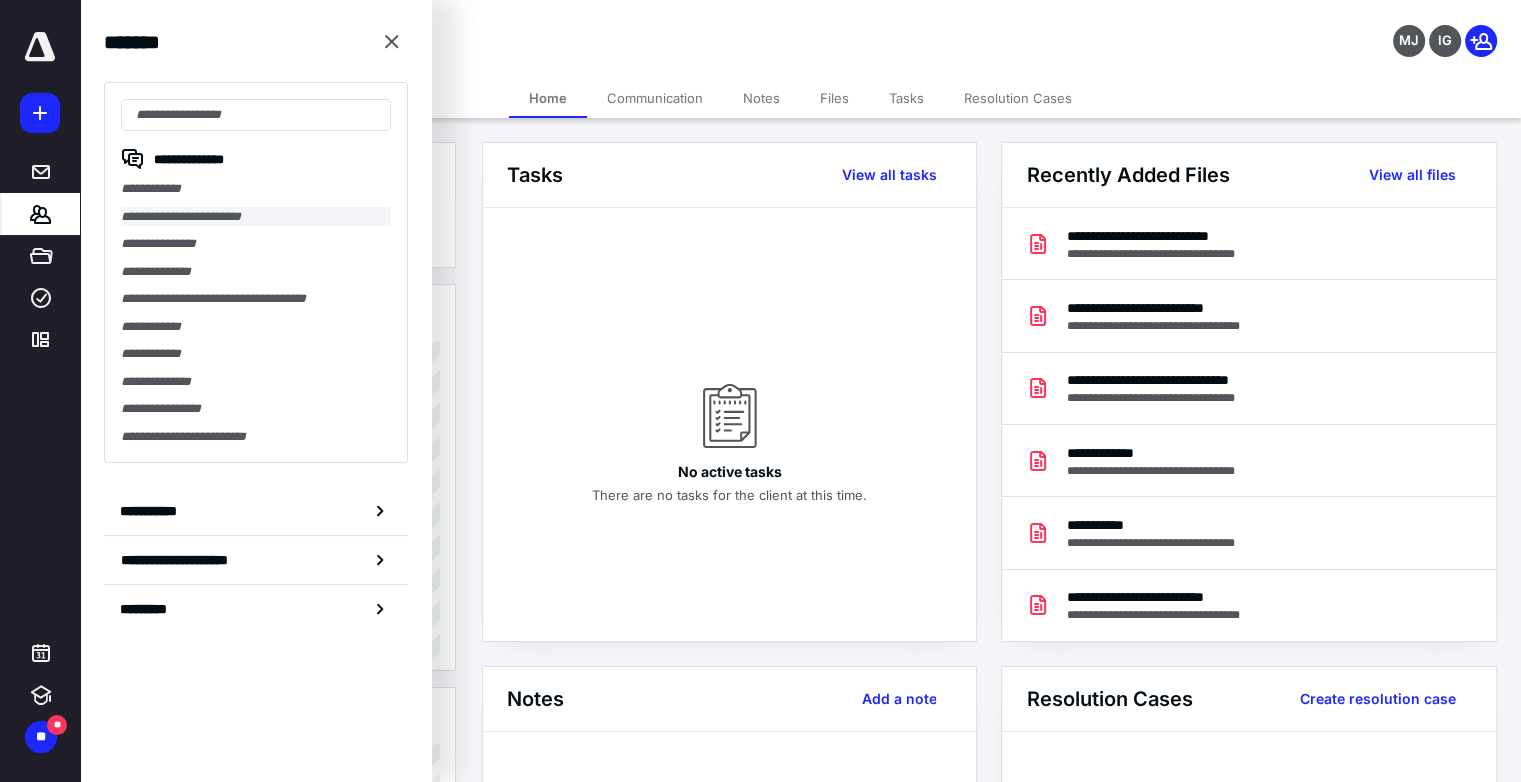 click on "**********" at bounding box center [256, 217] 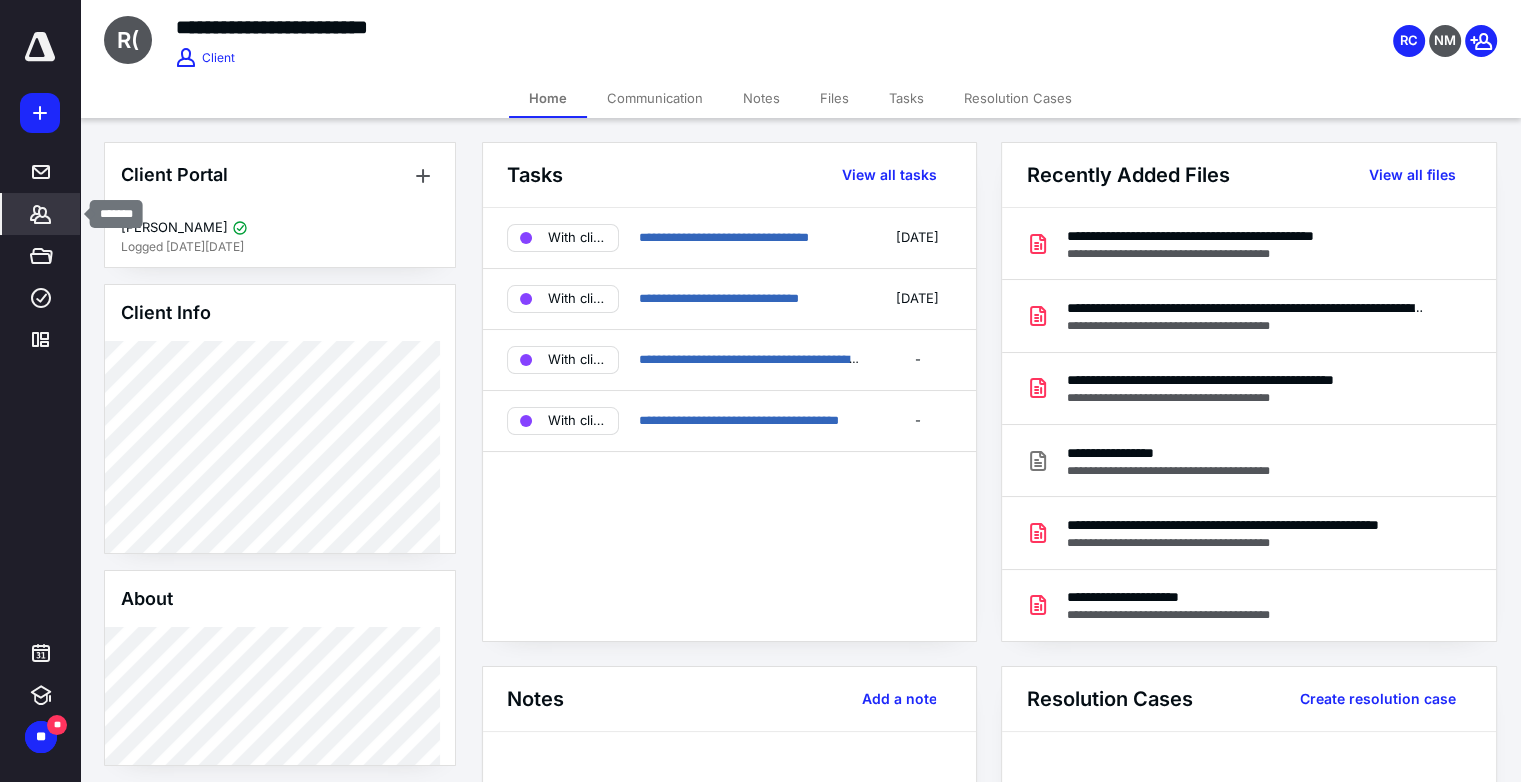 click 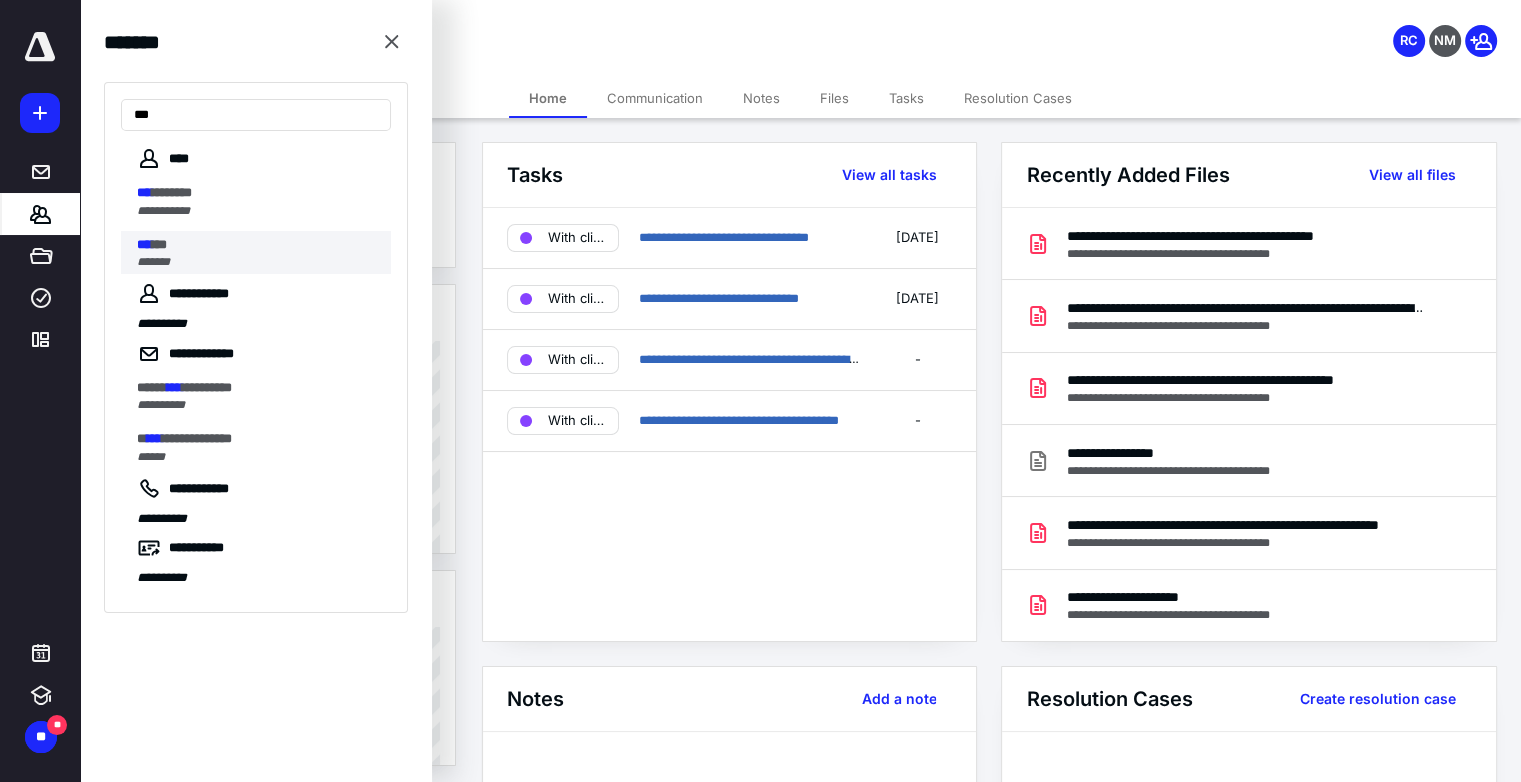 type on "***" 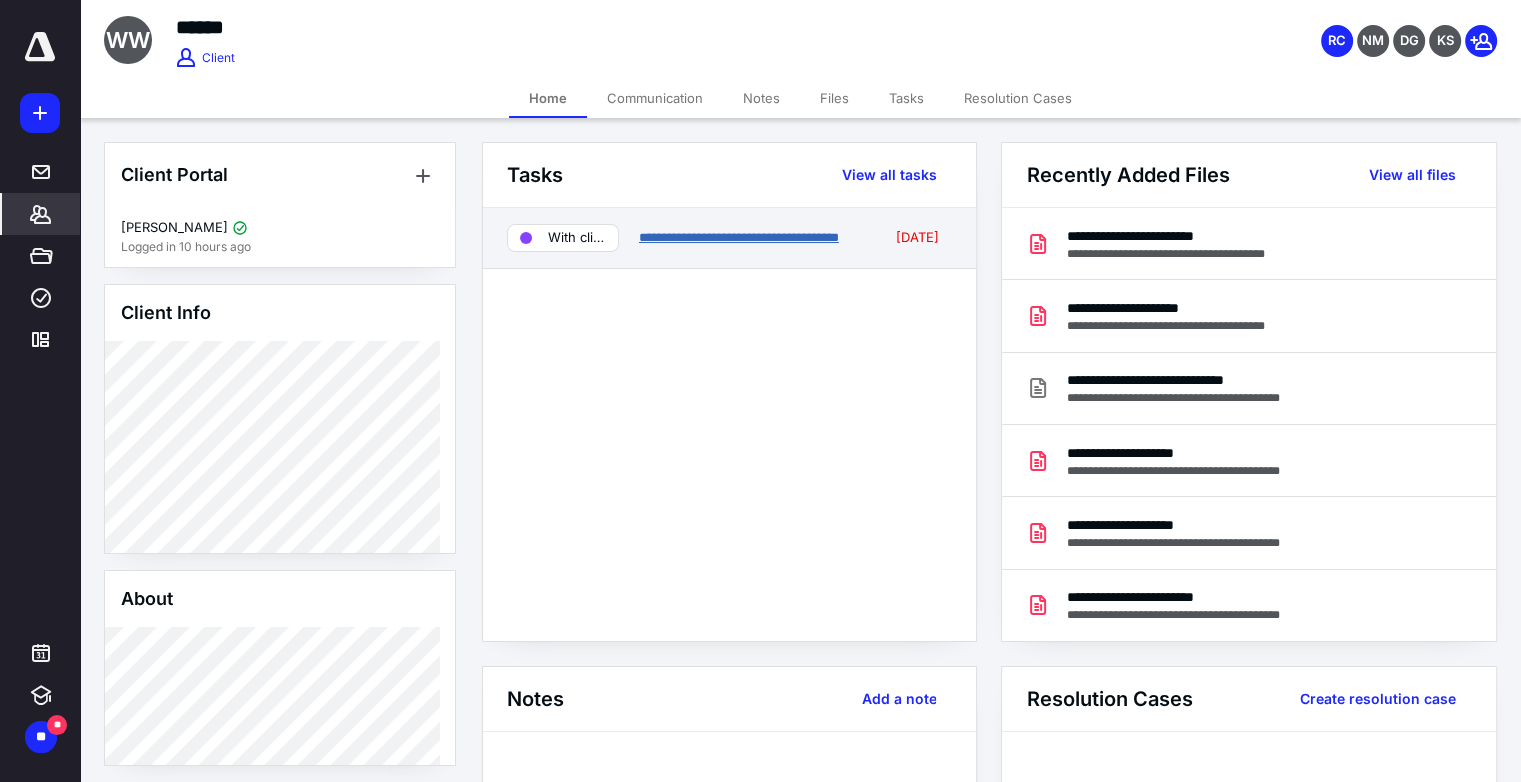 click on "**********" at bounding box center (739, 237) 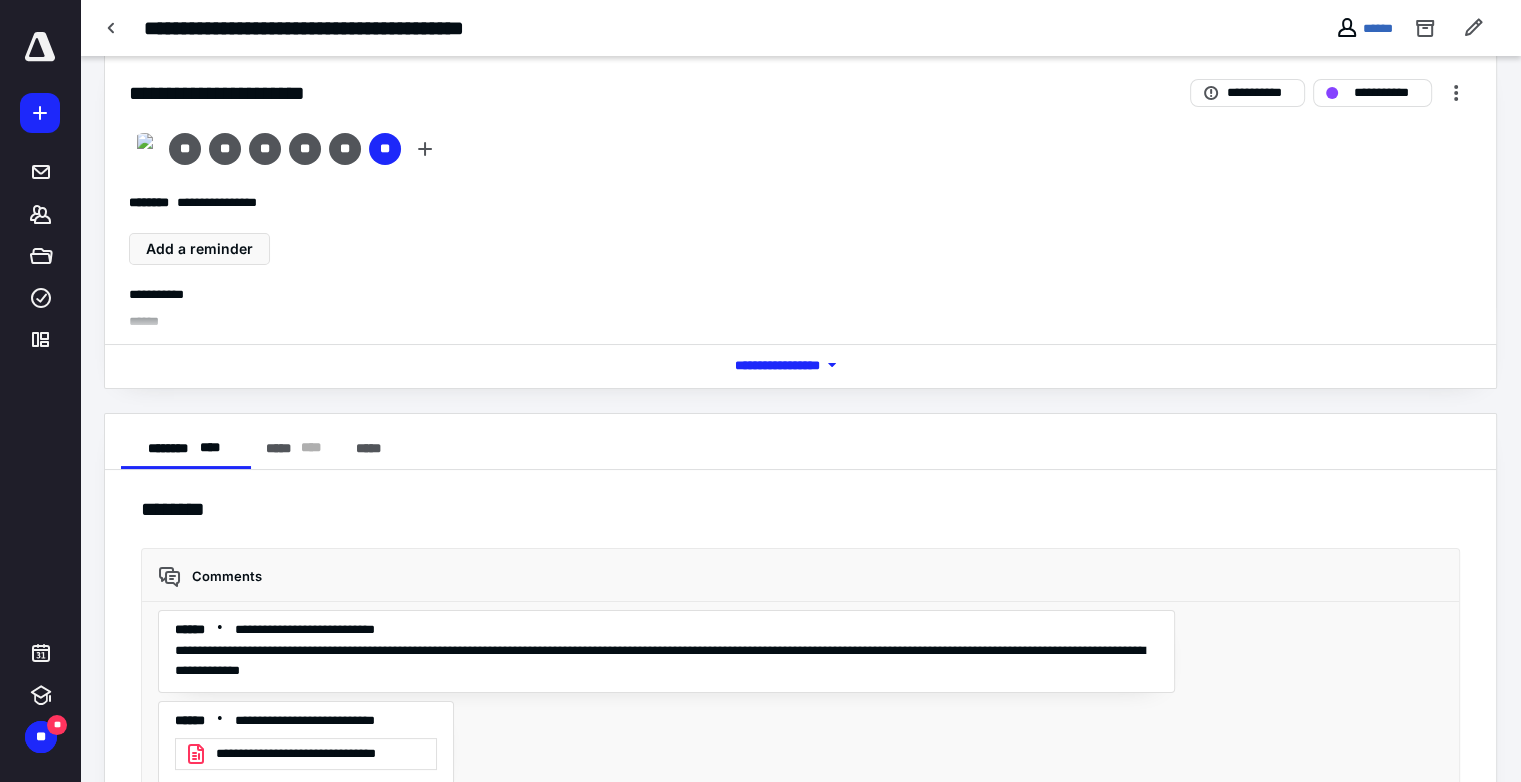 scroll, scrollTop: 166, scrollLeft: 0, axis: vertical 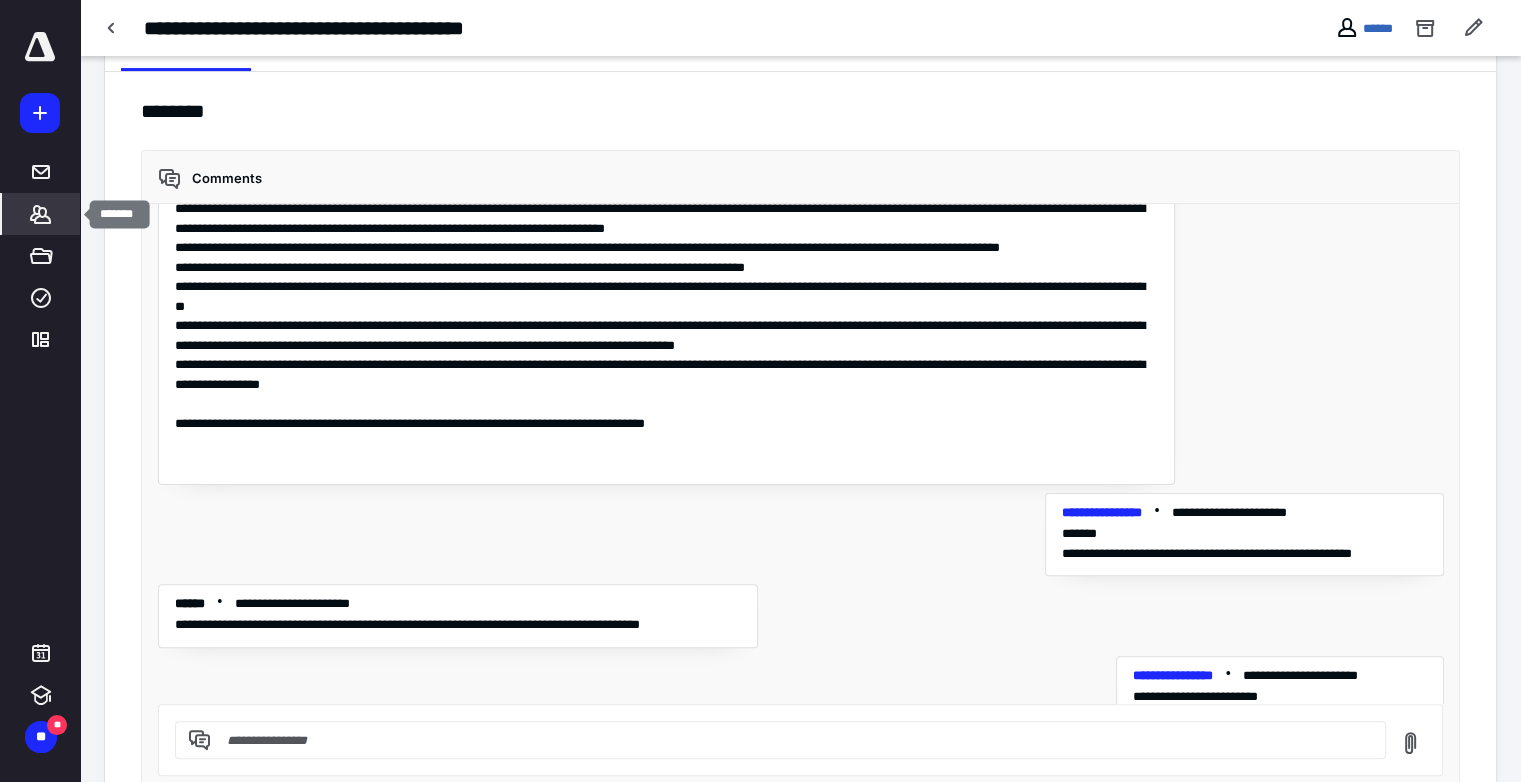 click on "*******" at bounding box center (41, 214) 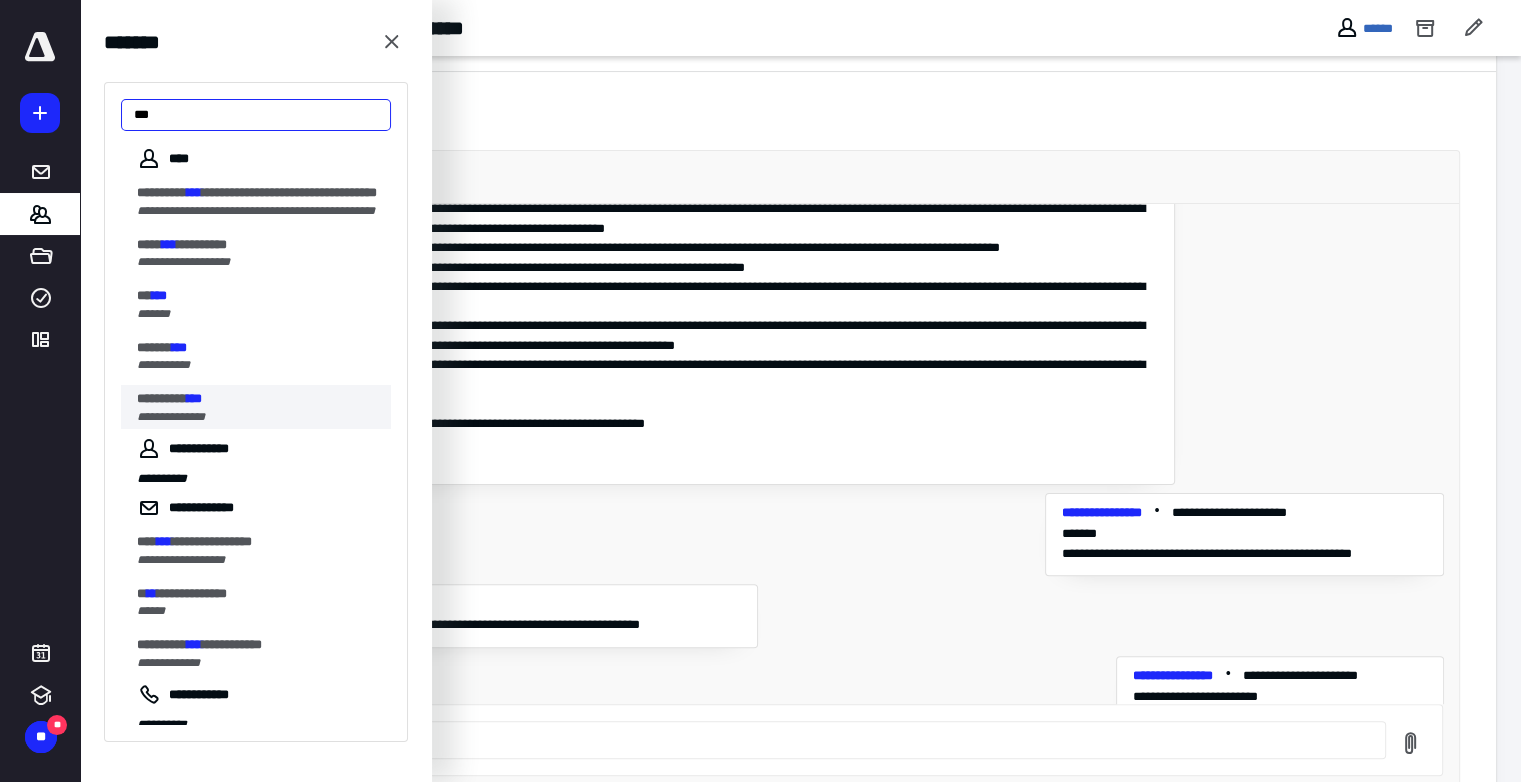 type on "***" 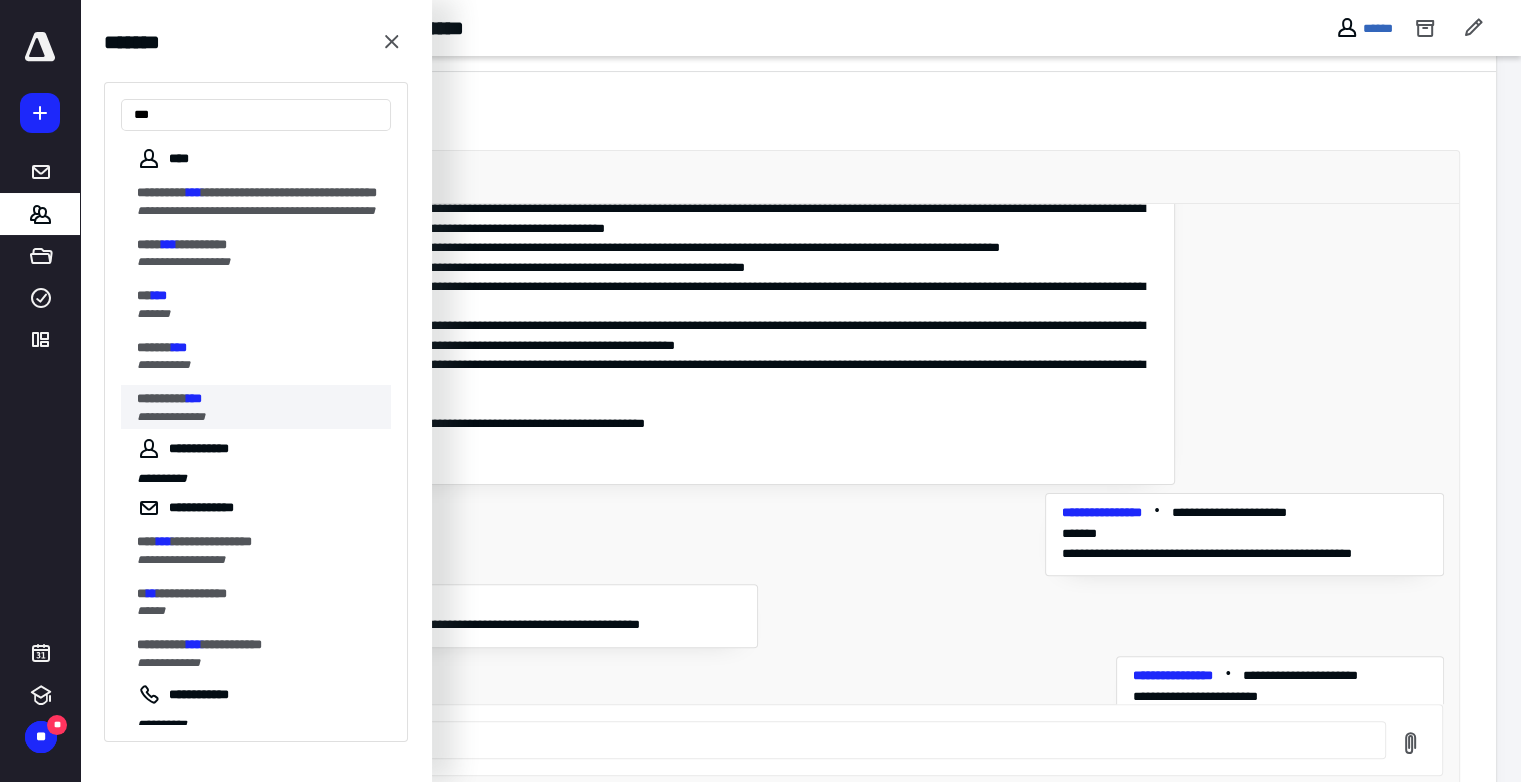click on "*********" at bounding box center [162, 398] 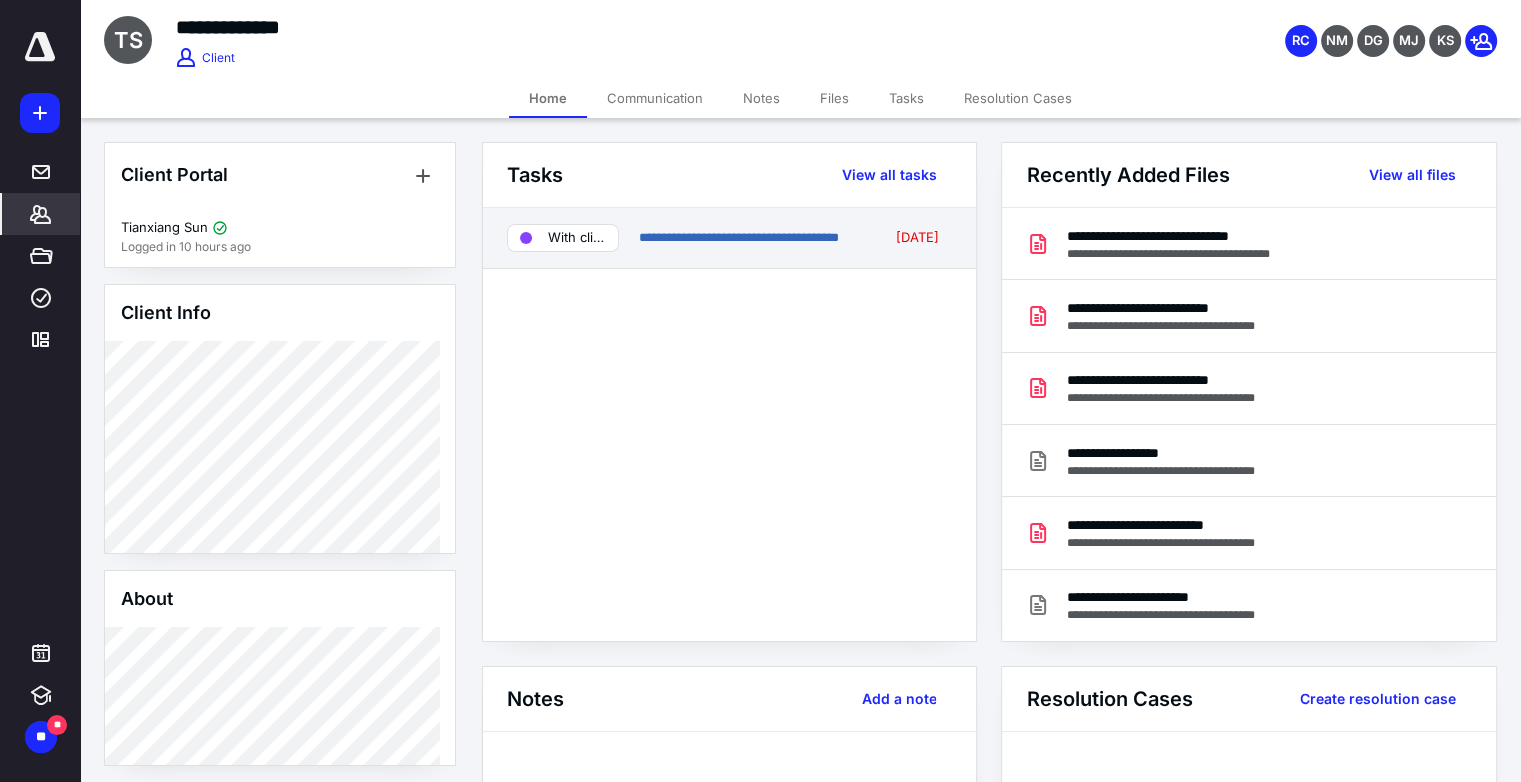 click on "**********" at bounding box center (729, 238) 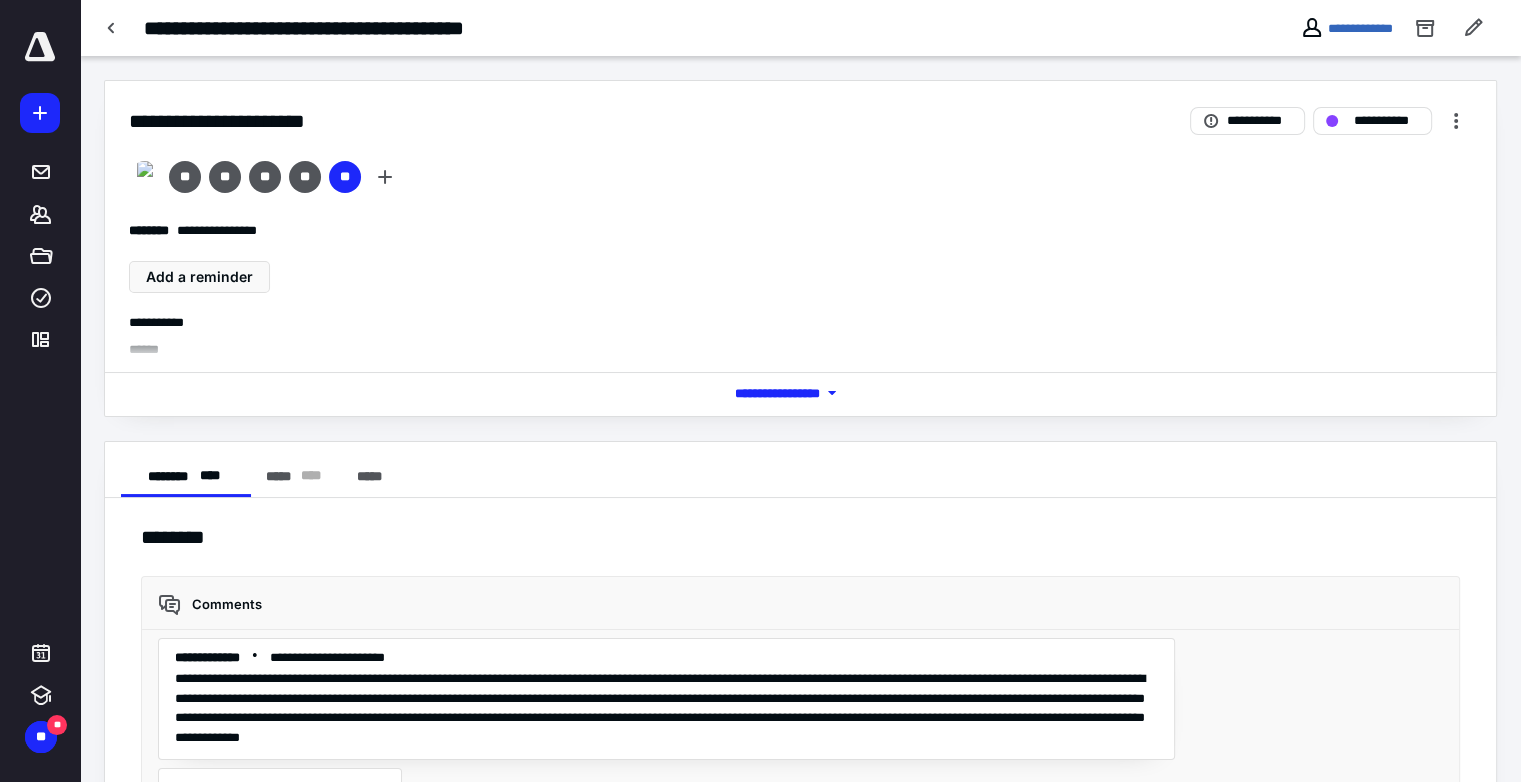 scroll, scrollTop: 484, scrollLeft: 0, axis: vertical 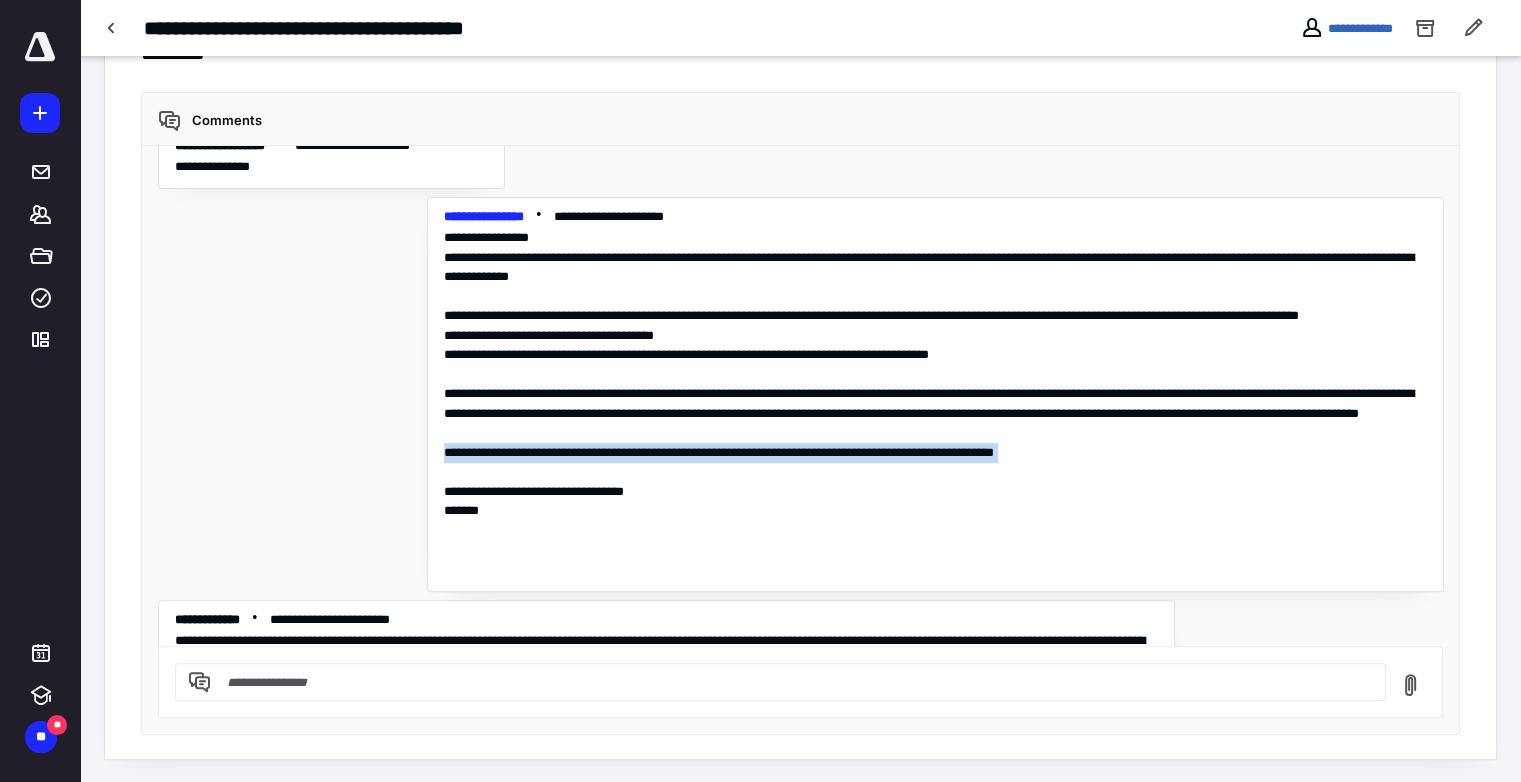 drag, startPoint x: 423, startPoint y: 462, endPoint x: 1098, endPoint y: 478, distance: 675.1896 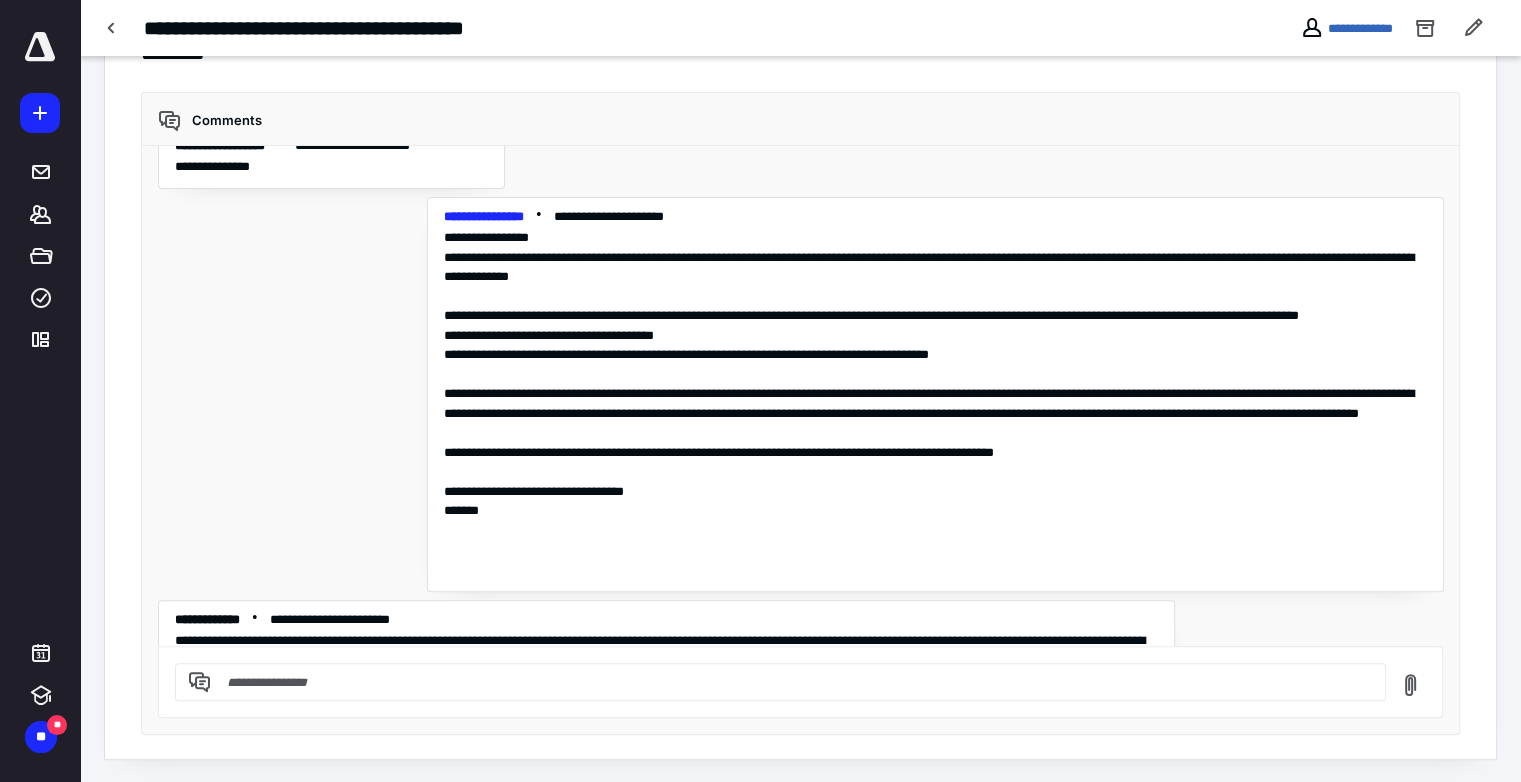 click on "**********" at bounding box center [801, 396] 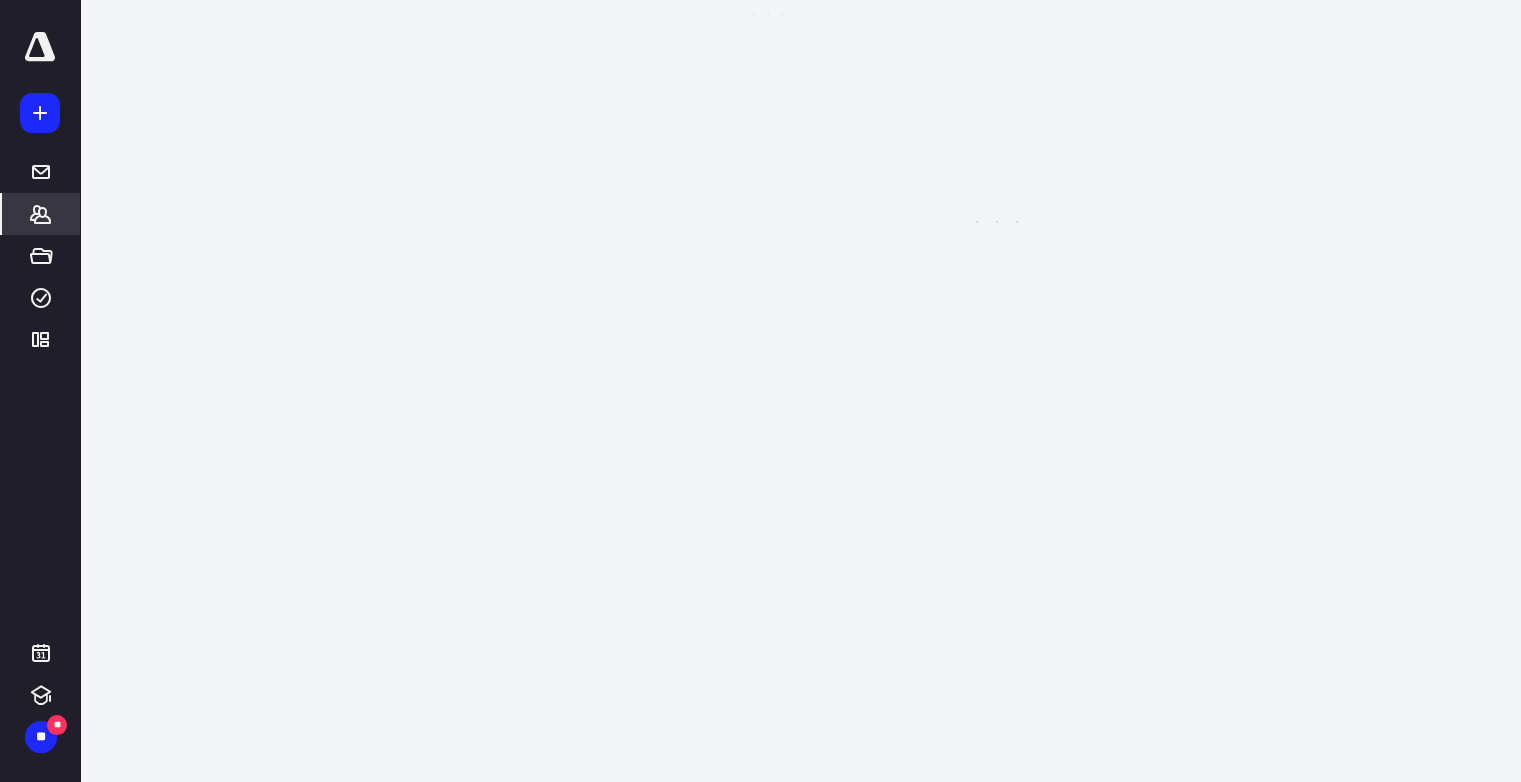 scroll, scrollTop: 0, scrollLeft: 0, axis: both 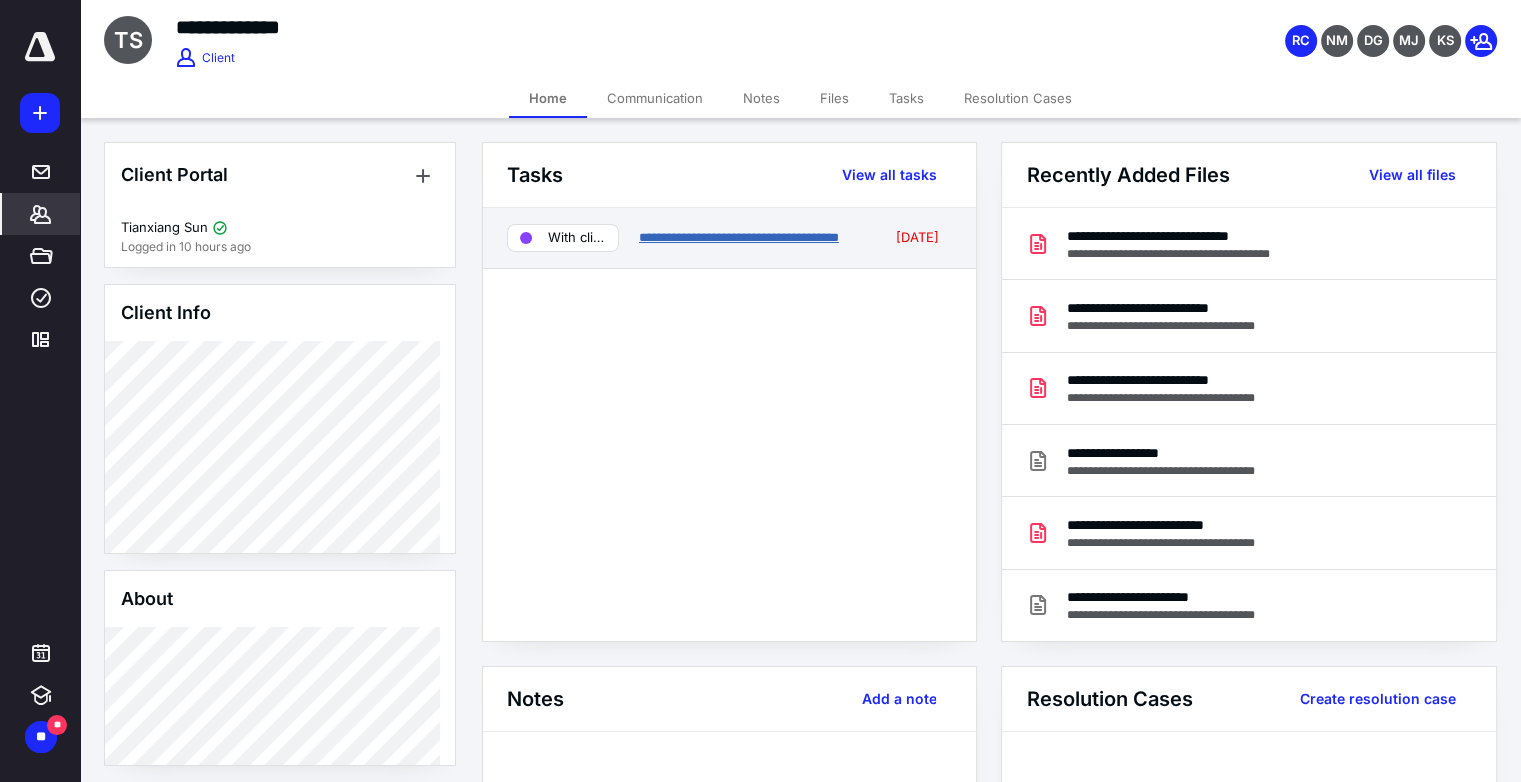 click on "**********" at bounding box center (739, 237) 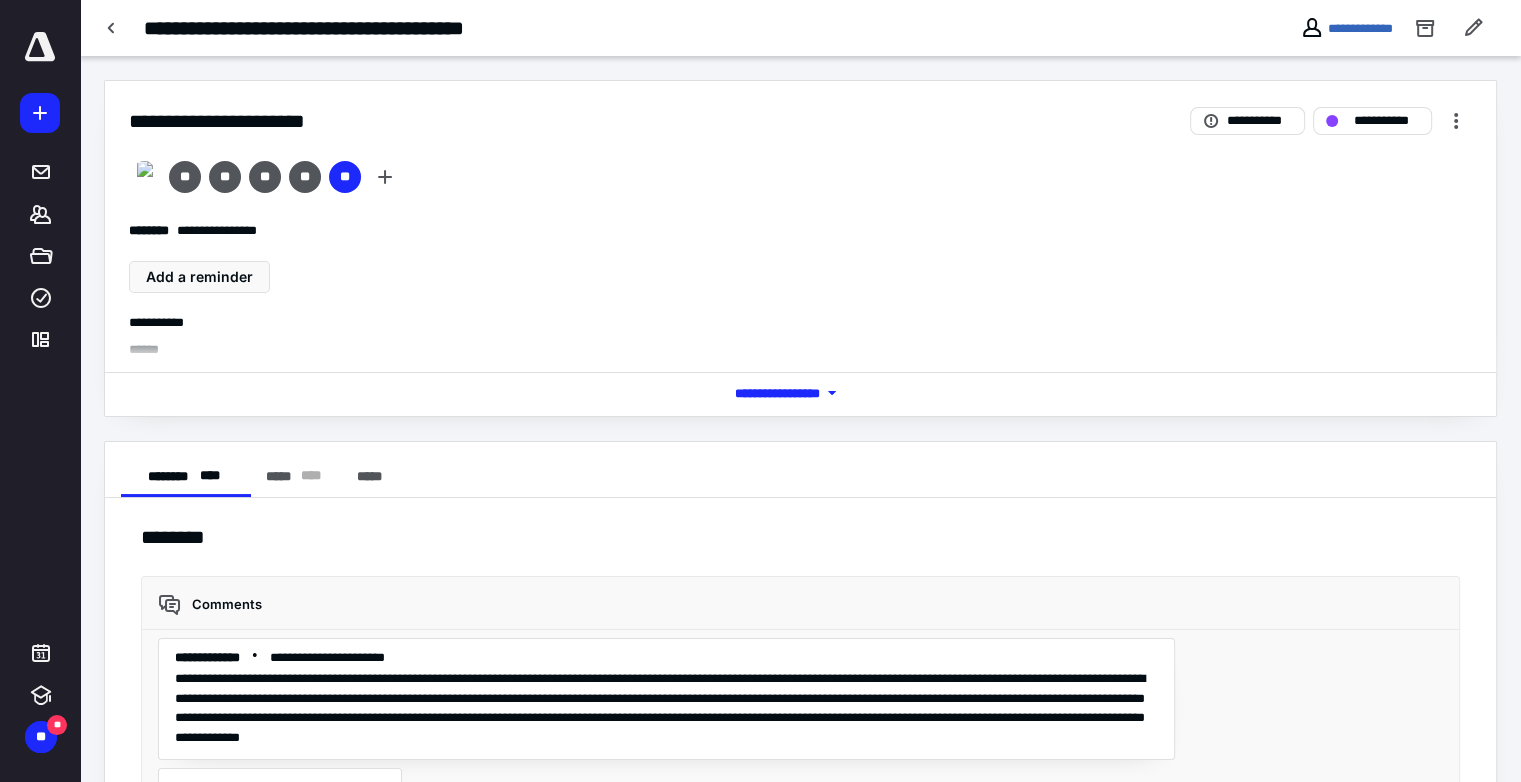 scroll, scrollTop: 7994, scrollLeft: 0, axis: vertical 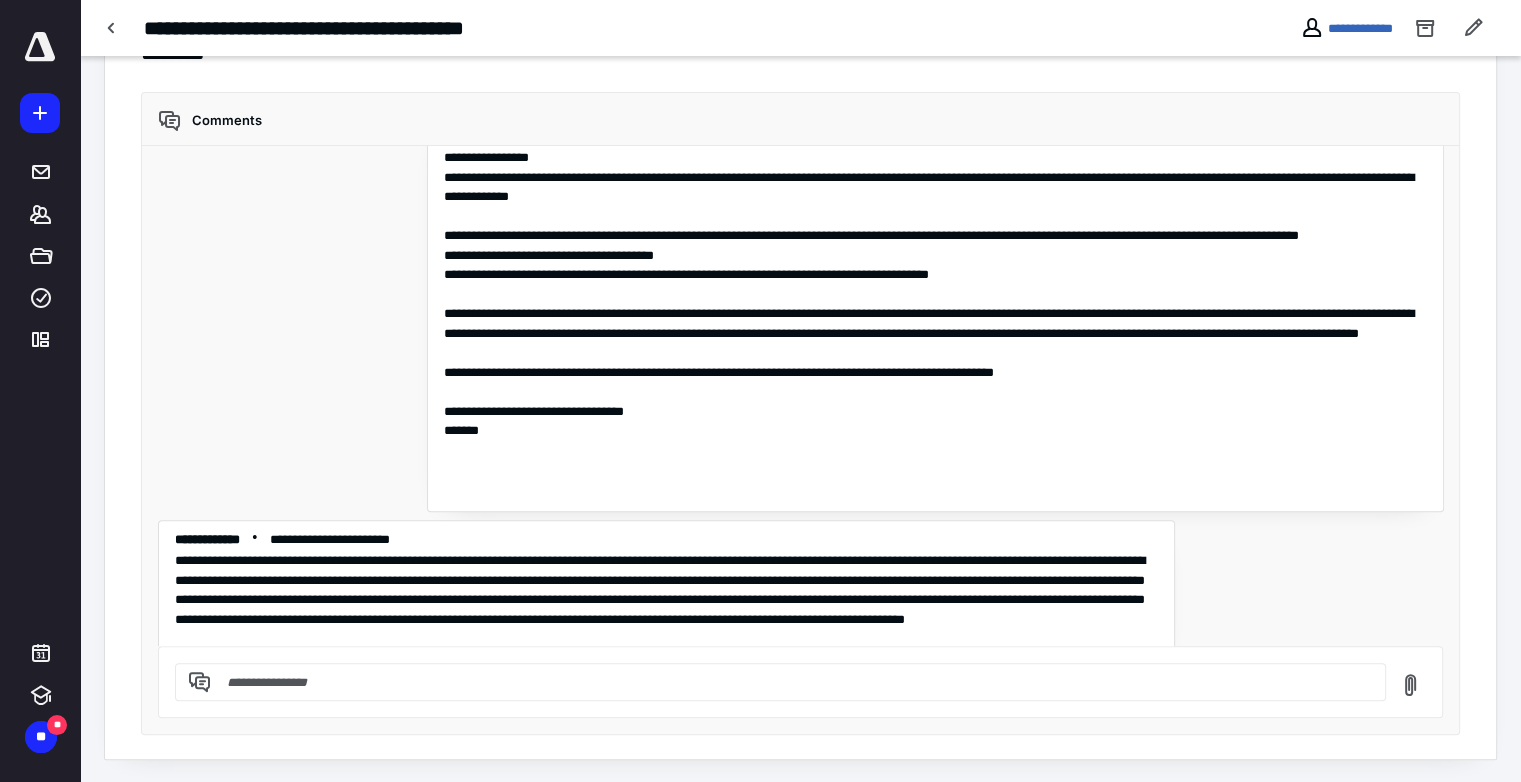 click at bounding box center [792, 682] 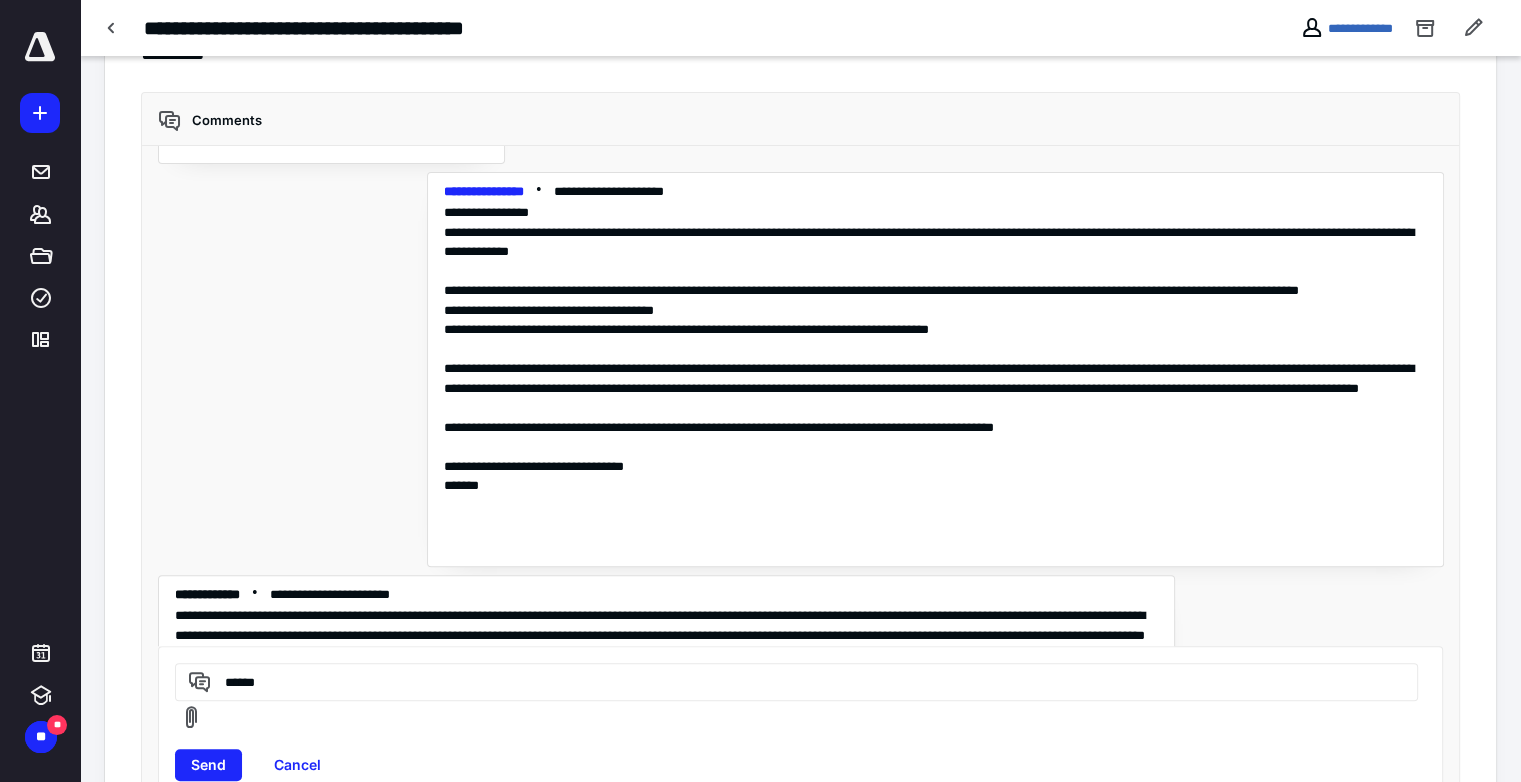 scroll, scrollTop: 7914, scrollLeft: 0, axis: vertical 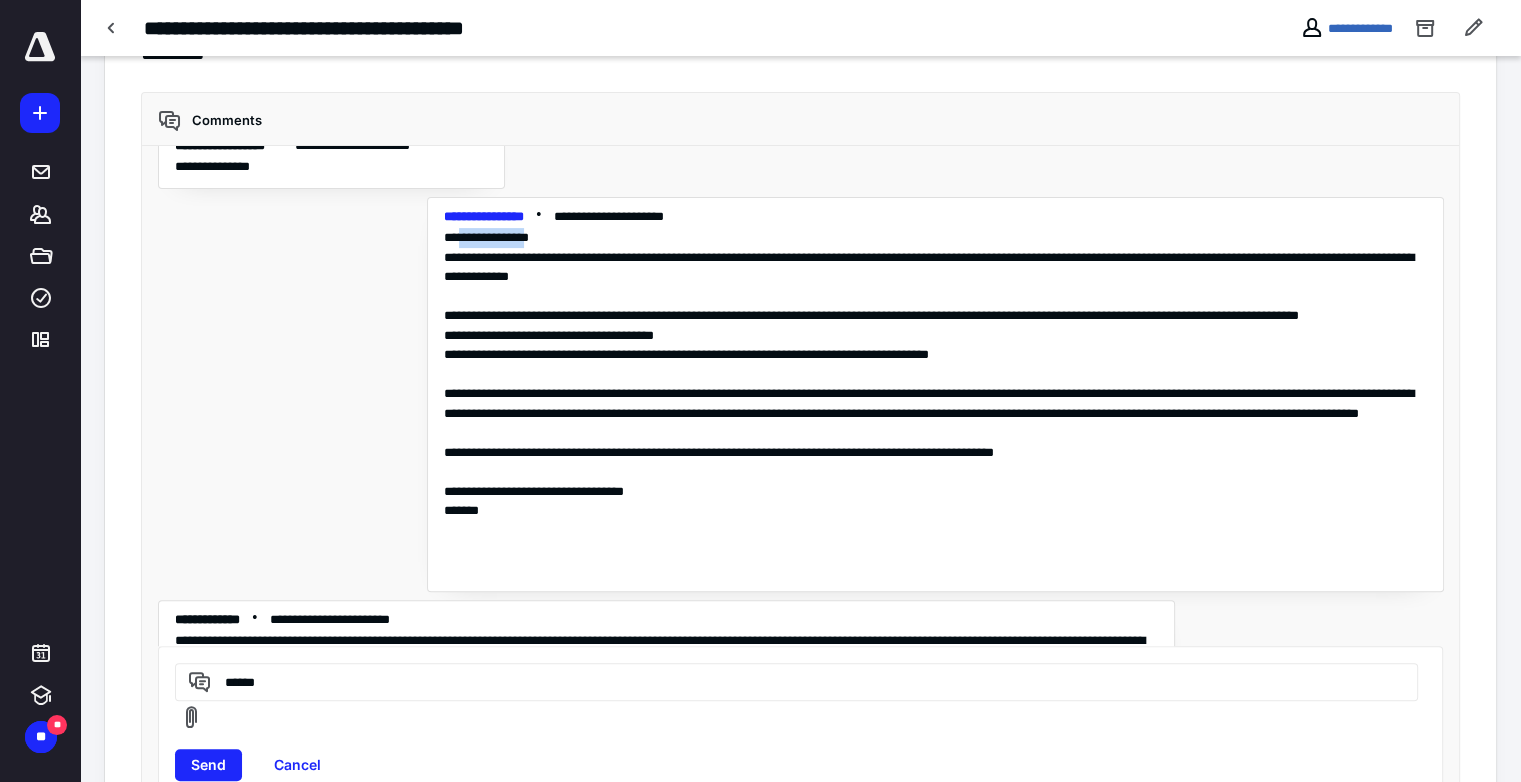 drag, startPoint x: 443, startPoint y: 212, endPoint x: 528, endPoint y: 215, distance: 85.052925 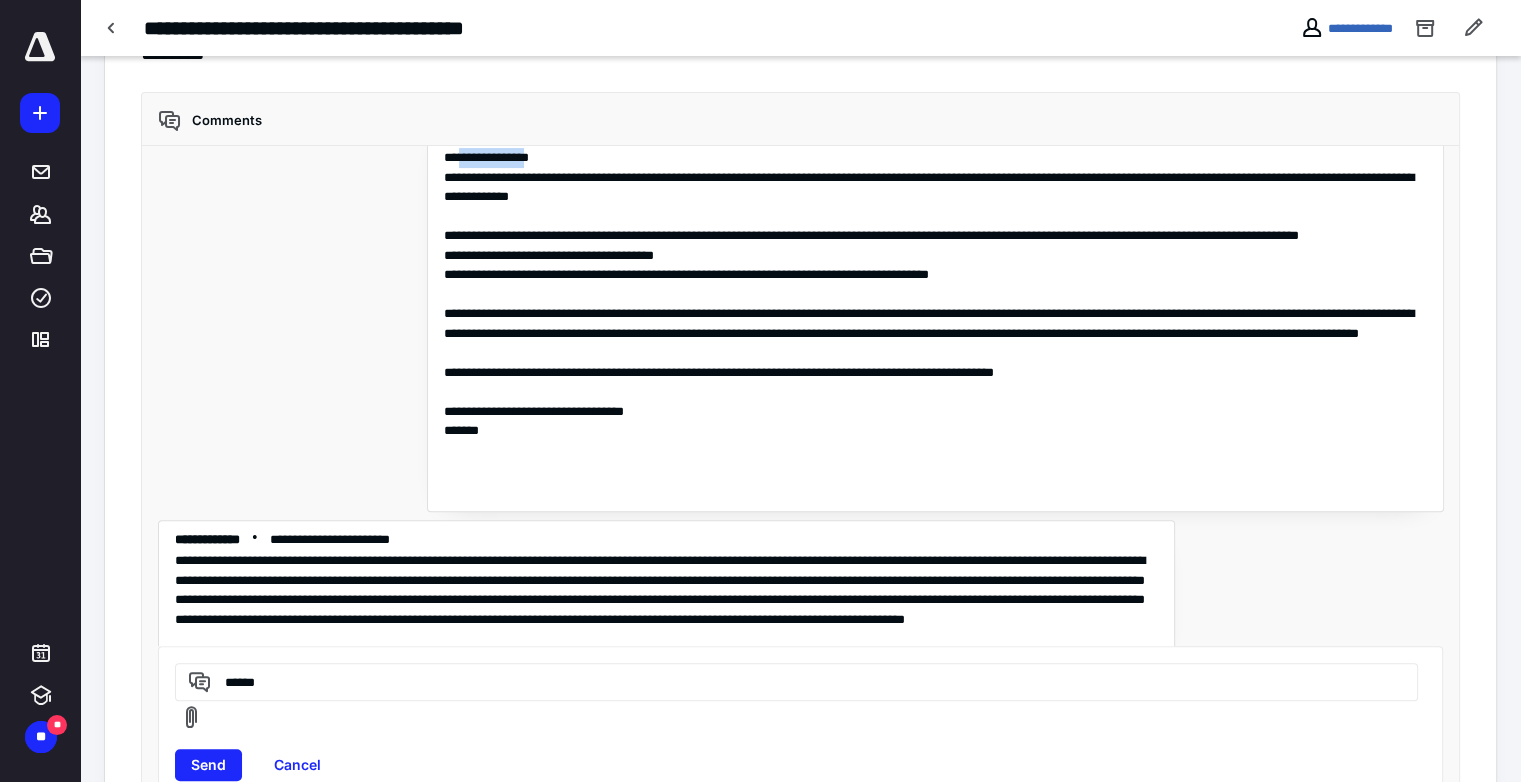 scroll, scrollTop: 7914, scrollLeft: 0, axis: vertical 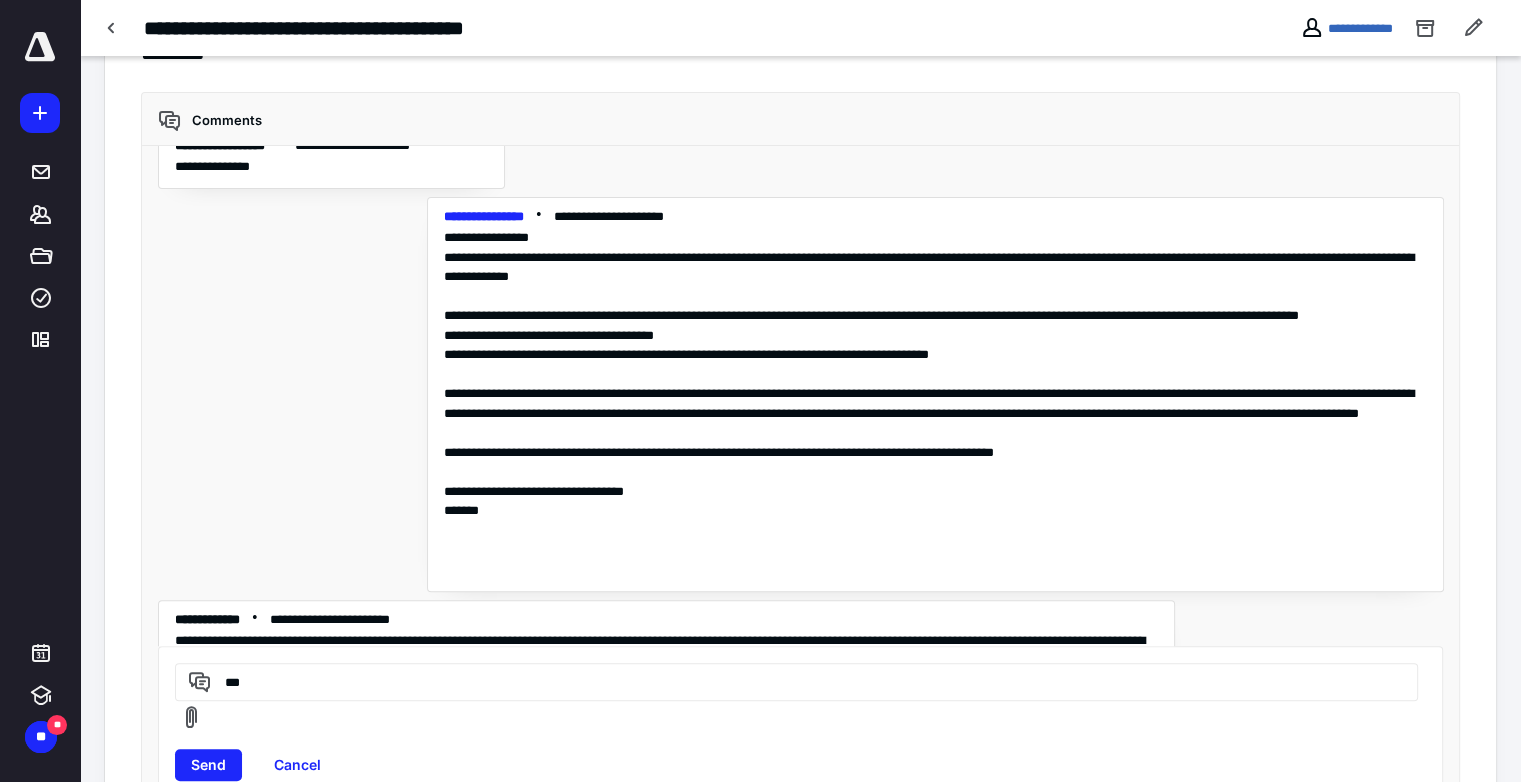 paste on "**********" 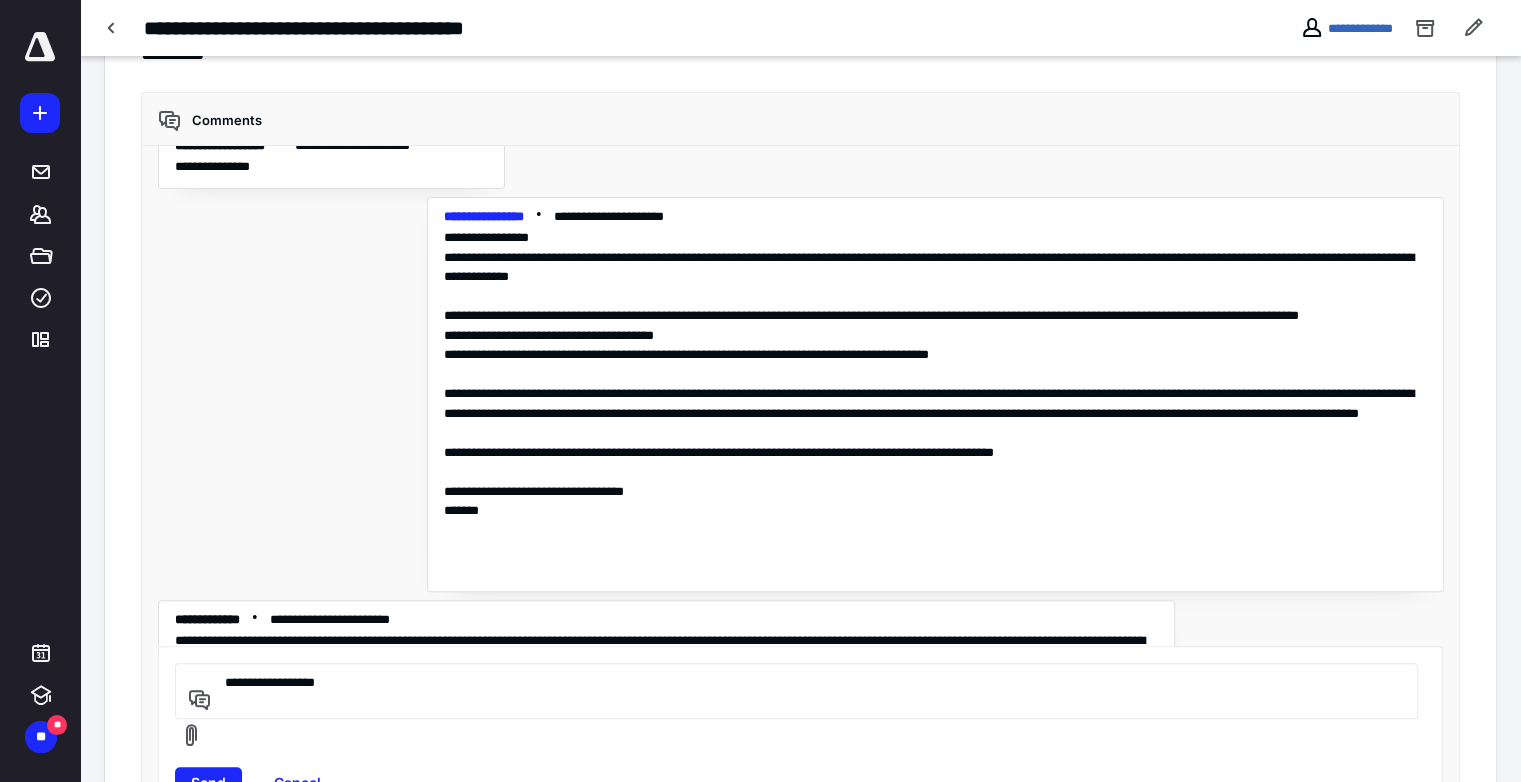 scroll, scrollTop: 549, scrollLeft: 0, axis: vertical 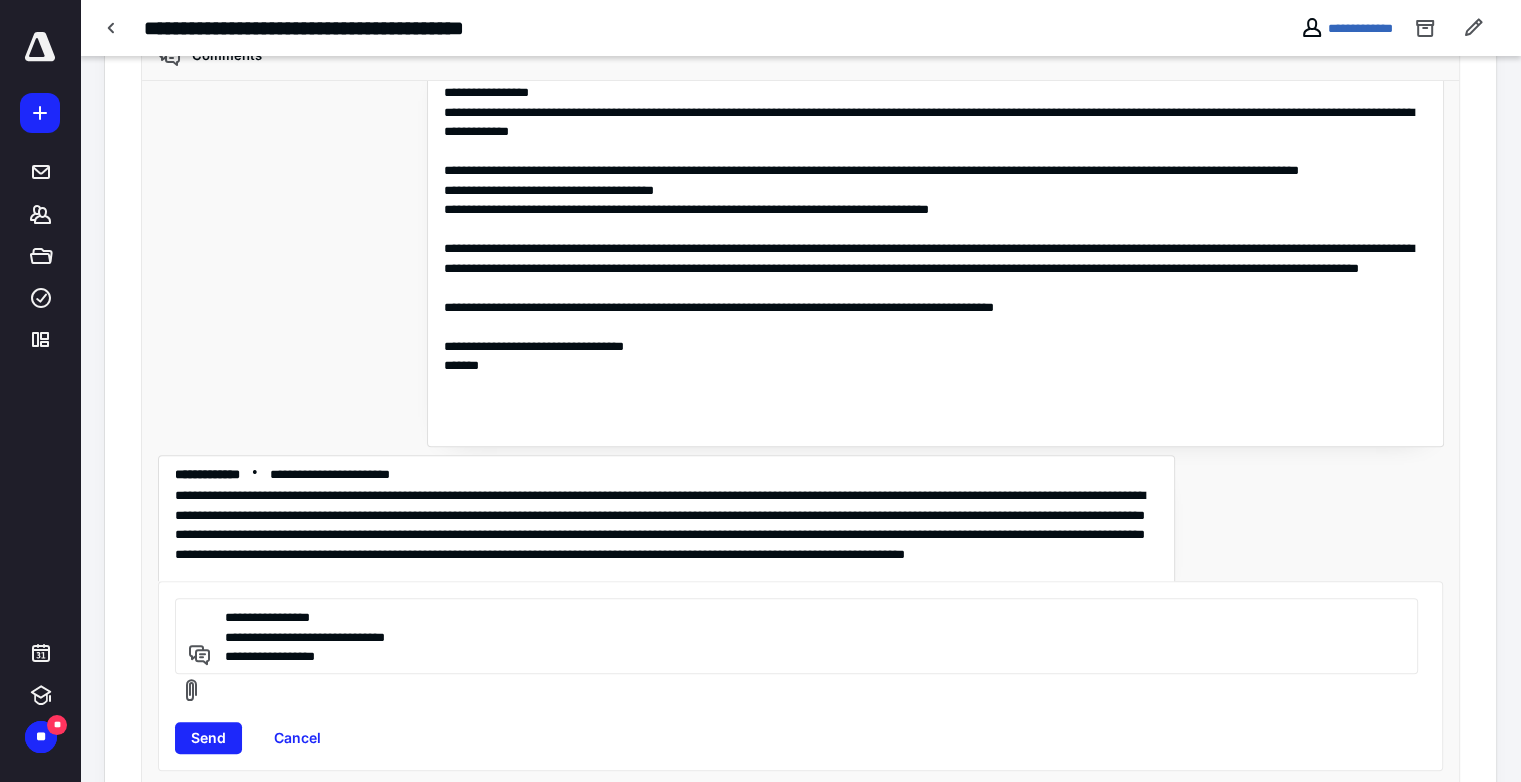 paste on "**********" 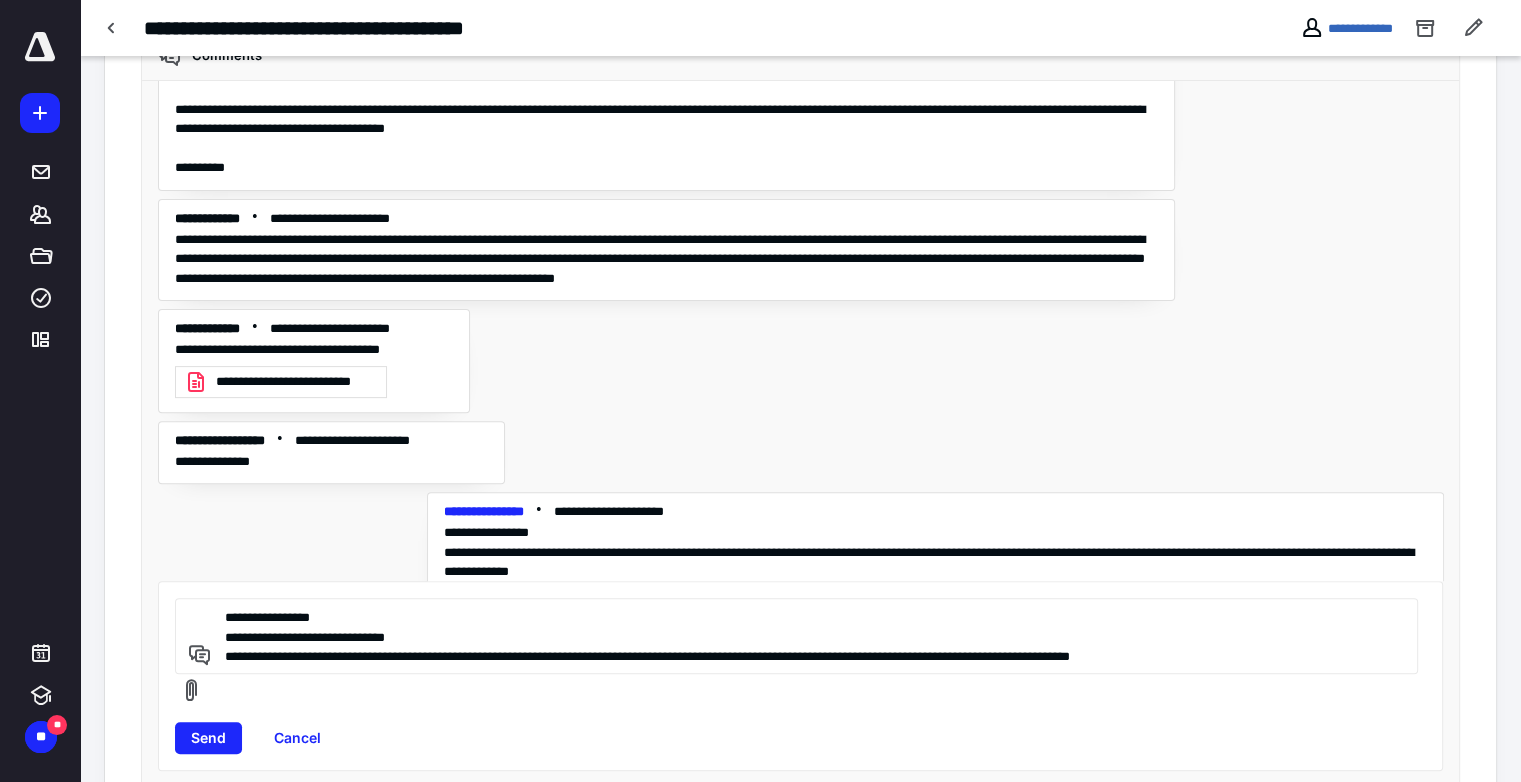 scroll, scrollTop: 7474, scrollLeft: 0, axis: vertical 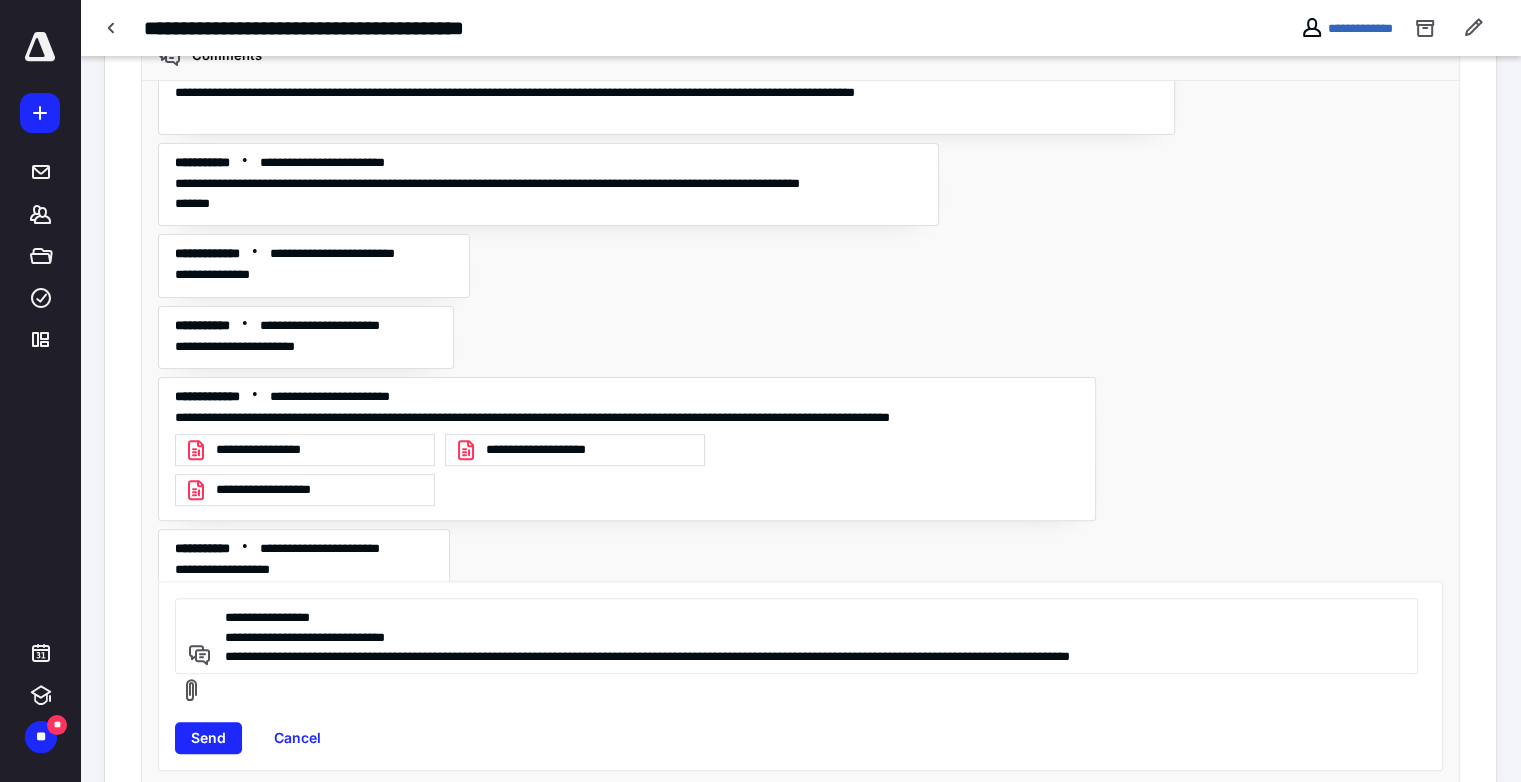 type on "**********" 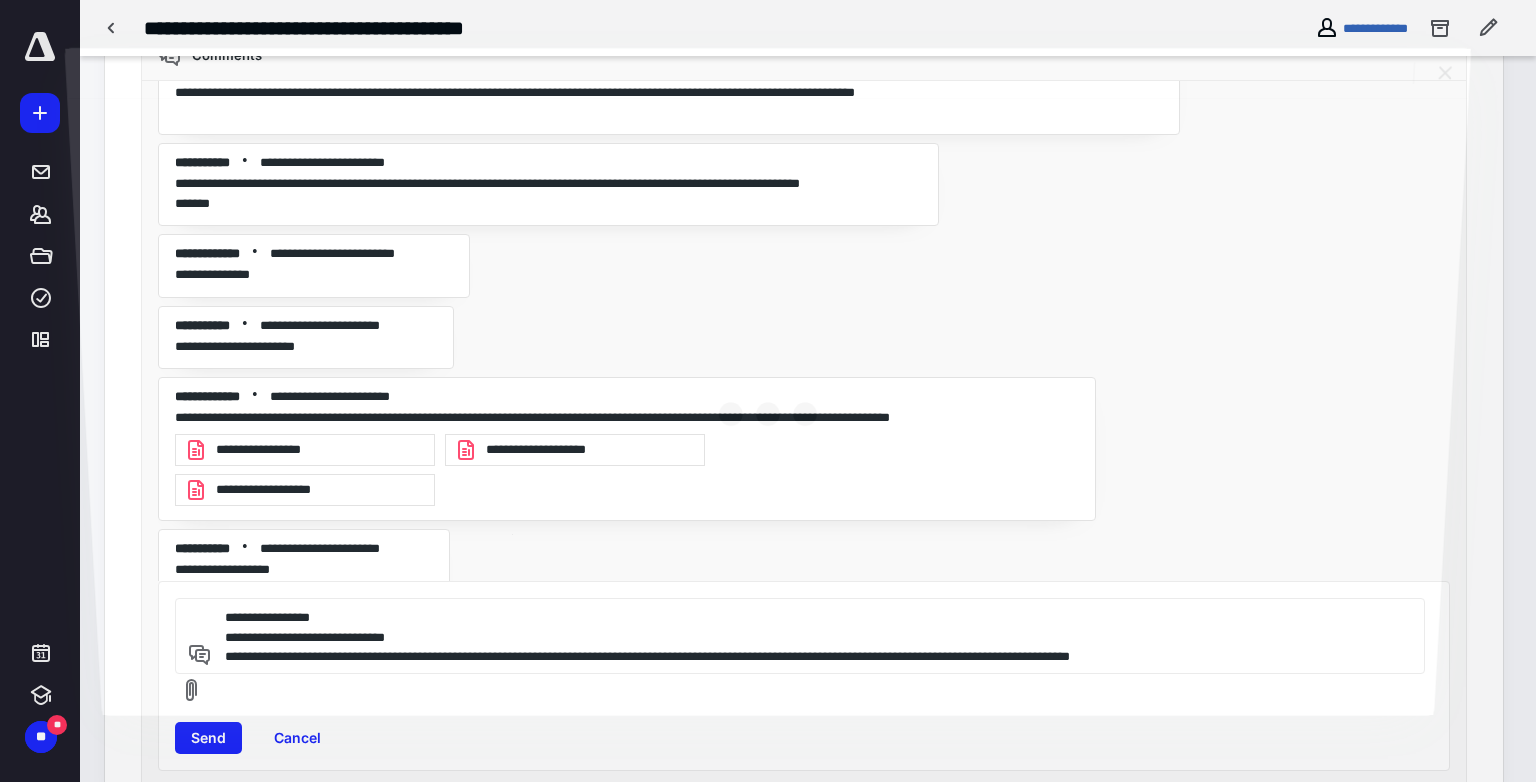 click at bounding box center [768, 406] 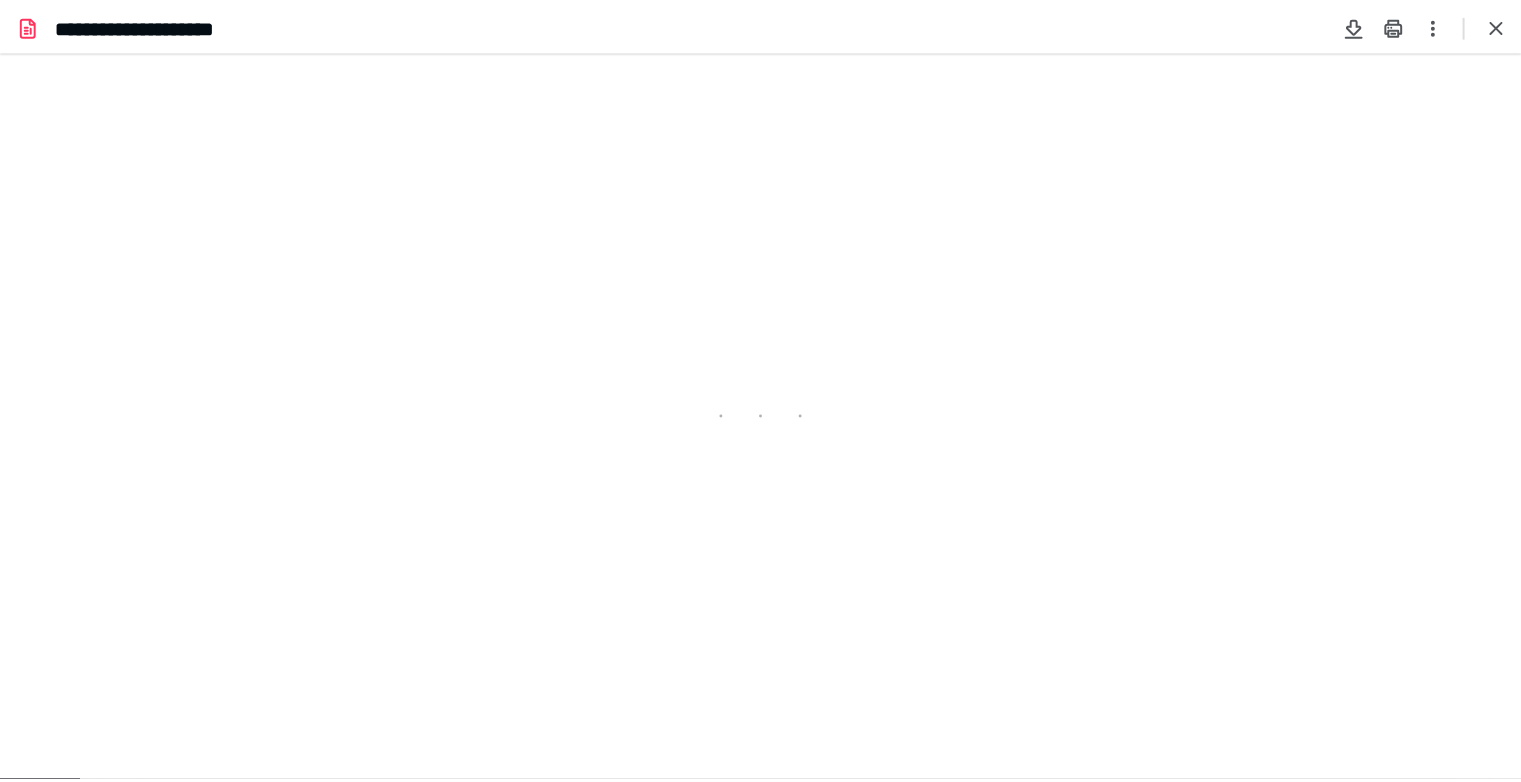 scroll, scrollTop: 0, scrollLeft: 0, axis: both 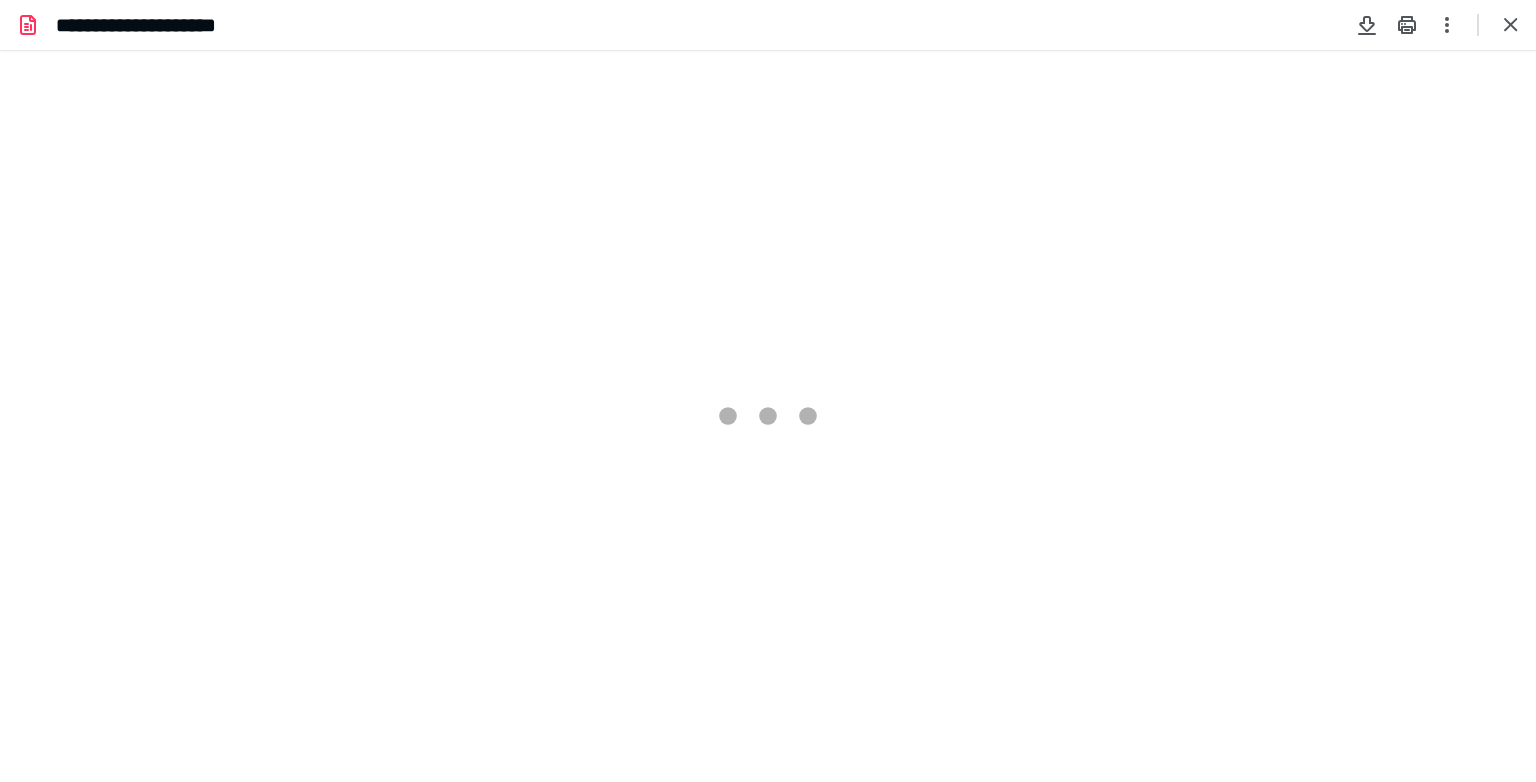 type on "78" 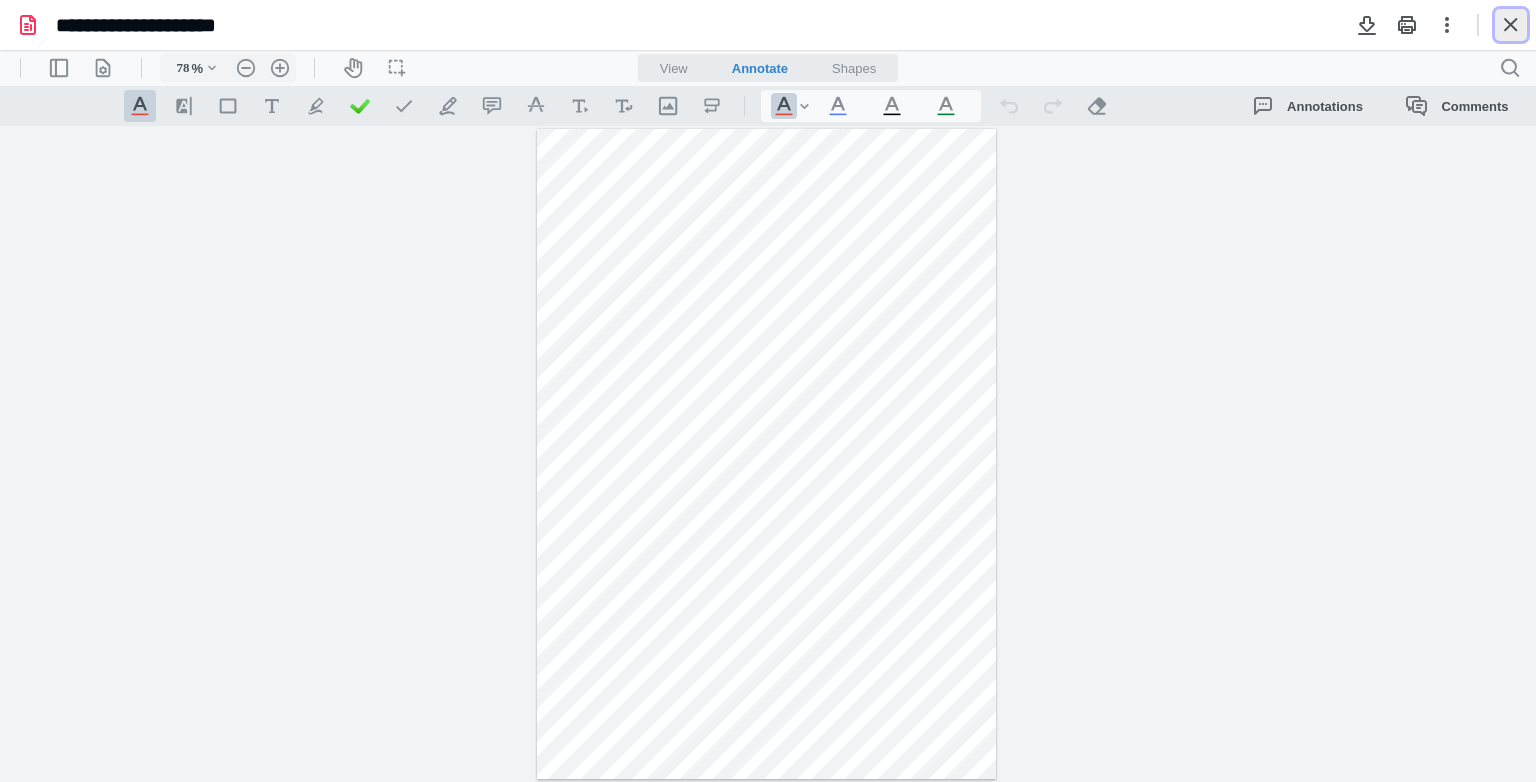 click at bounding box center [1511, 25] 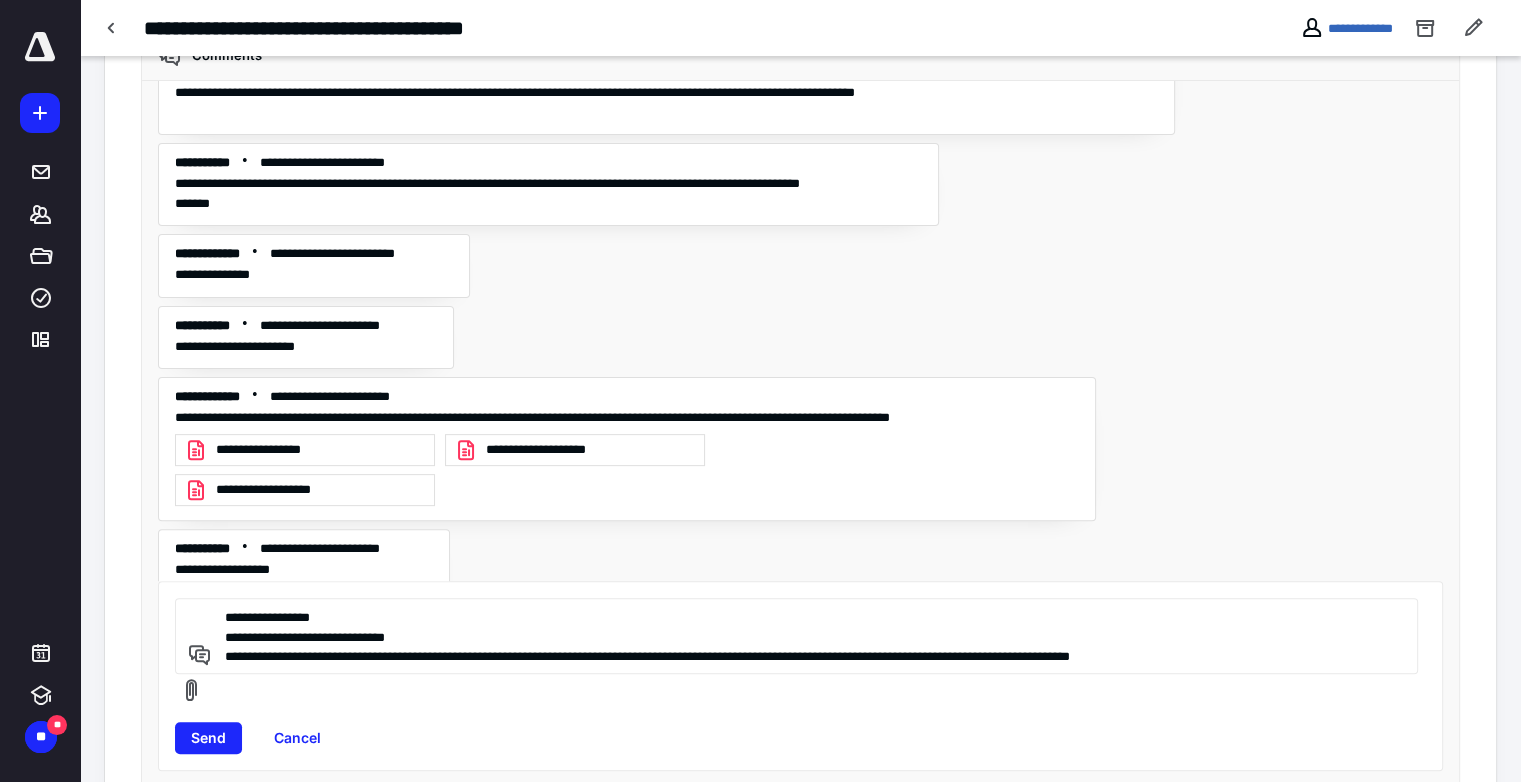click on "**********" at bounding box center [793, 636] 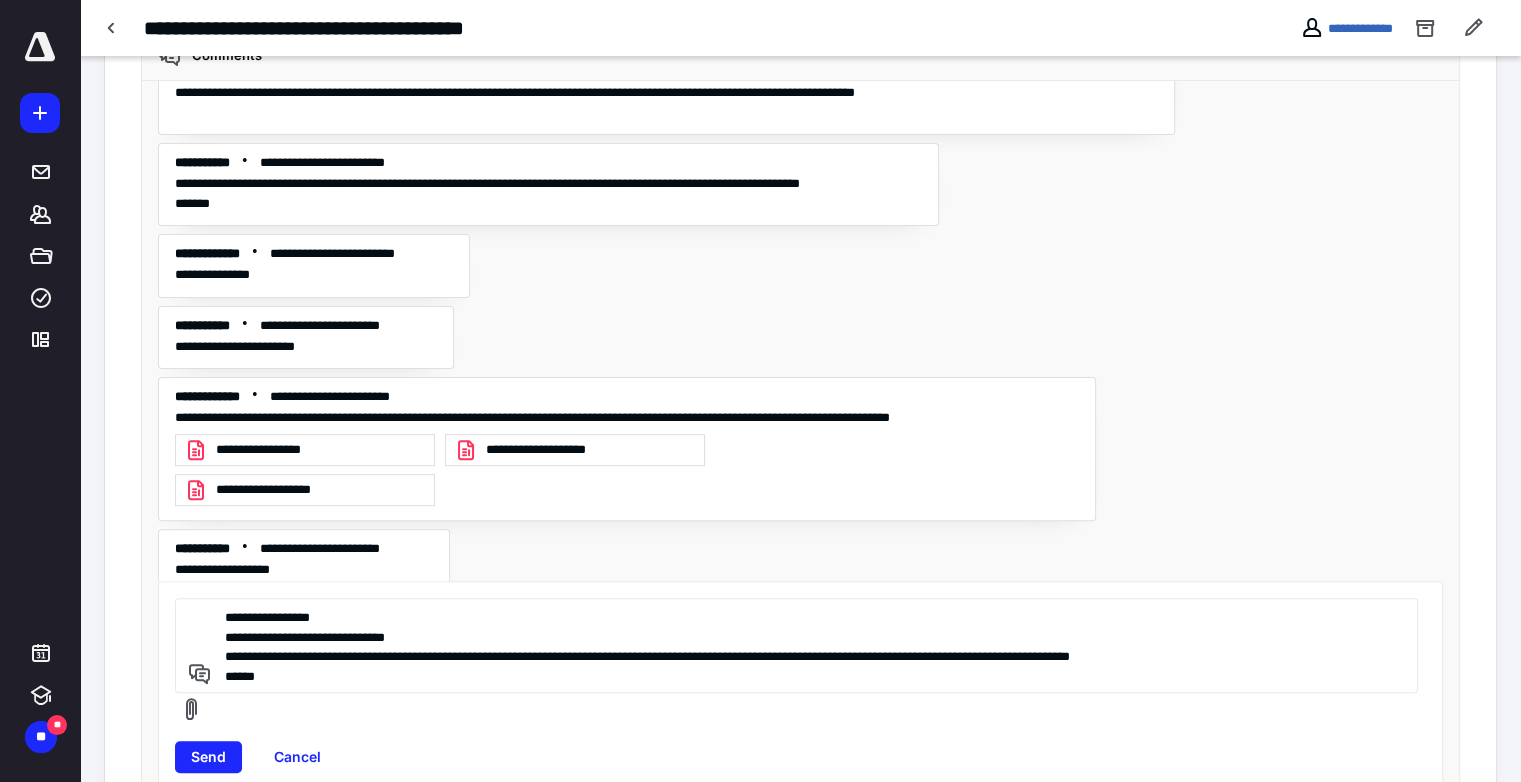 click on "**********" at bounding box center [793, 645] 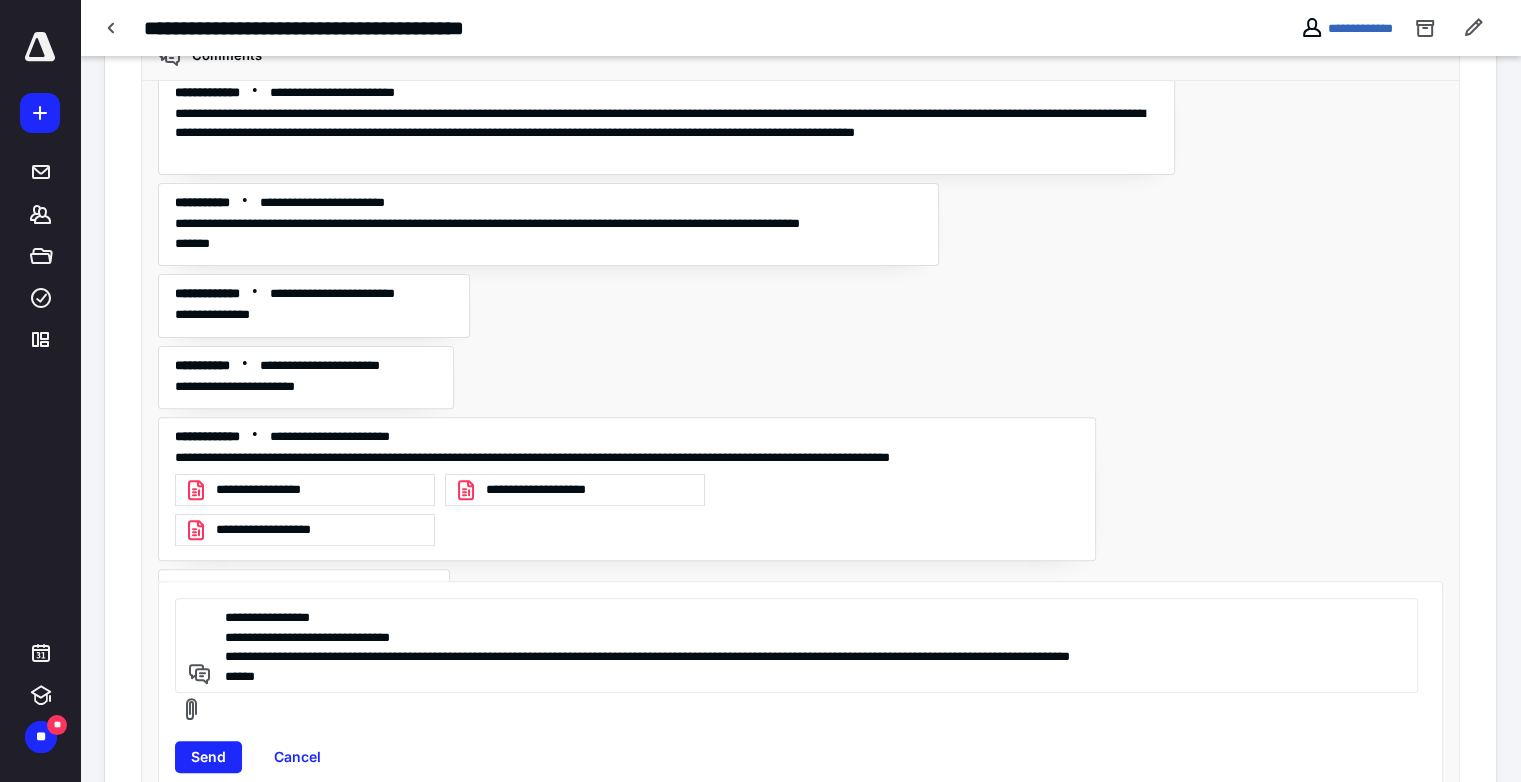 scroll, scrollTop: 5634, scrollLeft: 0, axis: vertical 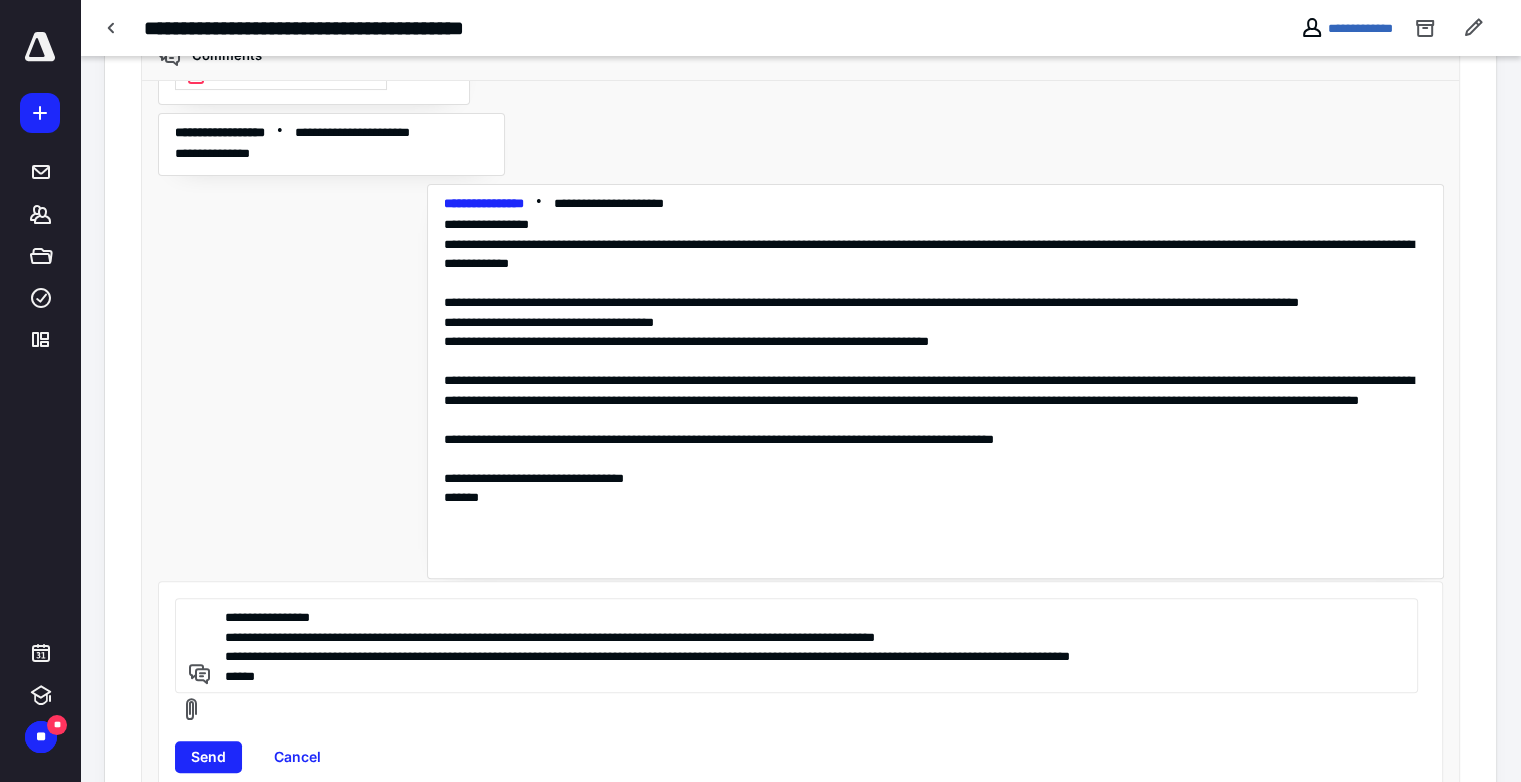 click on "**********" at bounding box center [793, 645] 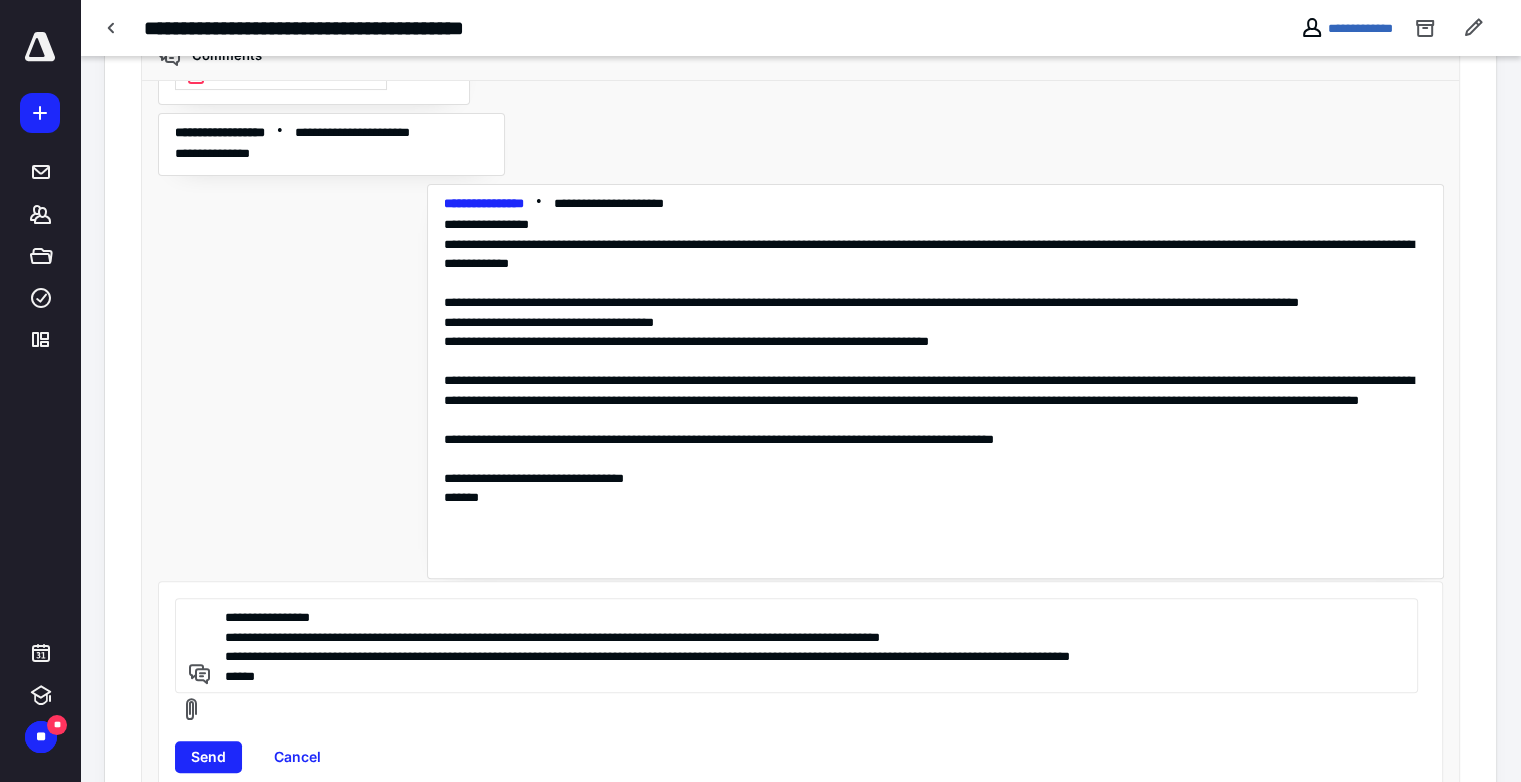 drag, startPoint x: 218, startPoint y: 612, endPoint x: 295, endPoint y: 690, distance: 109.60383 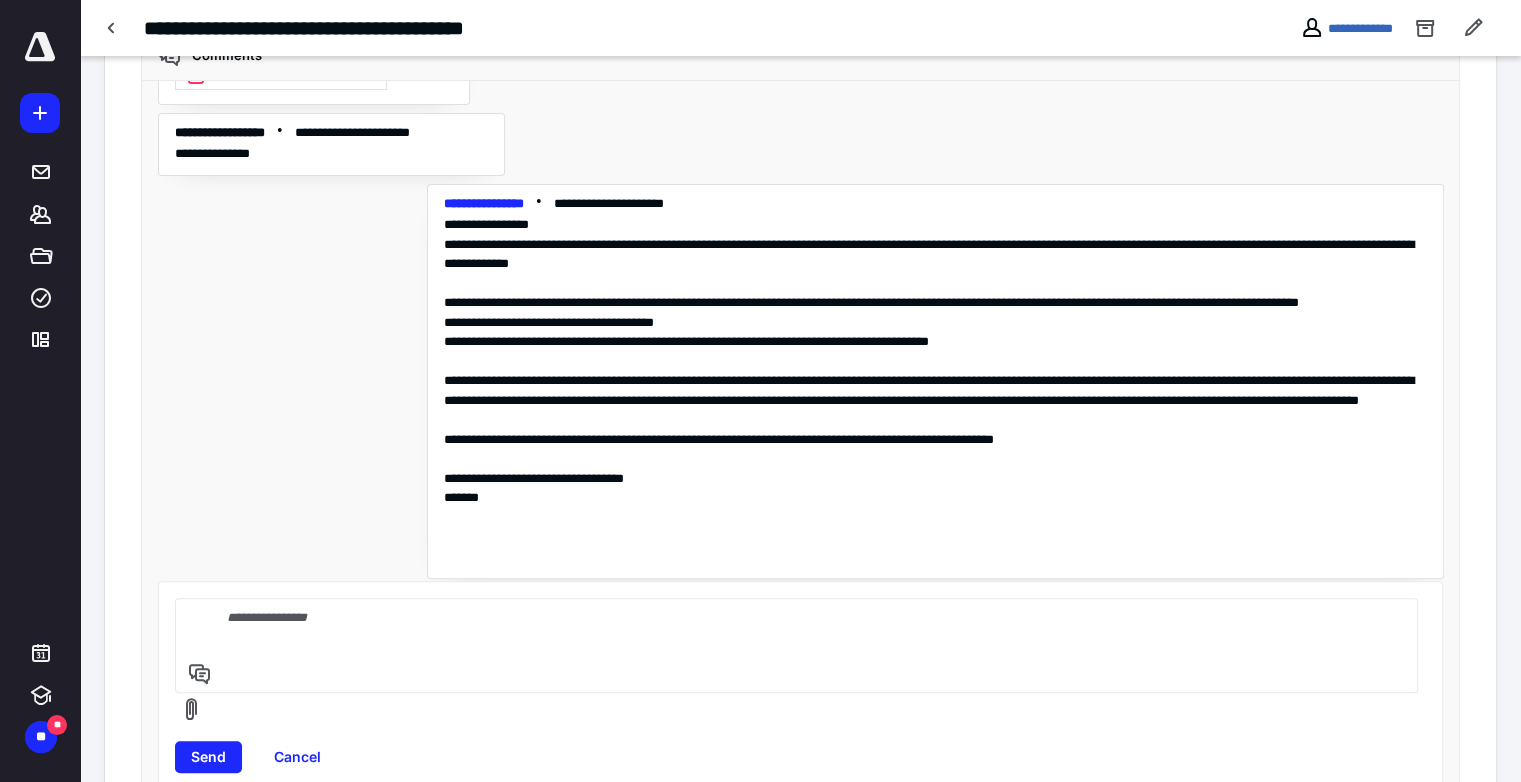 scroll, scrollTop: 484, scrollLeft: 0, axis: vertical 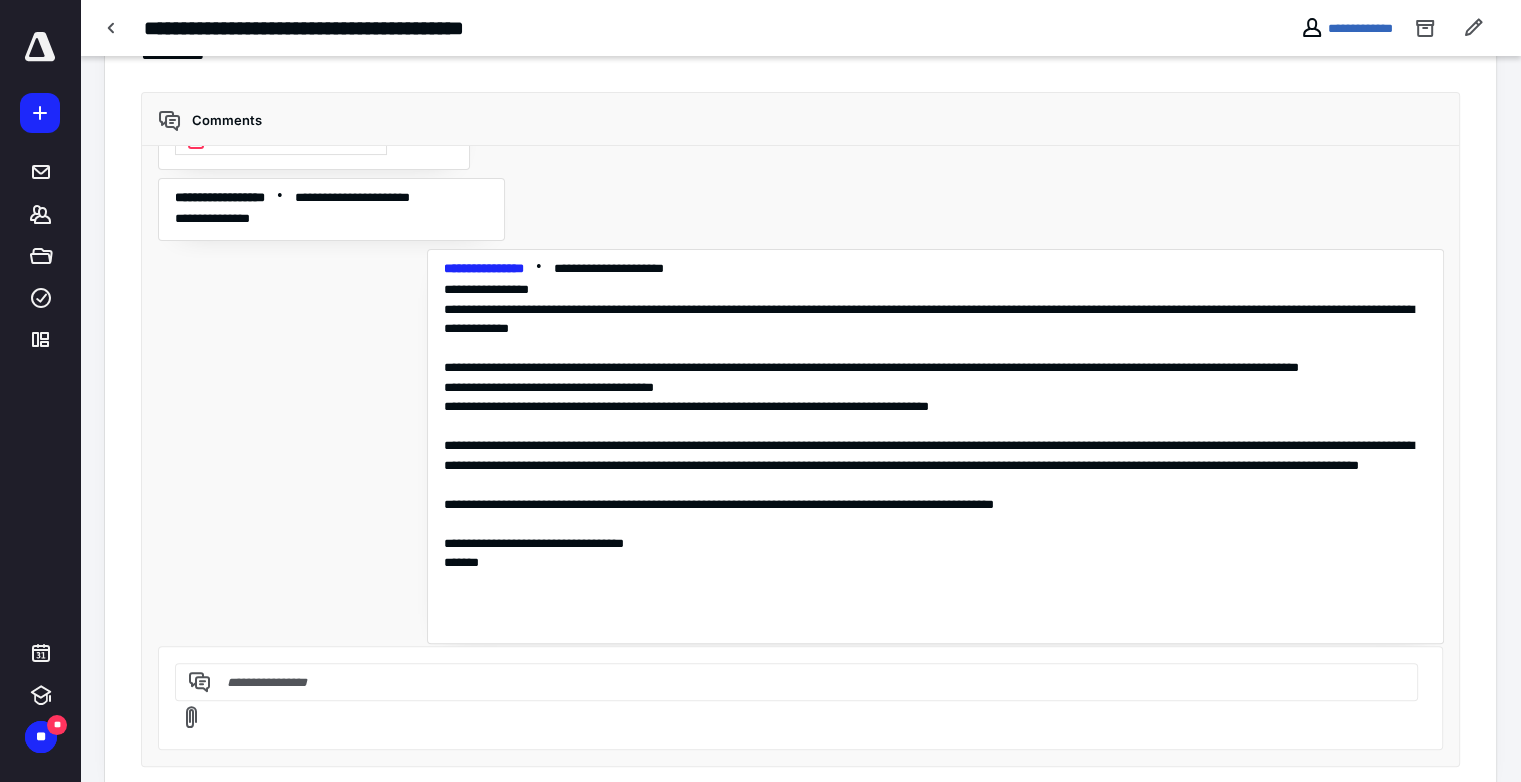 type 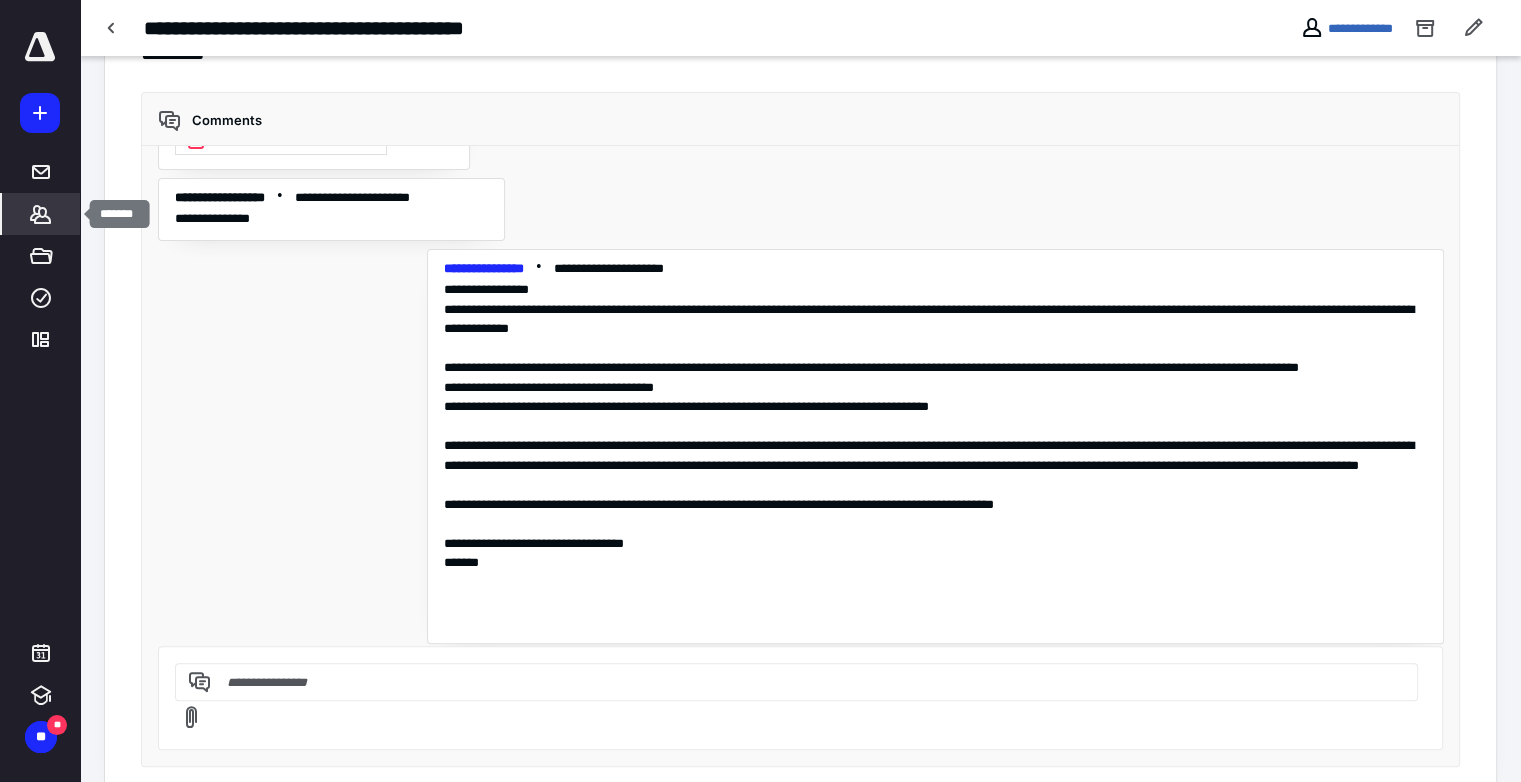 click 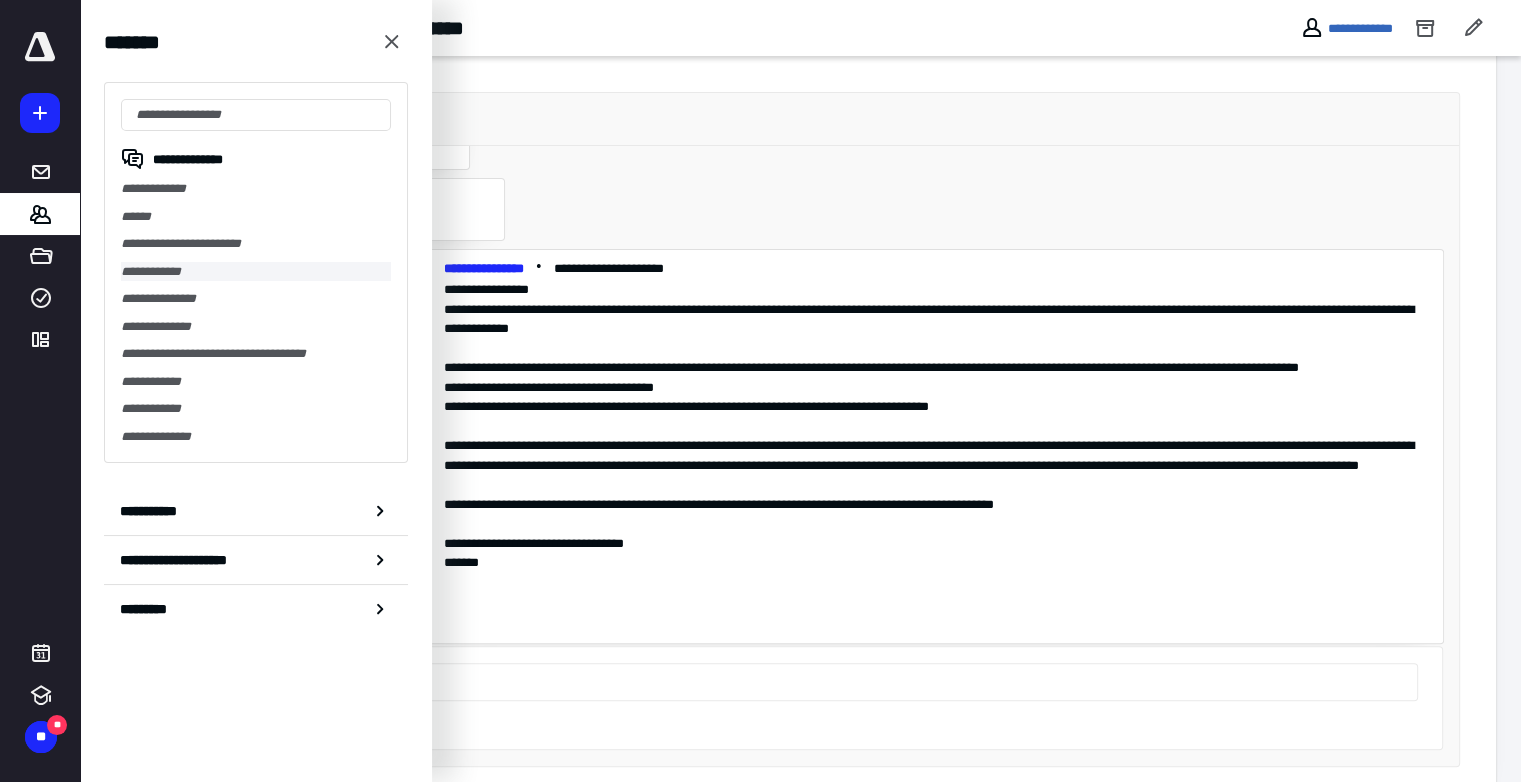 click on "**********" at bounding box center (256, 272) 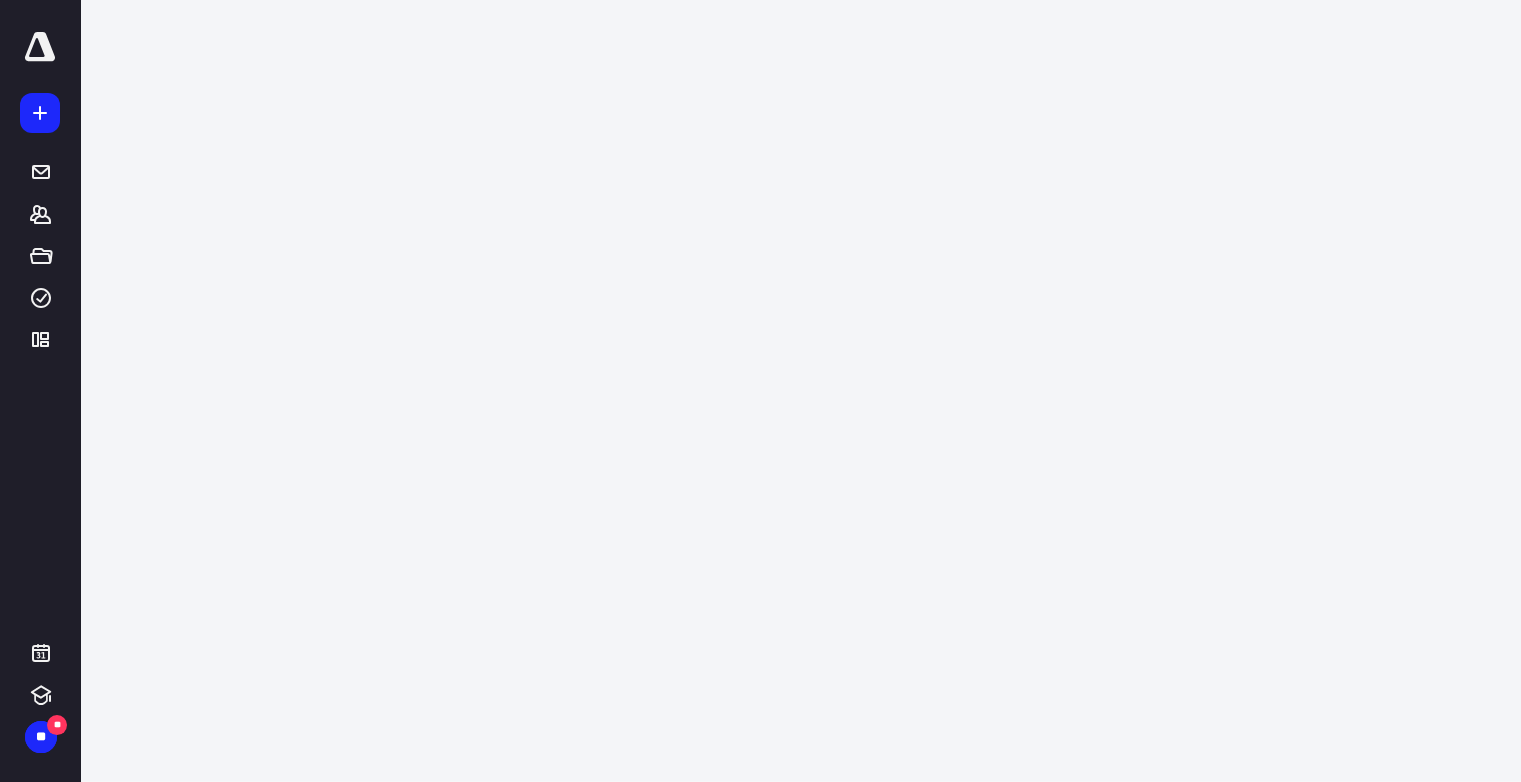 scroll, scrollTop: 0, scrollLeft: 0, axis: both 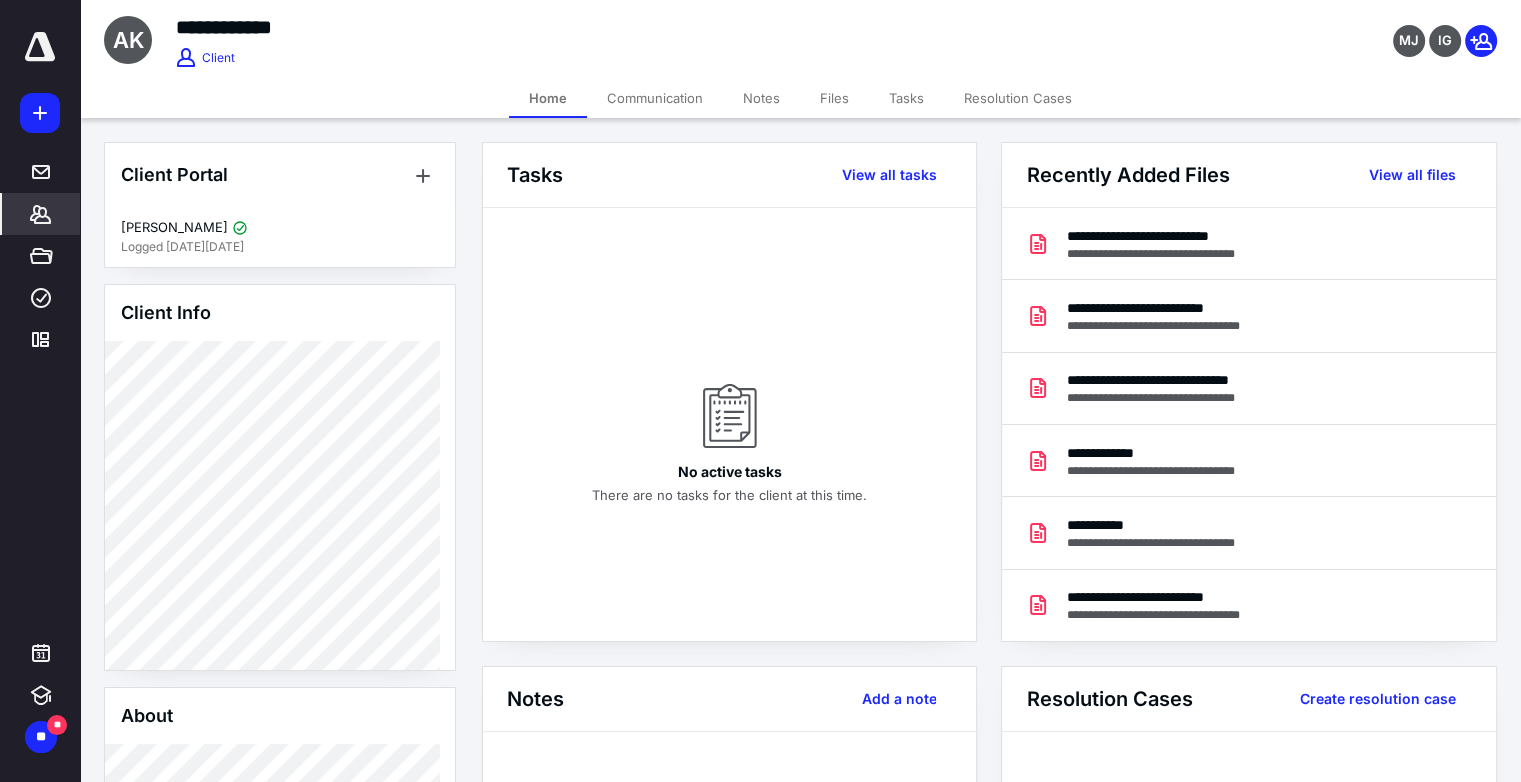 click on "Tasks" at bounding box center (906, 98) 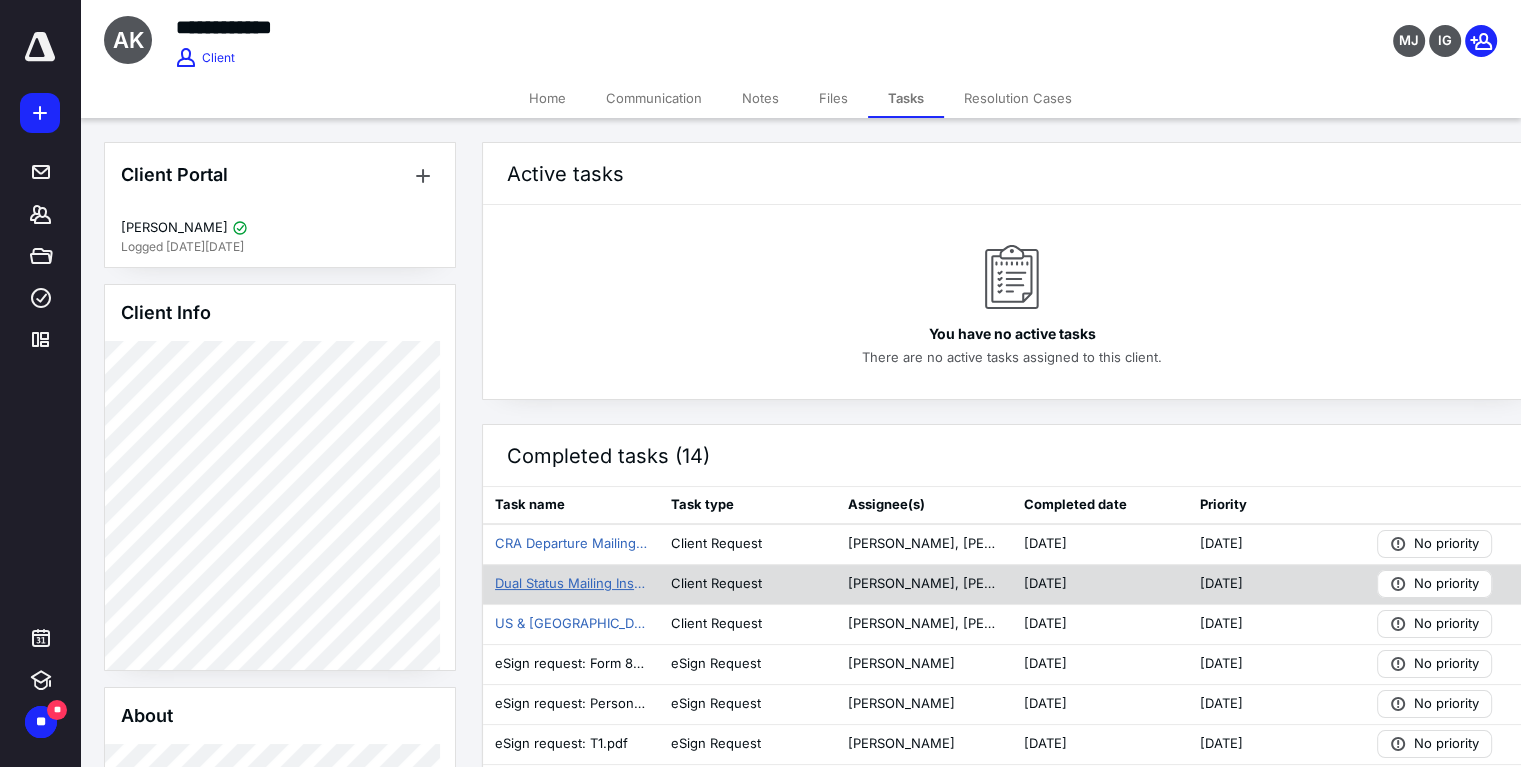 click on "Dual Status Mailing Instructions" at bounding box center (571, 584) 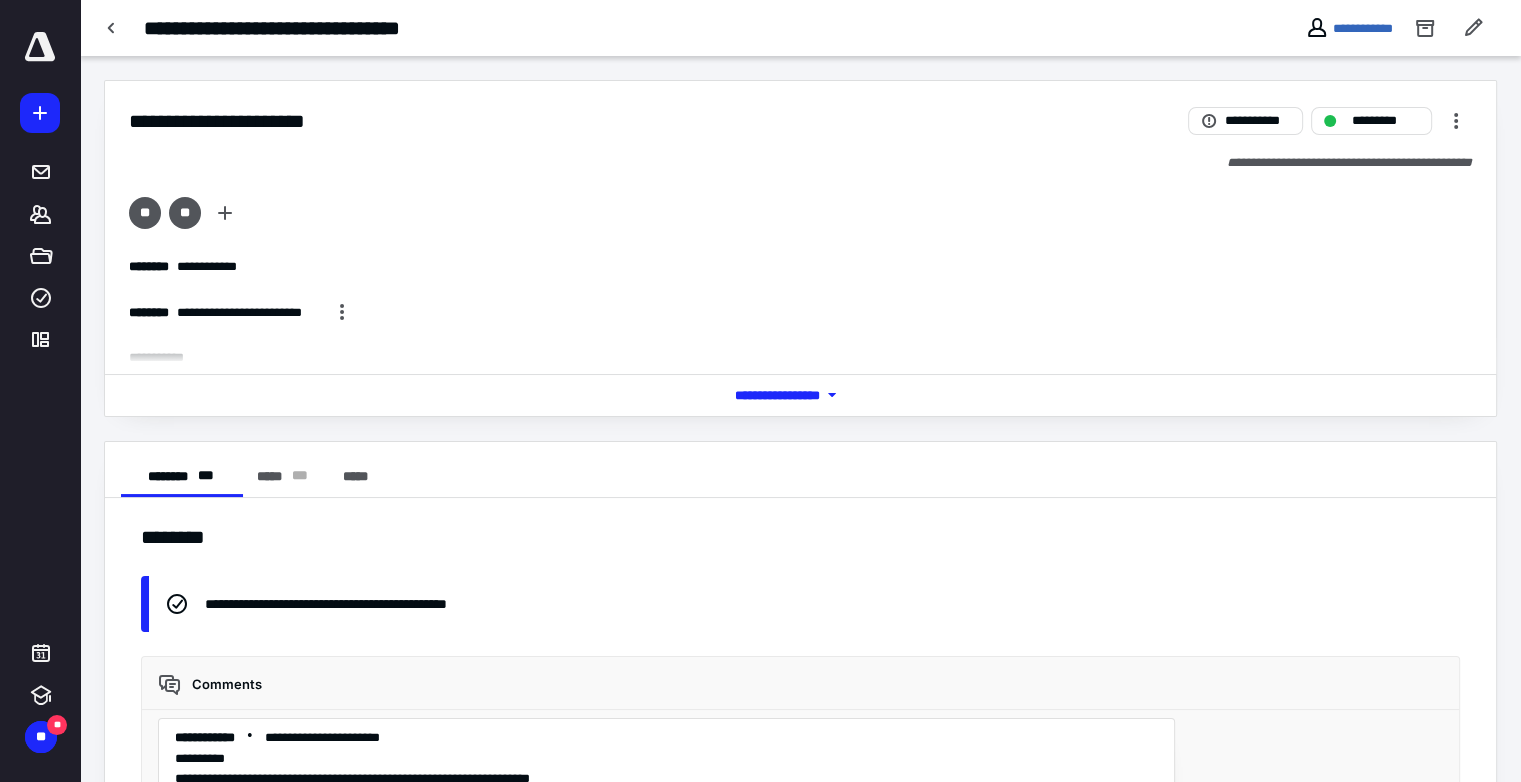 scroll, scrollTop: 386, scrollLeft: 0, axis: vertical 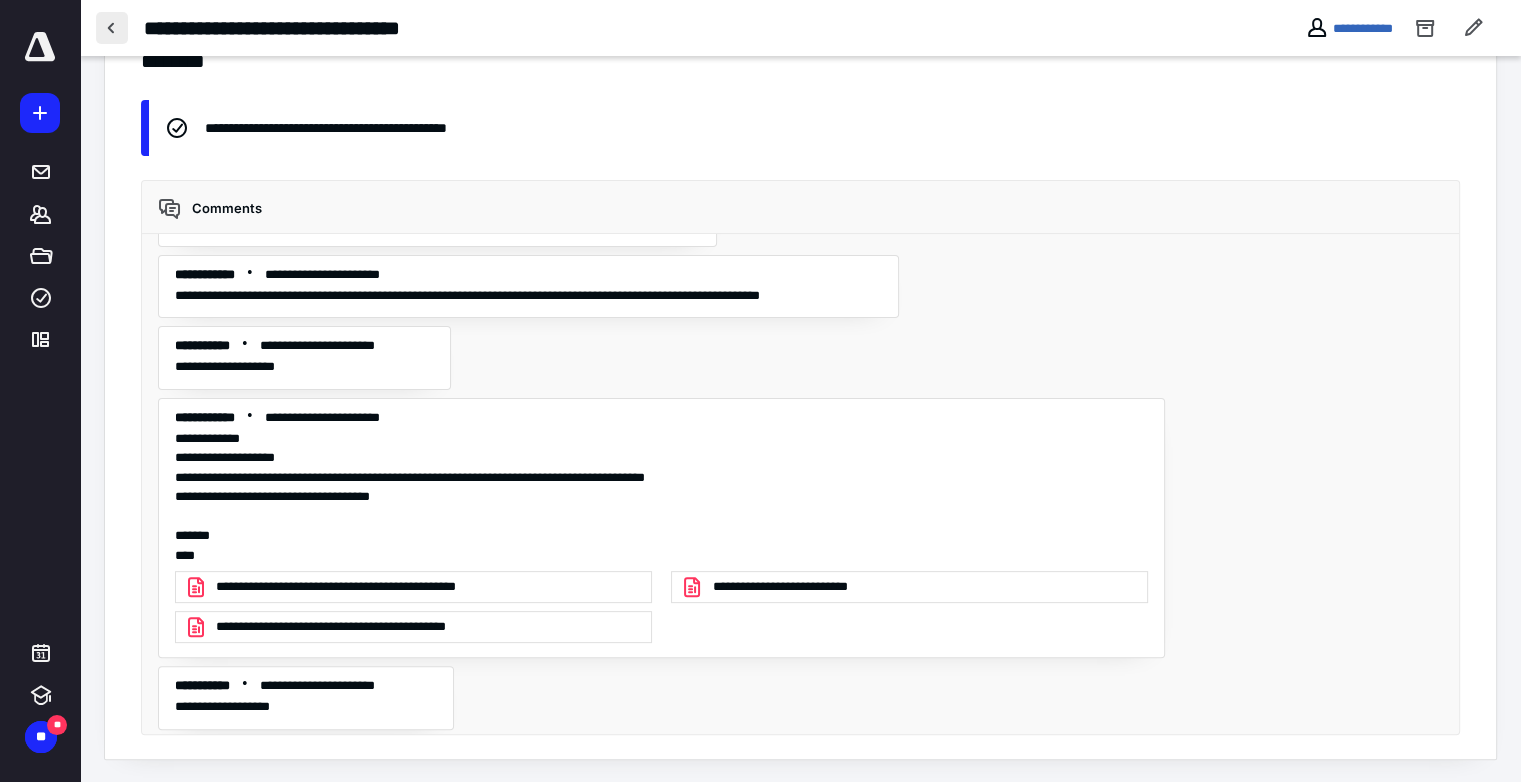 click at bounding box center [112, 28] 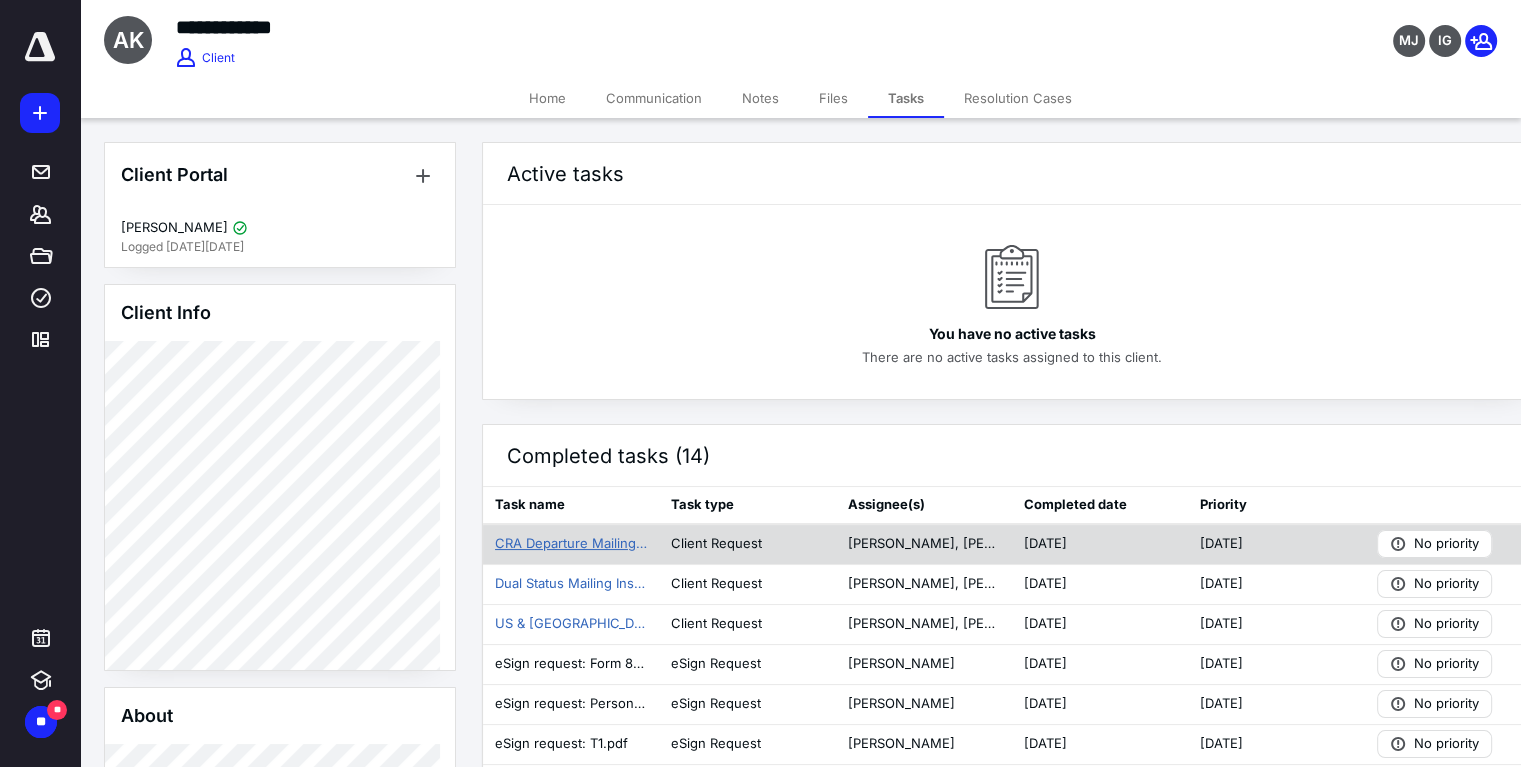 click on "CRA Departure Mailing Instructions" at bounding box center (571, 544) 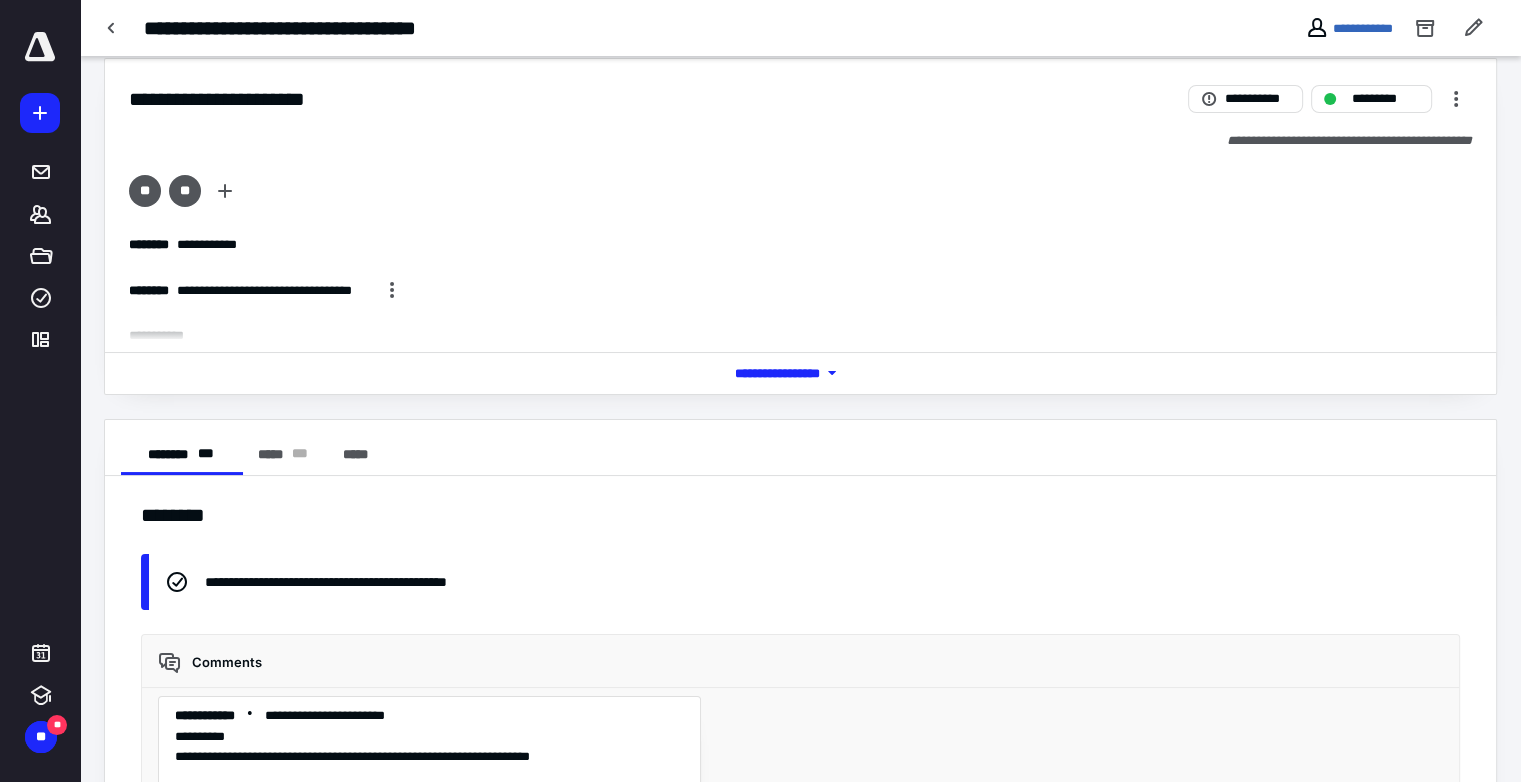 scroll, scrollTop: 24, scrollLeft: 0, axis: vertical 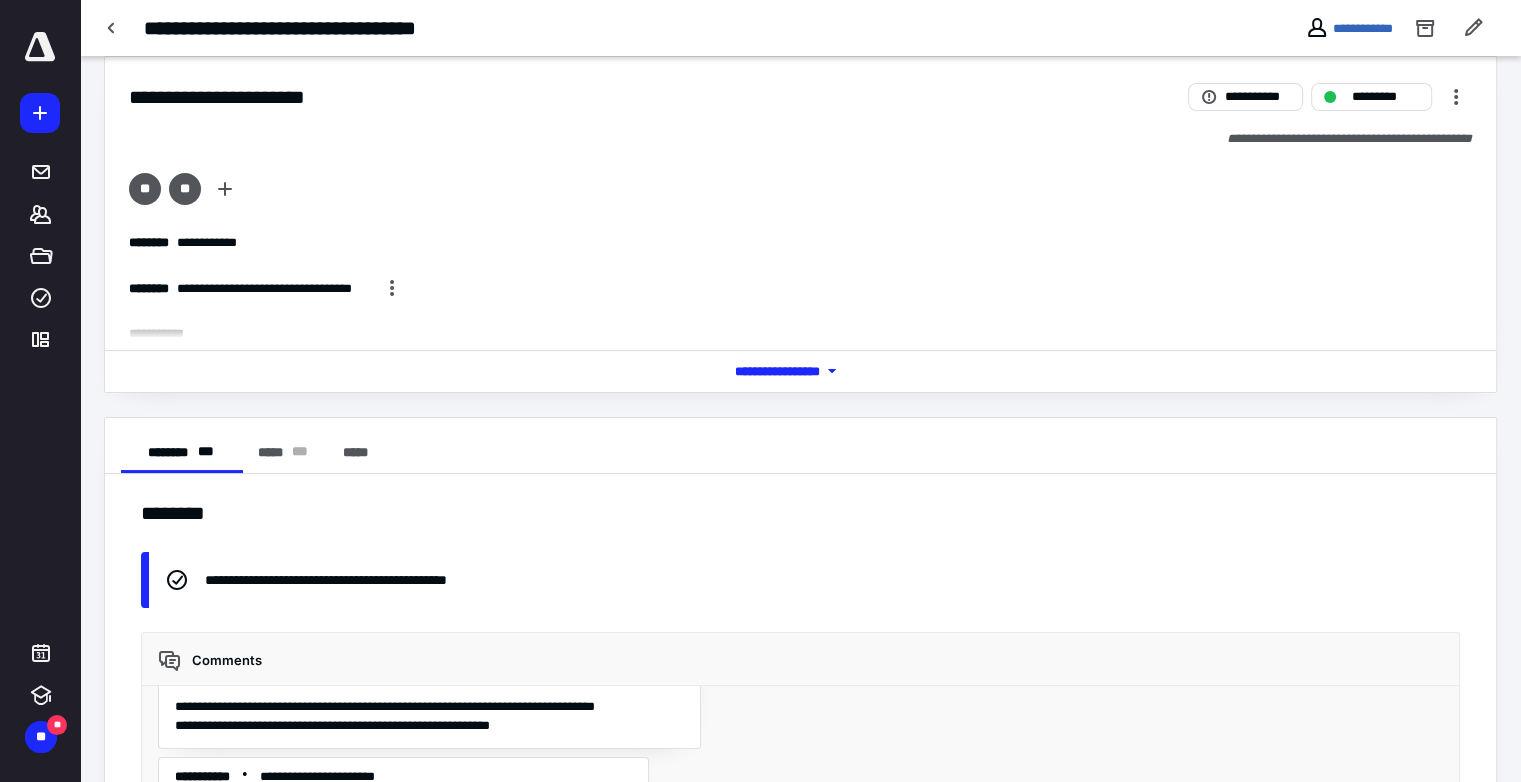 click on "*** **** *******" at bounding box center (801, 371) 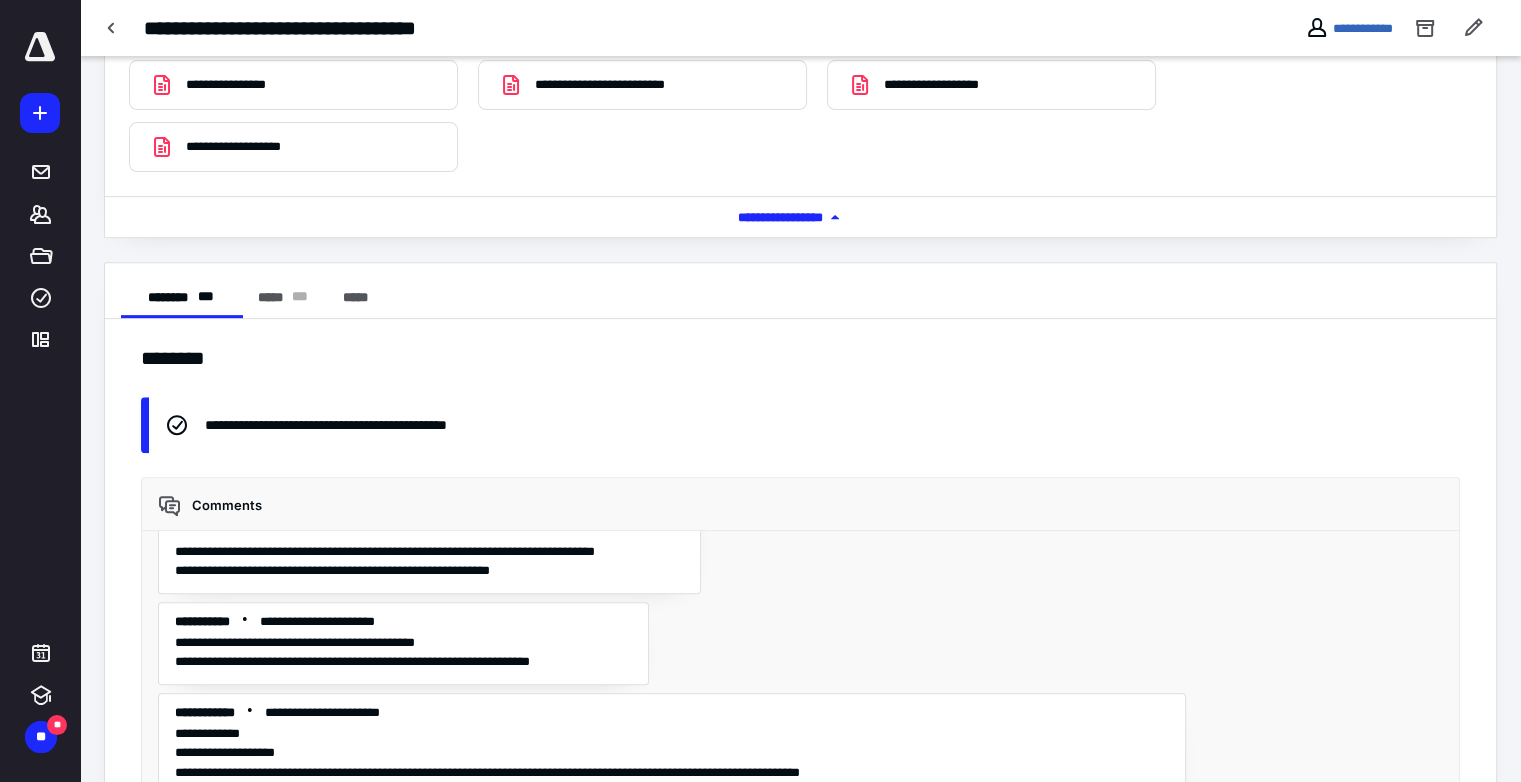 scroll, scrollTop: 747, scrollLeft: 0, axis: vertical 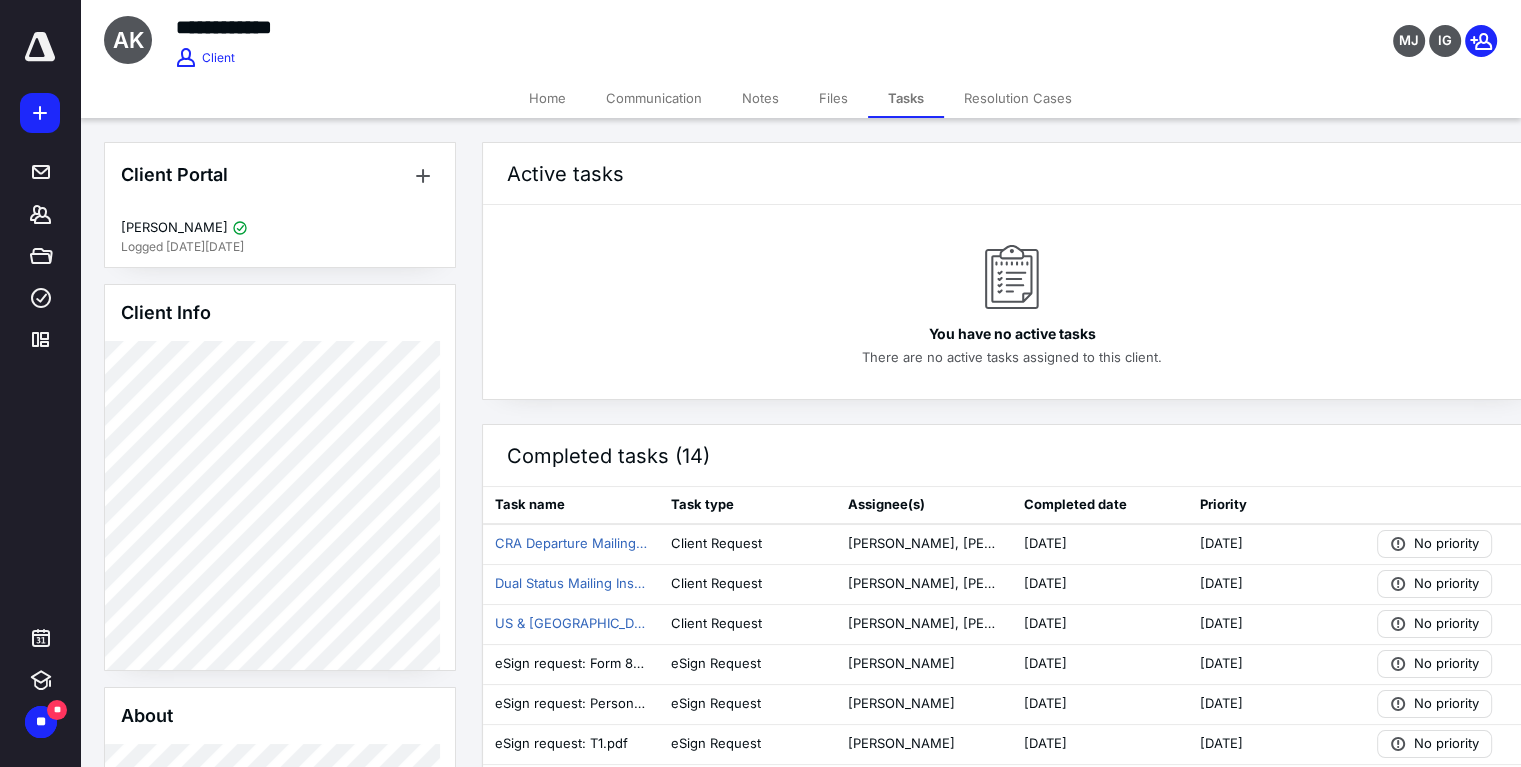 click on "Home" at bounding box center (547, 98) 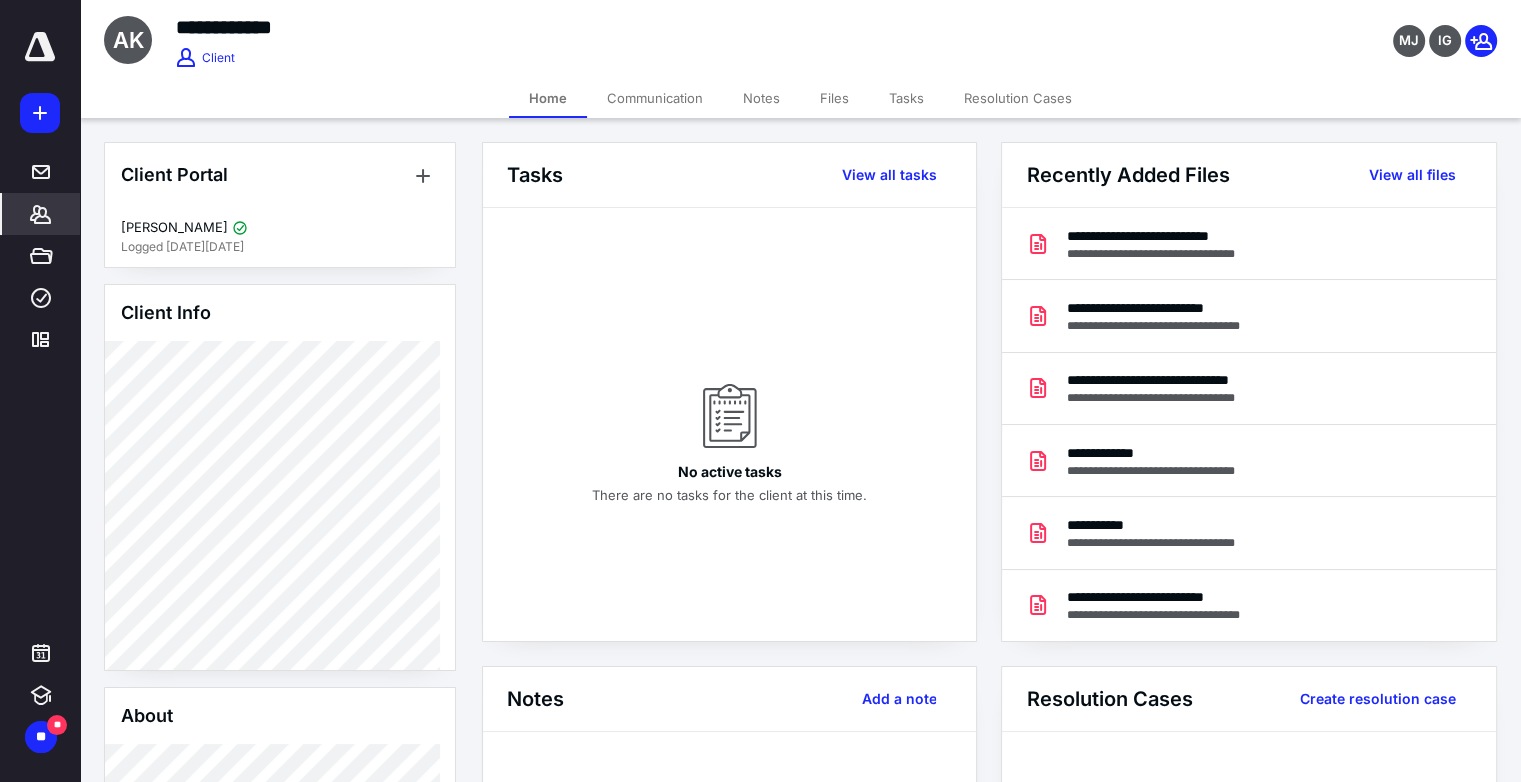 click on "Tasks" at bounding box center [906, 98] 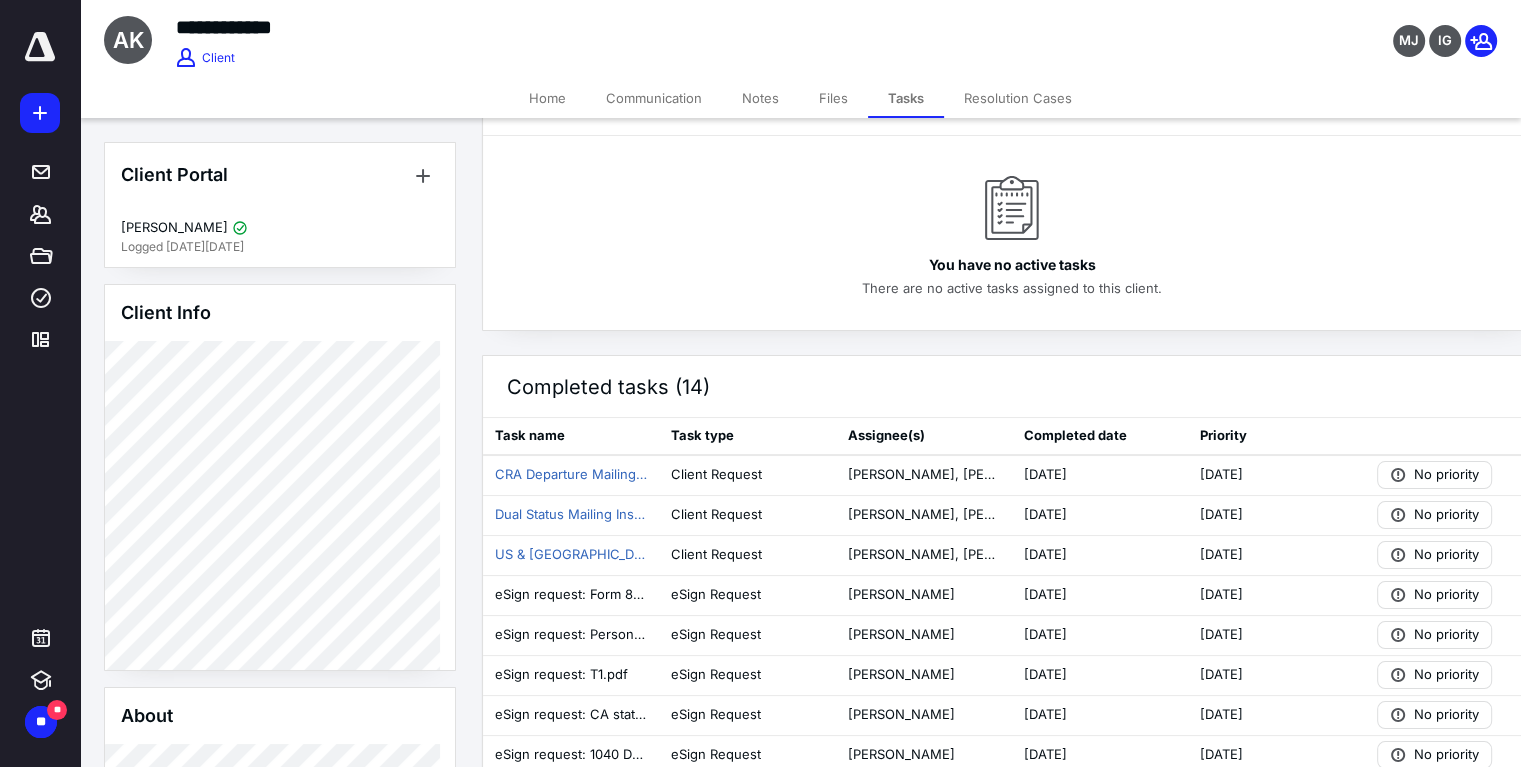 scroll, scrollTop: 70, scrollLeft: 0, axis: vertical 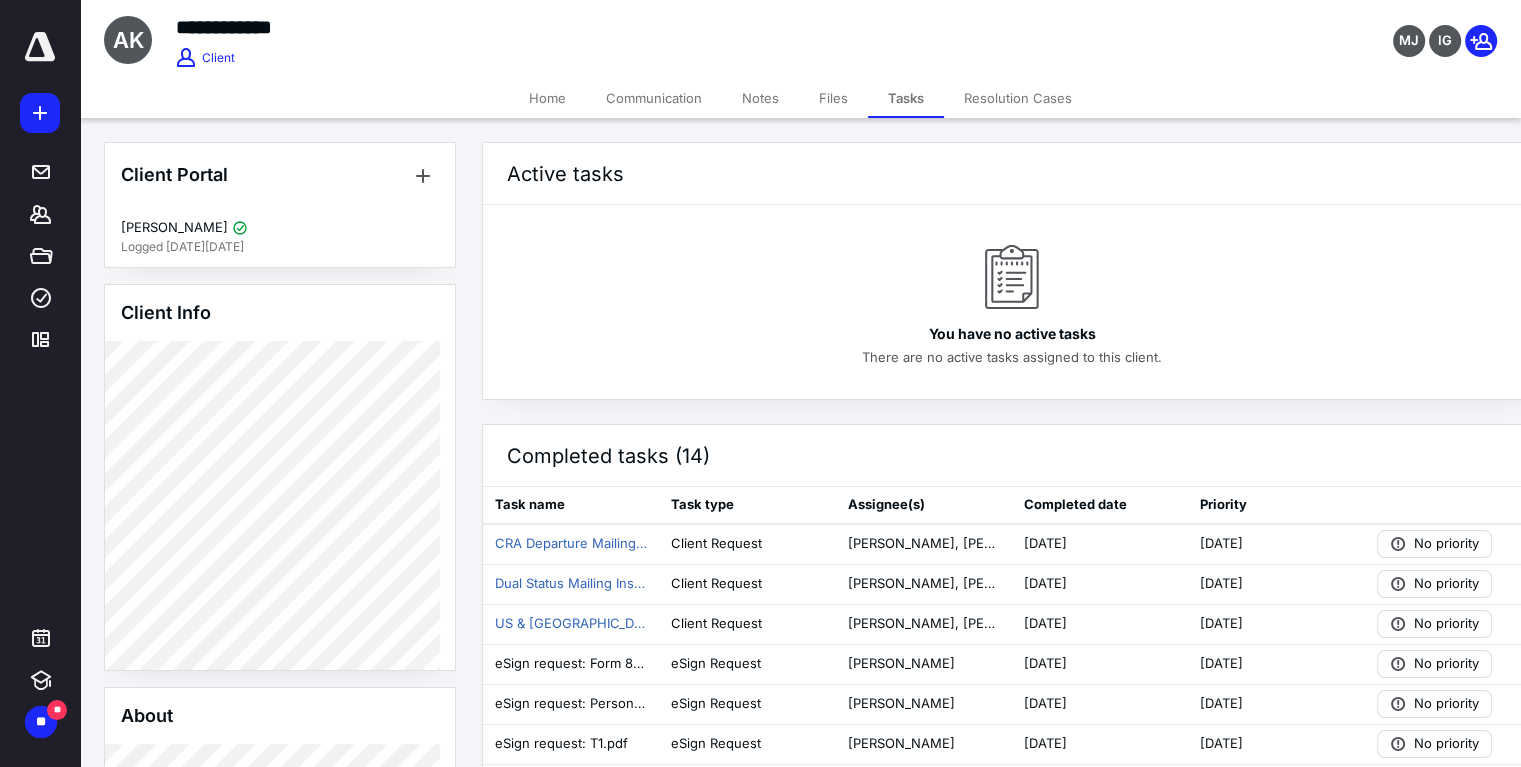 click on "Home" at bounding box center (547, 98) 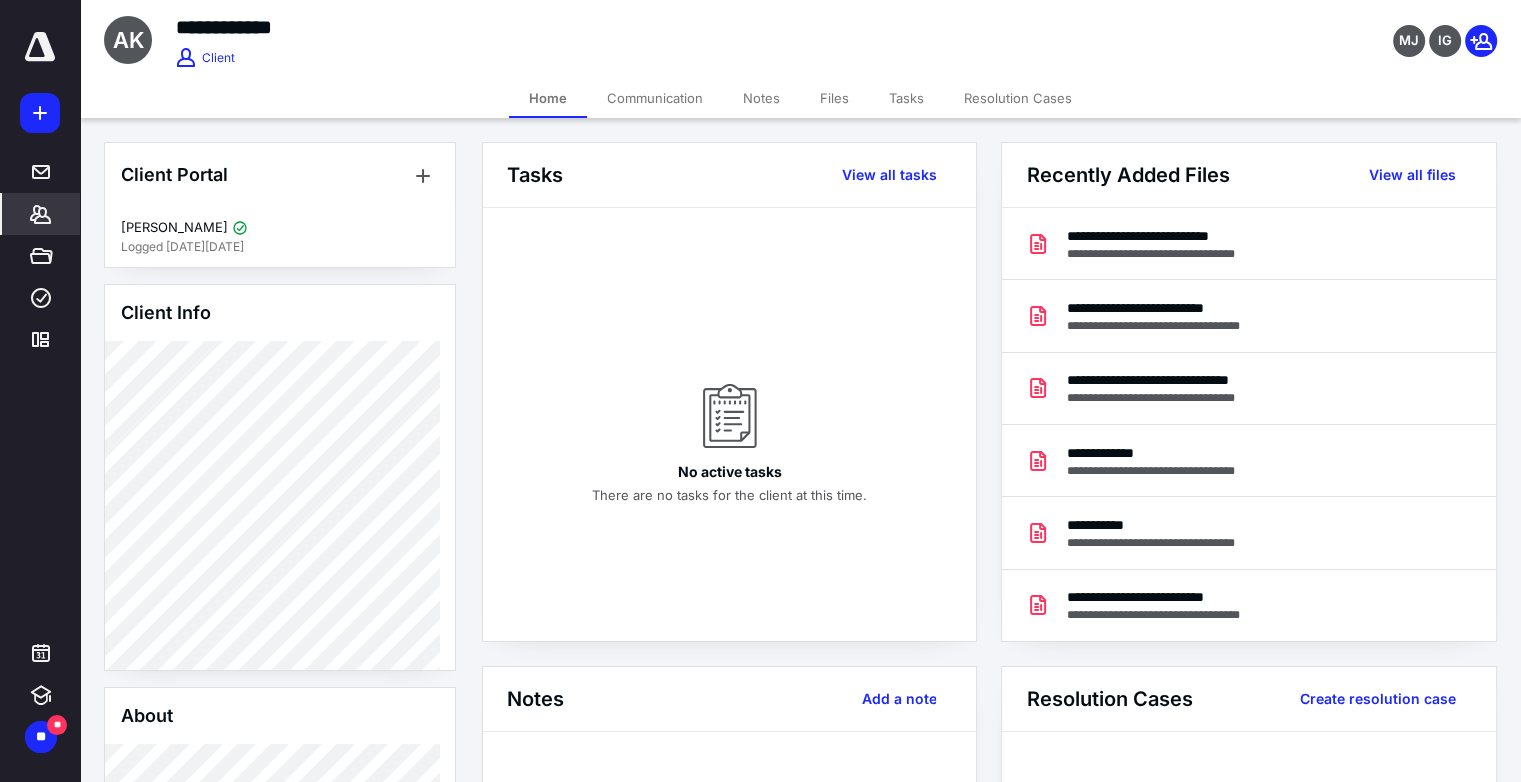 click on "*******" at bounding box center (41, 214) 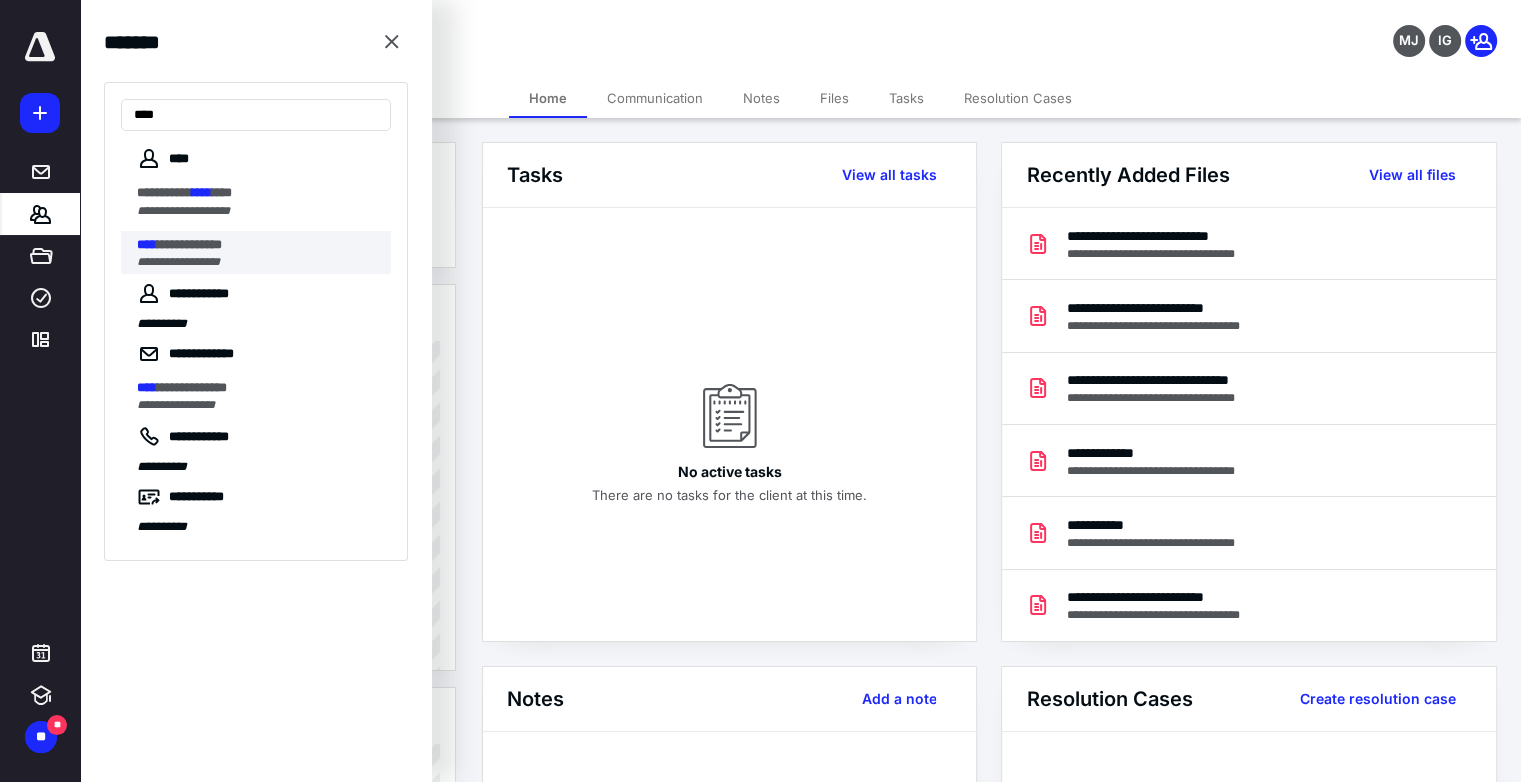 type on "****" 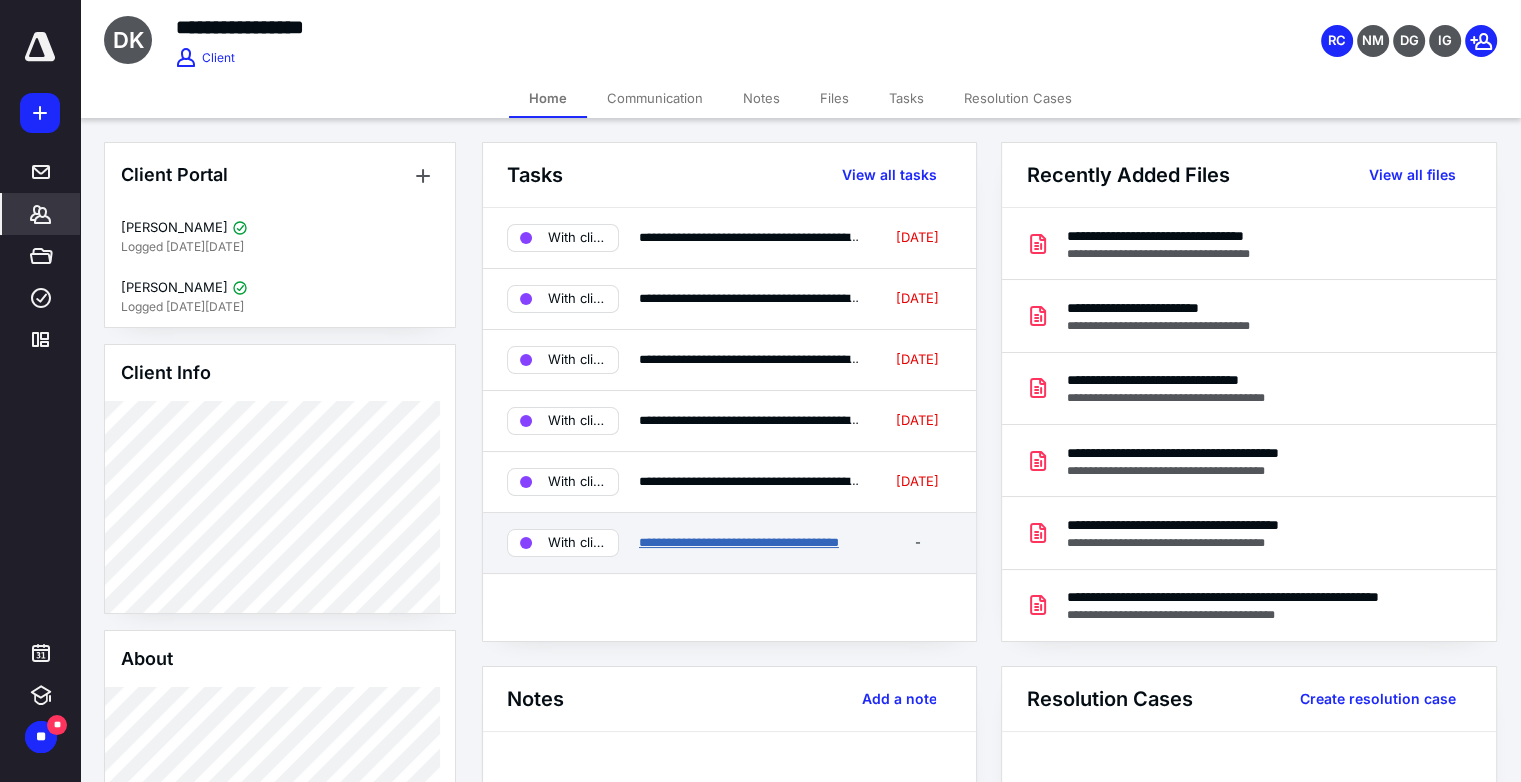 click on "**********" at bounding box center [739, 542] 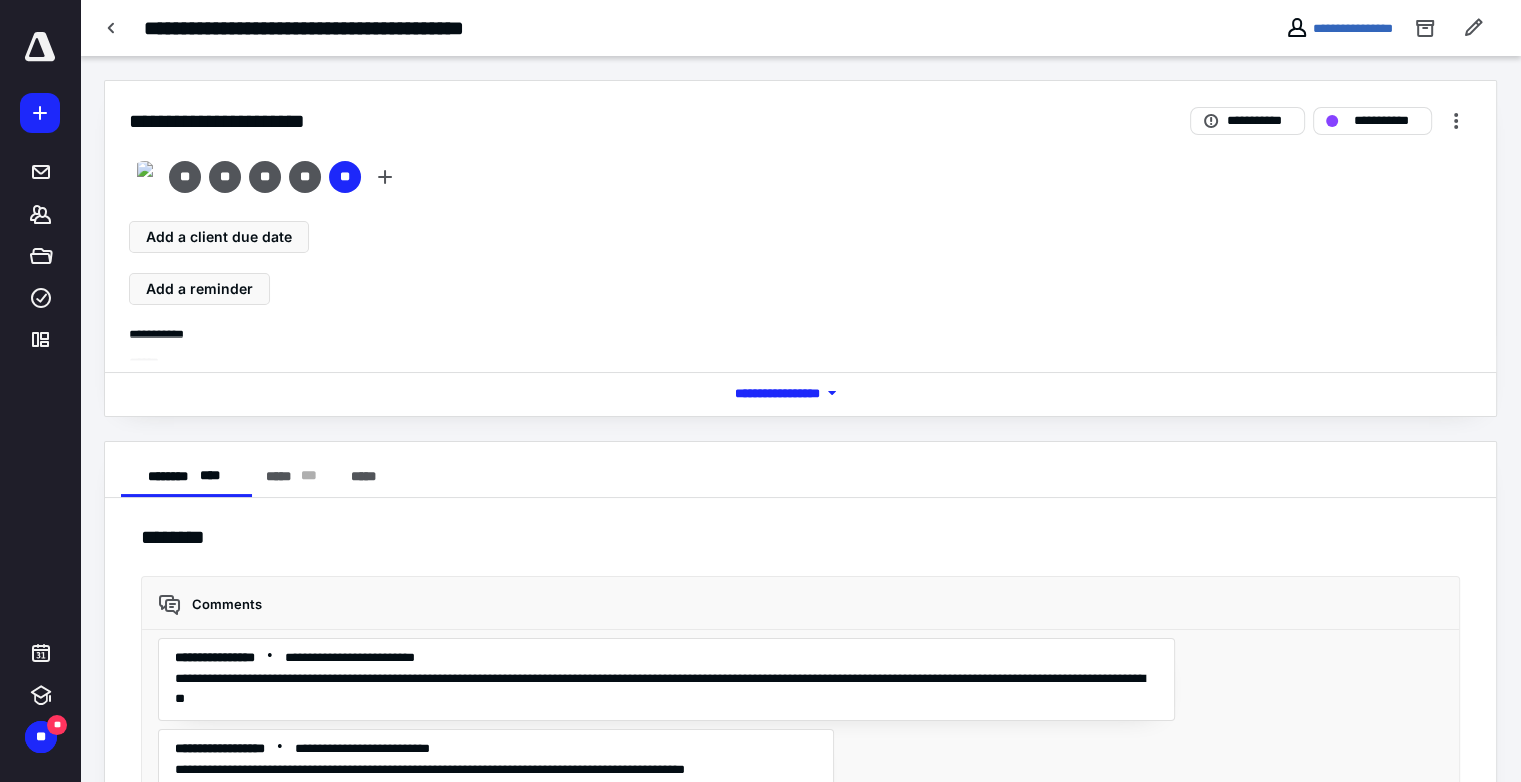 scroll, scrollTop: 2844, scrollLeft: 0, axis: vertical 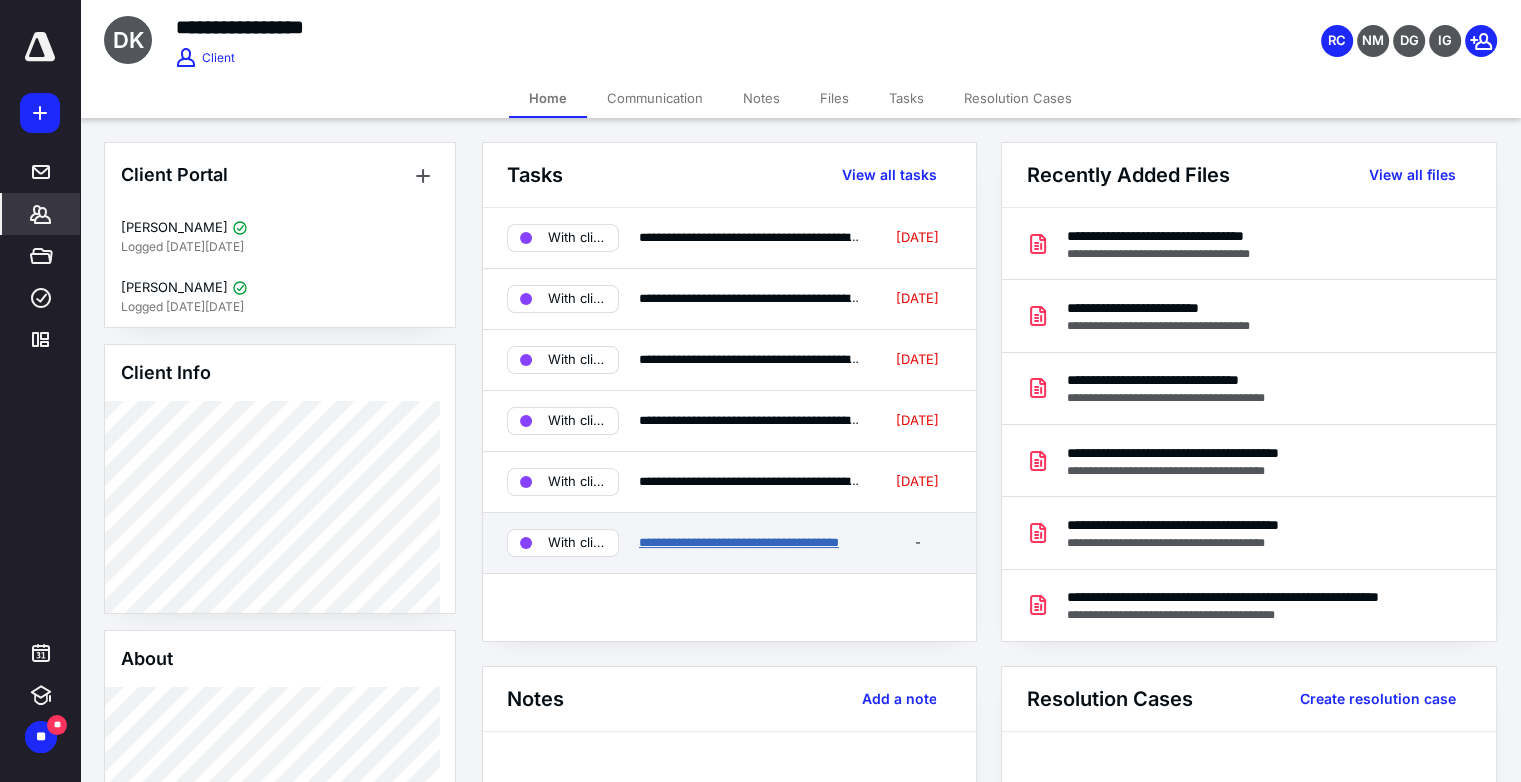 click on "**********" at bounding box center (739, 542) 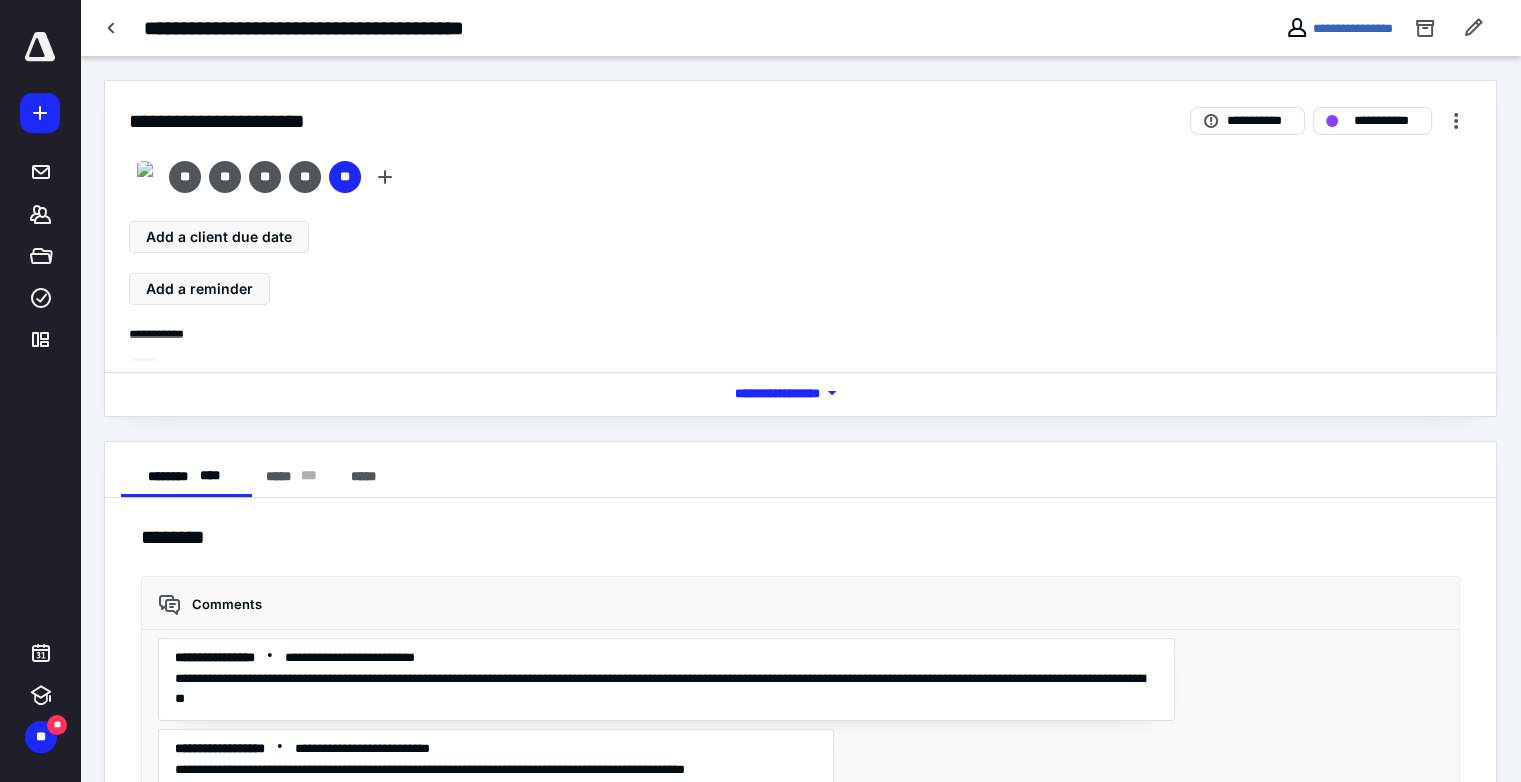 scroll, scrollTop: 2844, scrollLeft: 0, axis: vertical 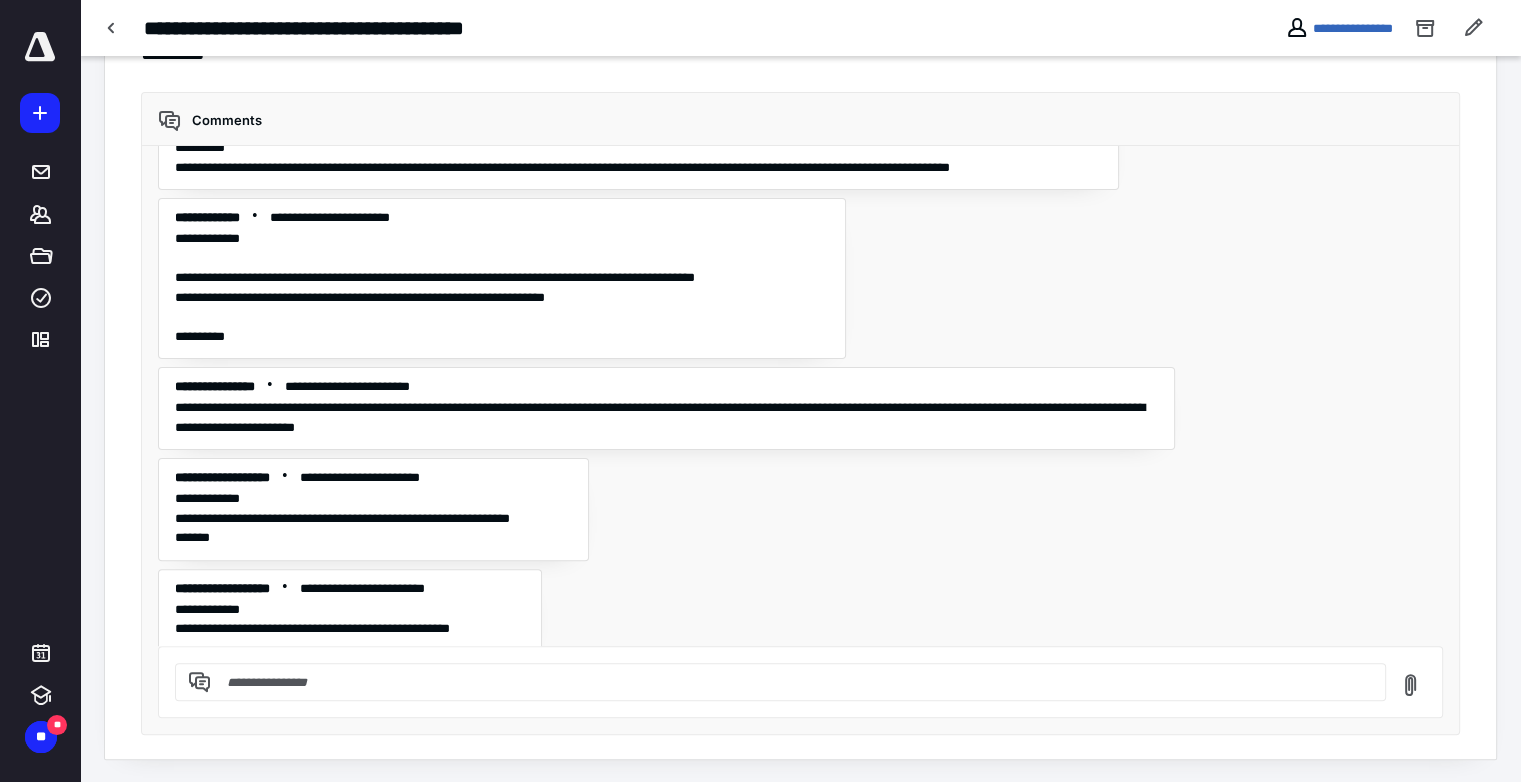 click at bounding box center [792, 682] 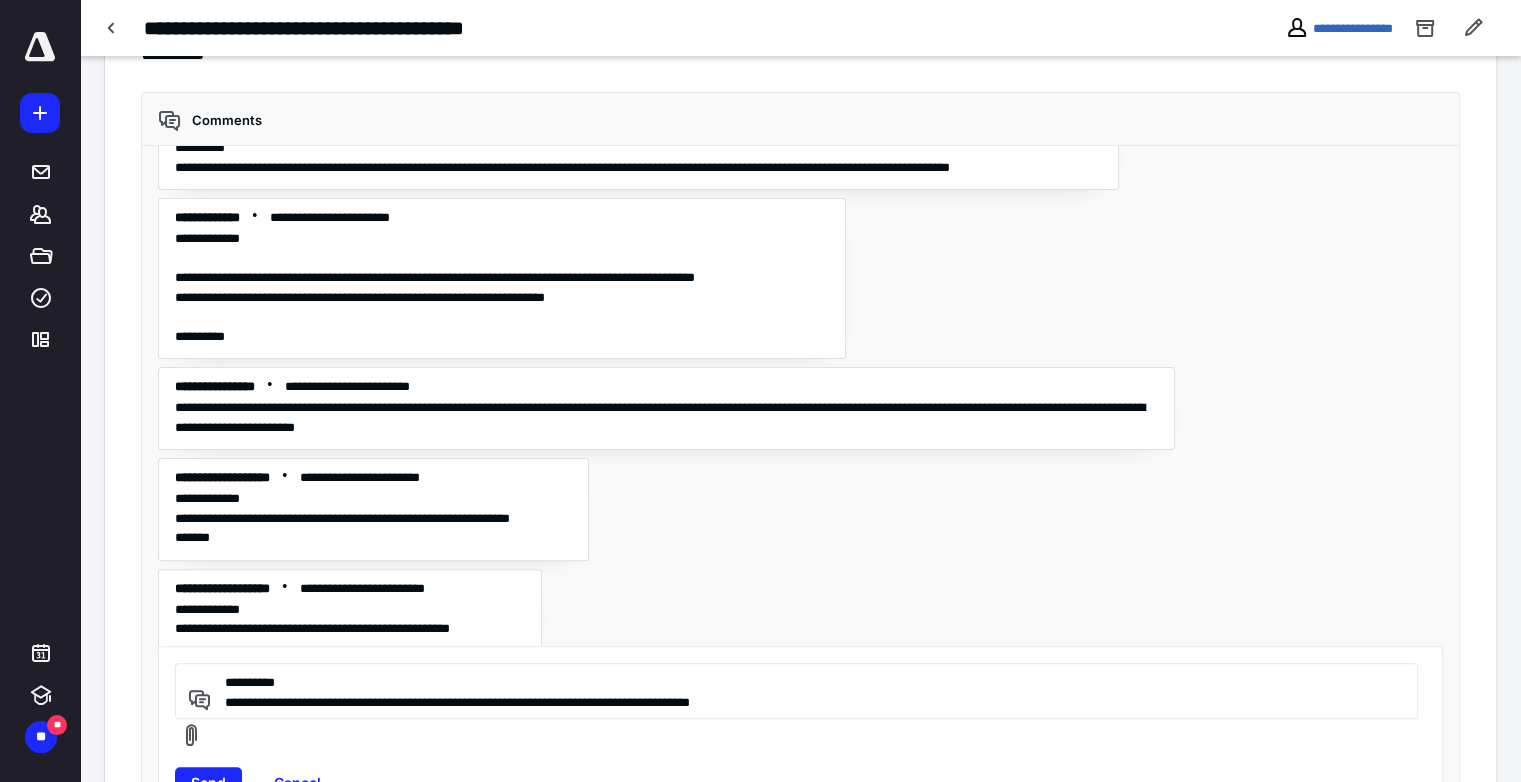 click on "**********" at bounding box center [793, 691] 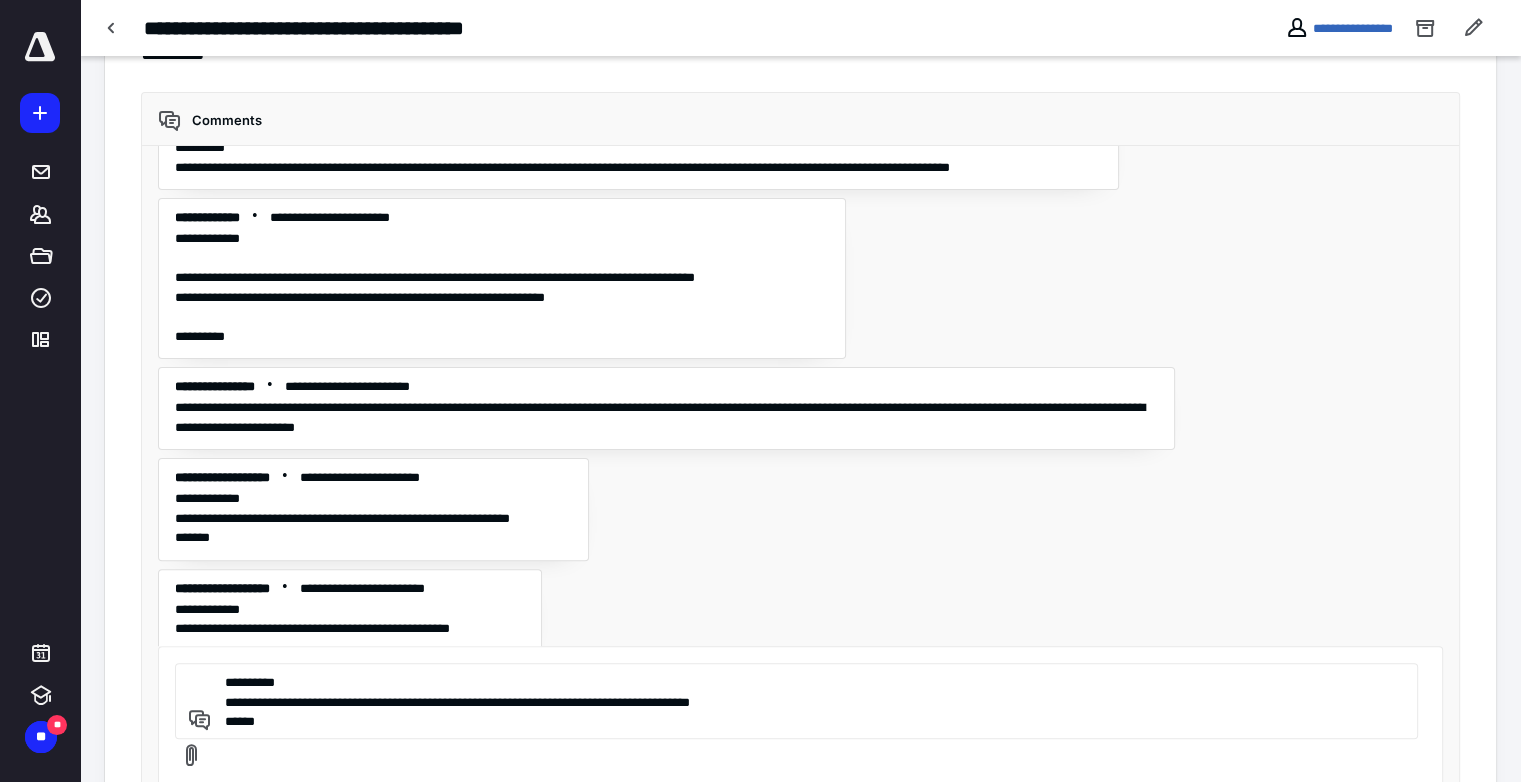 type on "**********" 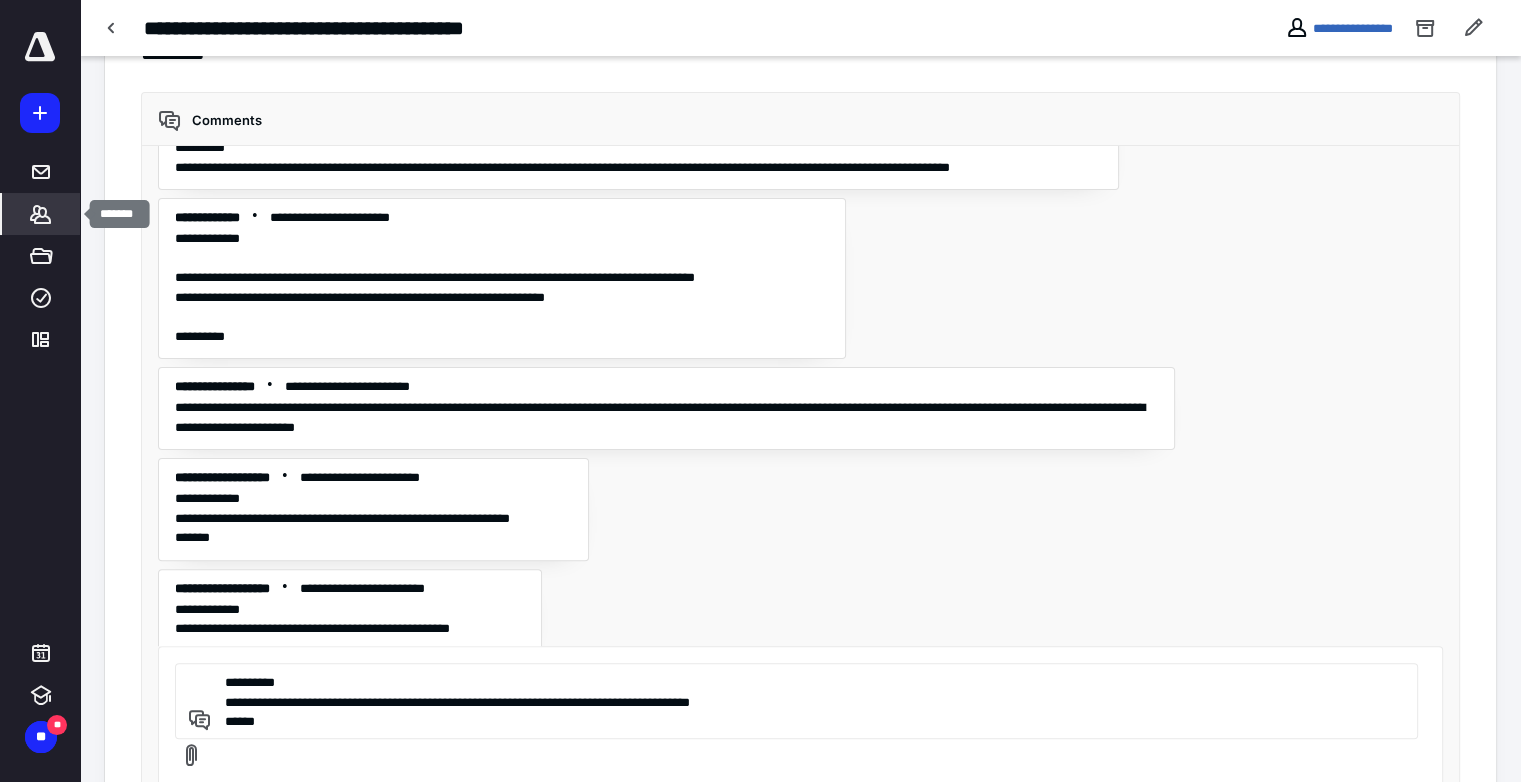 click 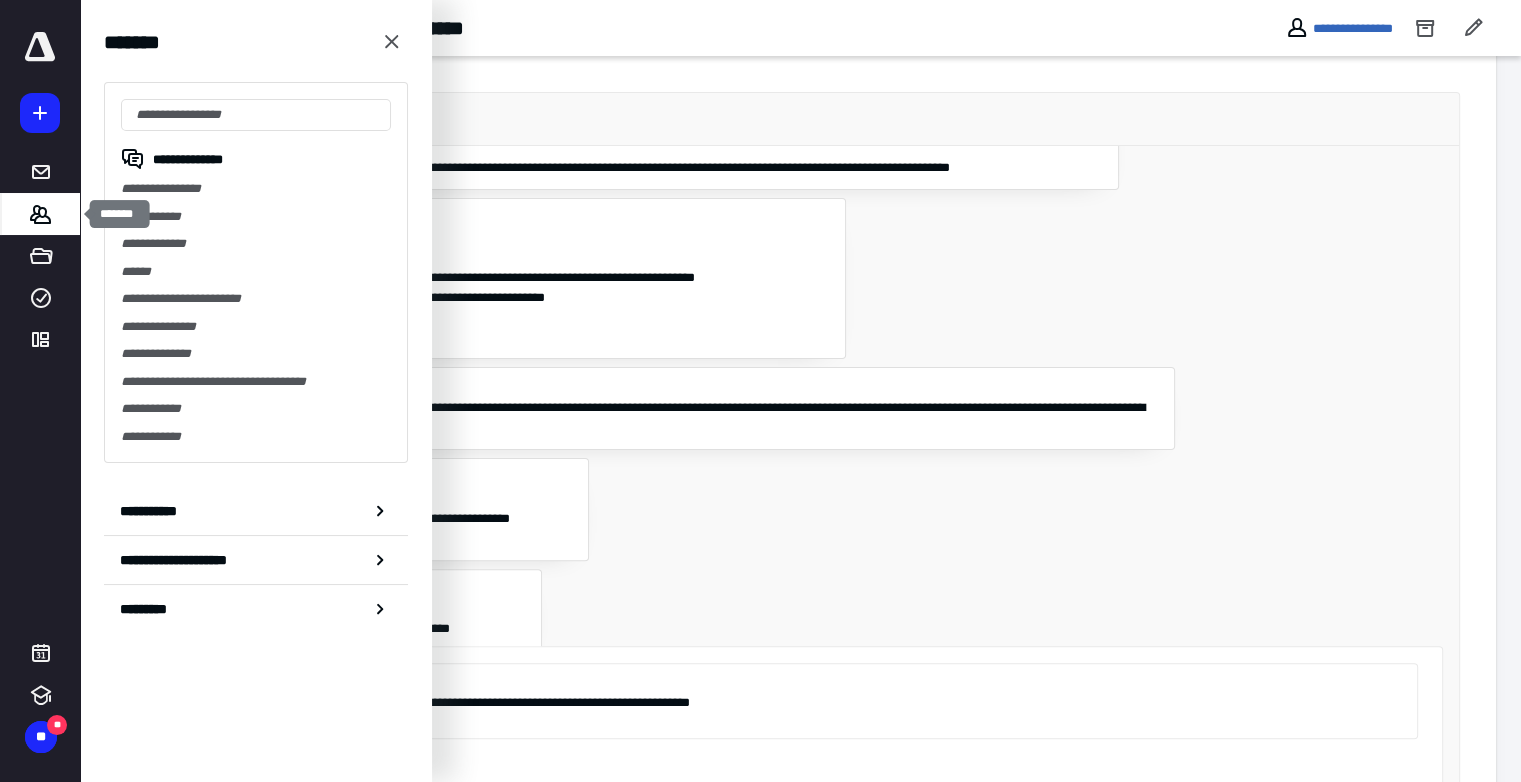 click 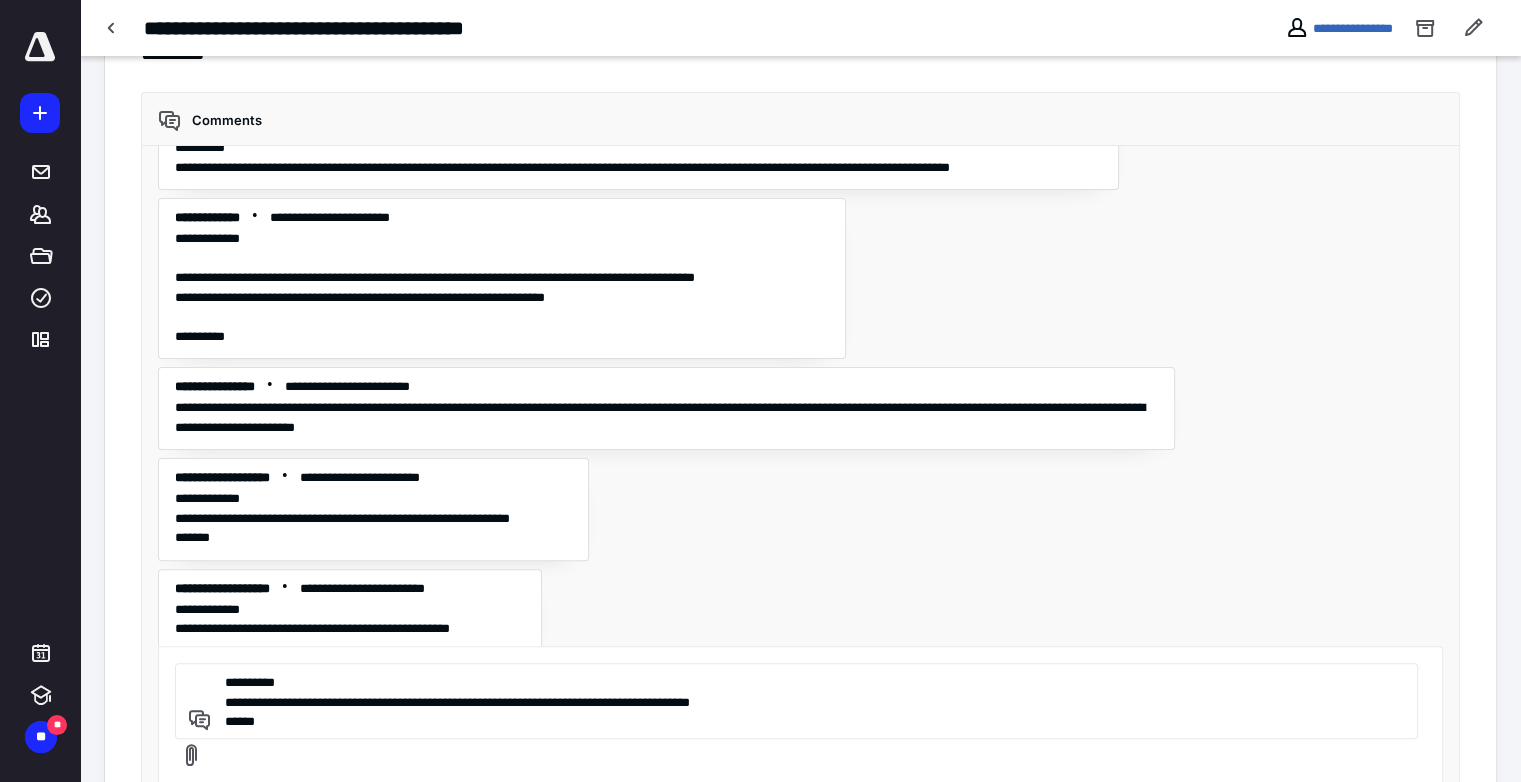 click on "Send" at bounding box center (208, 803) 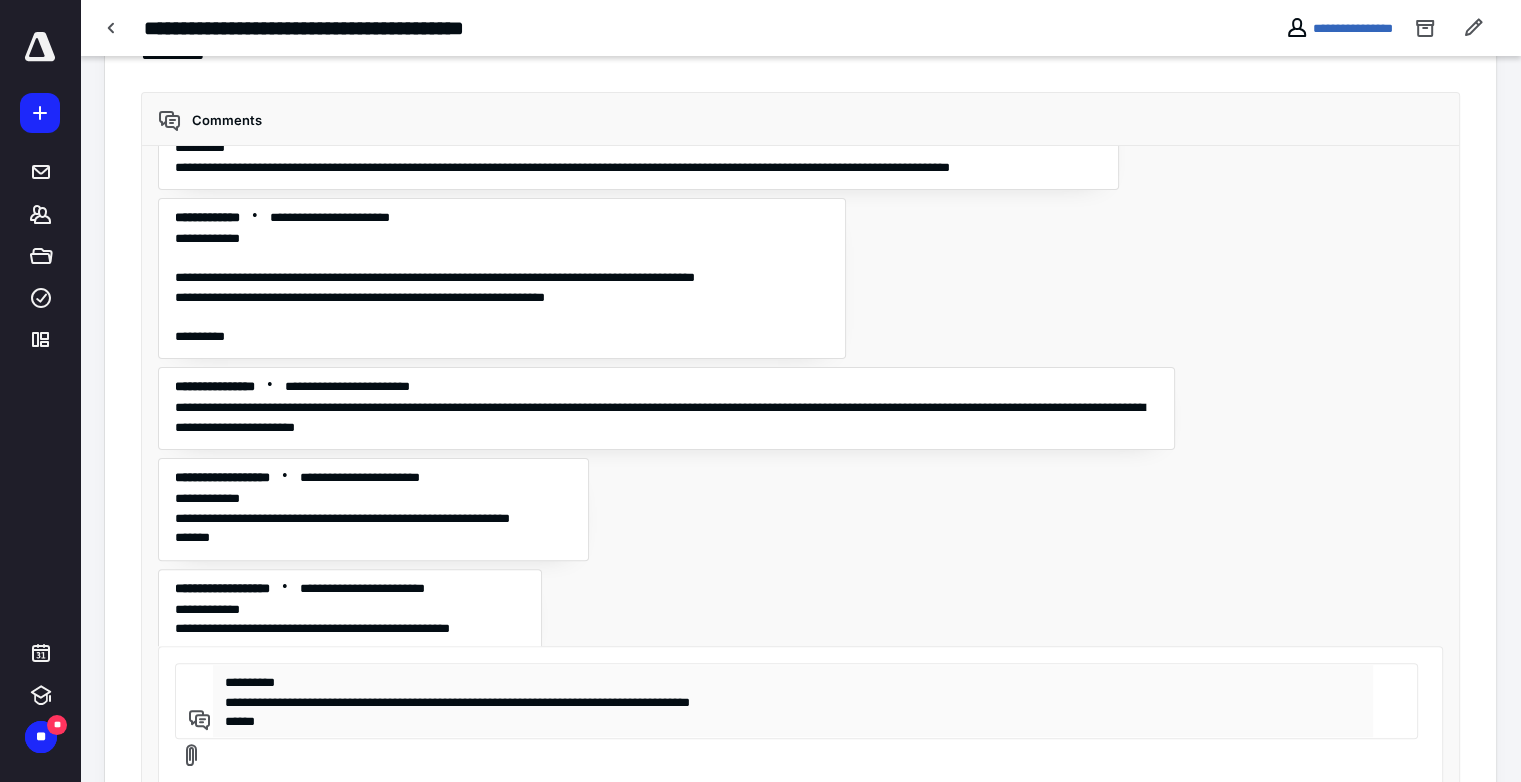 type 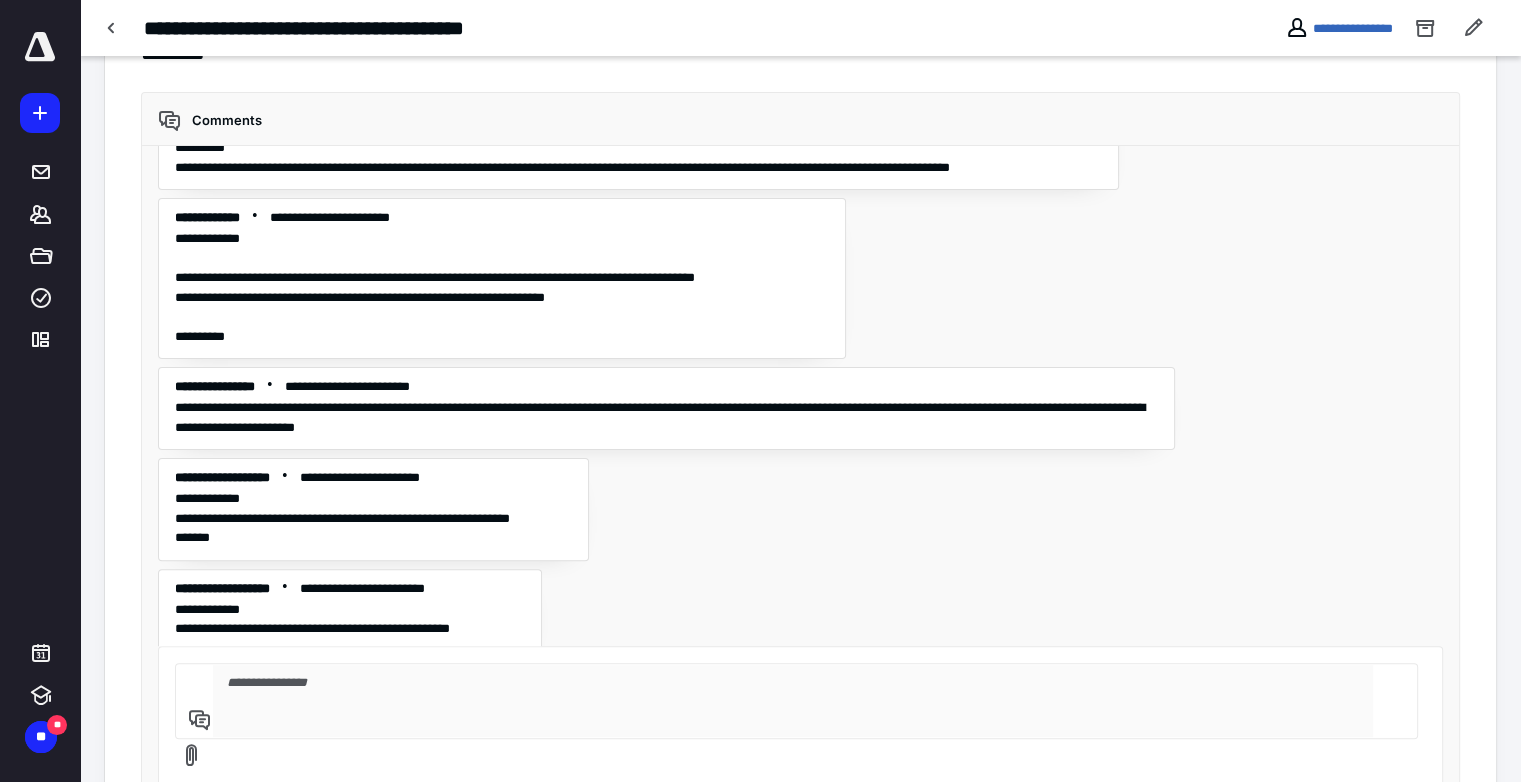 scroll, scrollTop: 2954, scrollLeft: 0, axis: vertical 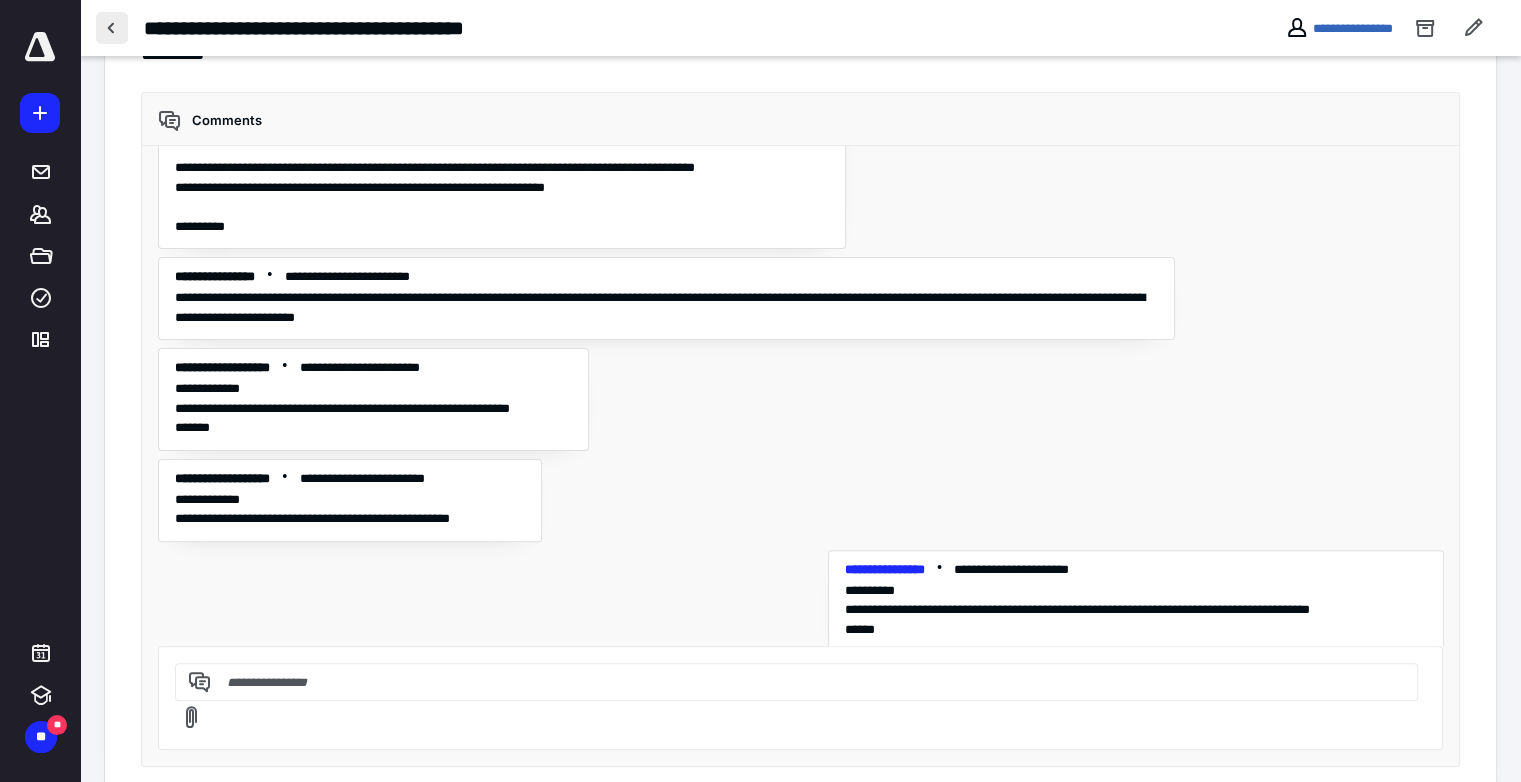 click at bounding box center (112, 28) 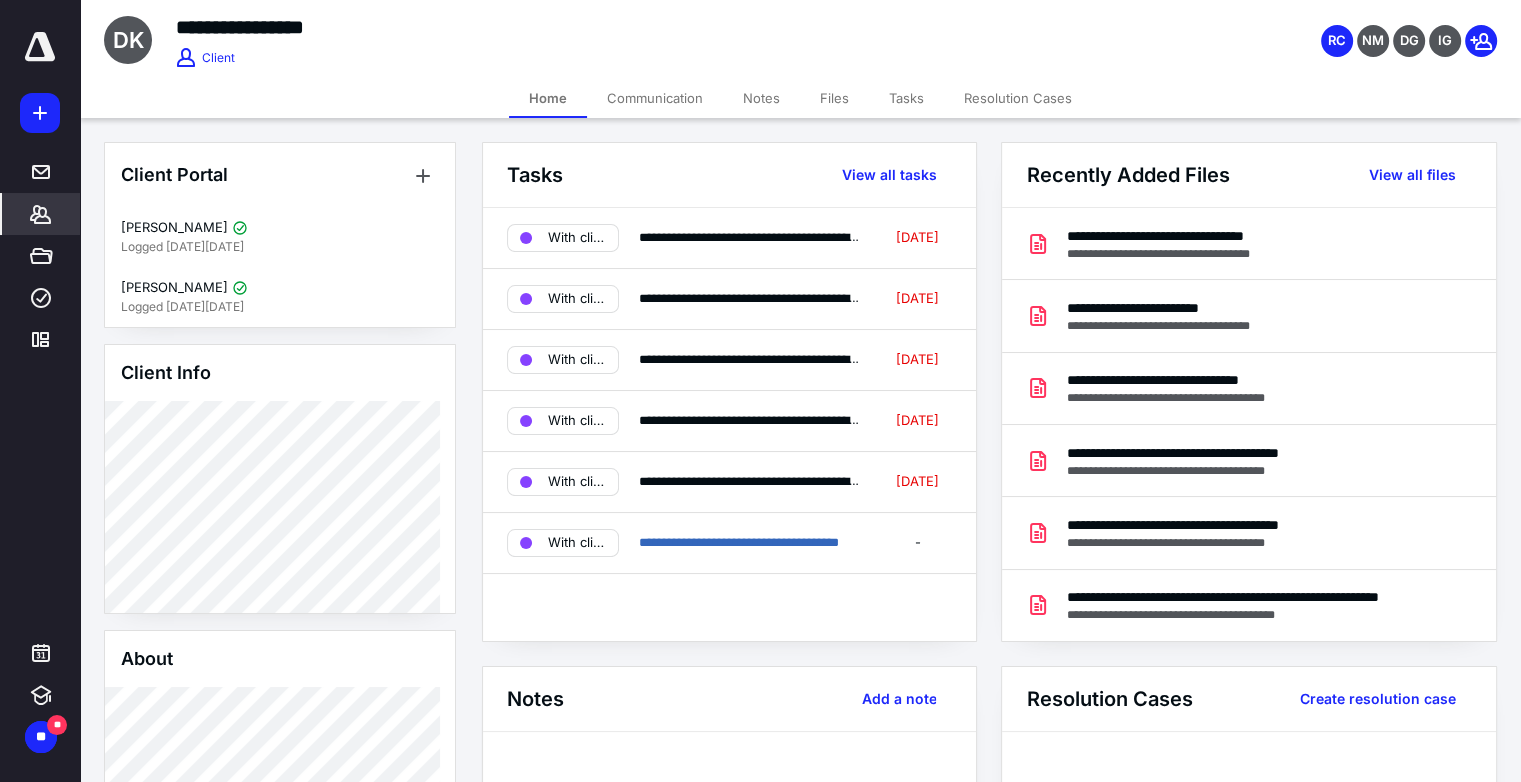 click on "Tasks" at bounding box center [906, 98] 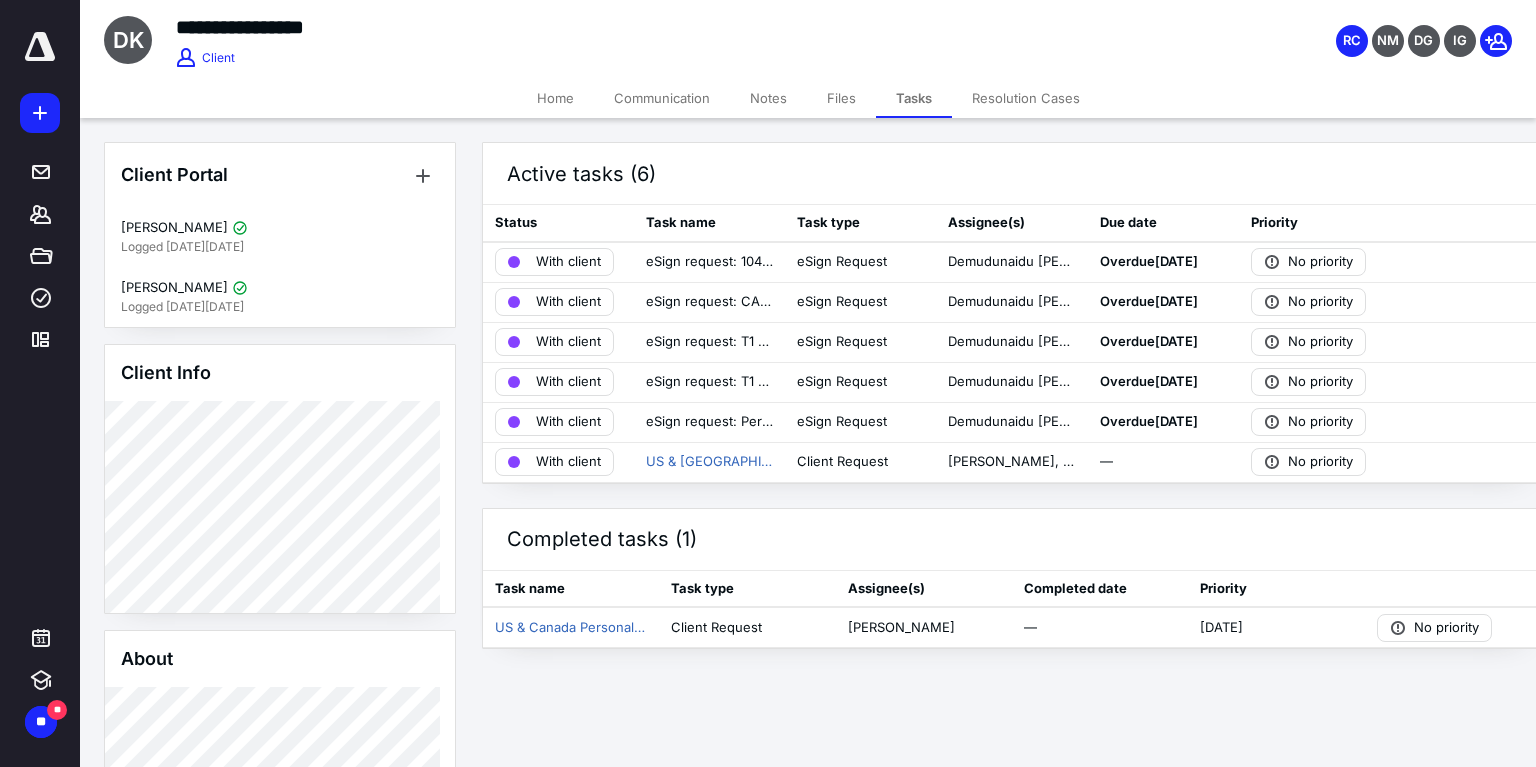 click on "Home" at bounding box center (555, 98) 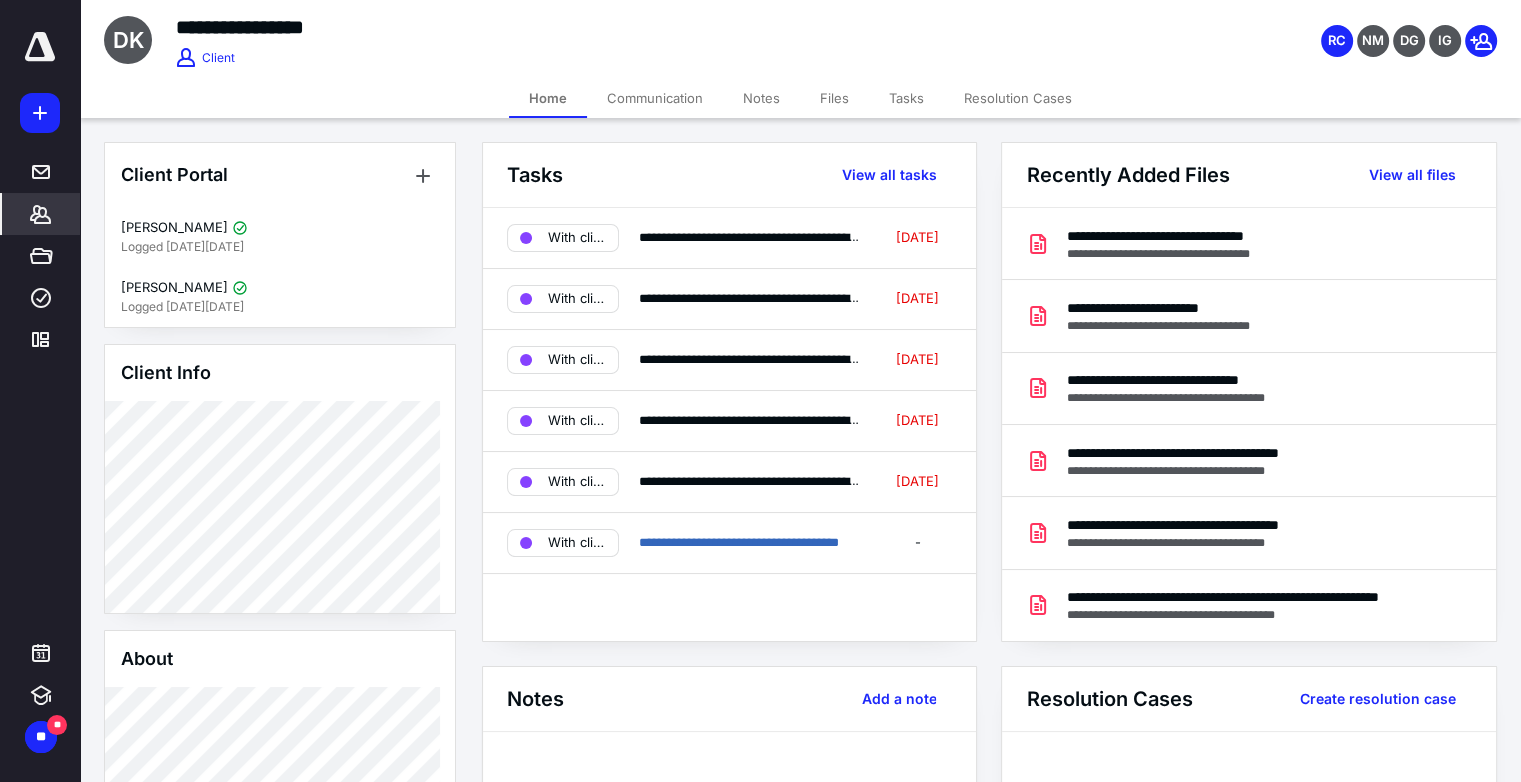 click 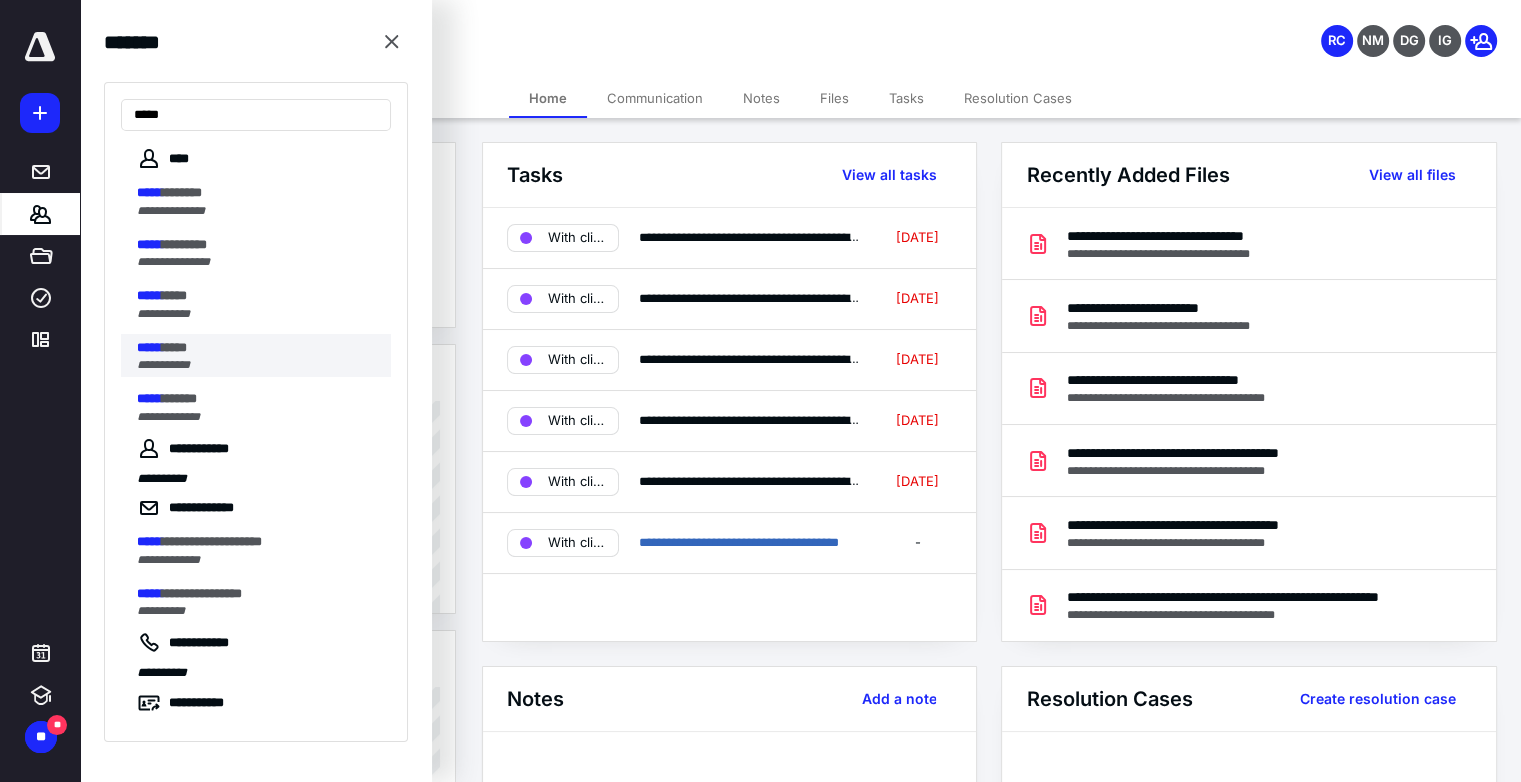 type on "*****" 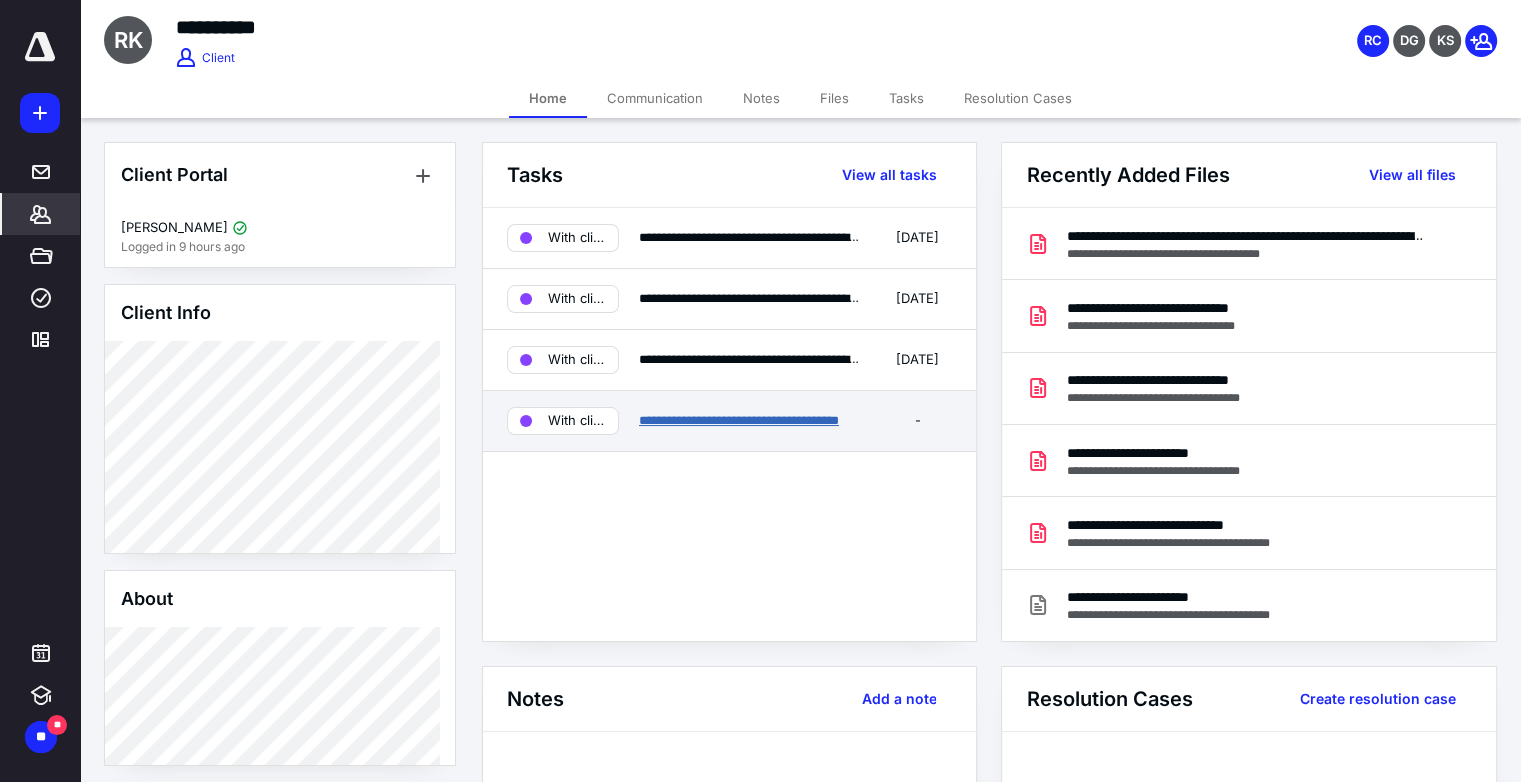 click on "**********" at bounding box center (739, 420) 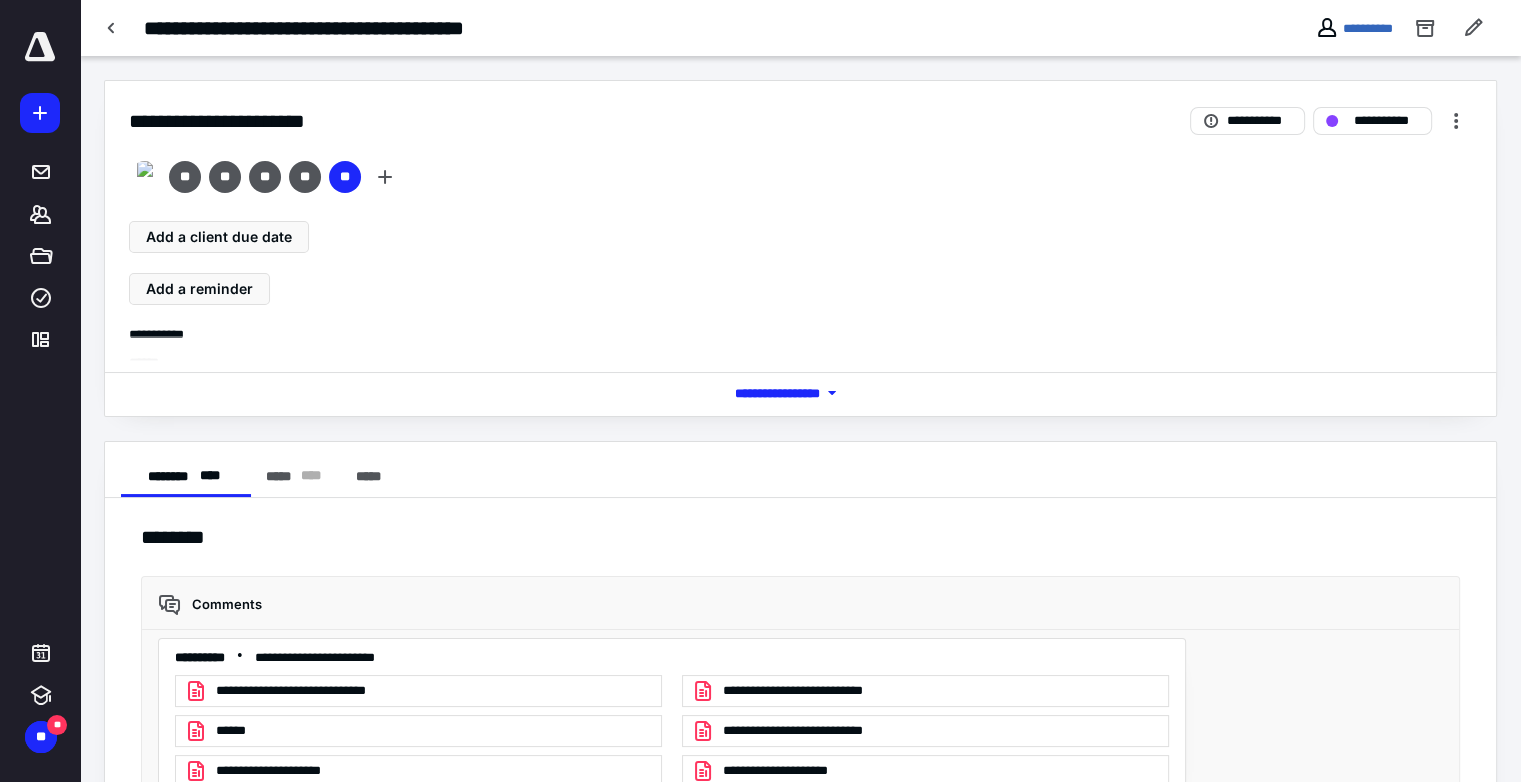 scroll, scrollTop: 308, scrollLeft: 0, axis: vertical 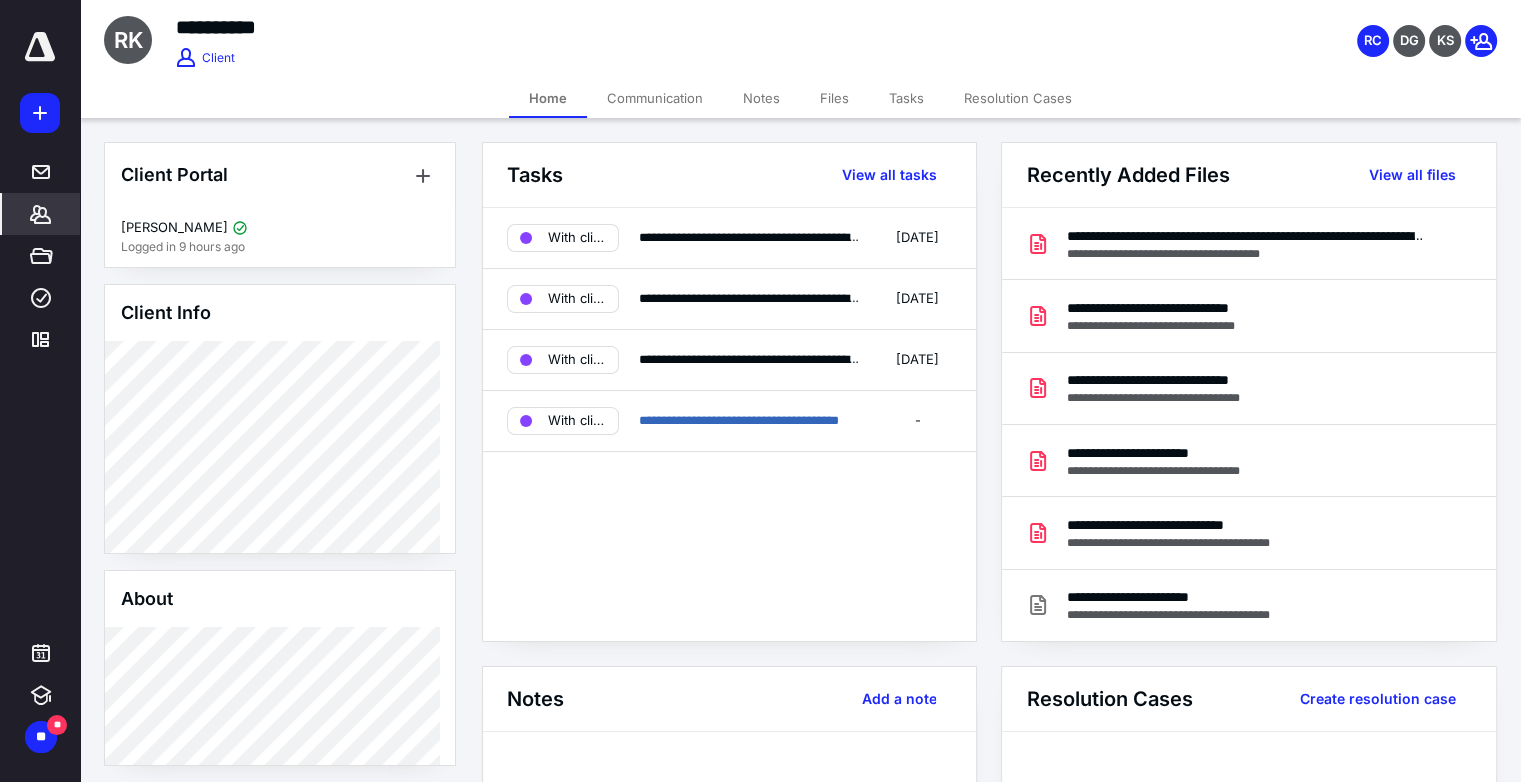 click 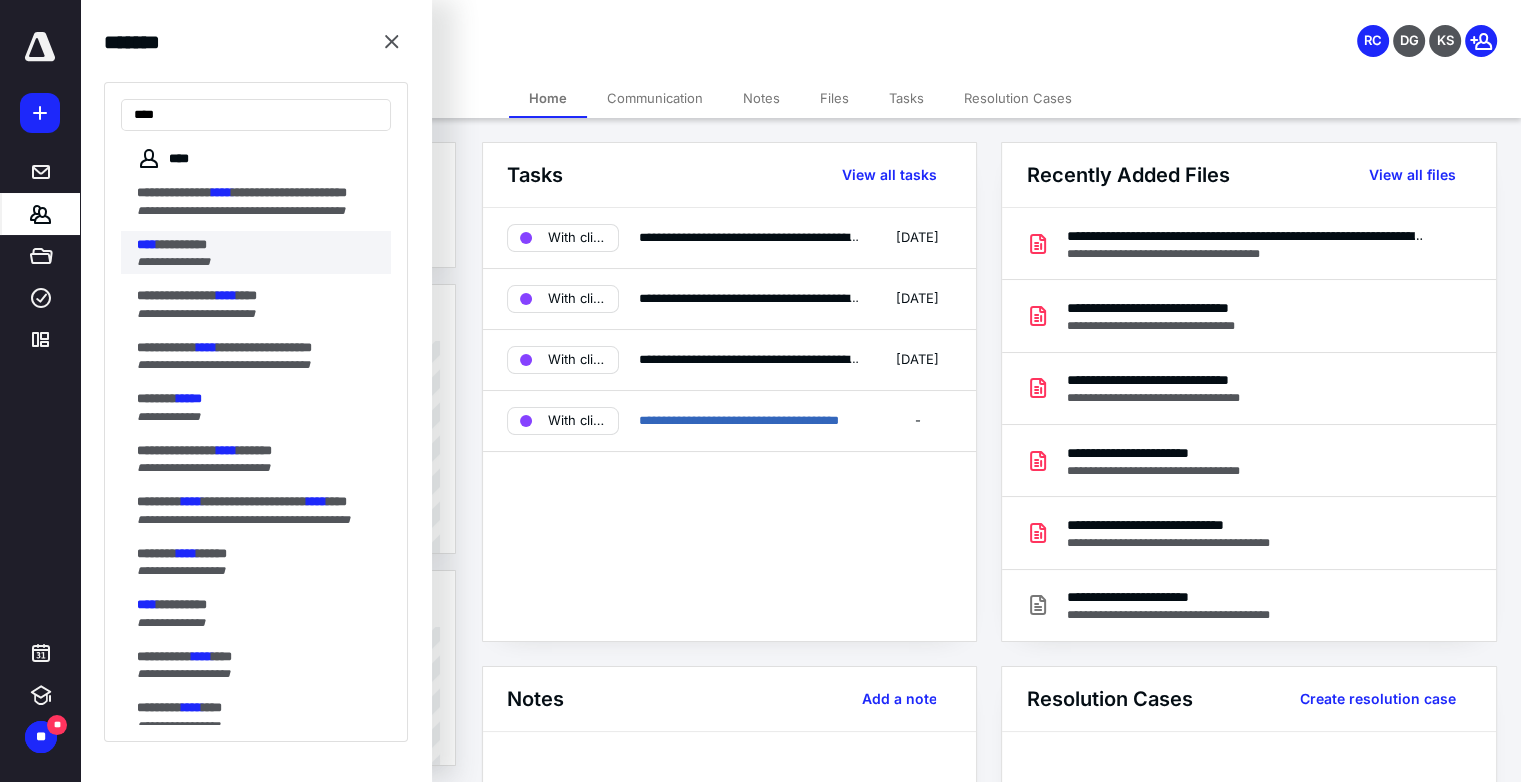 type on "****" 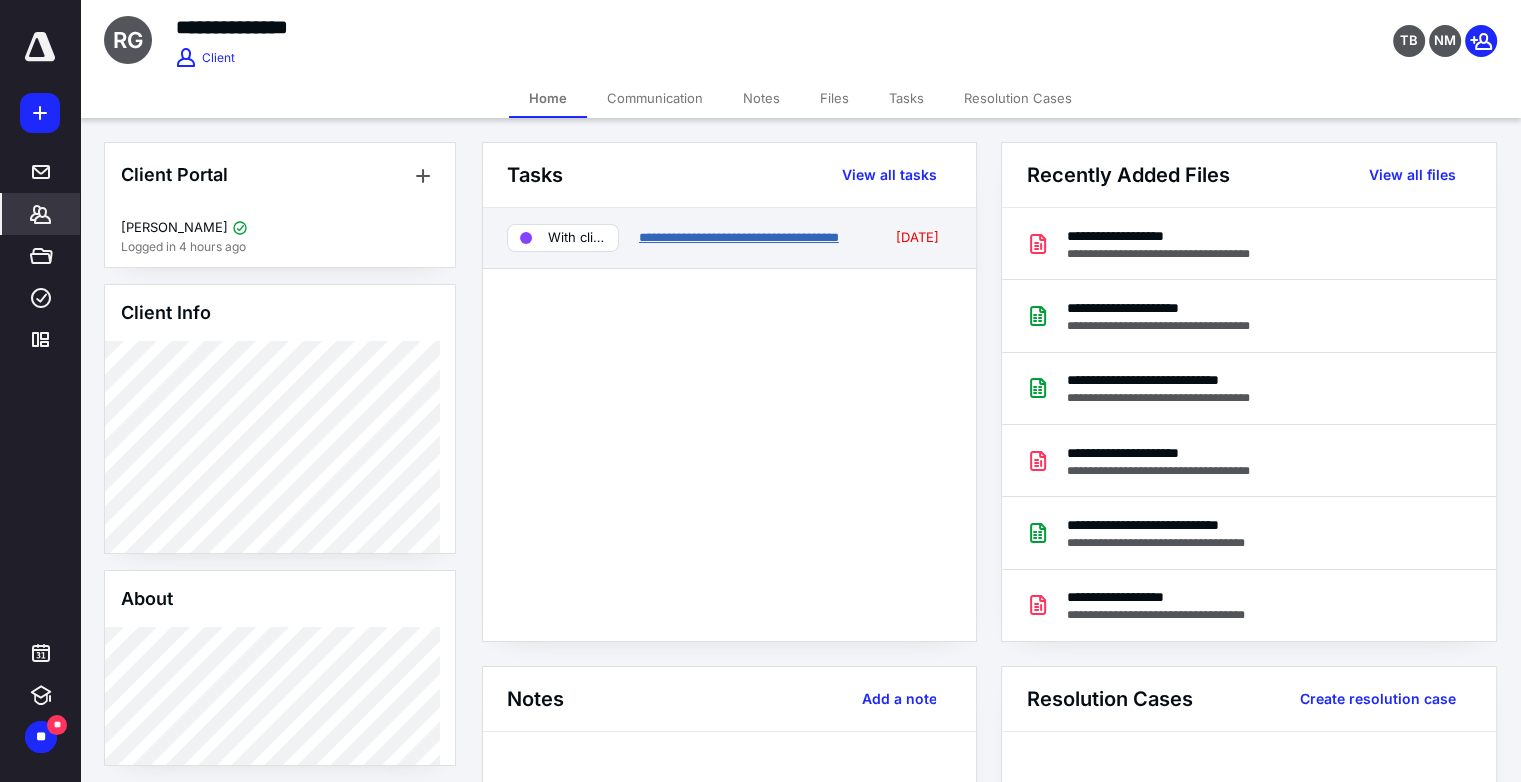 click on "**********" at bounding box center [739, 237] 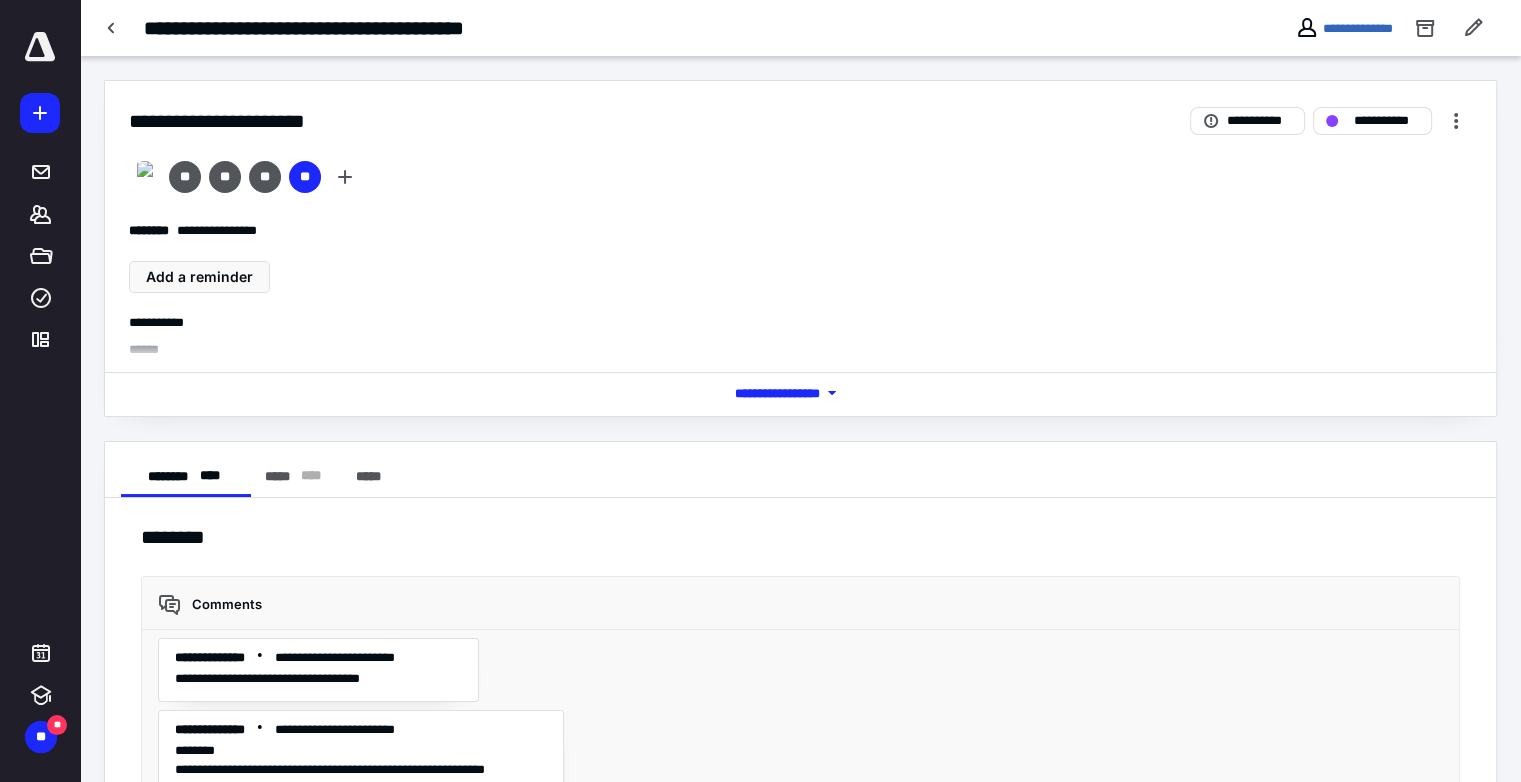 scroll, scrollTop: 4964, scrollLeft: 0, axis: vertical 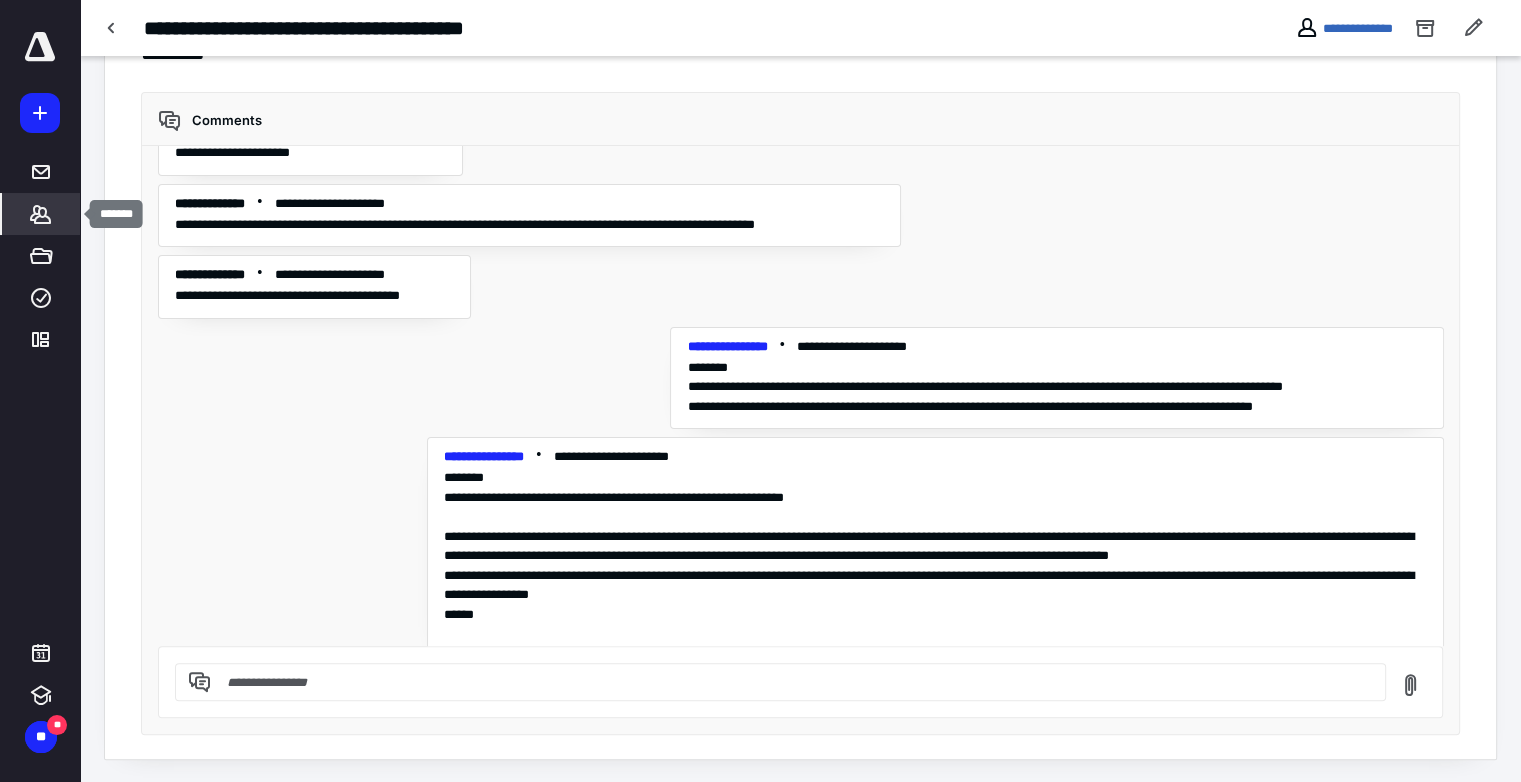 click on "*******" at bounding box center [41, 214] 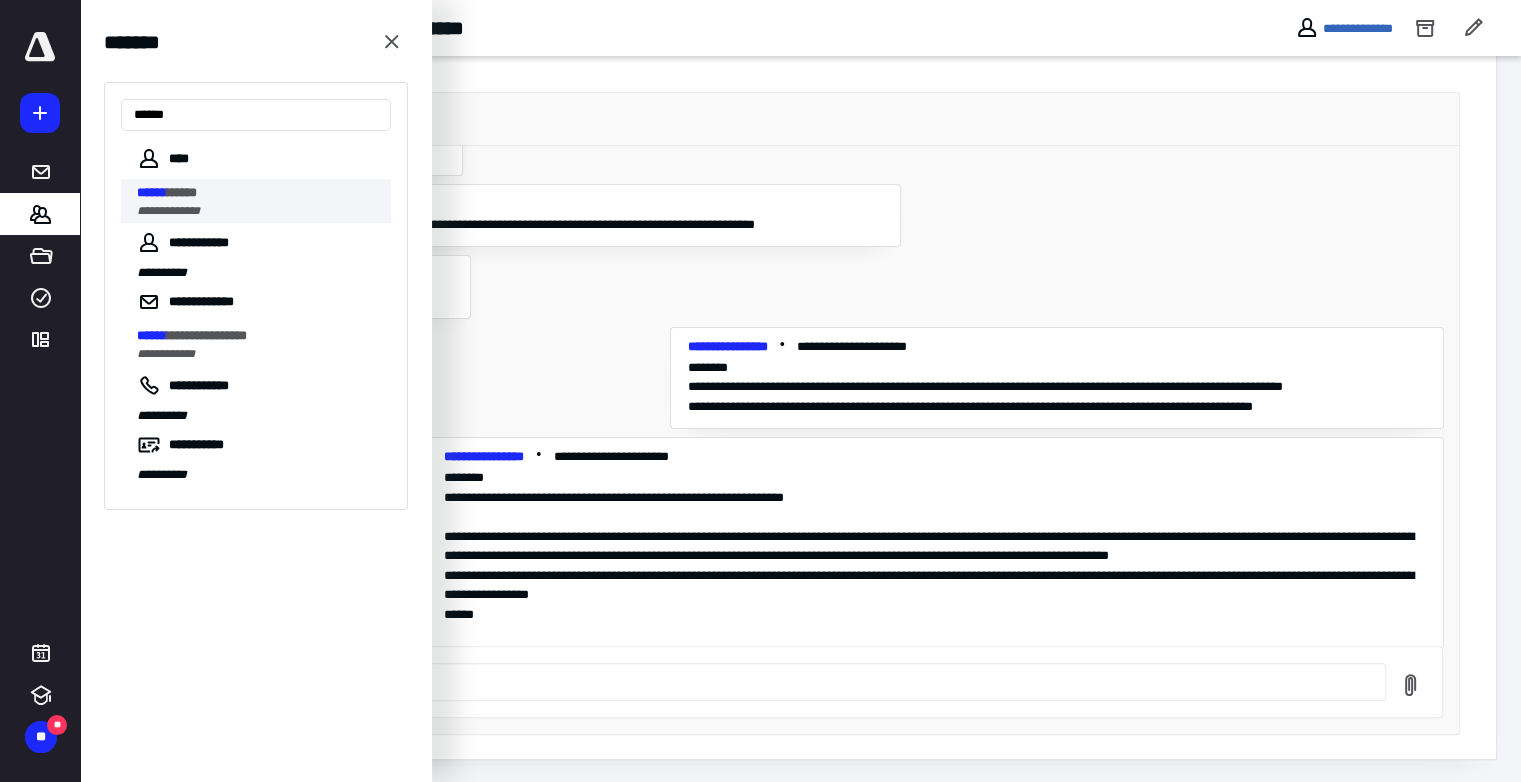 type on "******" 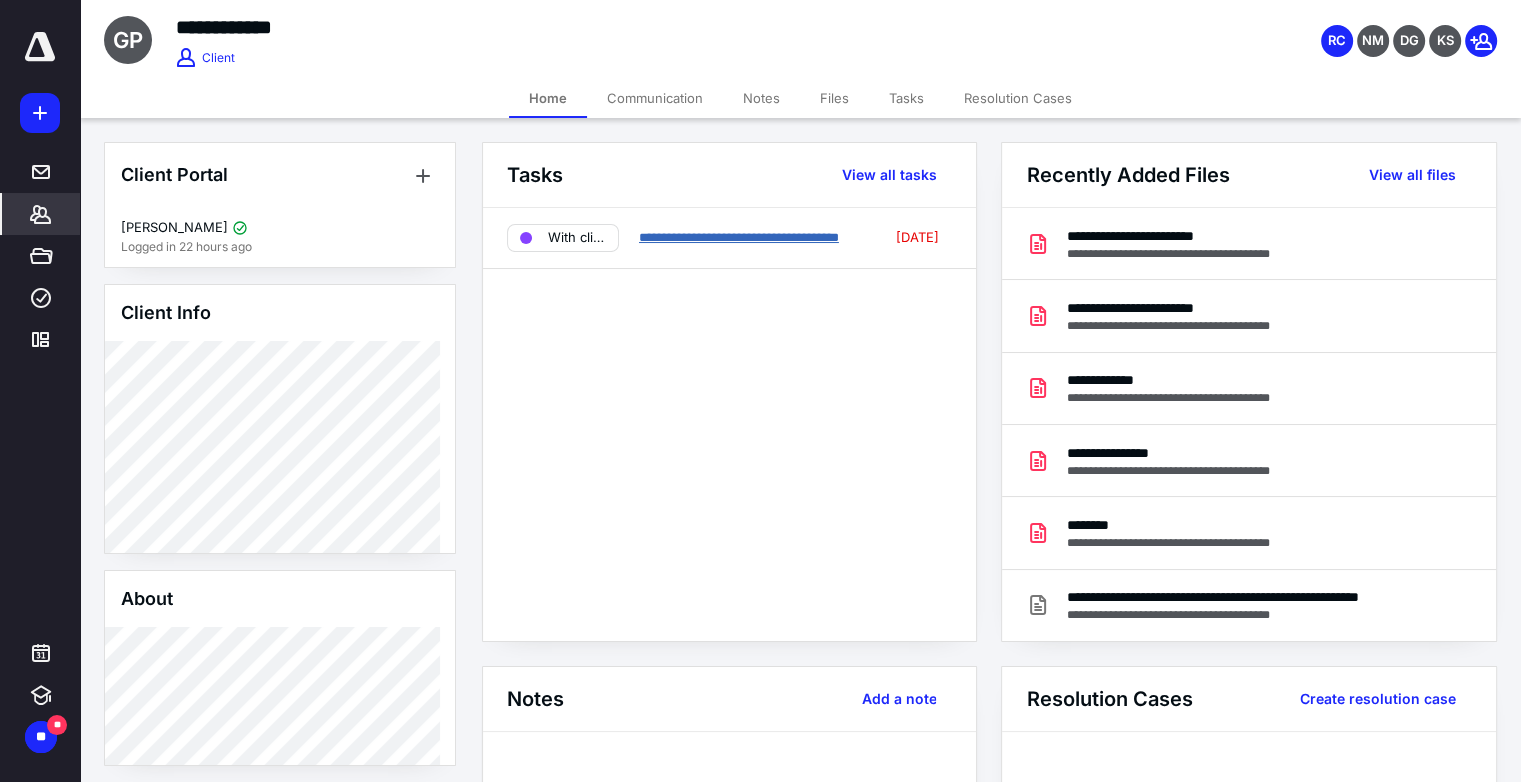 click on "**********" at bounding box center (739, 237) 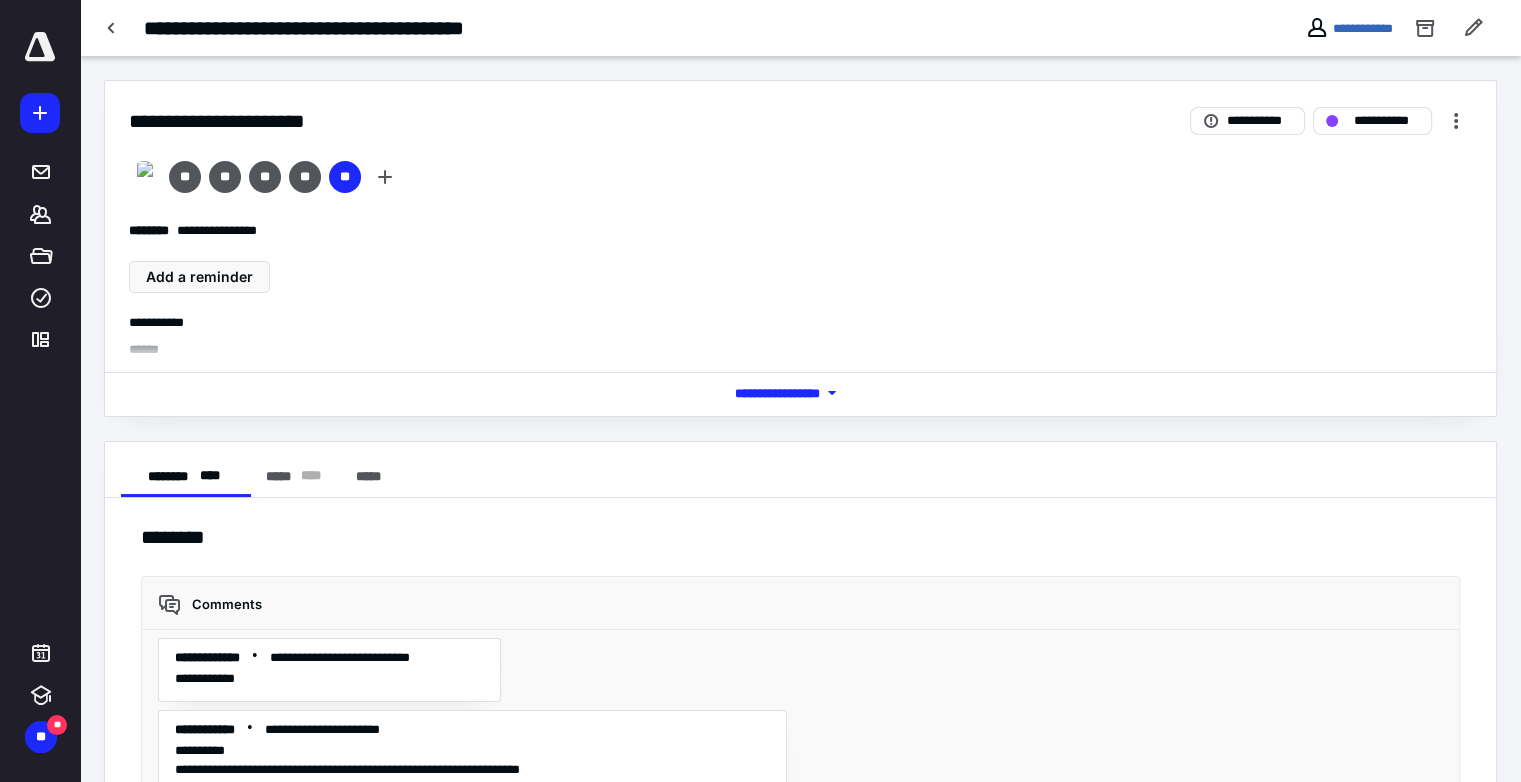scroll, scrollTop: 175, scrollLeft: 0, axis: vertical 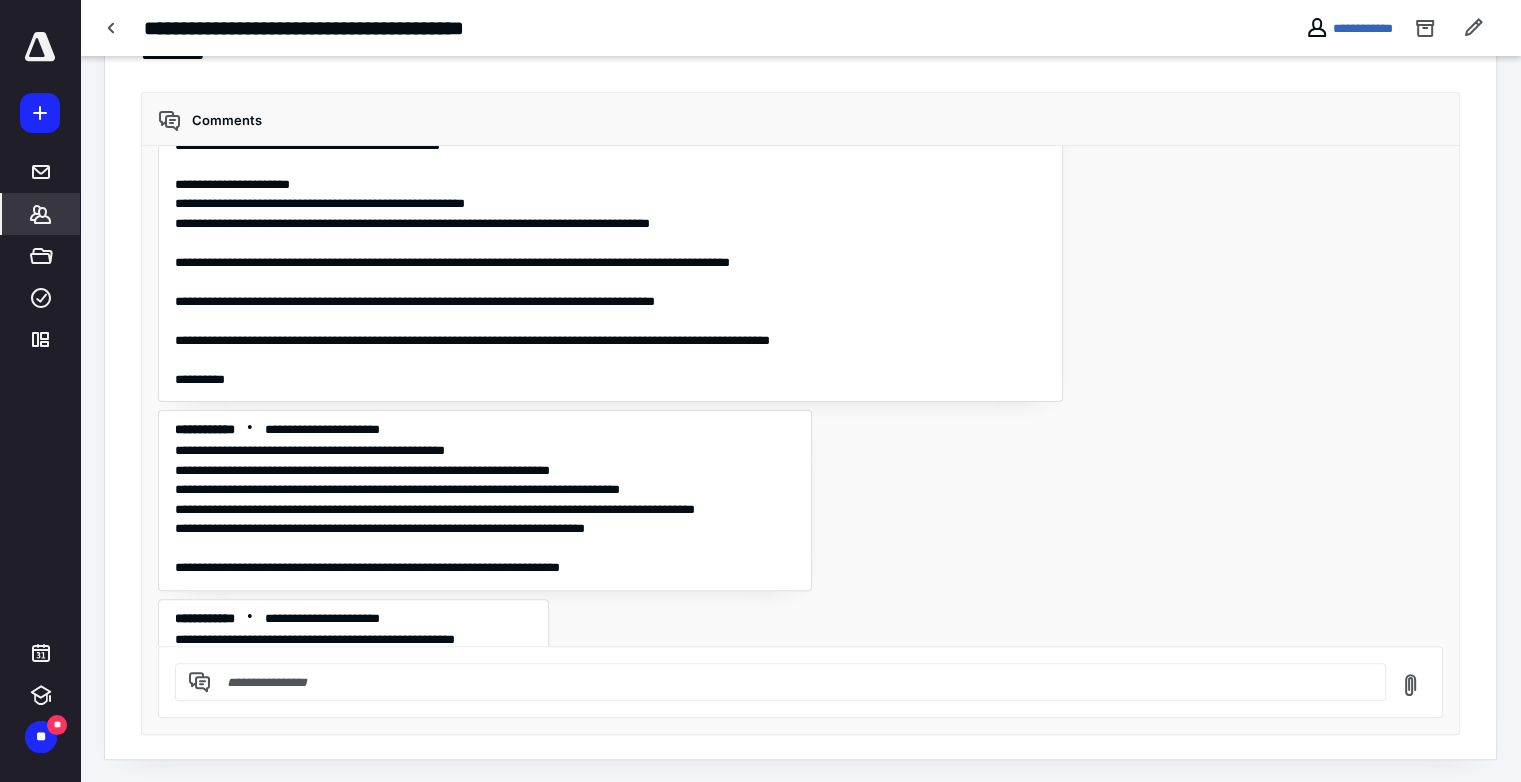 click 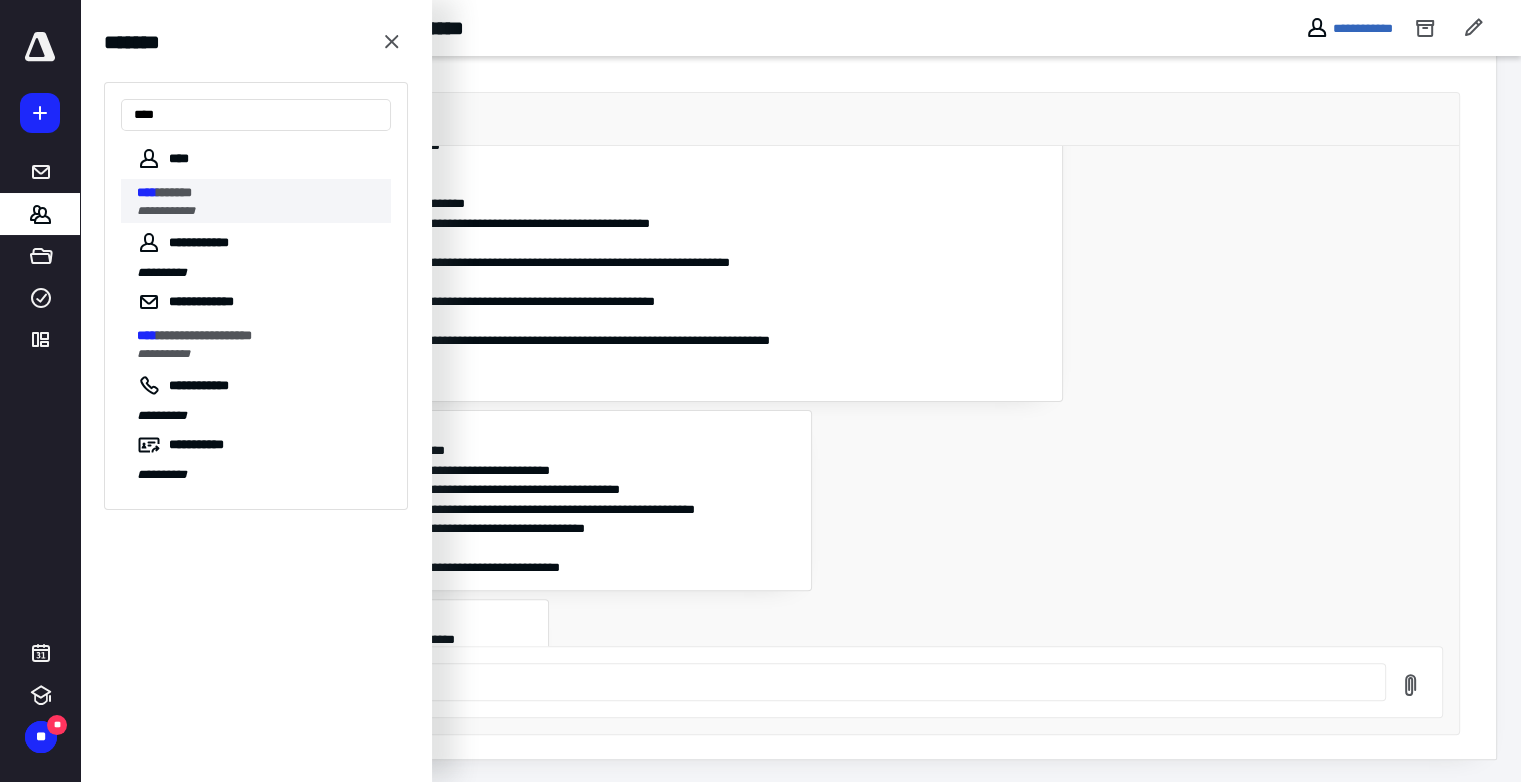 type on "****" 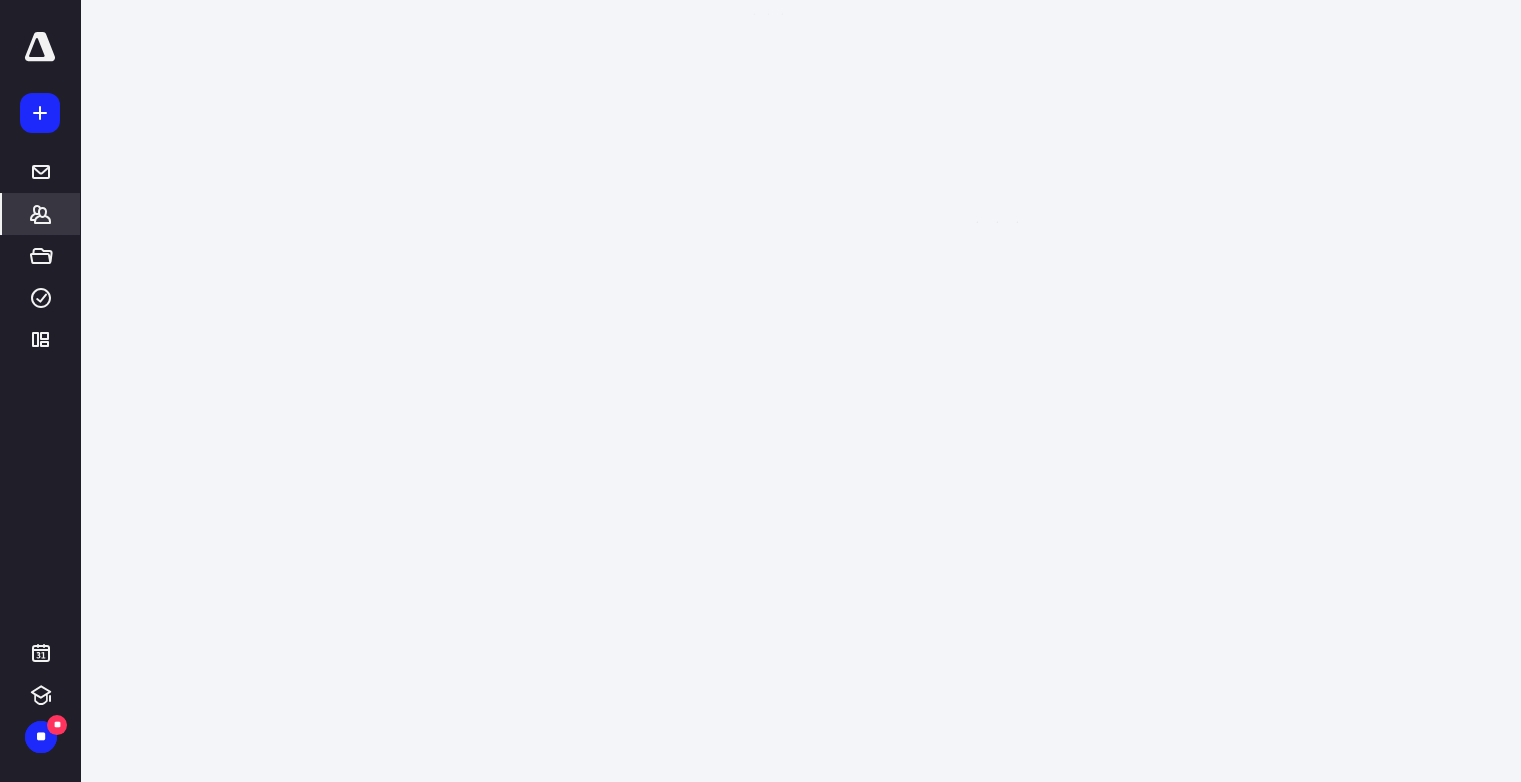 scroll, scrollTop: 0, scrollLeft: 0, axis: both 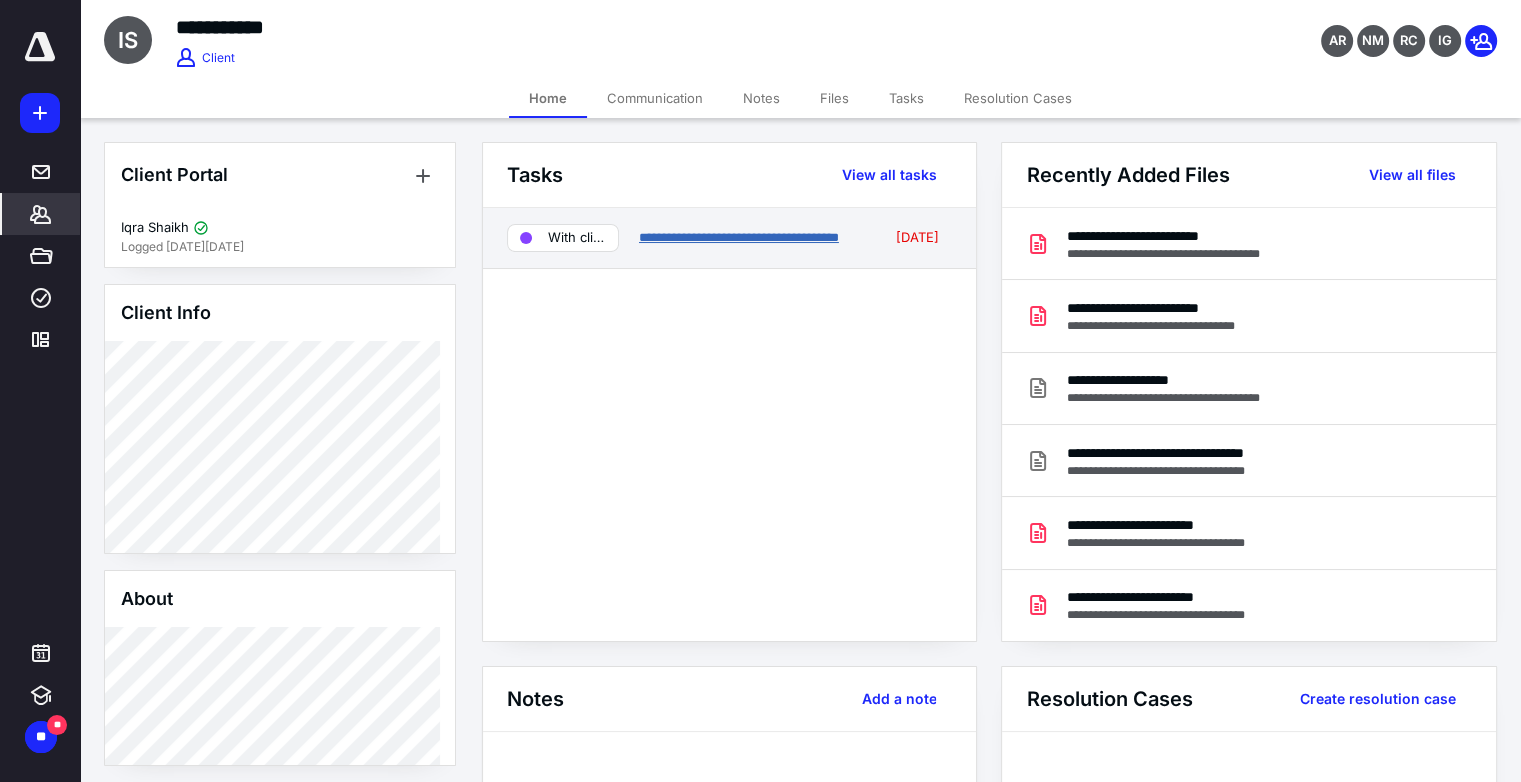 click on "**********" at bounding box center [739, 237] 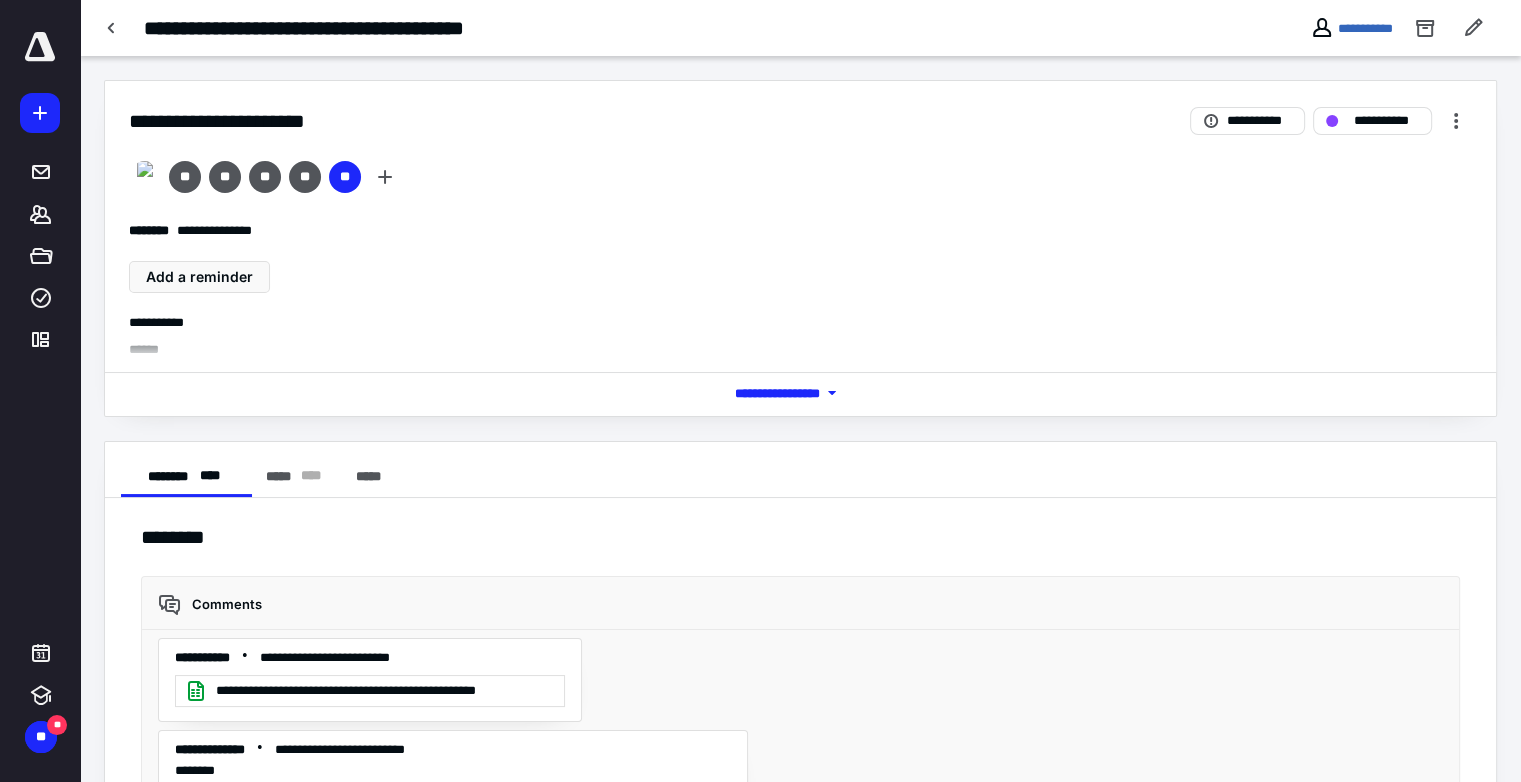 scroll, scrollTop: 5405, scrollLeft: 0, axis: vertical 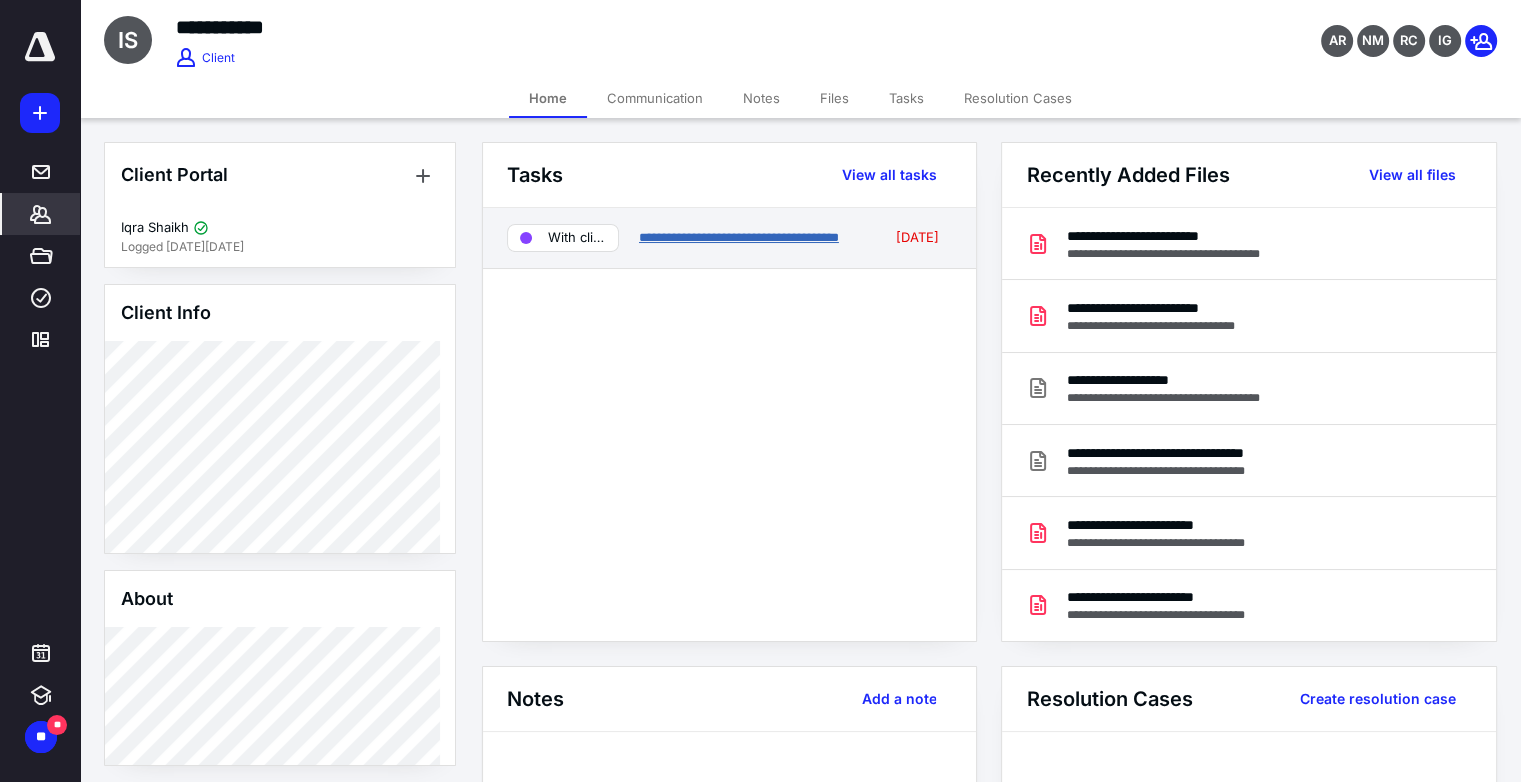 click on "**********" at bounding box center (739, 237) 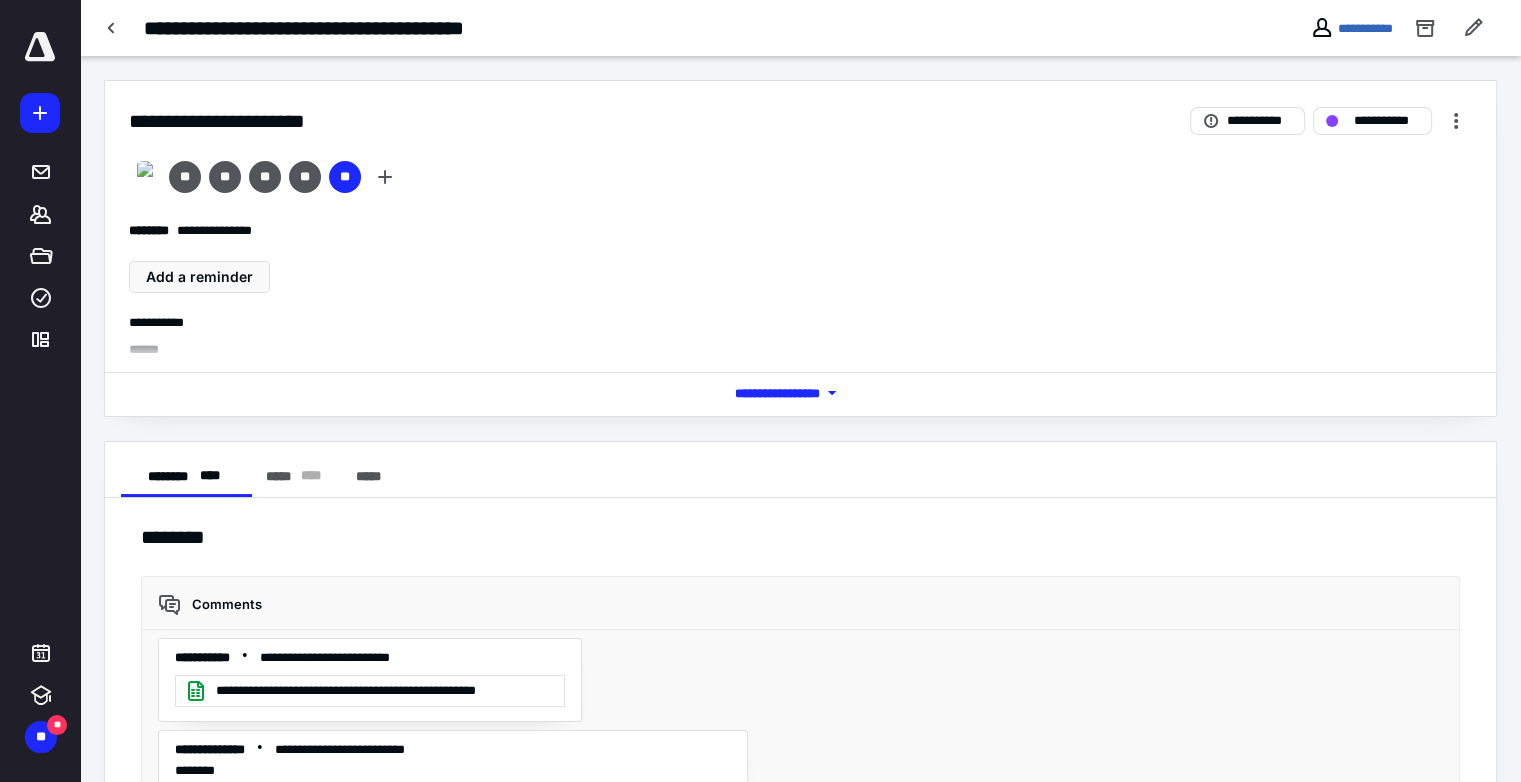 scroll, scrollTop: 5405, scrollLeft: 0, axis: vertical 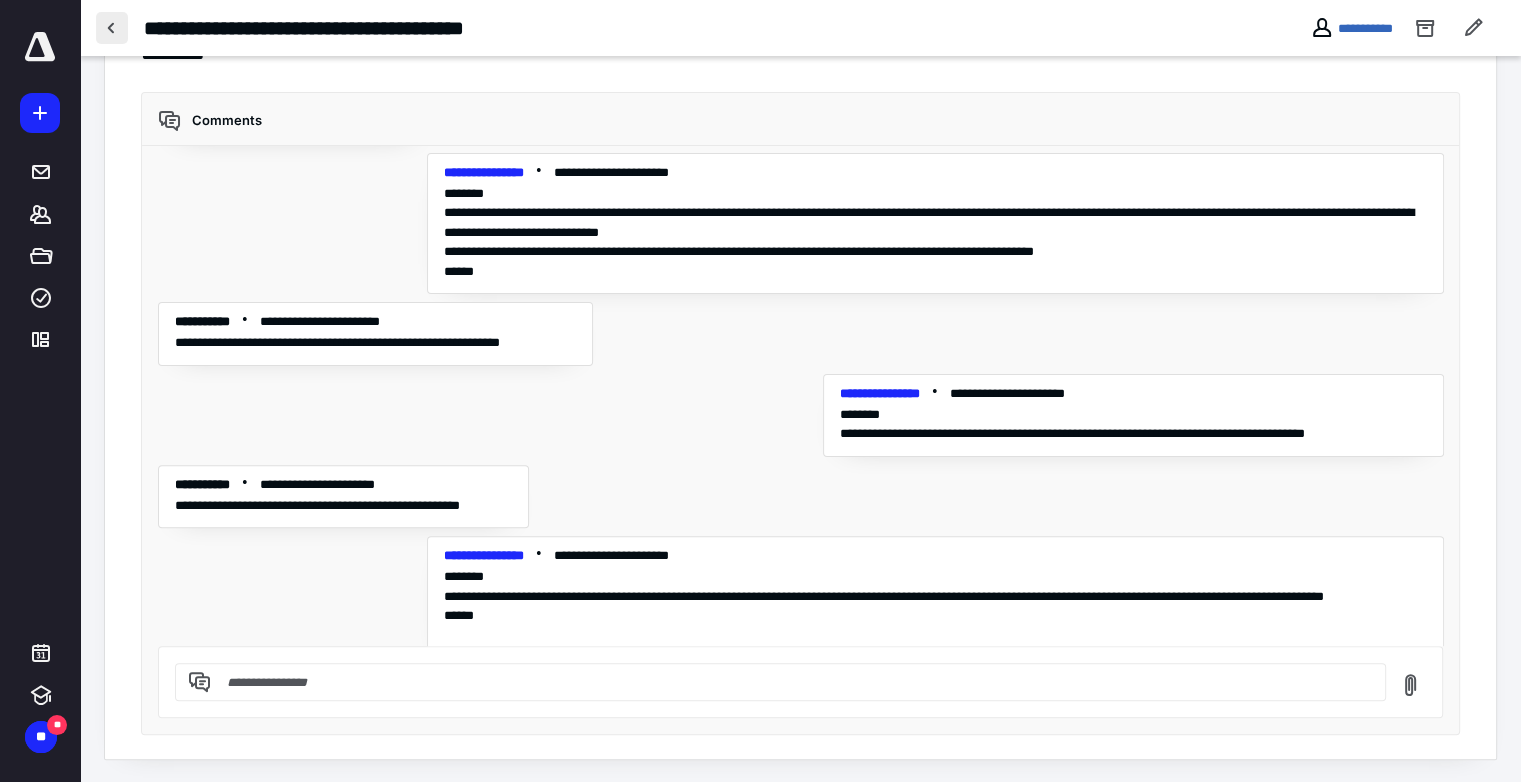 click at bounding box center (112, 28) 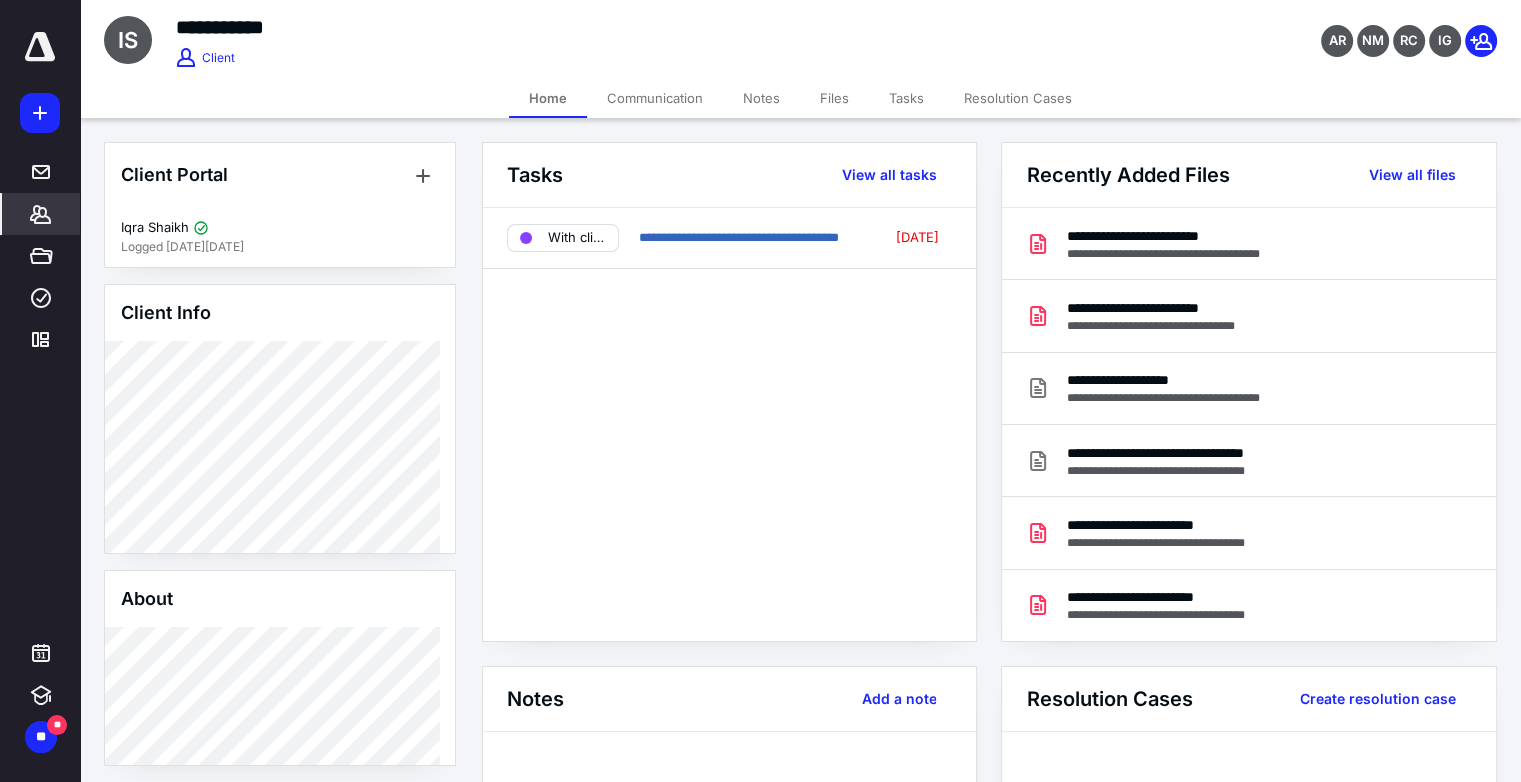 click on "**********" at bounding box center (729, 424) 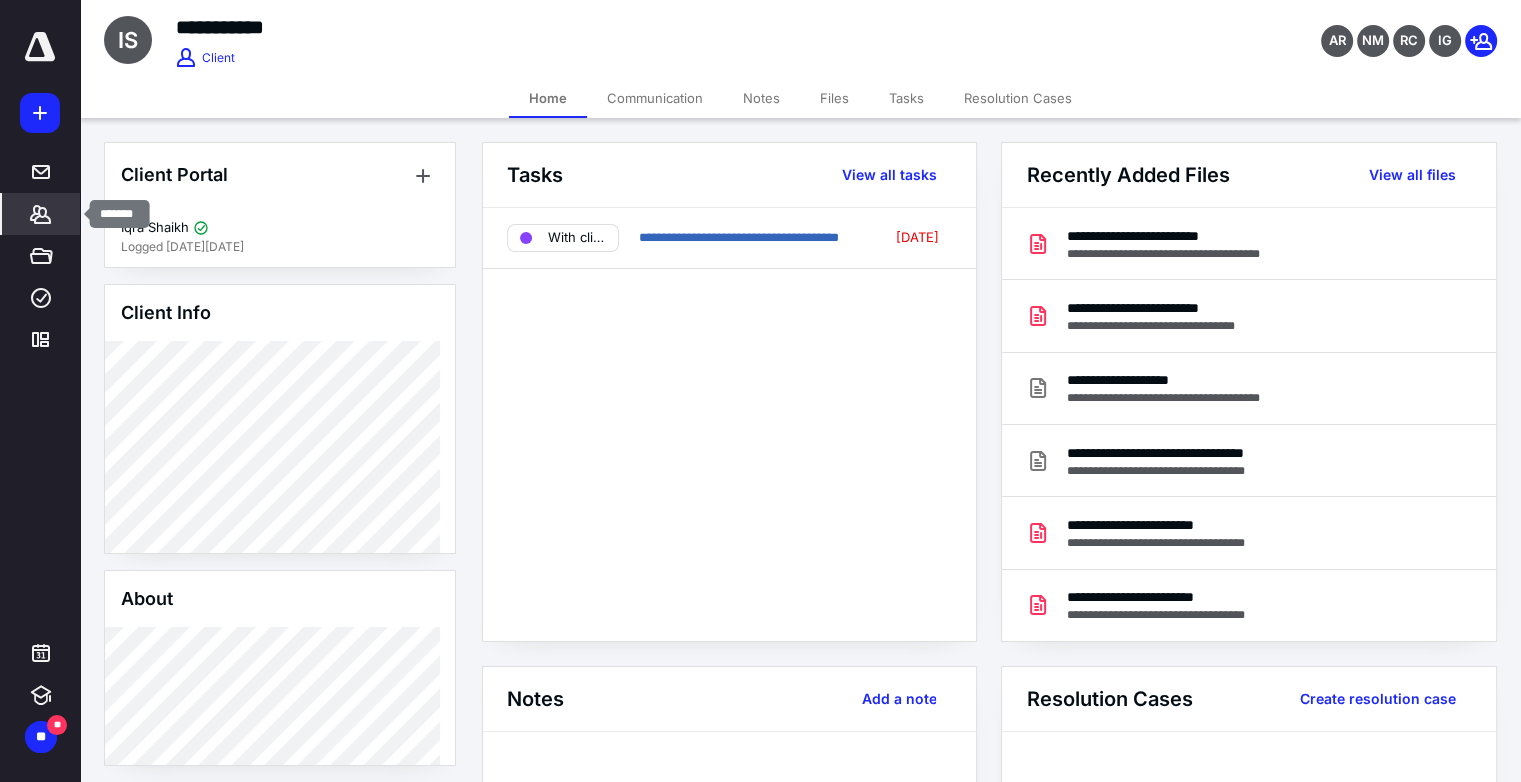 click on "*******" at bounding box center (41, 214) 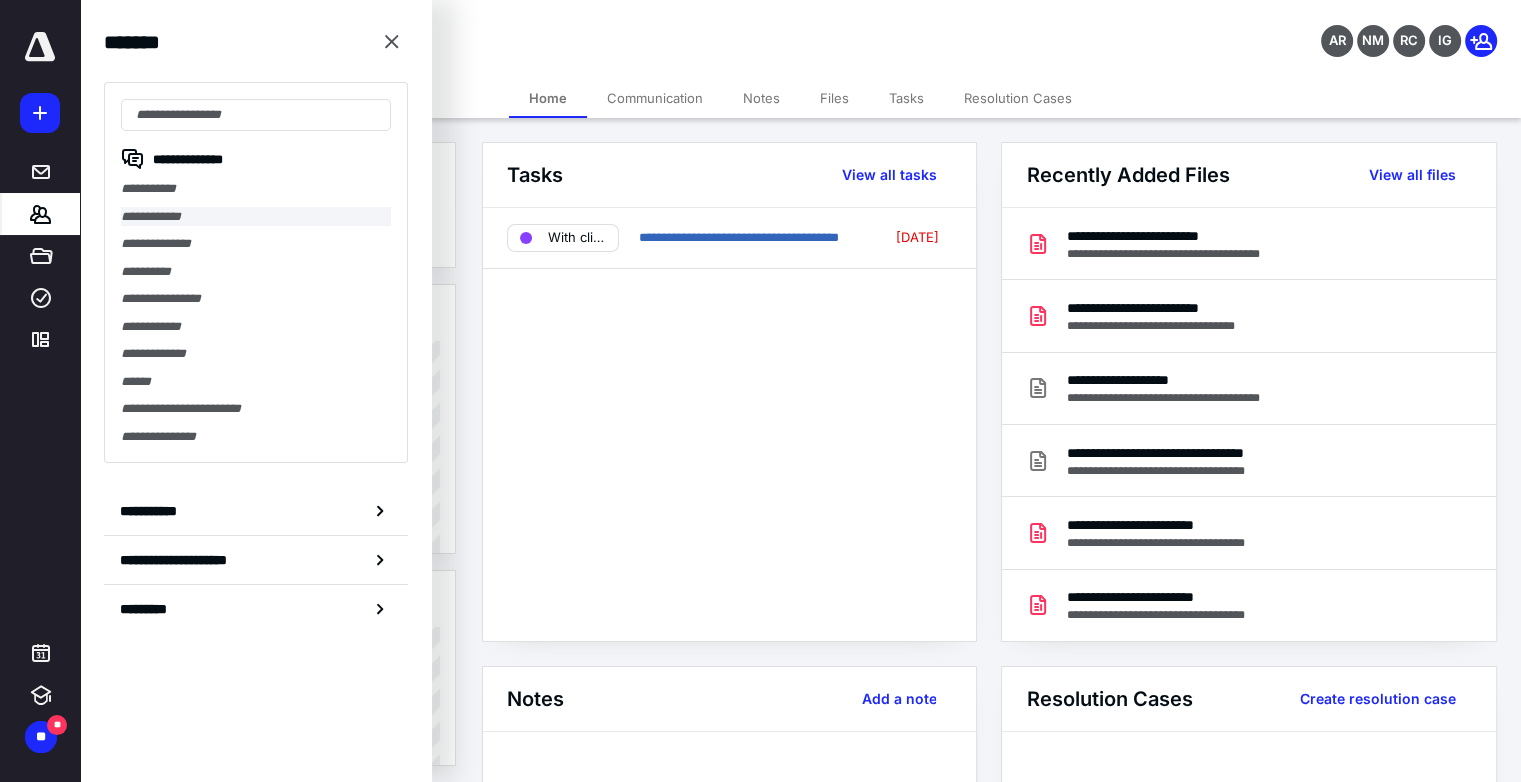 click on "**********" at bounding box center (256, 217) 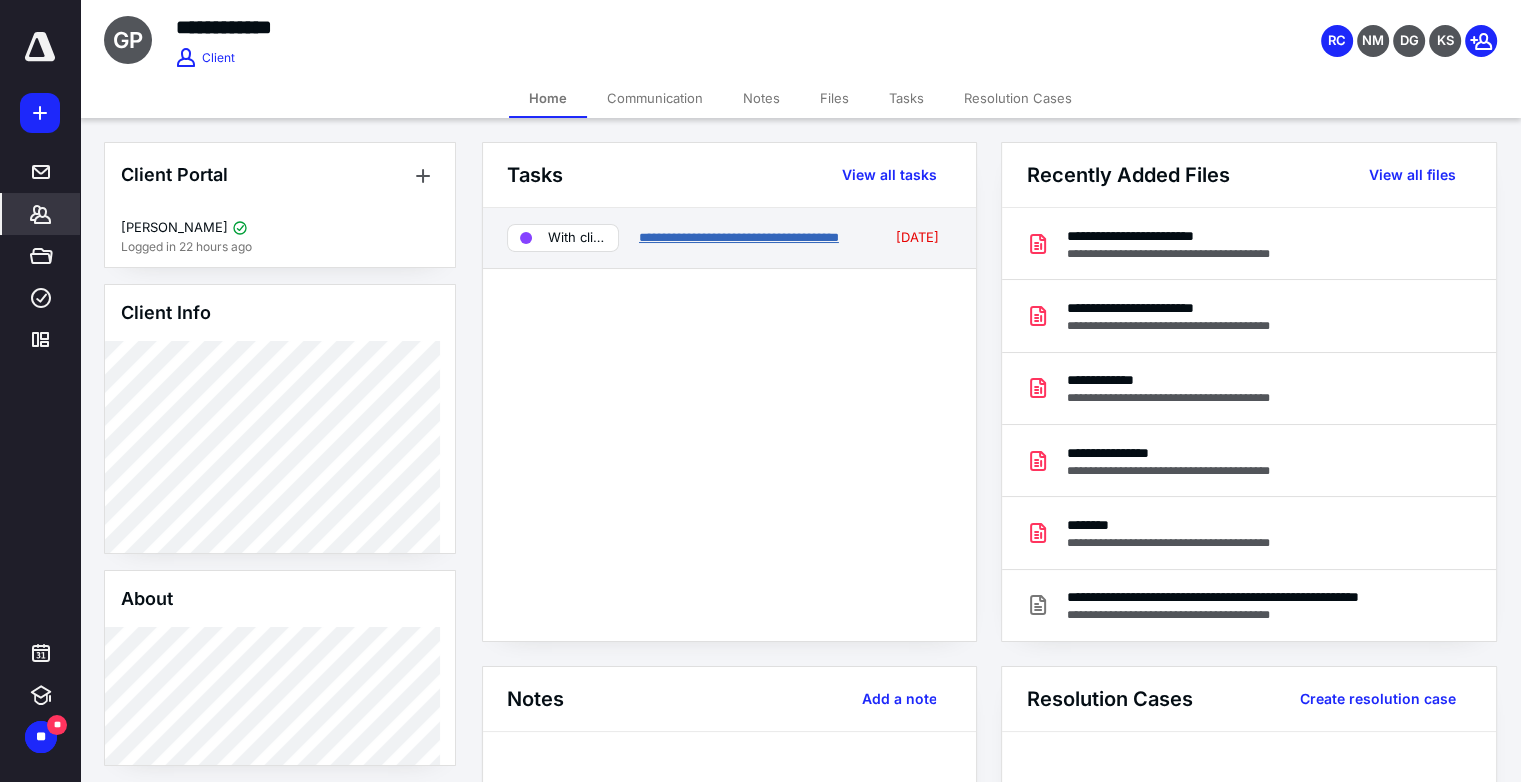 click on "**********" at bounding box center [739, 237] 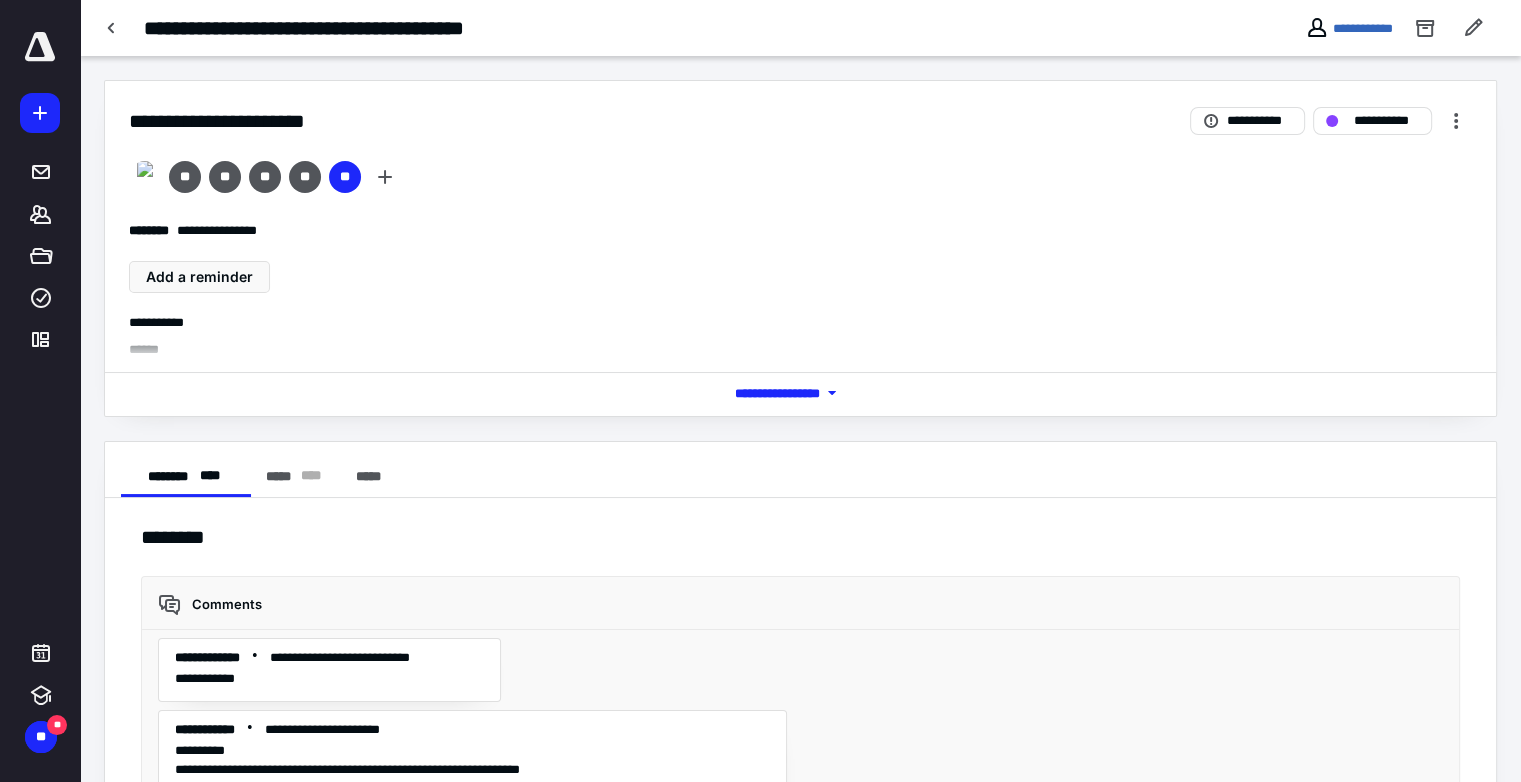 scroll, scrollTop: 8951, scrollLeft: 0, axis: vertical 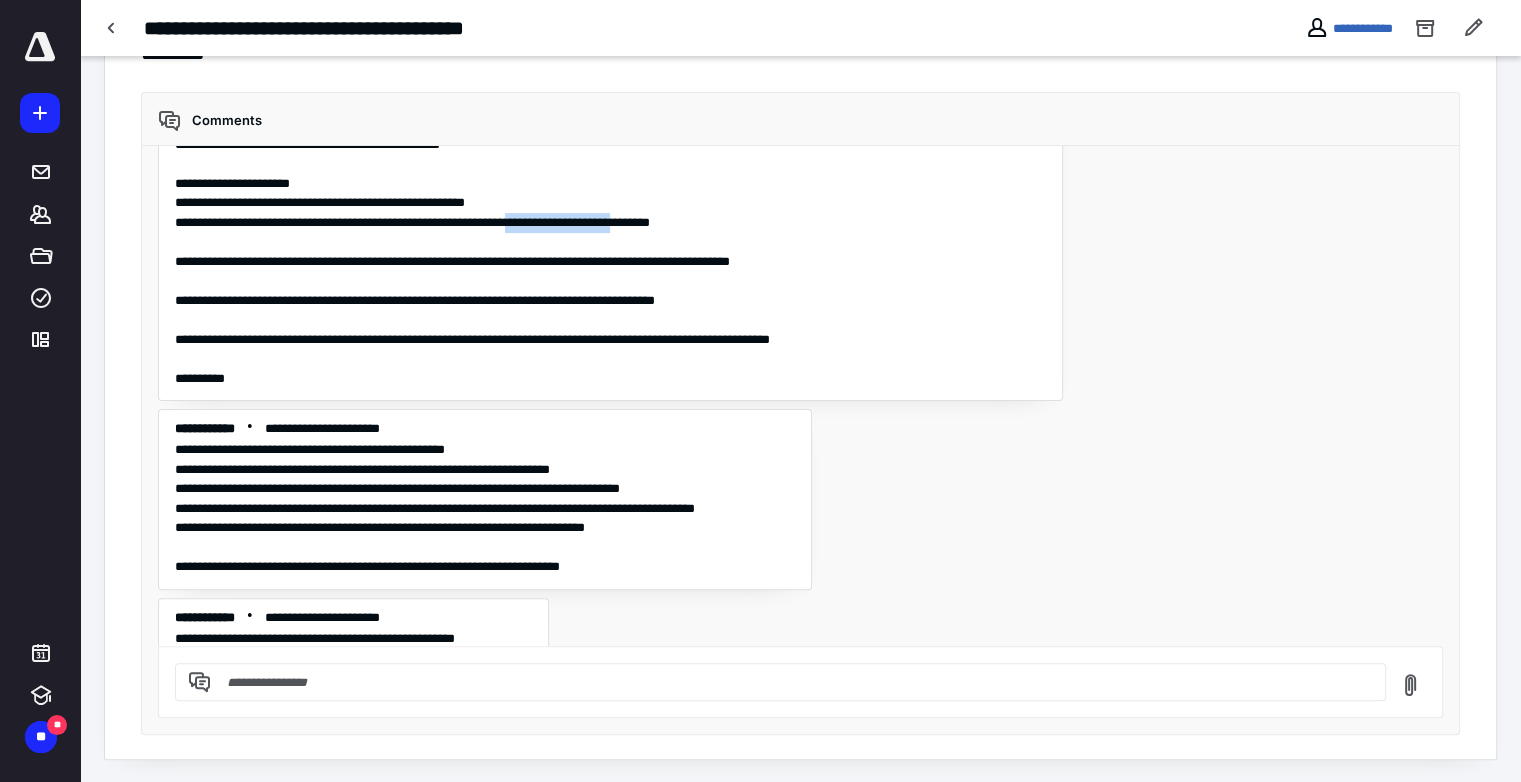 drag, startPoint x: 591, startPoint y: 197, endPoint x: 721, endPoint y: 197, distance: 130 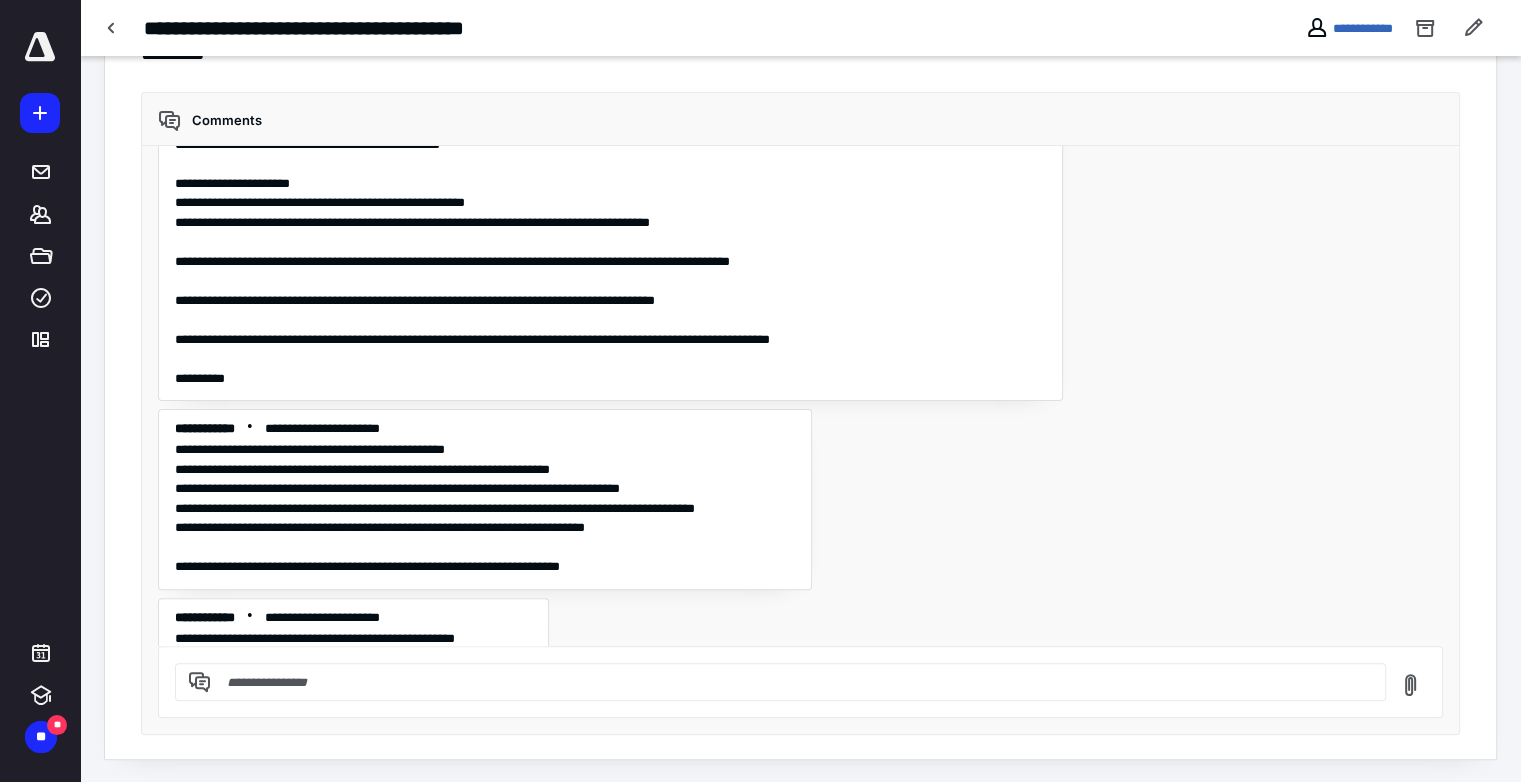 drag, startPoint x: 721, startPoint y: 197, endPoint x: 805, endPoint y: 207, distance: 84.59315 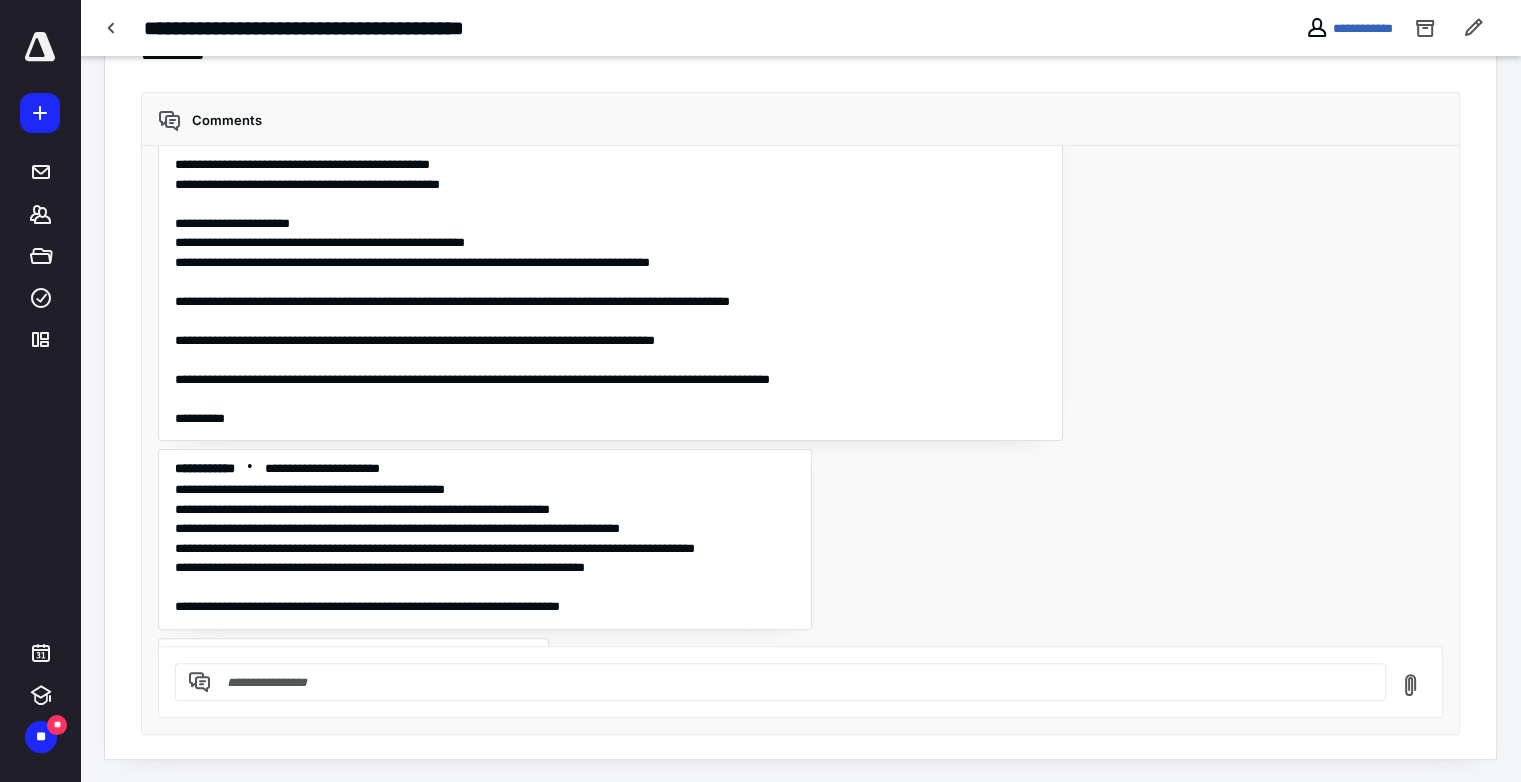 scroll, scrollTop: 8871, scrollLeft: 0, axis: vertical 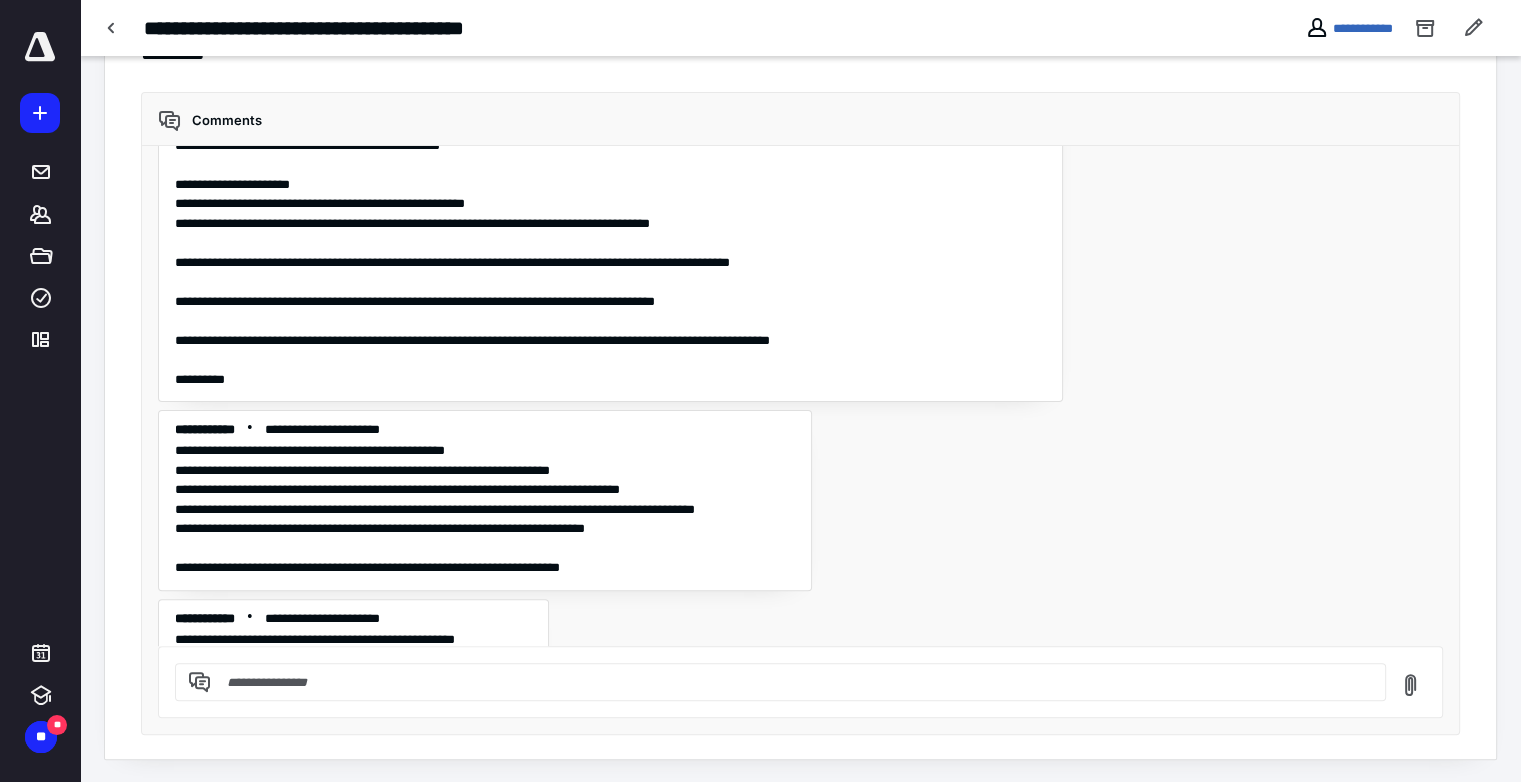 click at bounding box center [792, 682] 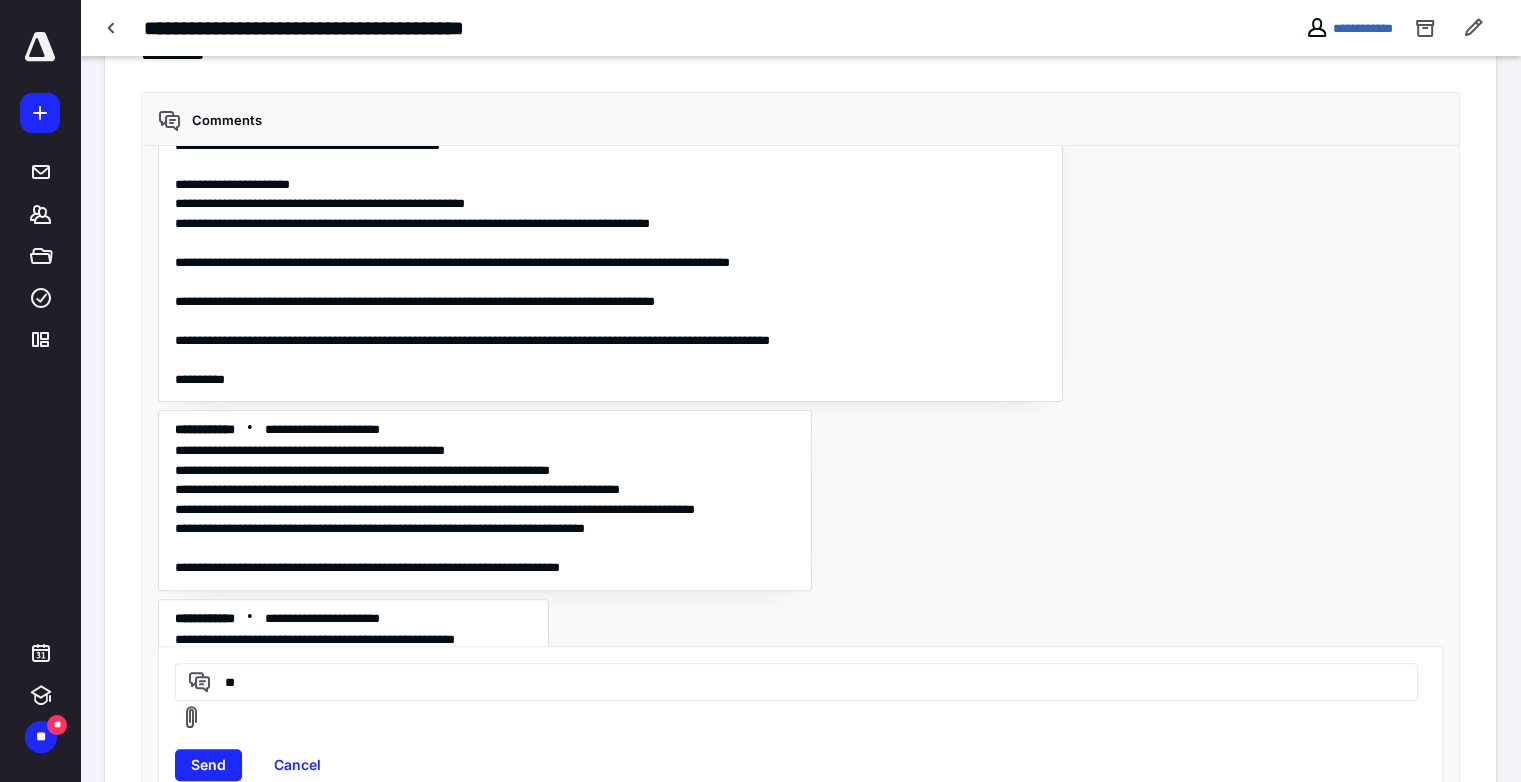 type on "*" 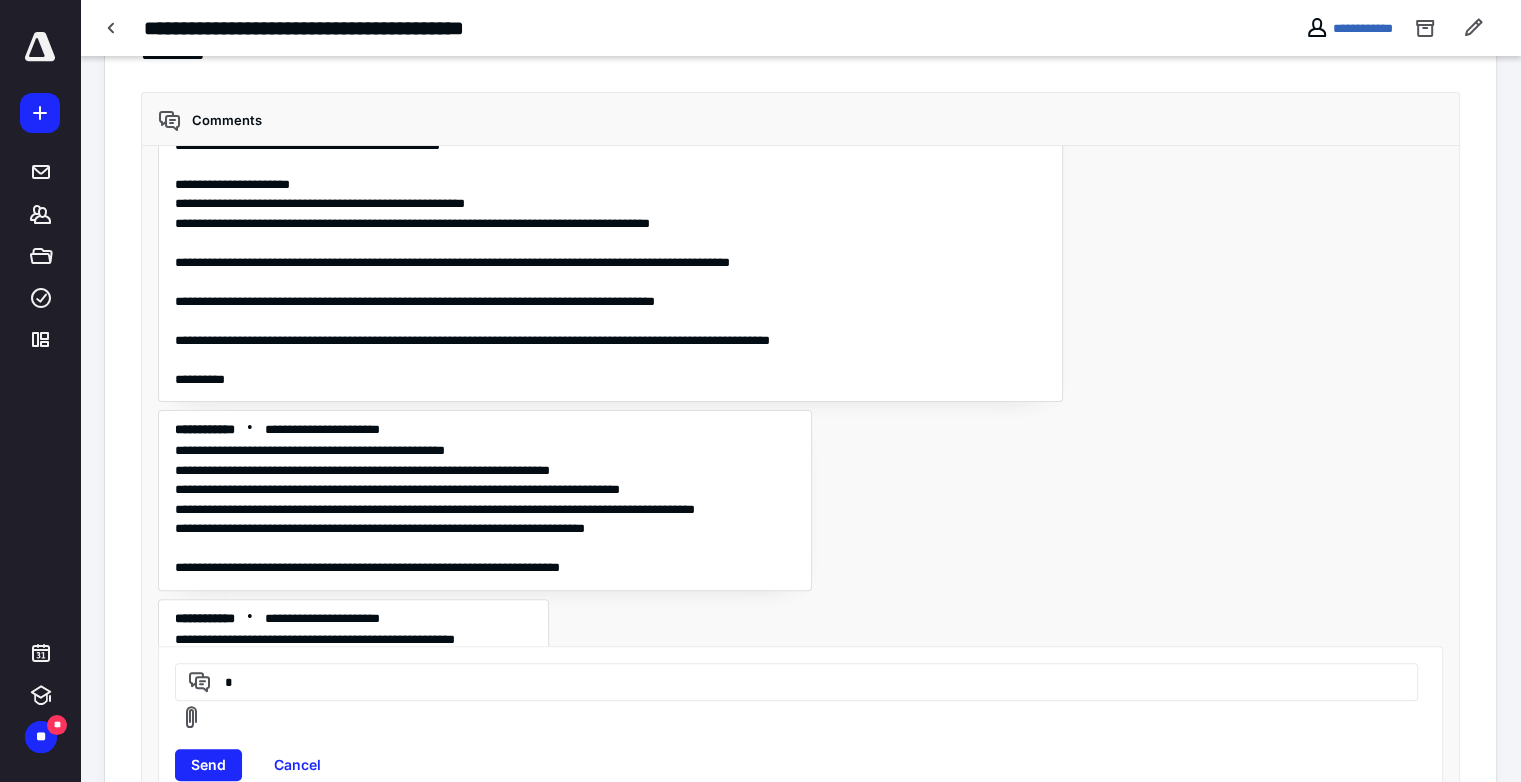 type 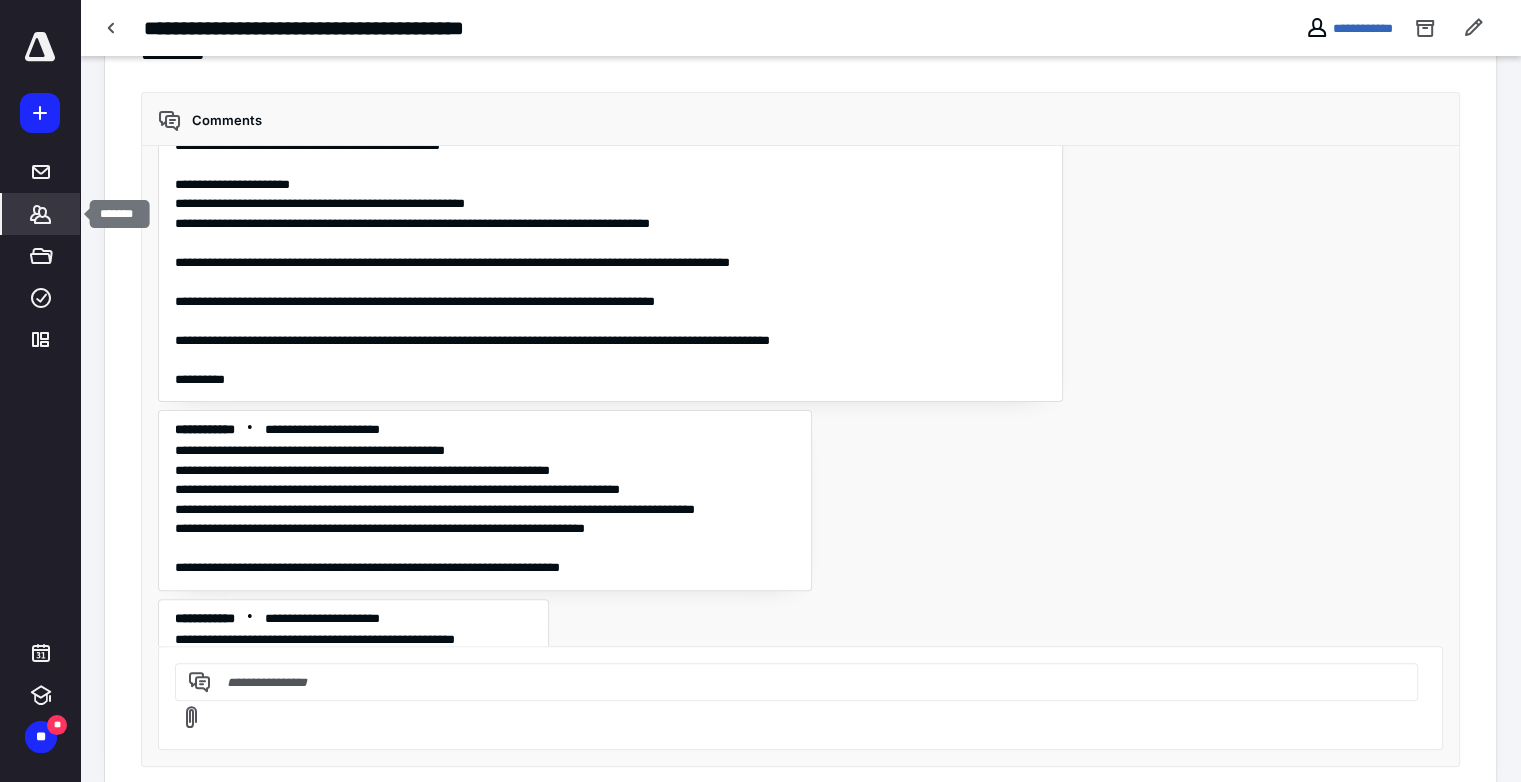 click on "*******" at bounding box center [41, 214] 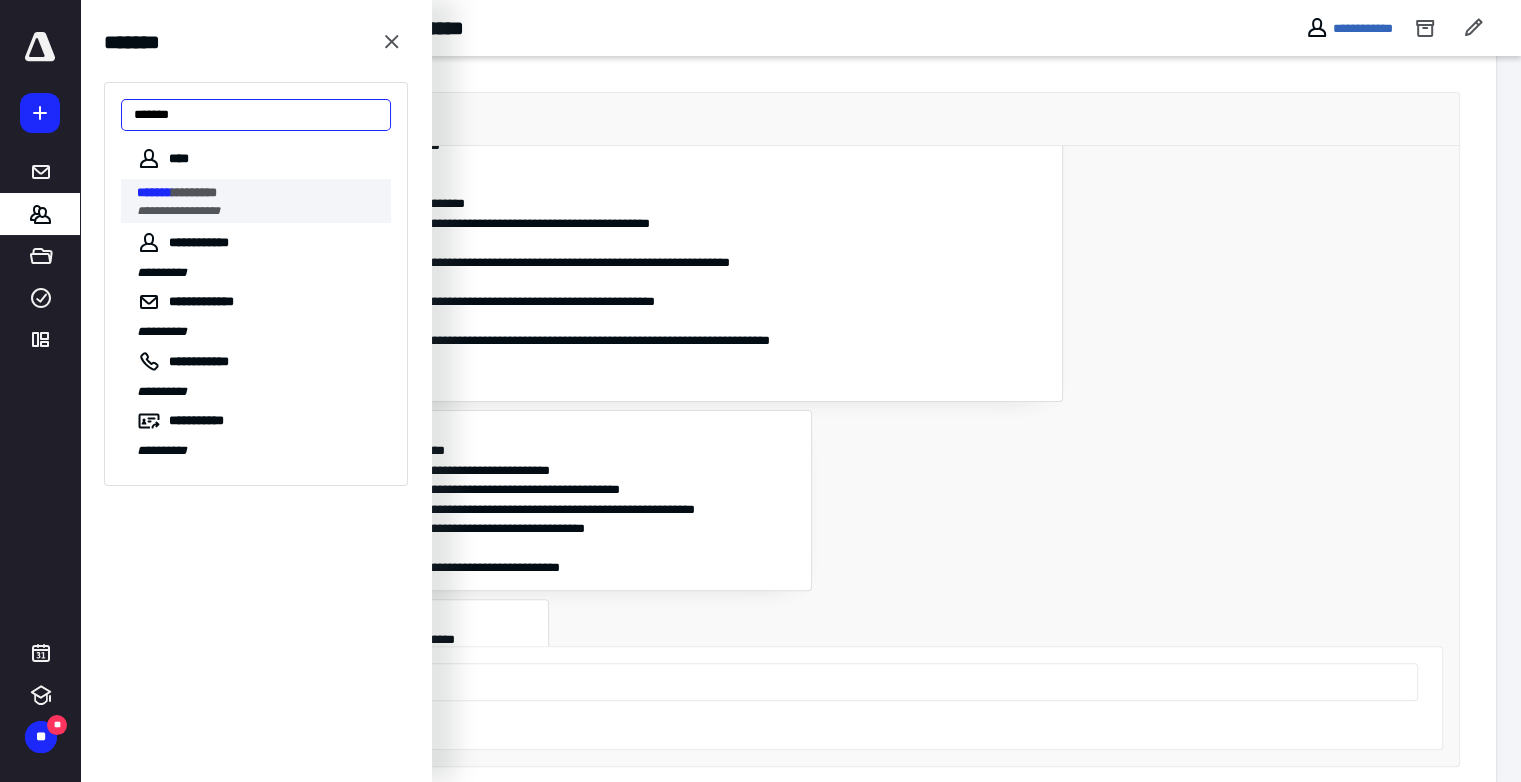 type on "*******" 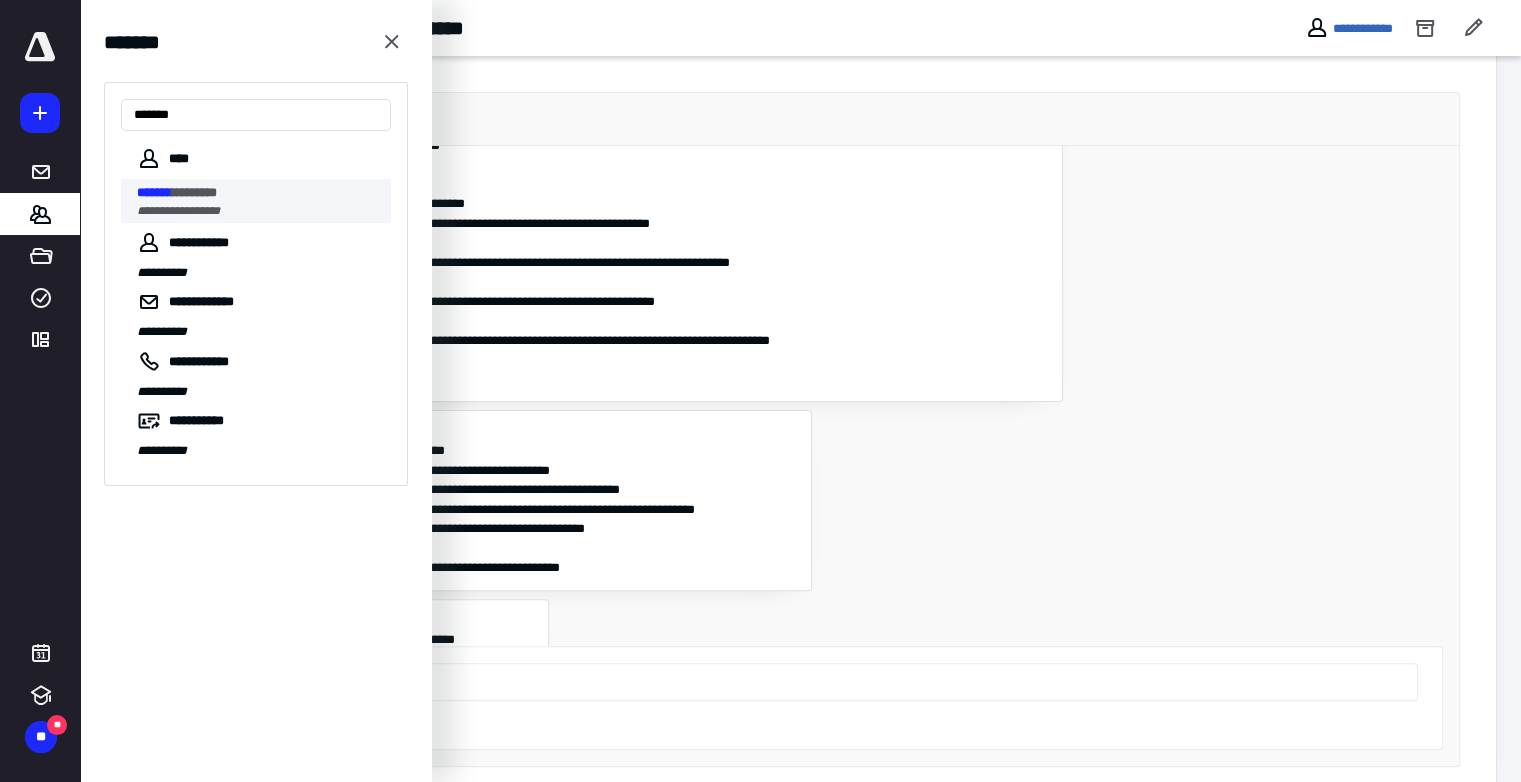 click on "********" at bounding box center (194, 192) 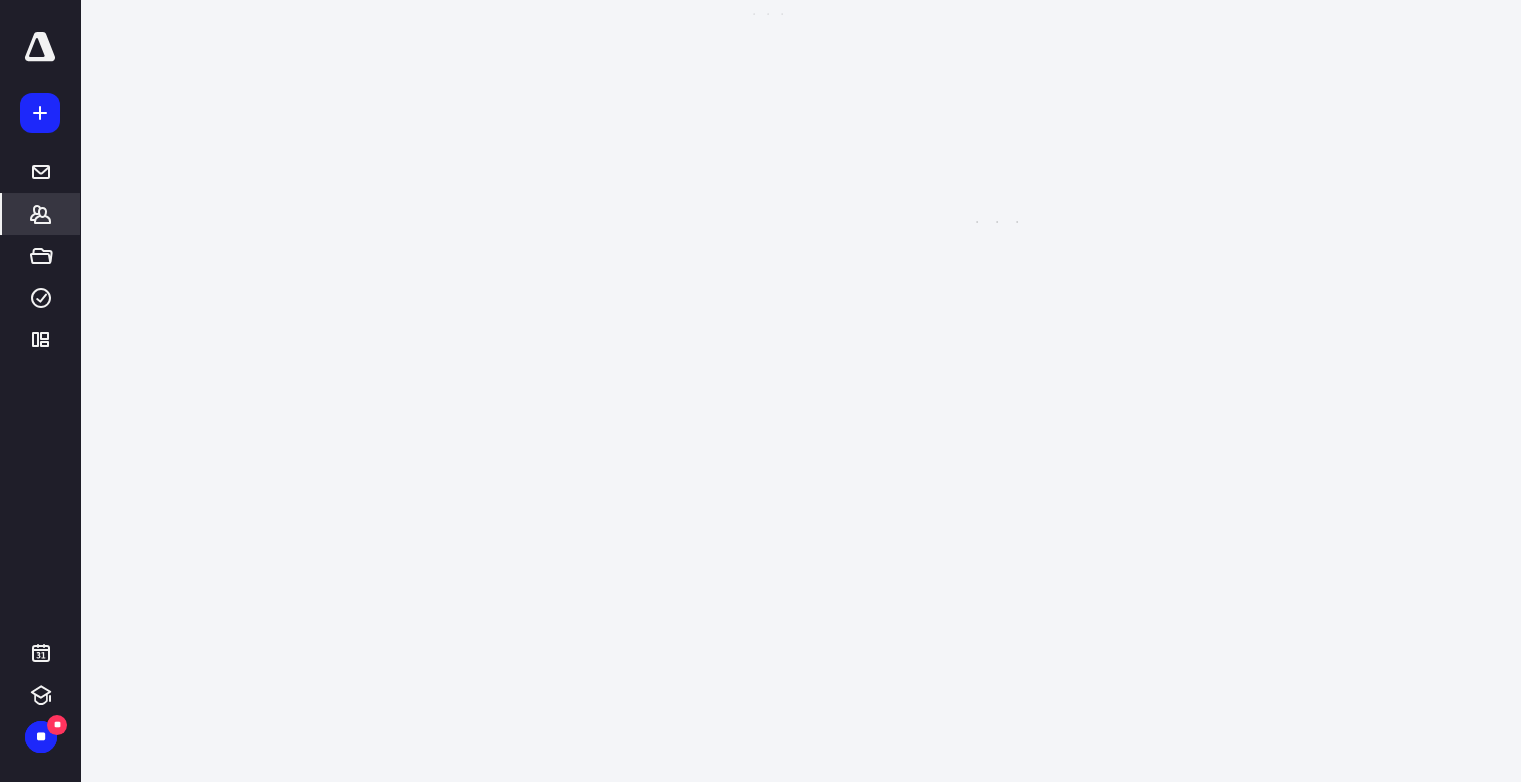 scroll, scrollTop: 0, scrollLeft: 0, axis: both 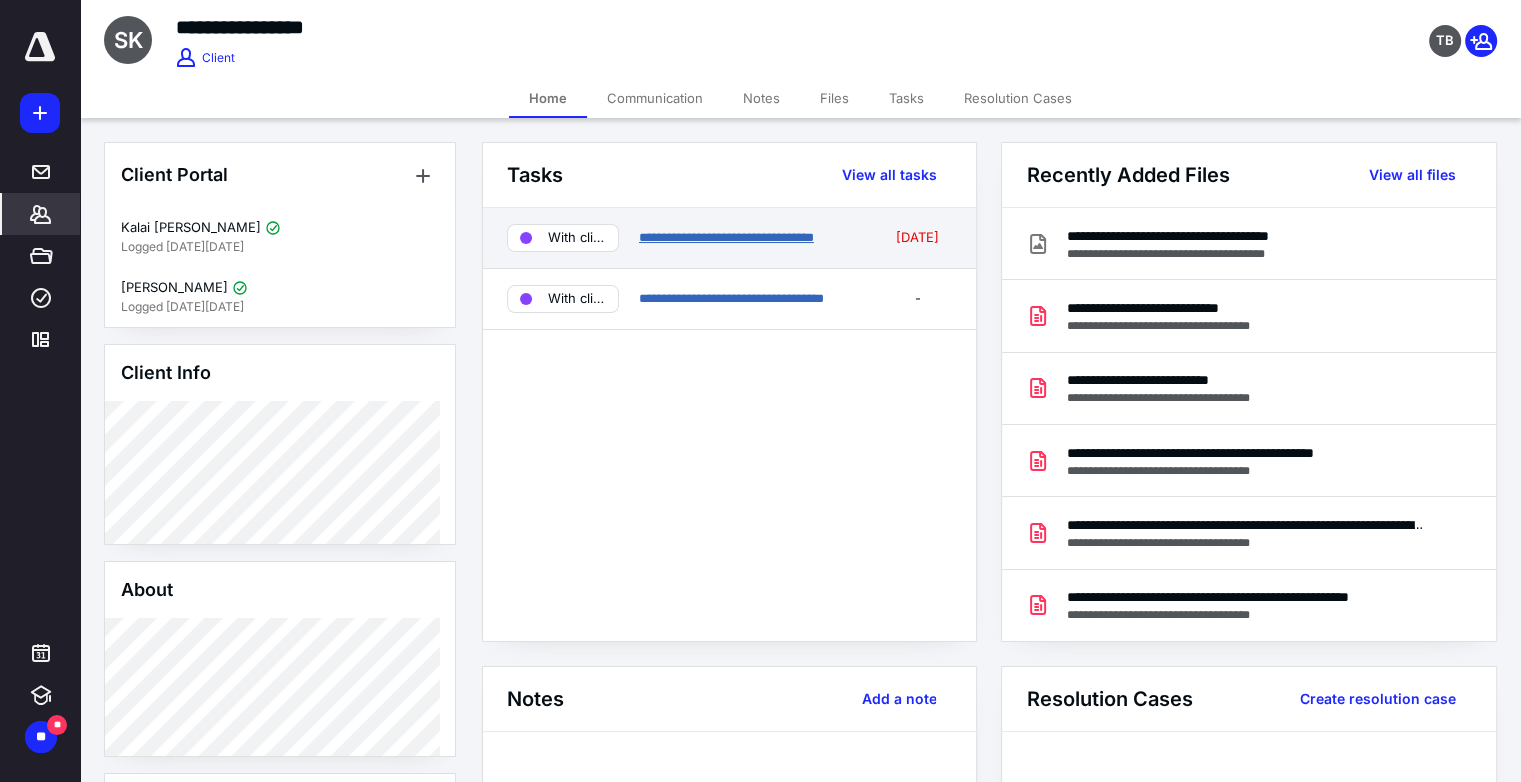 click on "**********" at bounding box center [726, 237] 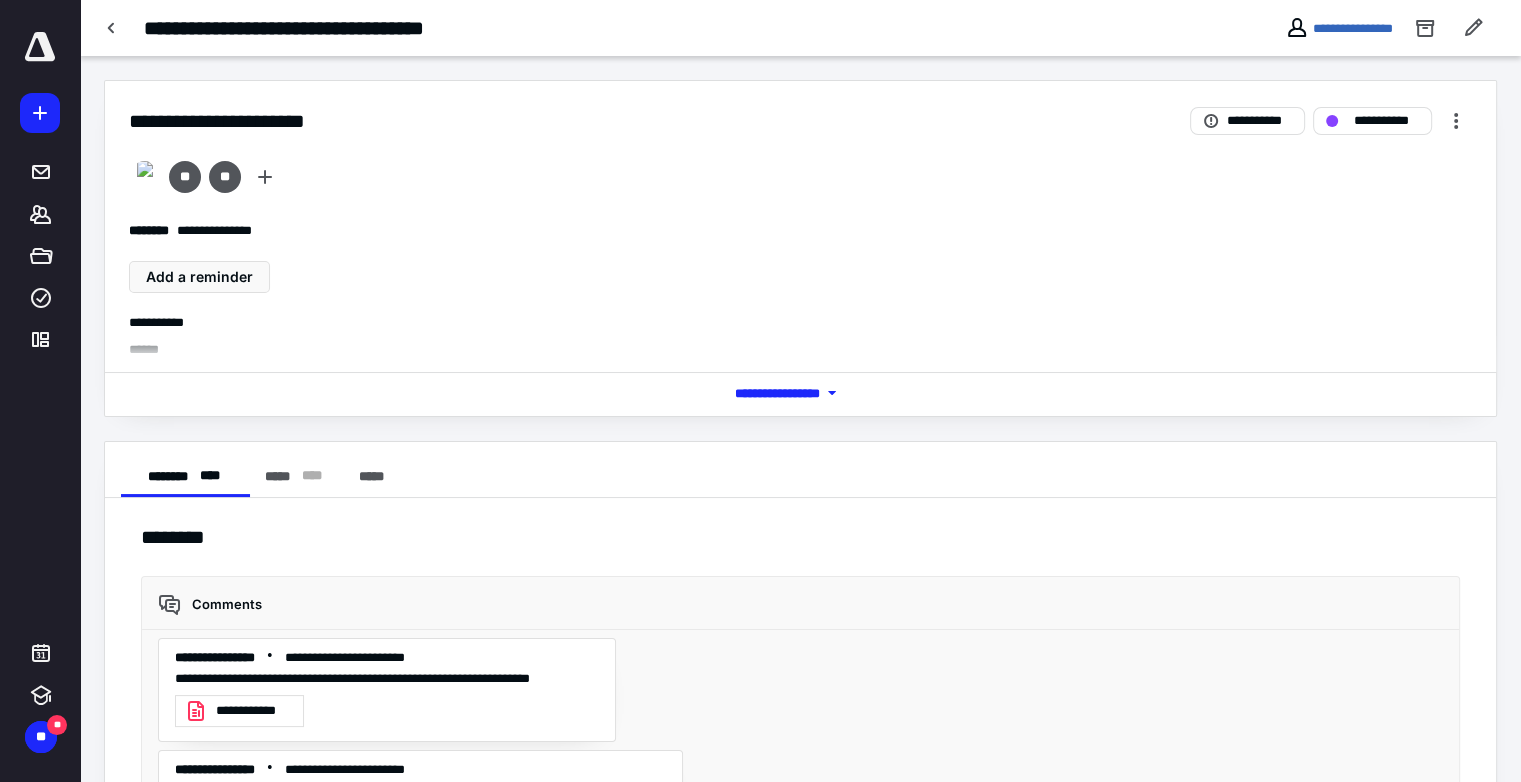 scroll, scrollTop: 8344, scrollLeft: 0, axis: vertical 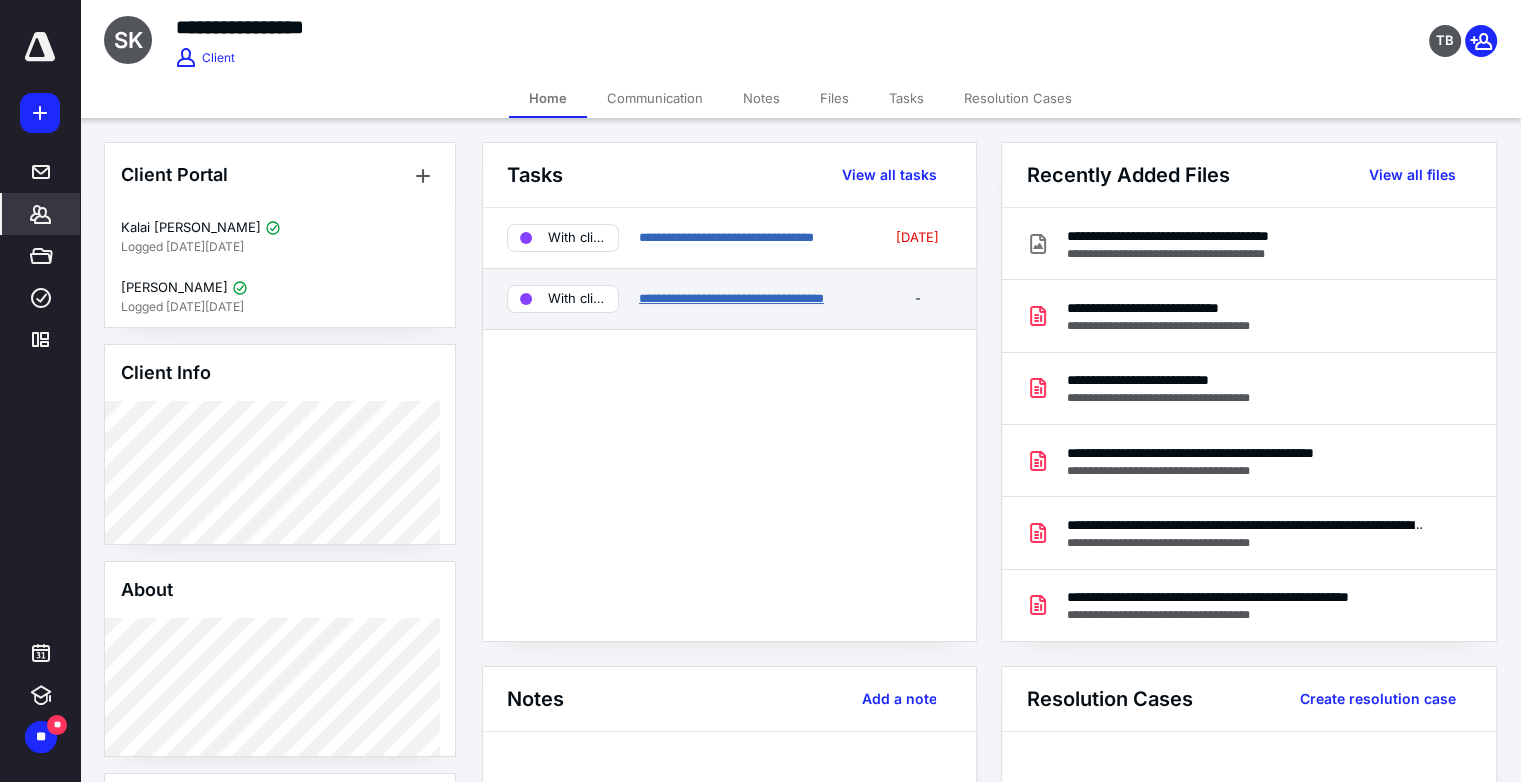 click on "**********" at bounding box center [731, 298] 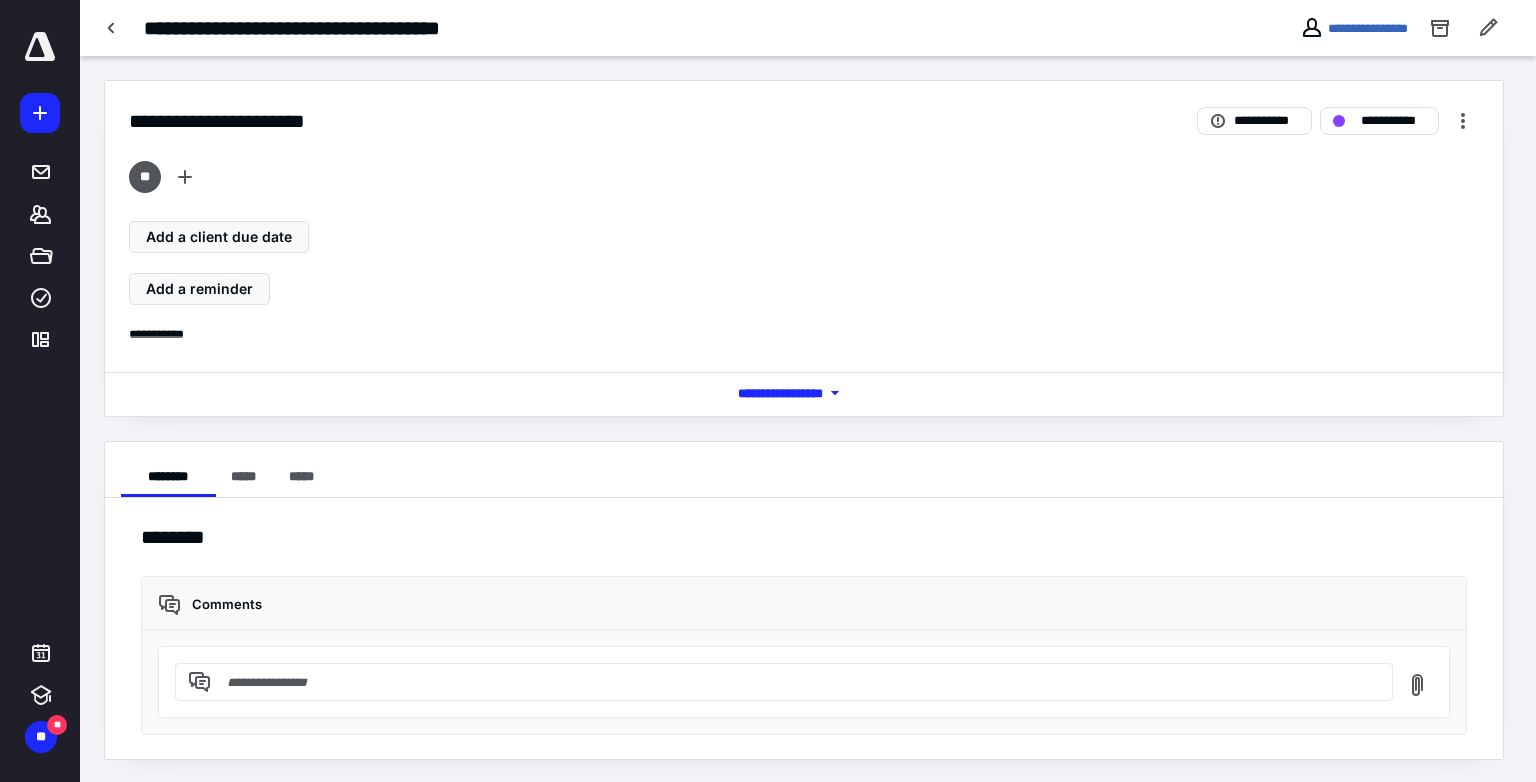 click on "*** **** *******" at bounding box center [804, 393] 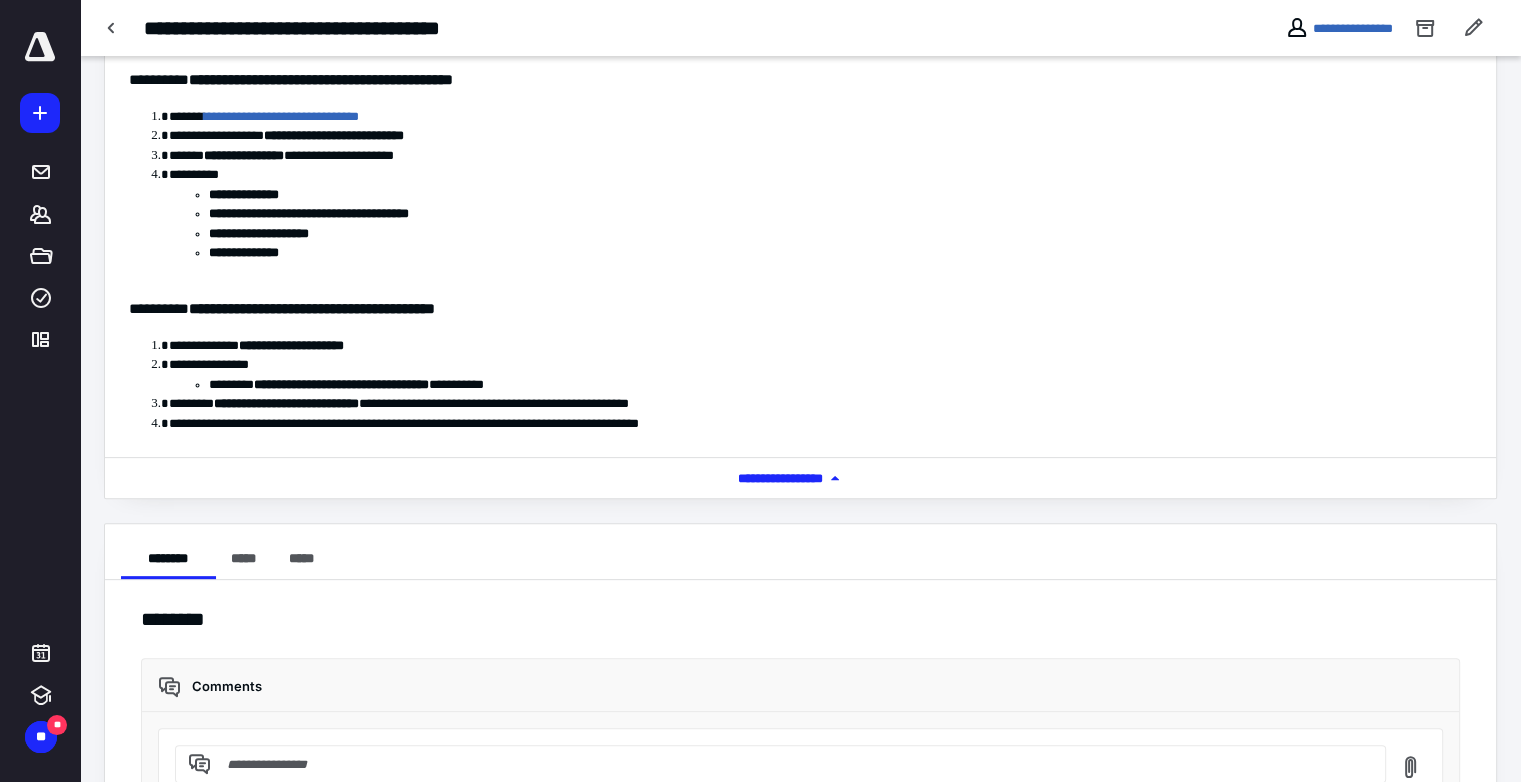 scroll, scrollTop: 540, scrollLeft: 0, axis: vertical 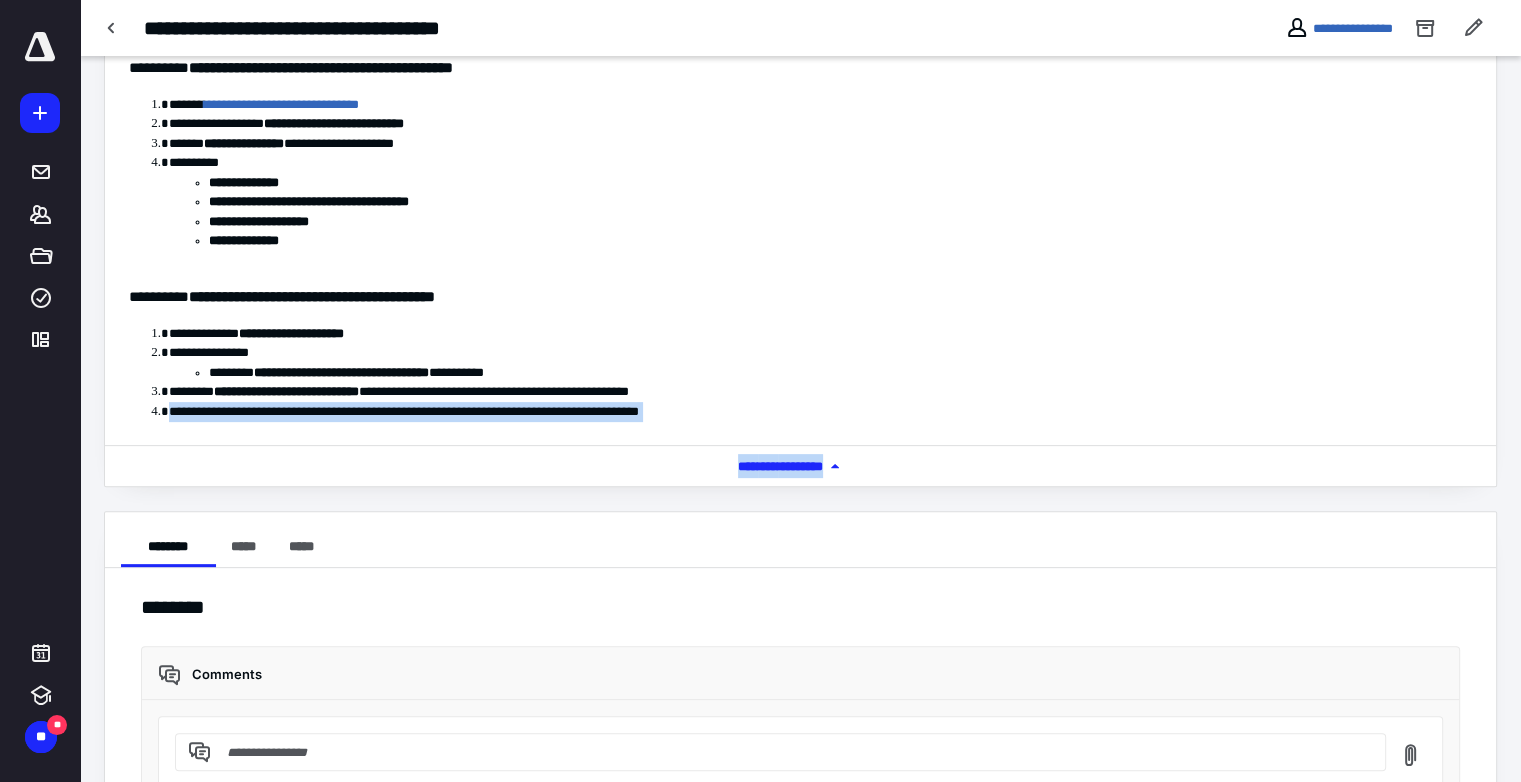 drag, startPoint x: 1518, startPoint y: 478, endPoint x: 1364, endPoint y: 391, distance: 176.87566 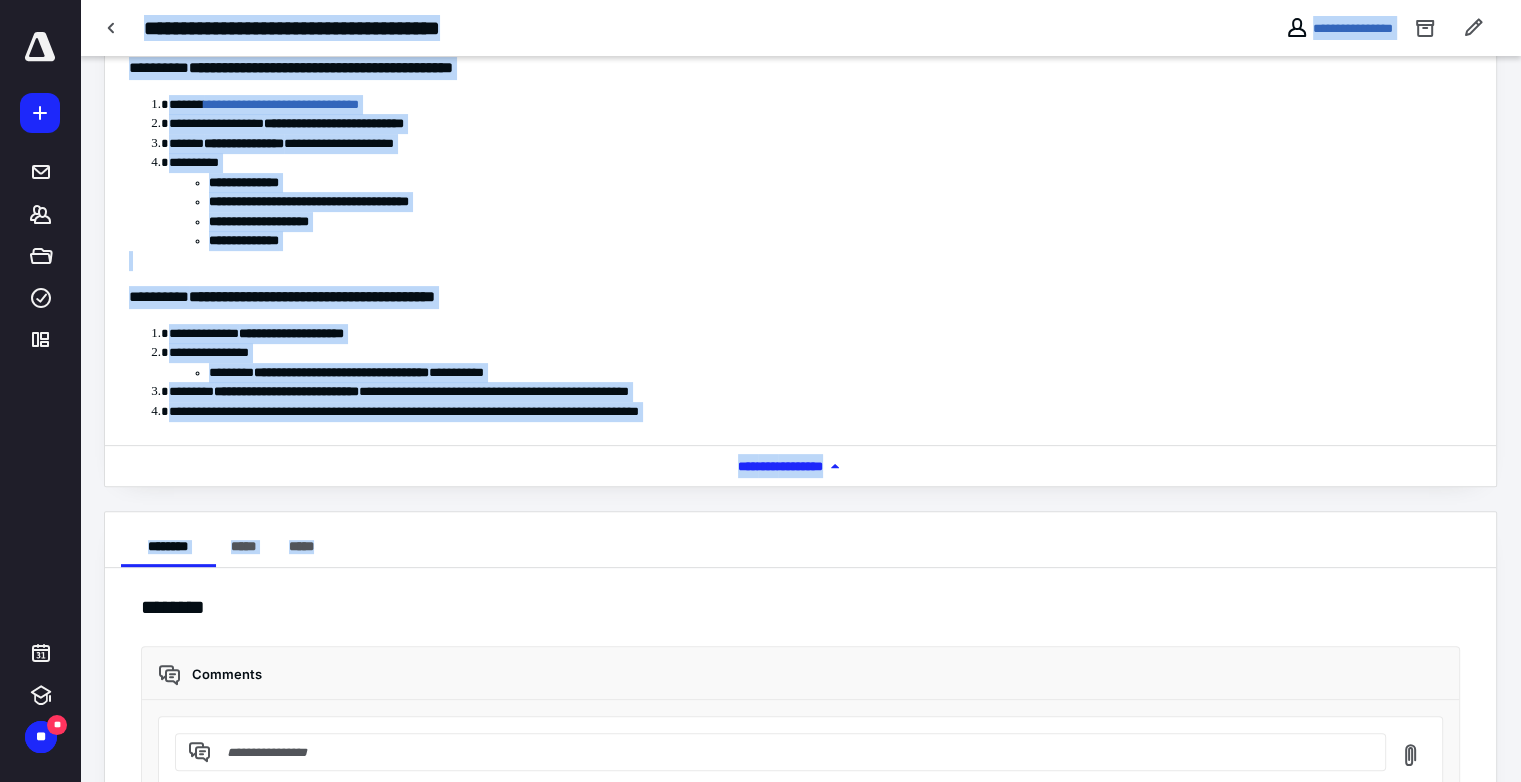 drag, startPoint x: 1488, startPoint y: 499, endPoint x: 1529, endPoint y: 496, distance: 41.109608 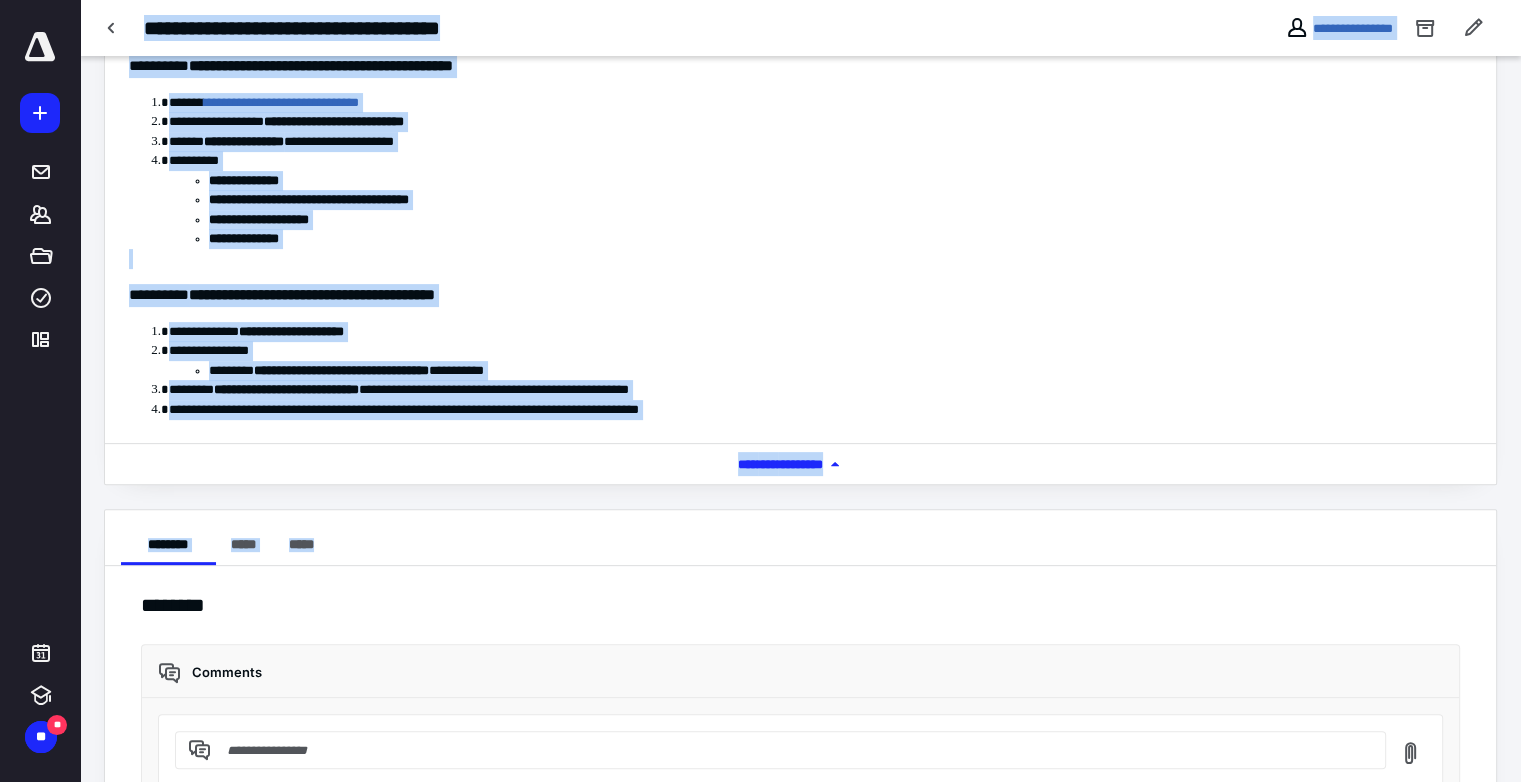 scroll, scrollTop: 609, scrollLeft: 0, axis: vertical 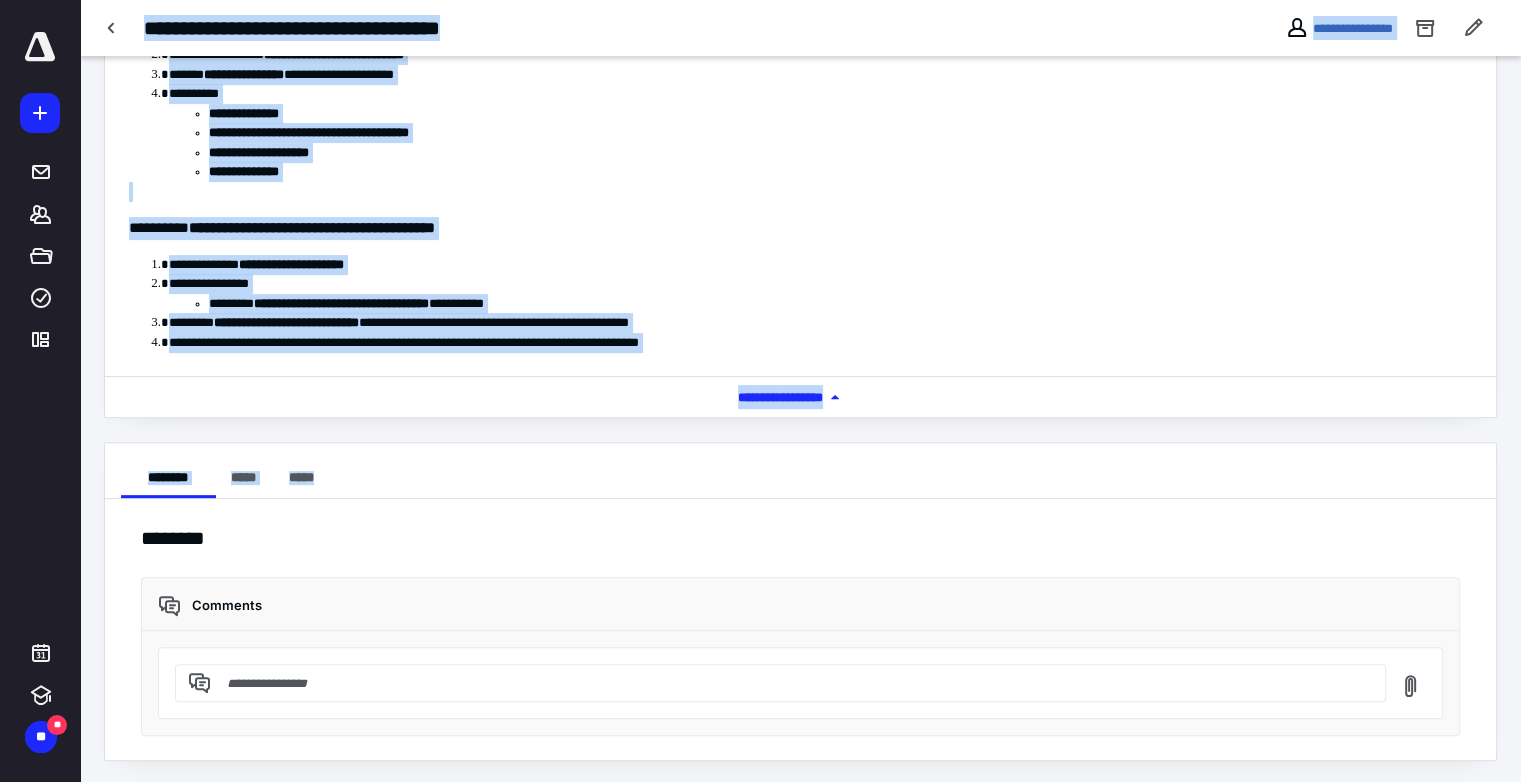 click on "**********" at bounding box center [800, 116] 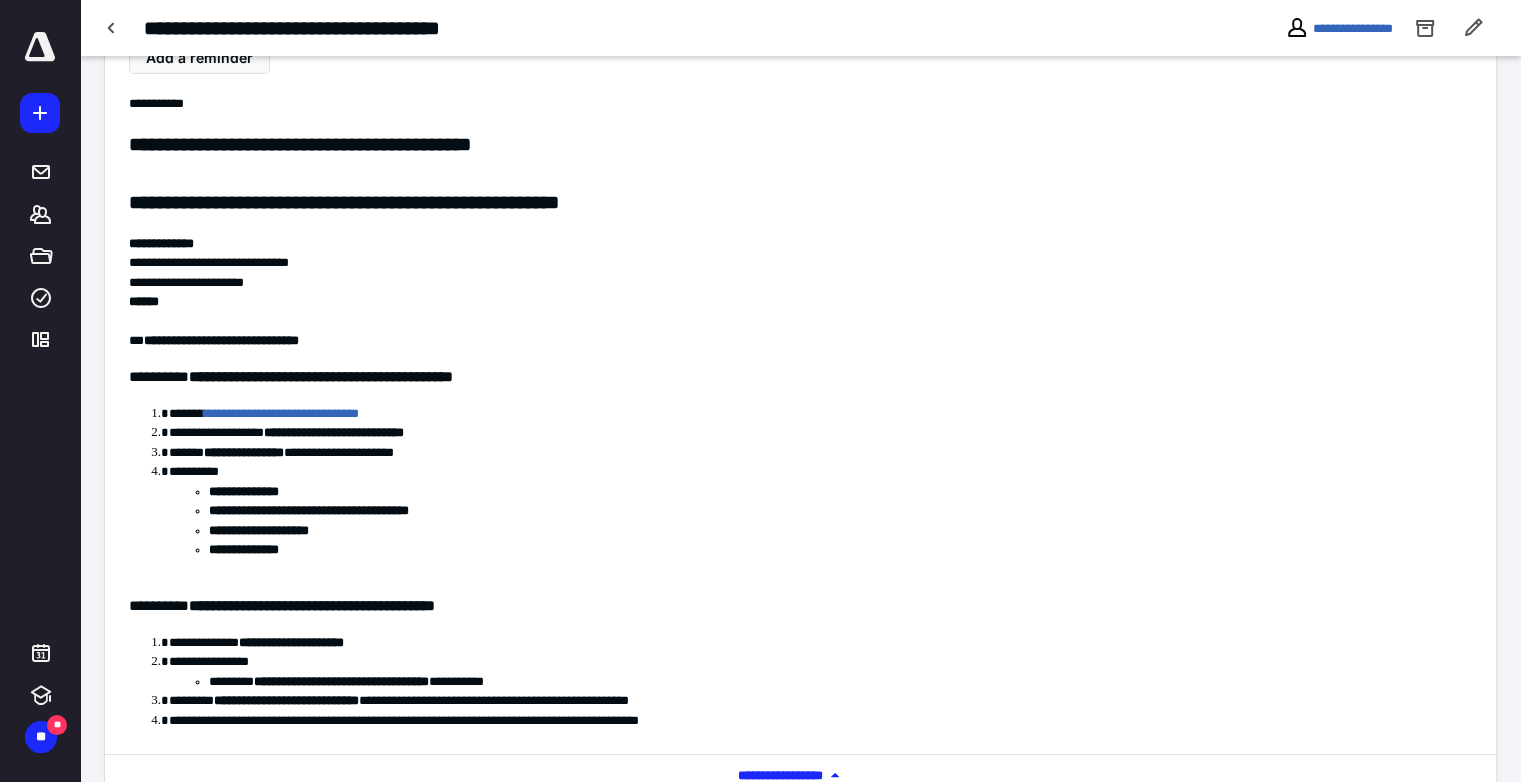 scroll, scrollTop: 30, scrollLeft: 0, axis: vertical 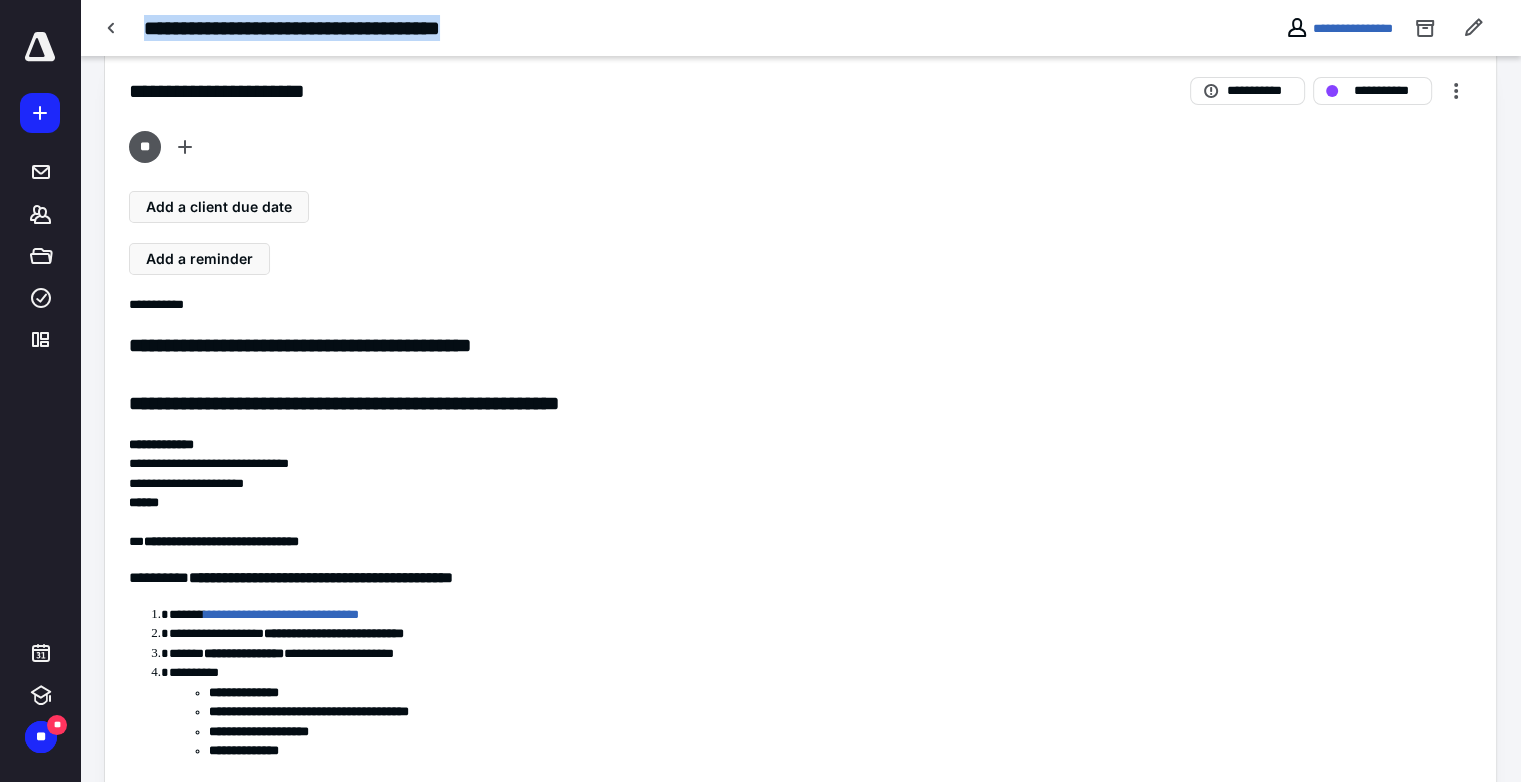 drag, startPoint x: 148, startPoint y: 29, endPoint x: 532, endPoint y: 30, distance: 384.0013 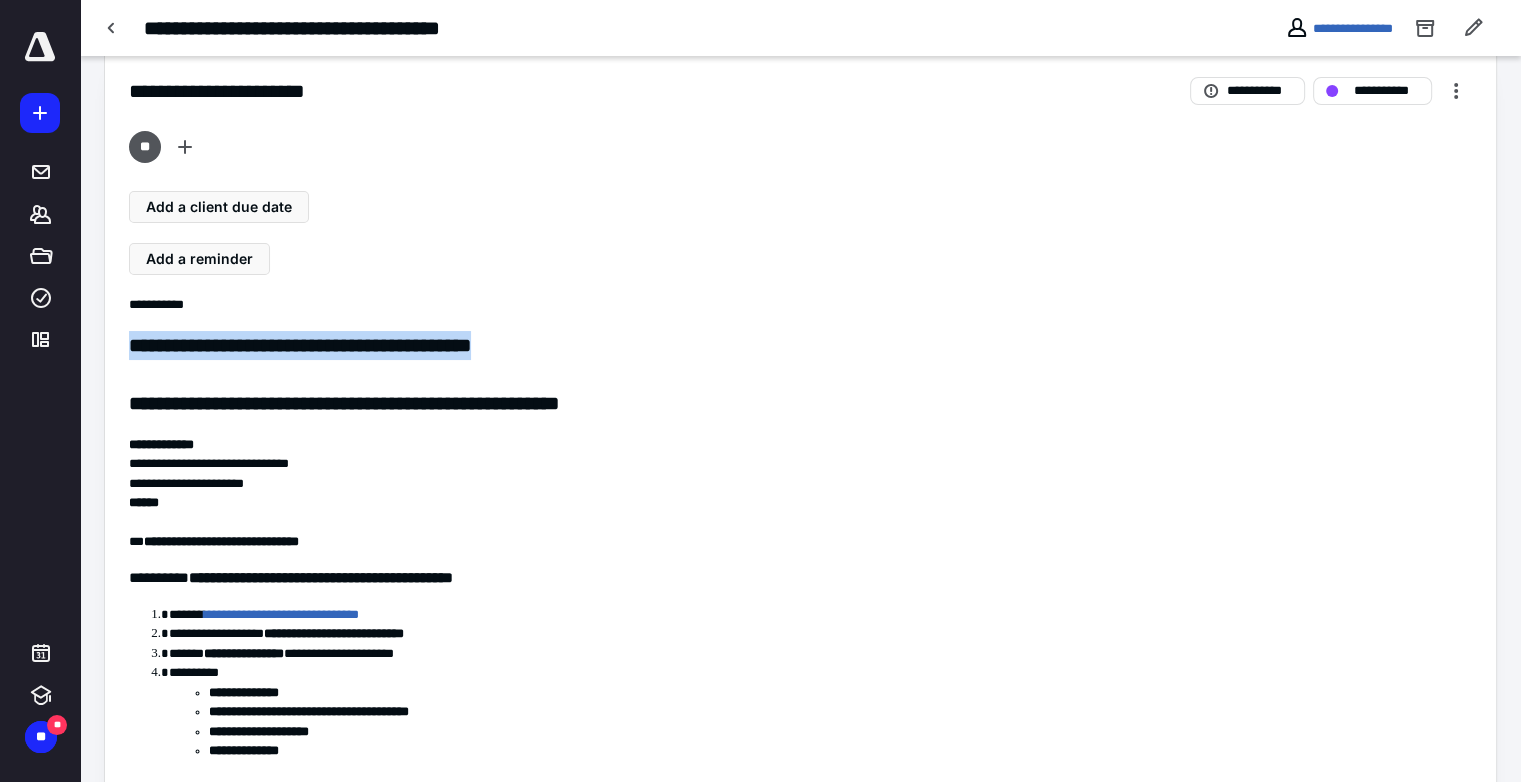 drag, startPoint x: 129, startPoint y: 342, endPoint x: 565, endPoint y: 333, distance: 436.09286 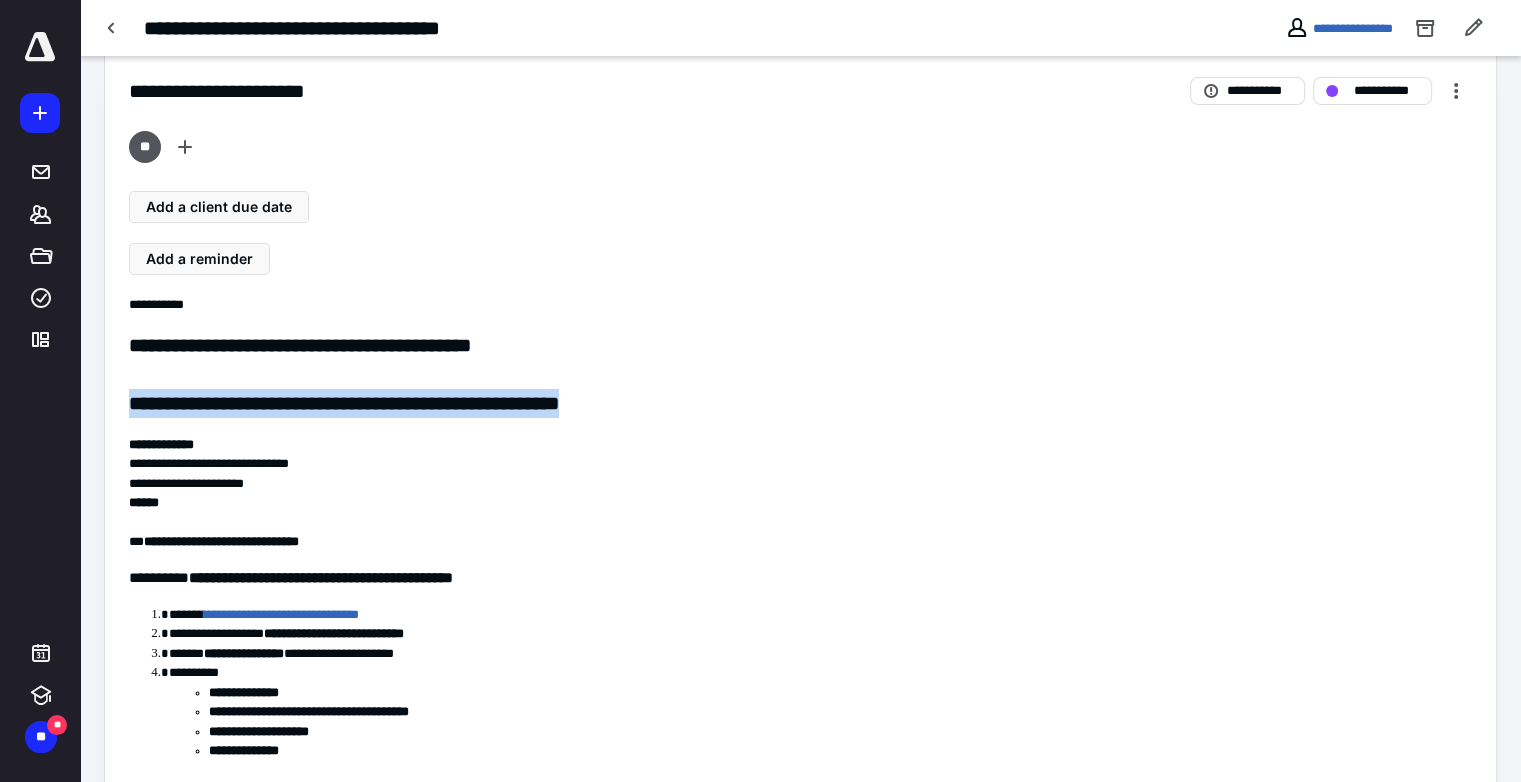 drag, startPoint x: 126, startPoint y: 398, endPoint x: 628, endPoint y: 410, distance: 502.1434 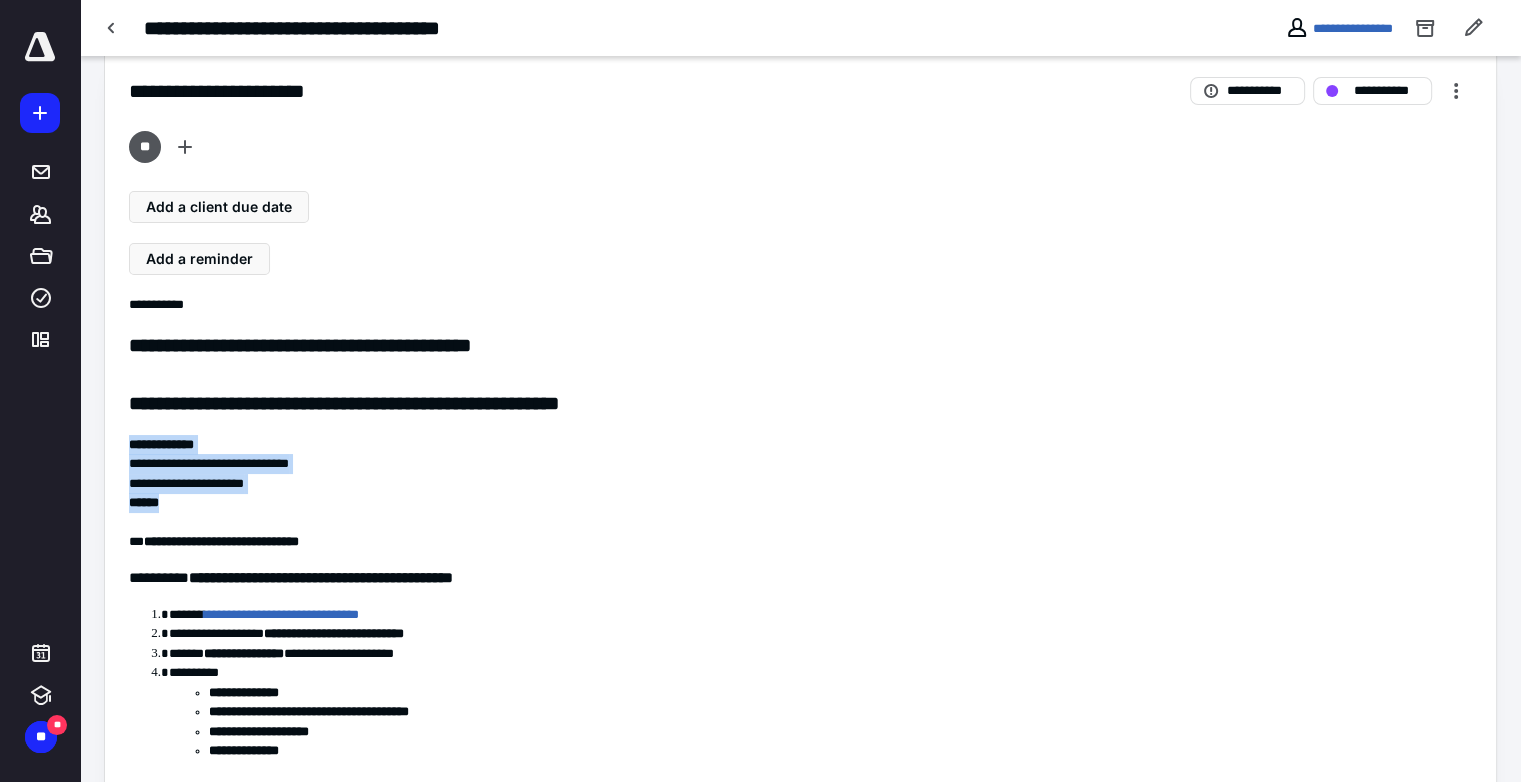 drag, startPoint x: 129, startPoint y: 441, endPoint x: 187, endPoint y: 500, distance: 82.73451 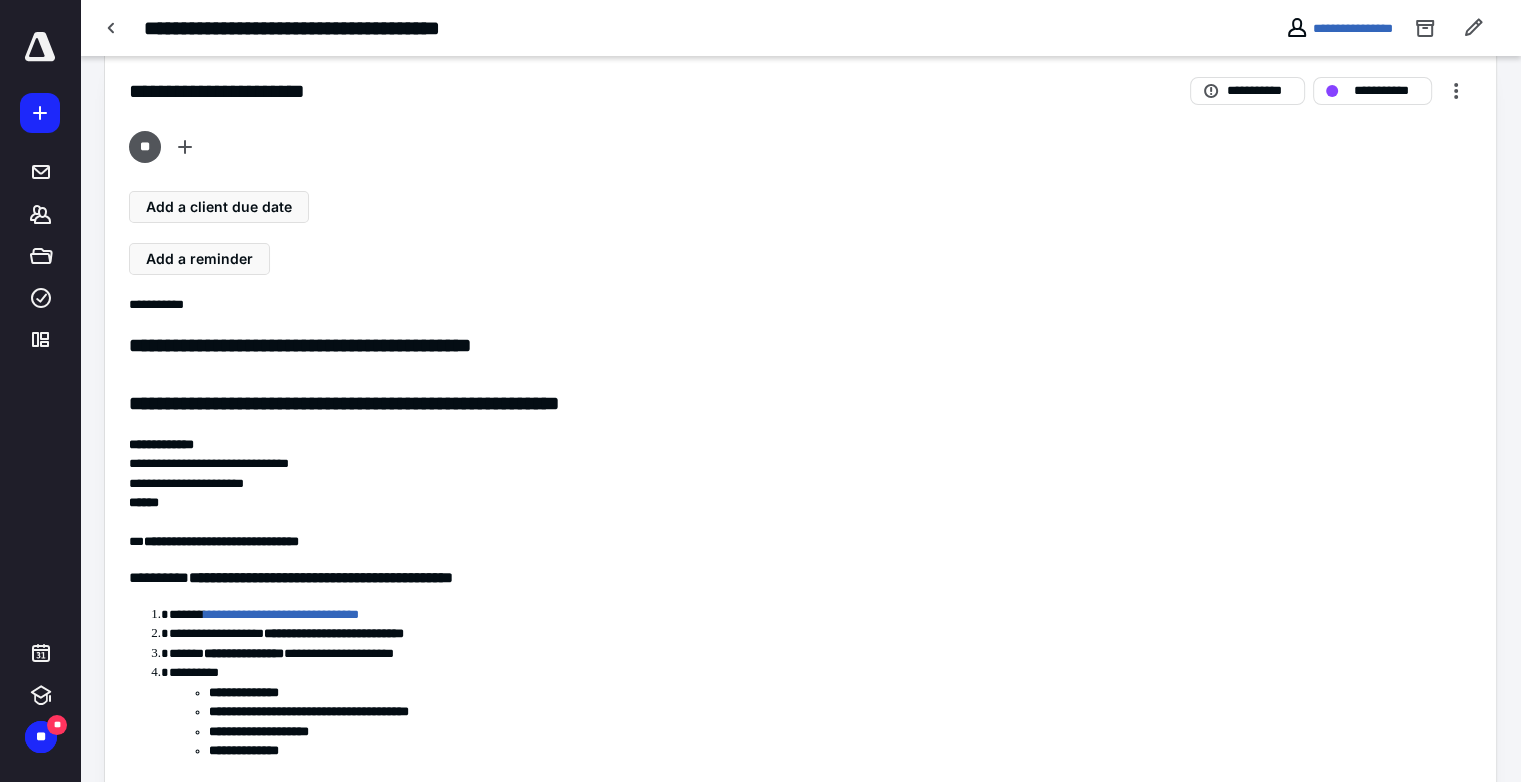 click at bounding box center (800, 523) 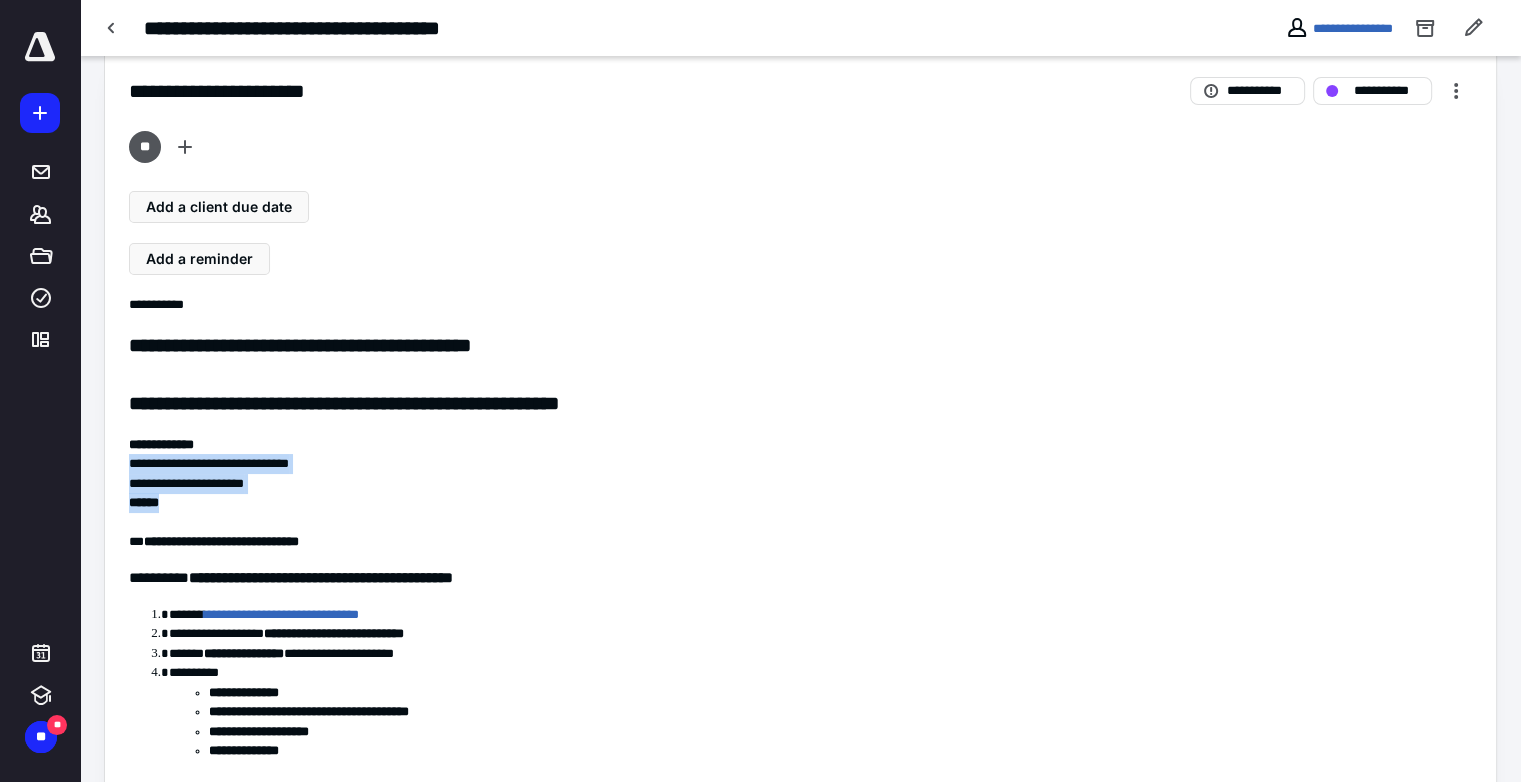 drag, startPoint x: 128, startPoint y: 462, endPoint x: 175, endPoint y: 502, distance: 61.7171 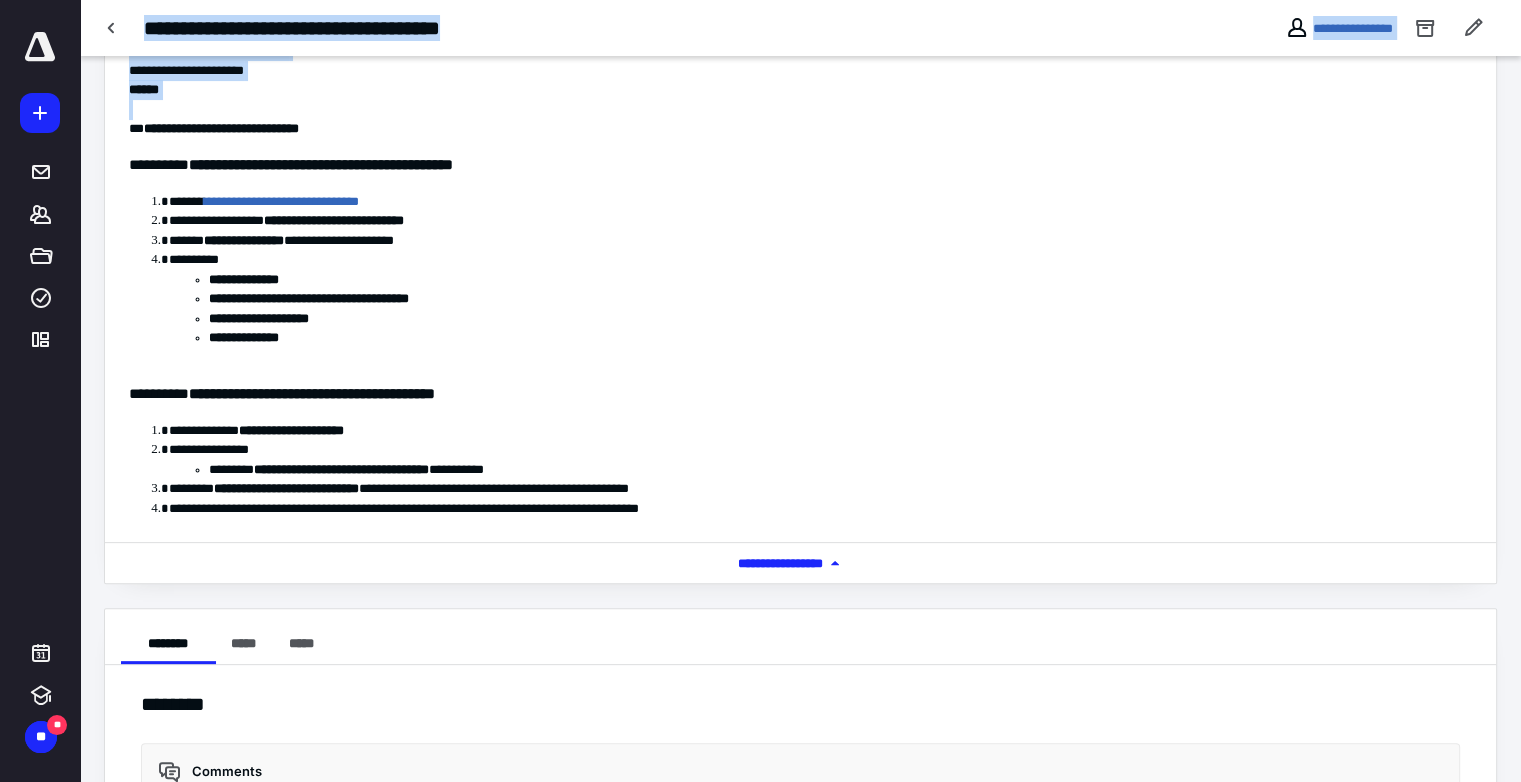 scroll, scrollTop: 552, scrollLeft: 0, axis: vertical 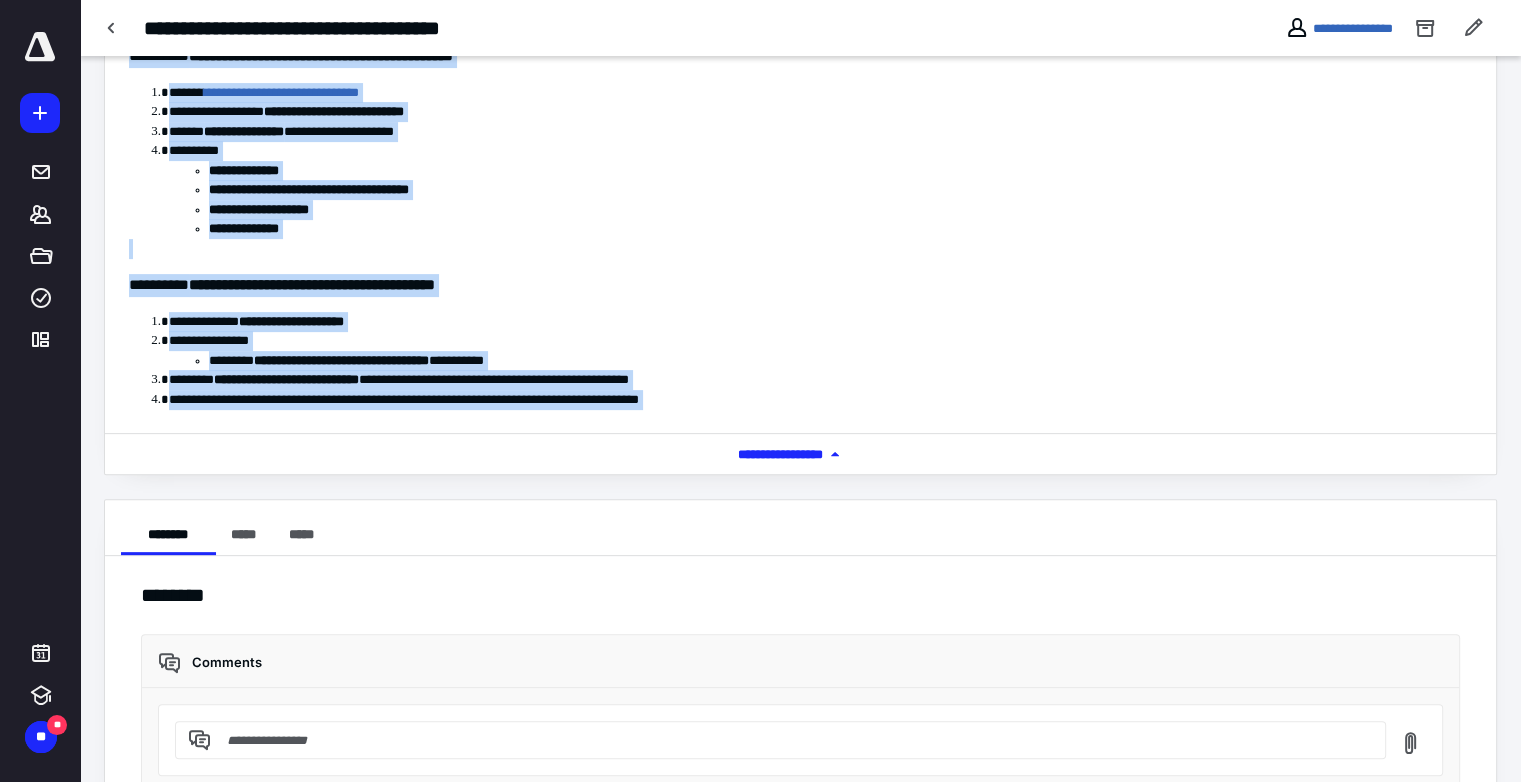 drag, startPoint x: 134, startPoint y: 538, endPoint x: 686, endPoint y: 411, distance: 566.4212 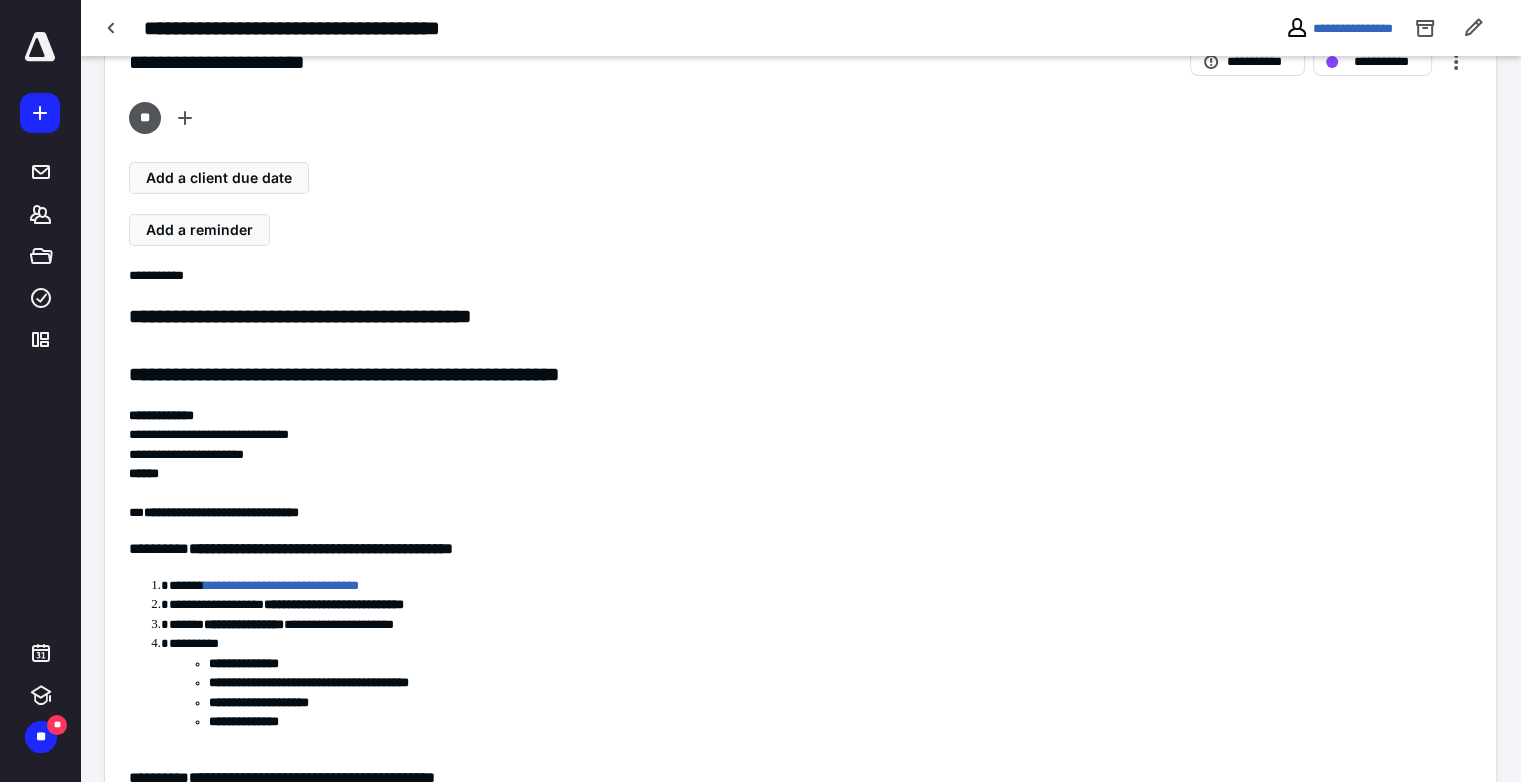 scroll, scrollTop: 0, scrollLeft: 0, axis: both 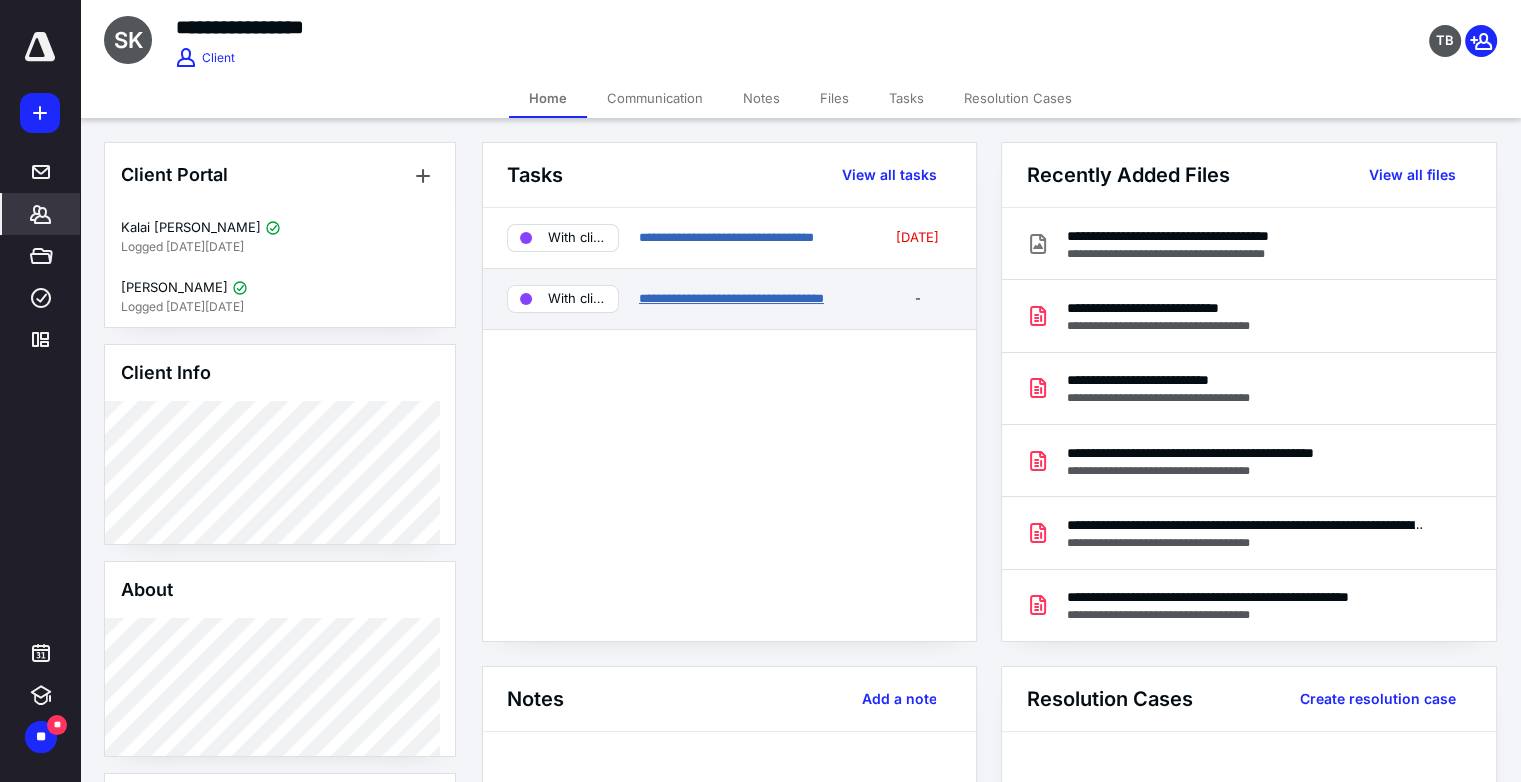 click on "**********" at bounding box center (731, 298) 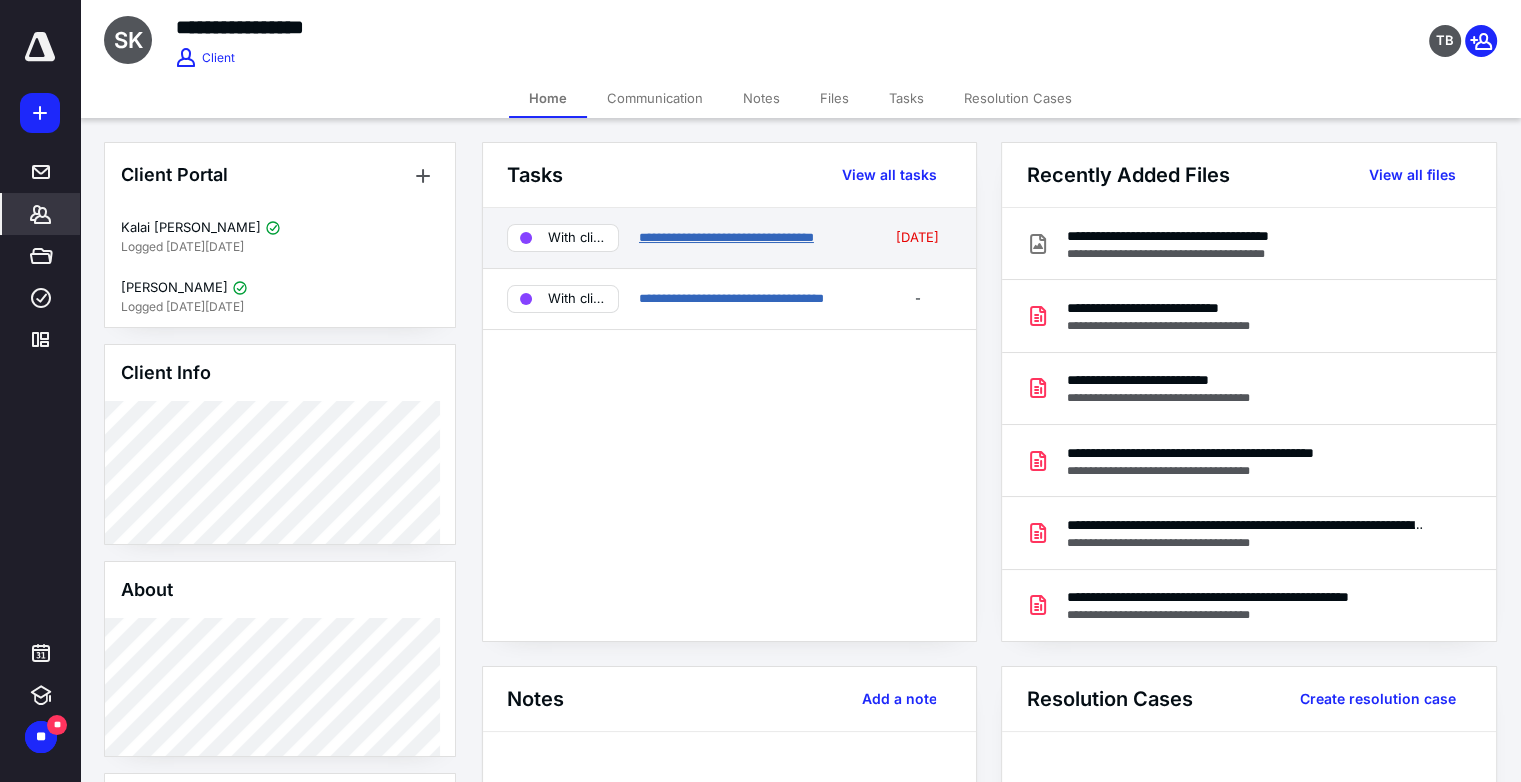 click on "**********" at bounding box center [726, 237] 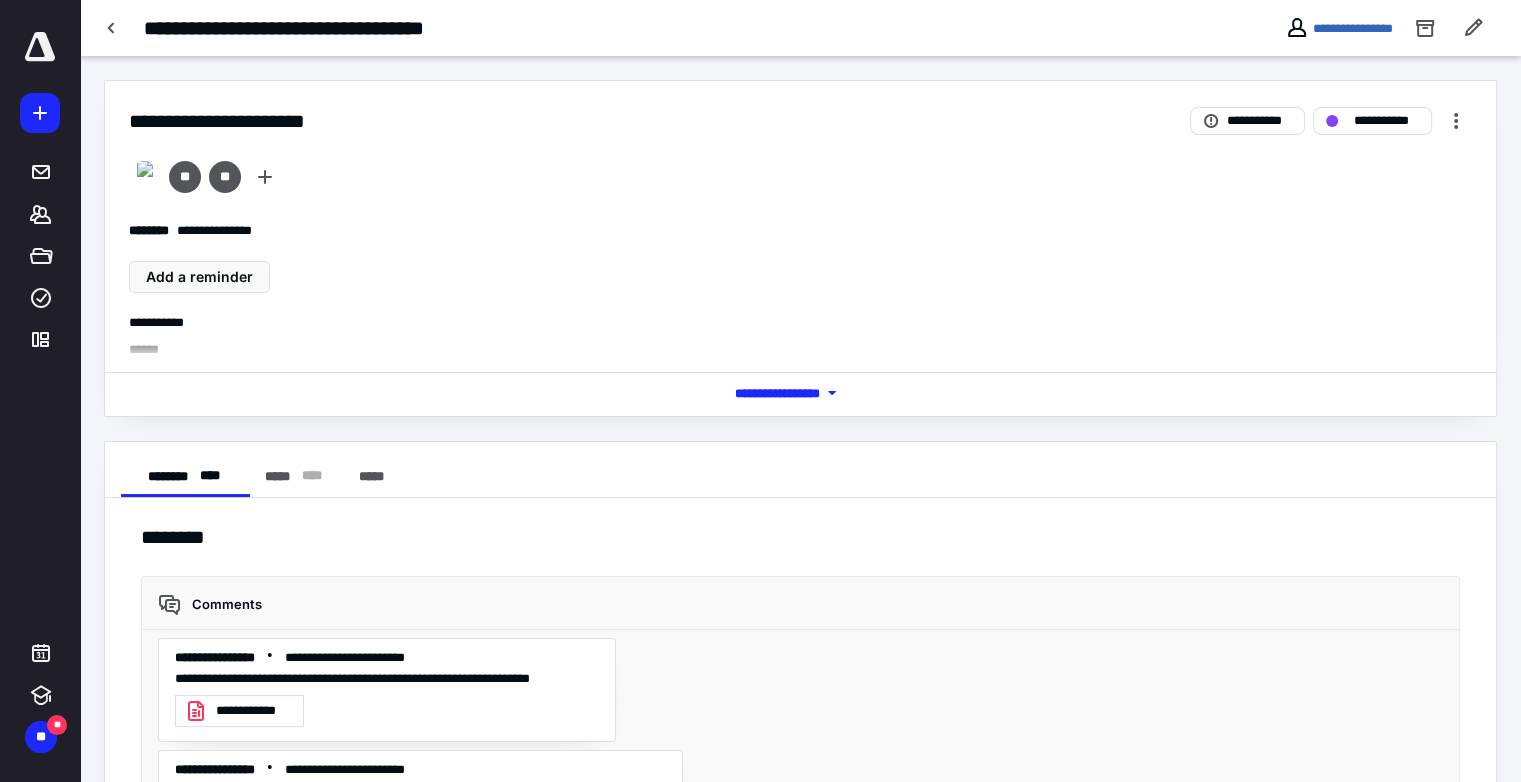 scroll, scrollTop: 8344, scrollLeft: 0, axis: vertical 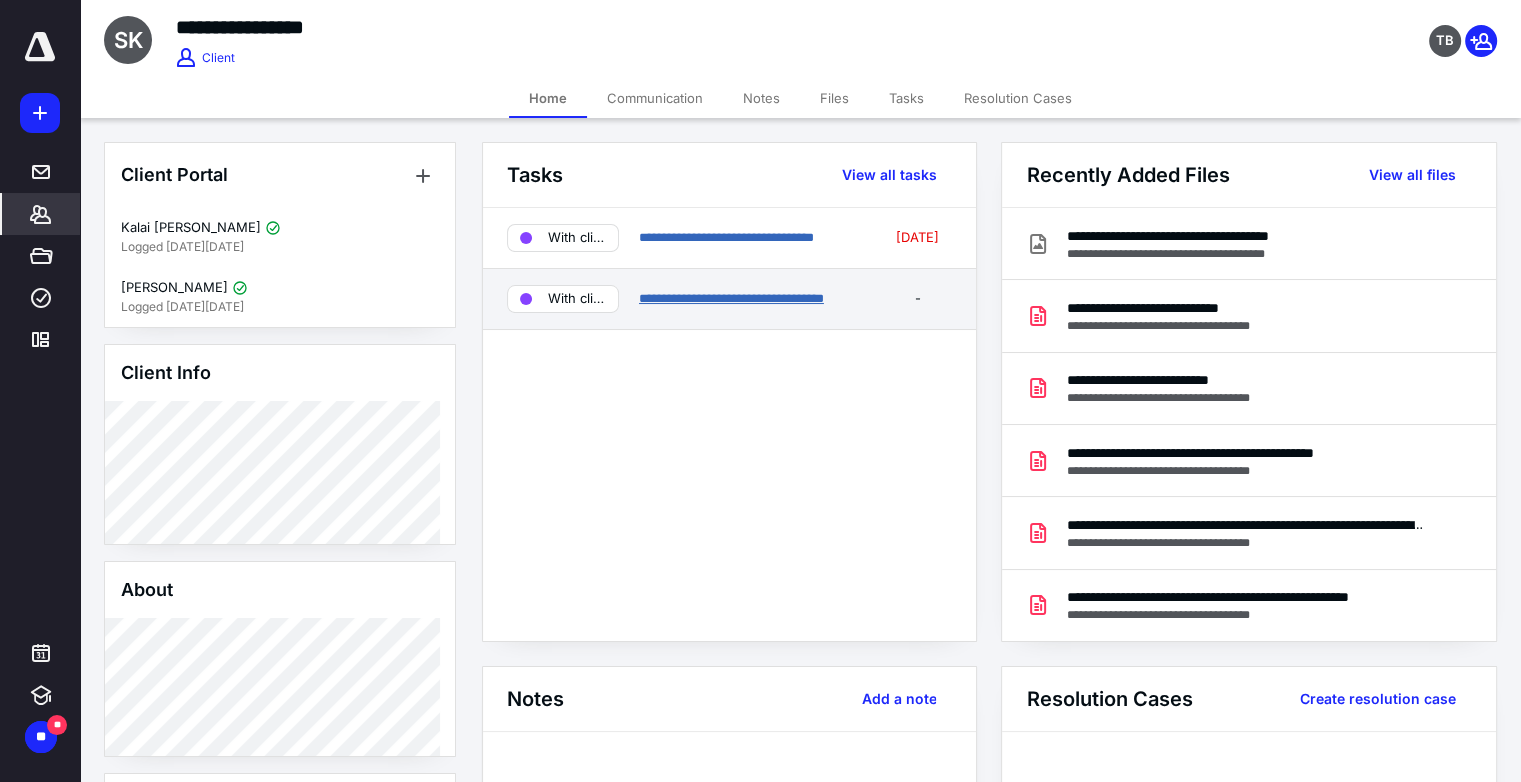 click on "**********" at bounding box center [731, 298] 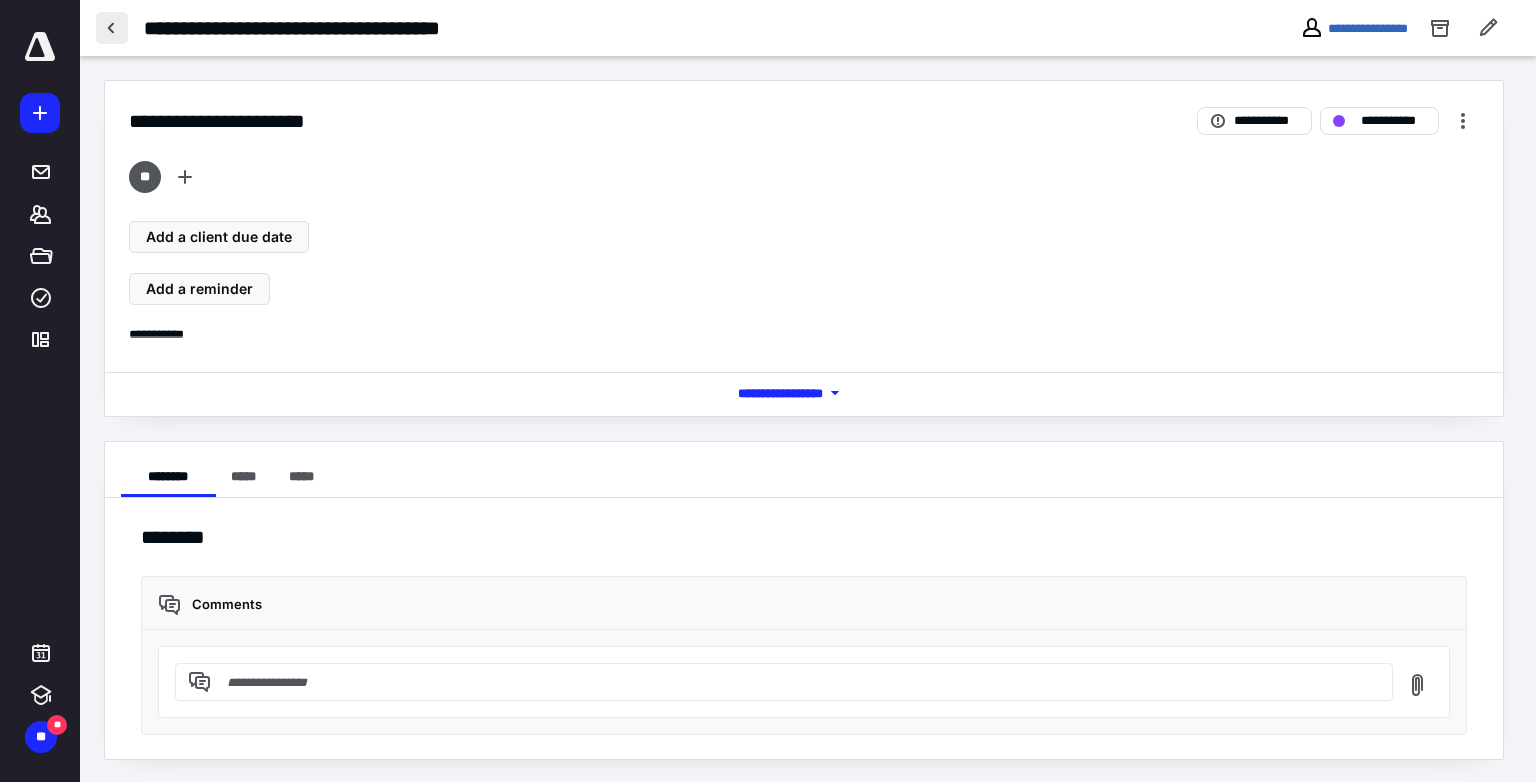 click at bounding box center (112, 28) 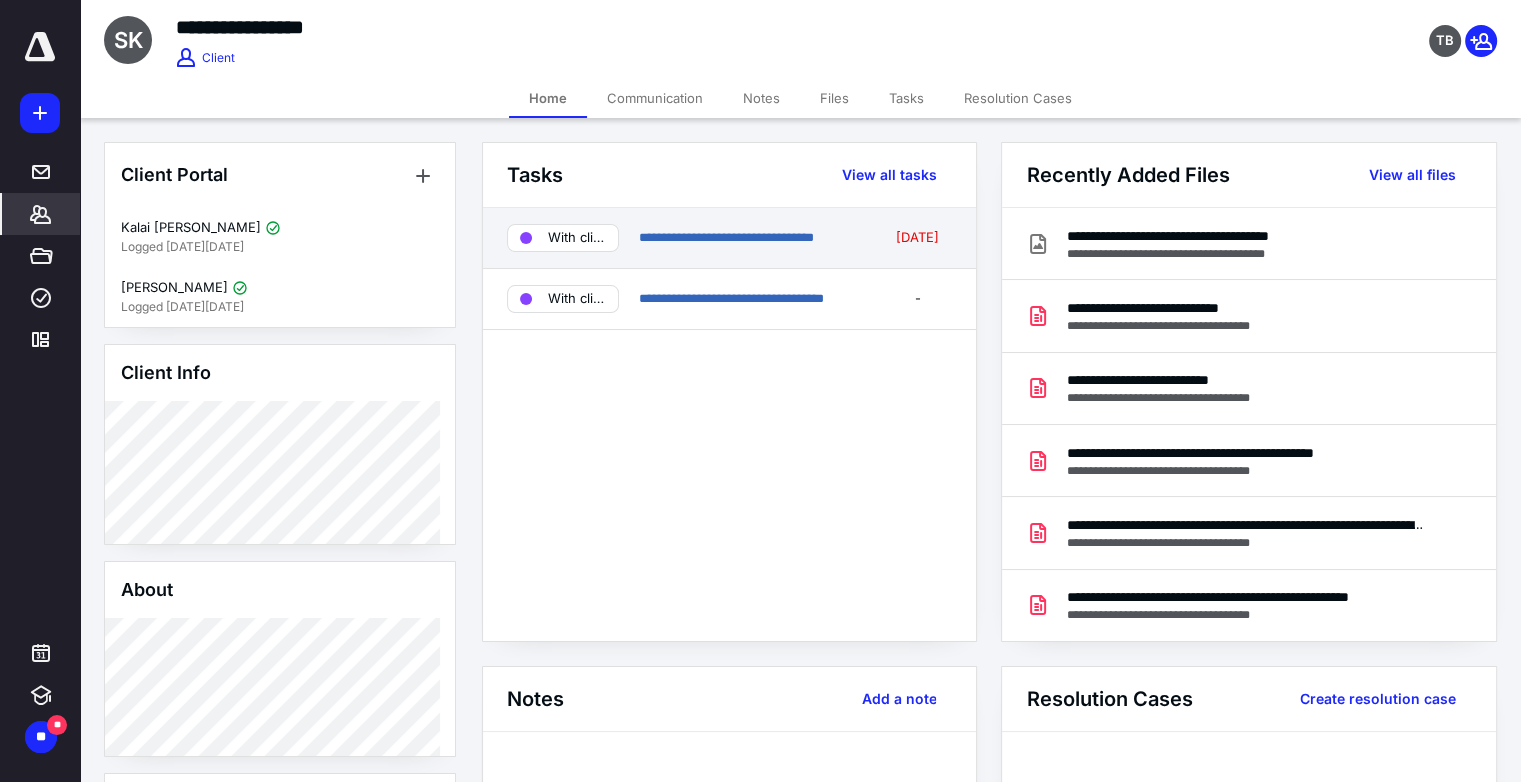 click on "**********" at bounding box center [729, 238] 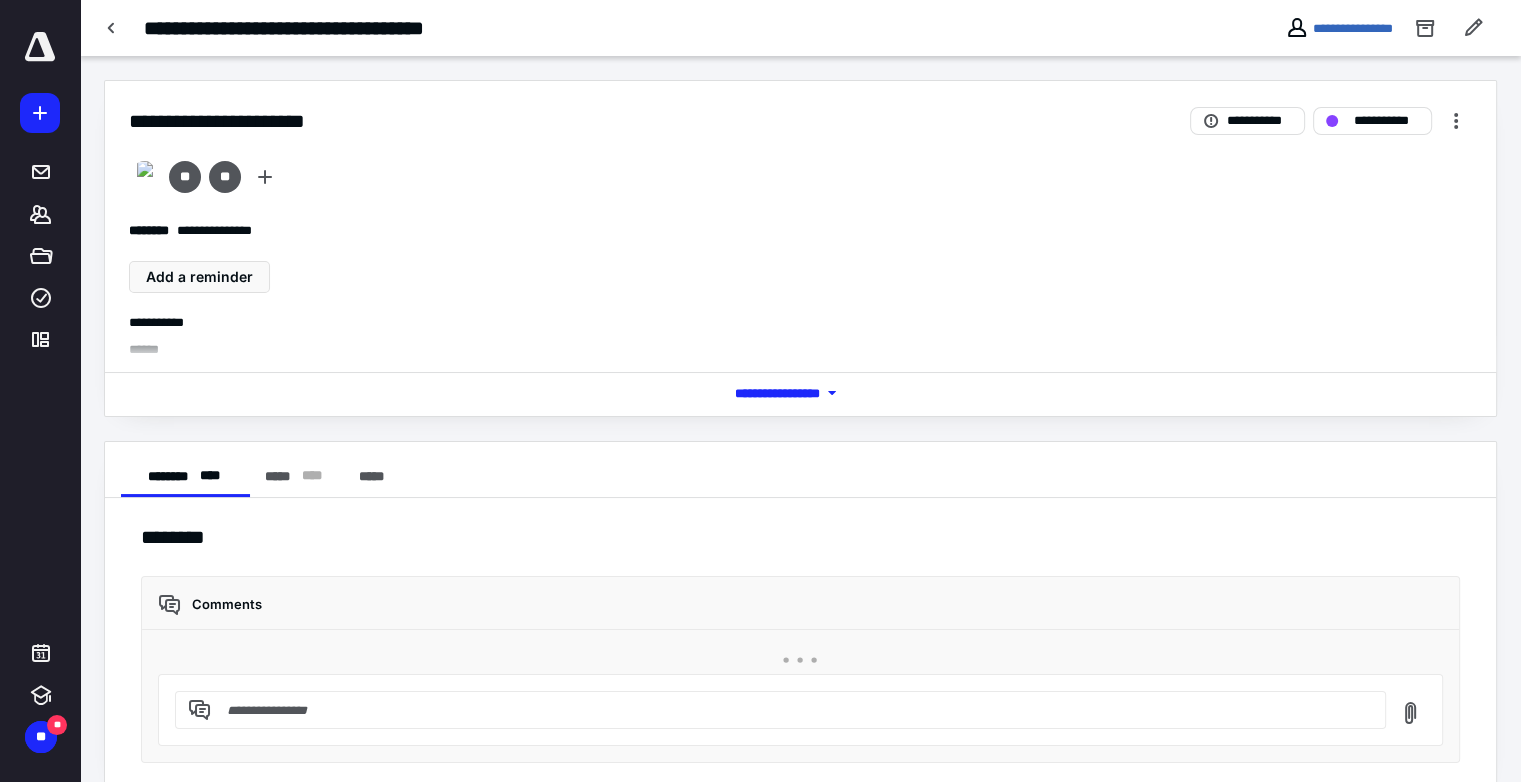 scroll, scrollTop: 484, scrollLeft: 0, axis: vertical 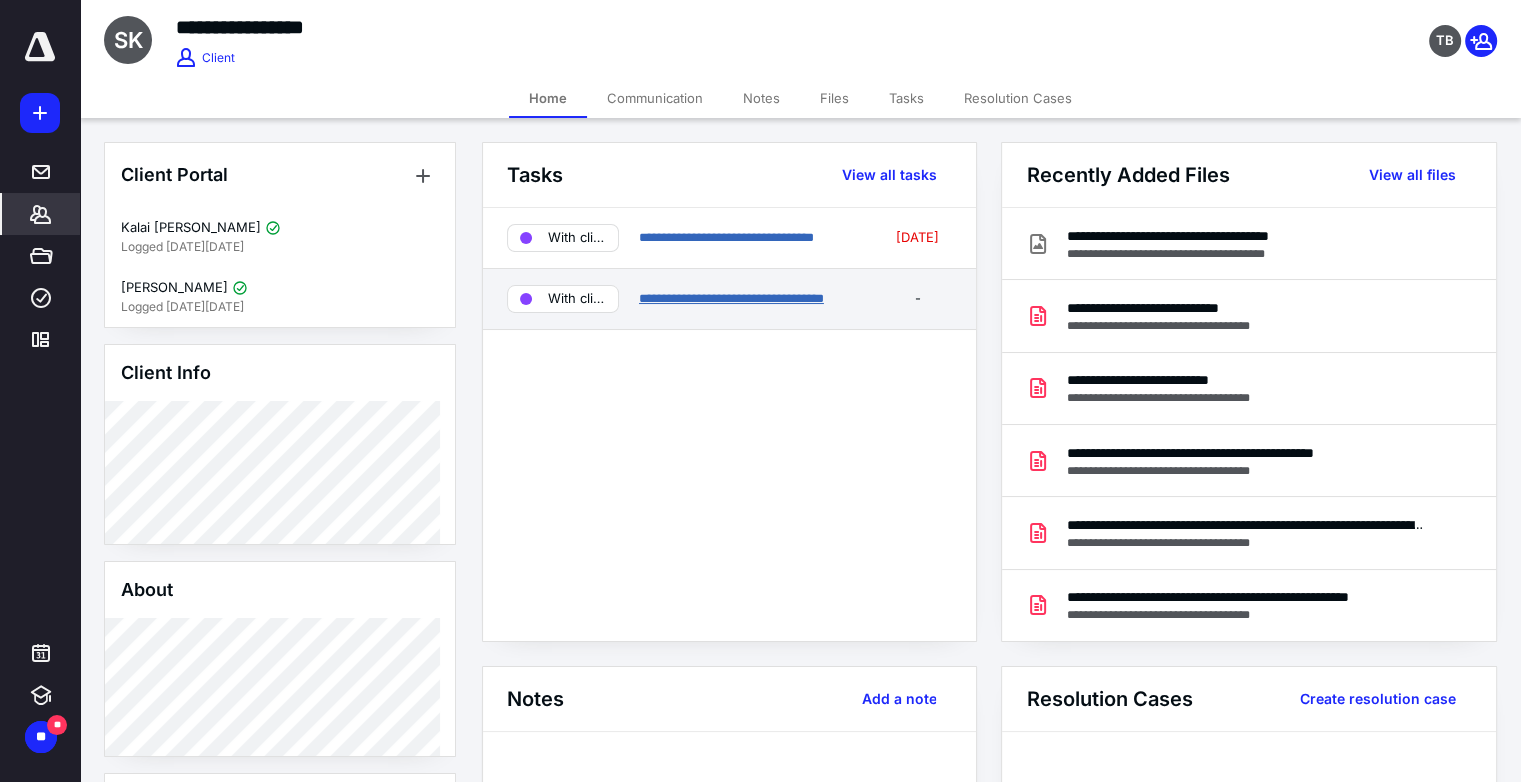 click on "**********" at bounding box center [731, 298] 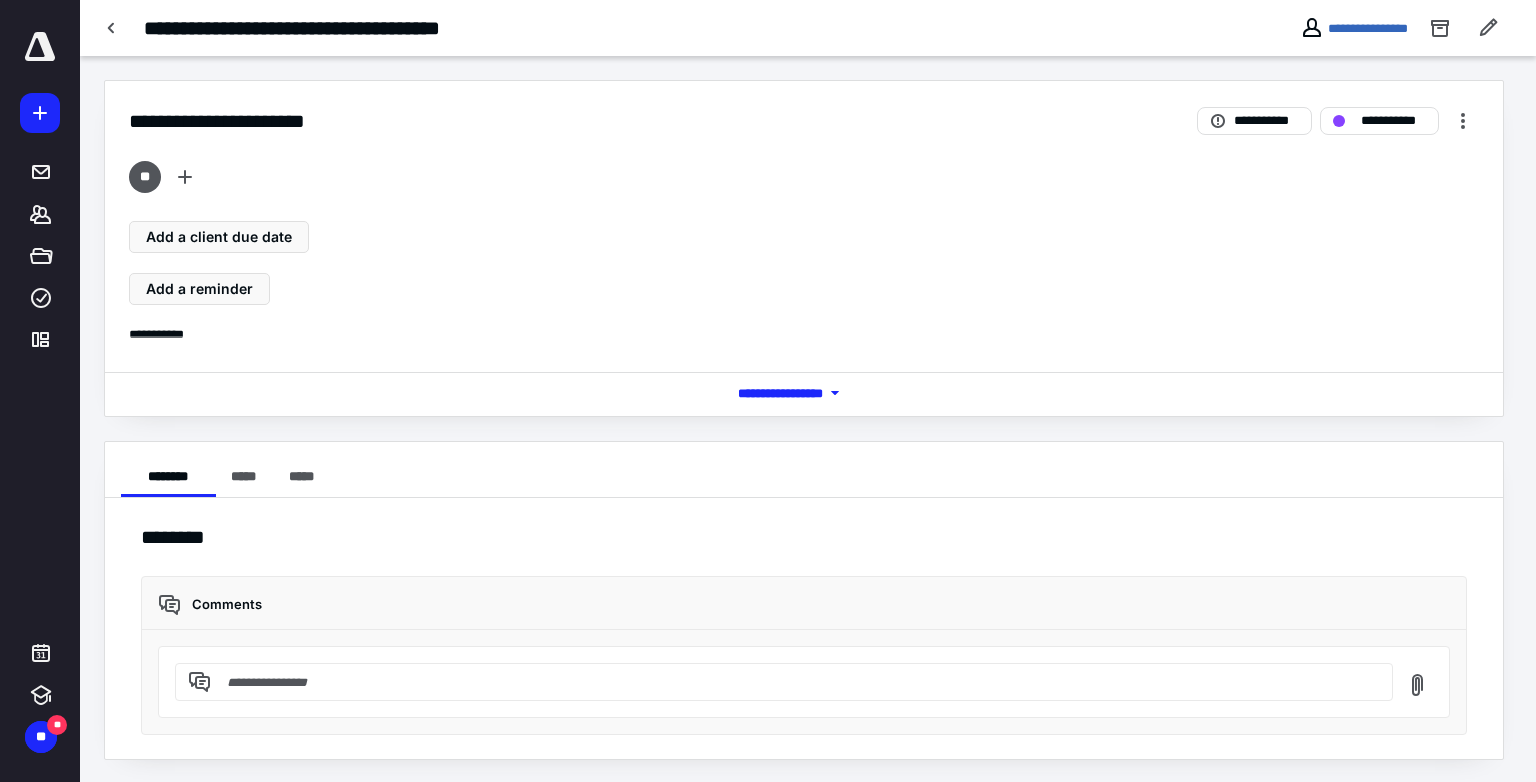 click on "*** **** *******" at bounding box center (804, 393) 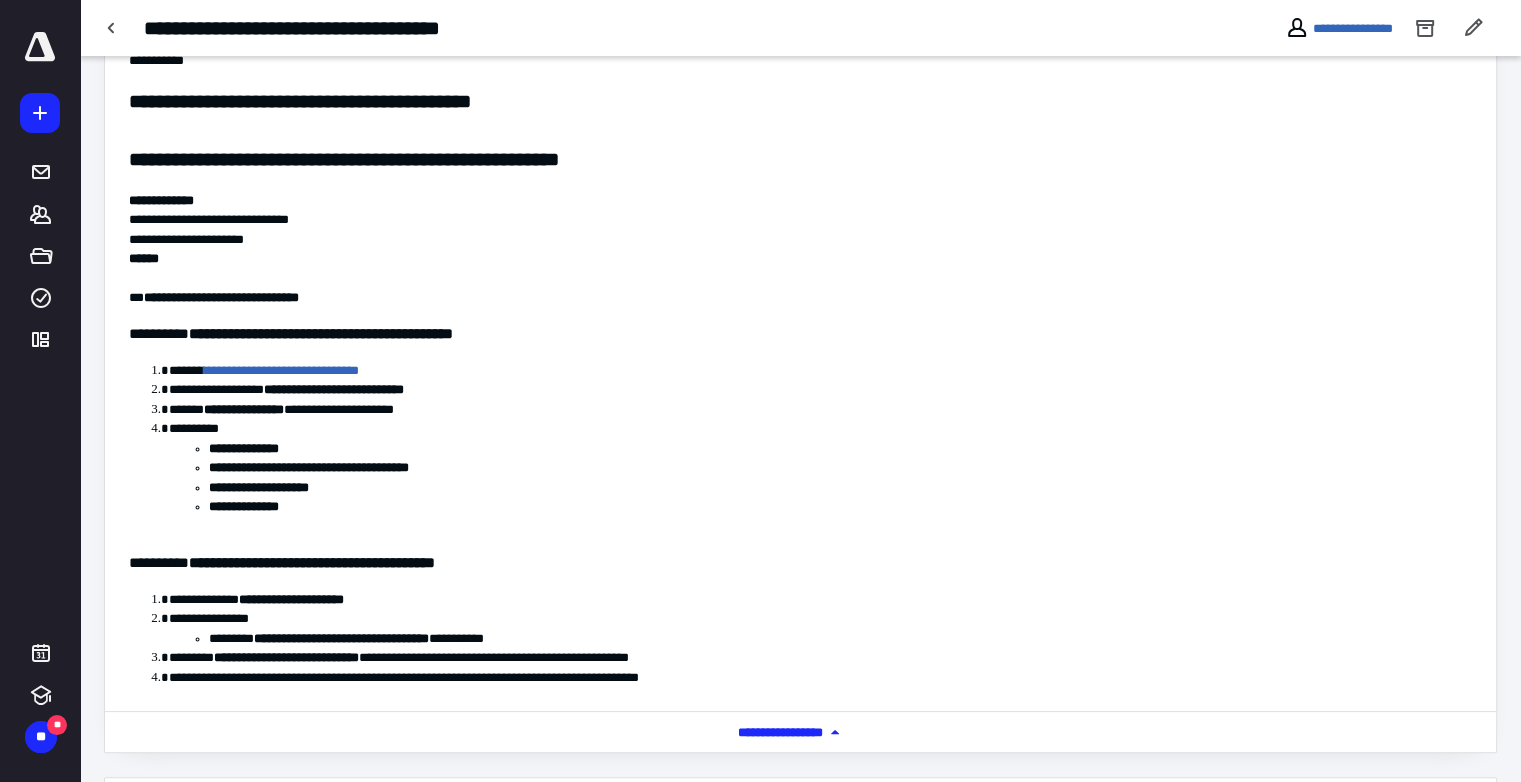 scroll, scrollTop: 0, scrollLeft: 0, axis: both 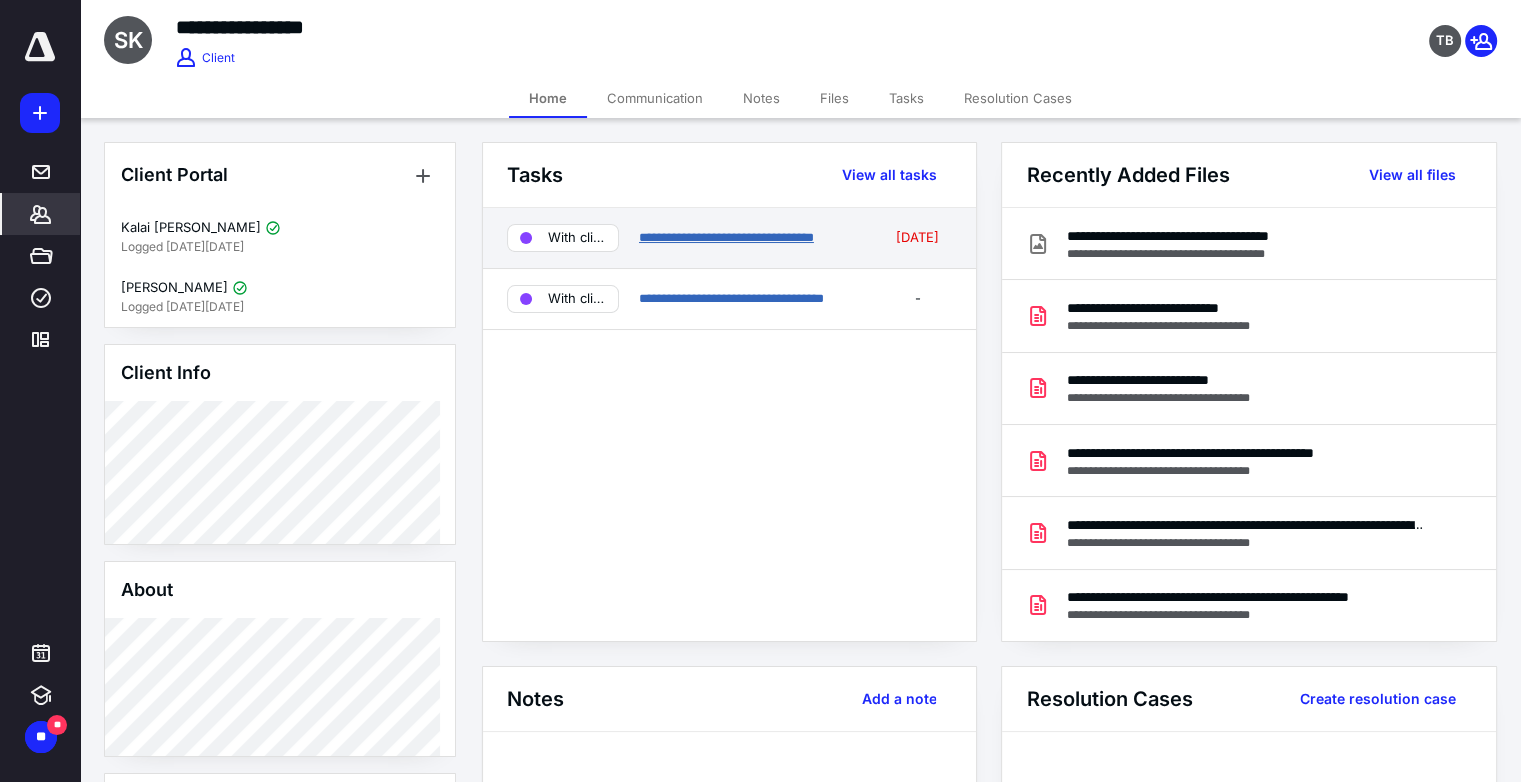 click on "**********" at bounding box center [726, 237] 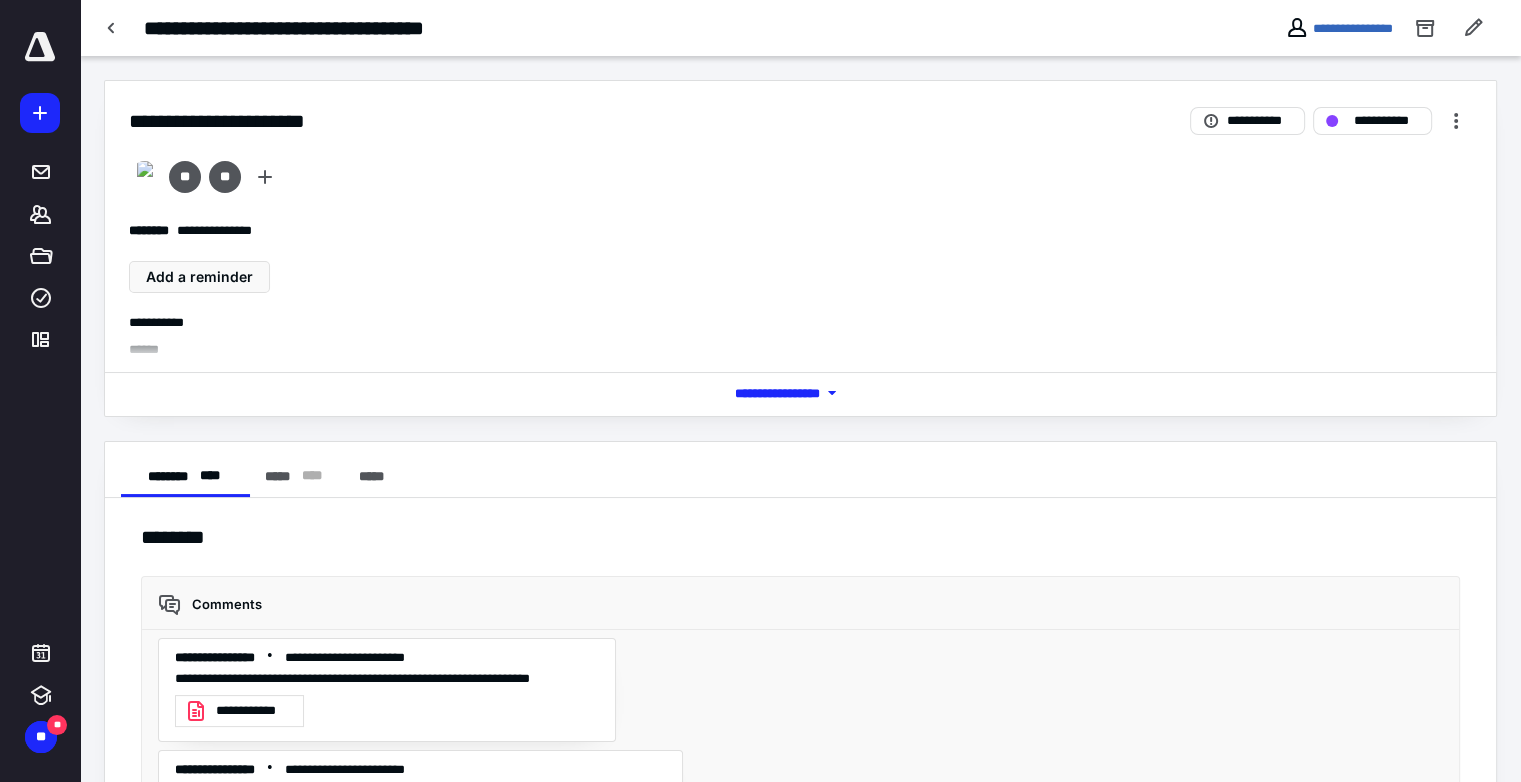 scroll, scrollTop: 484, scrollLeft: 0, axis: vertical 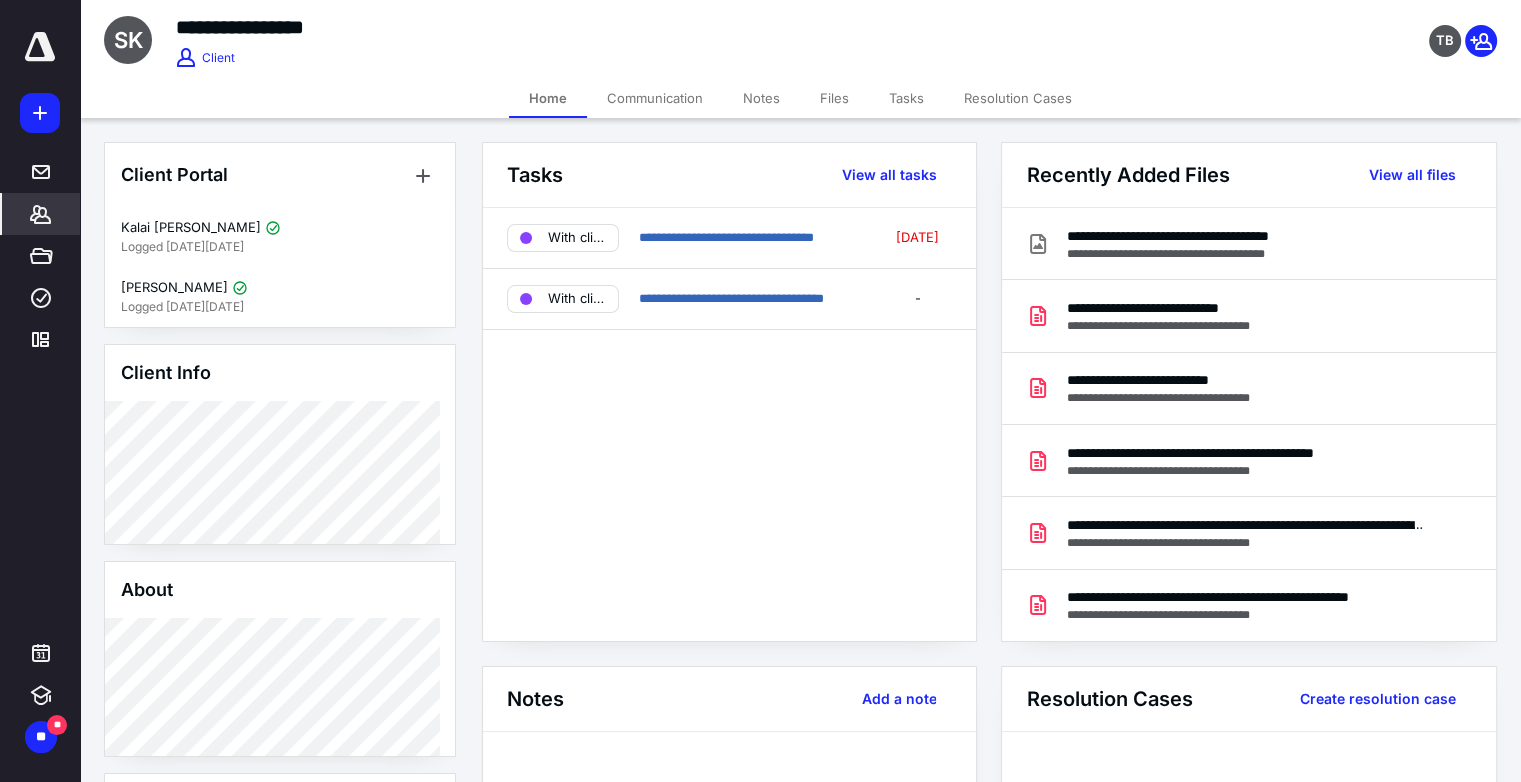 click on "Files" at bounding box center [834, 98] 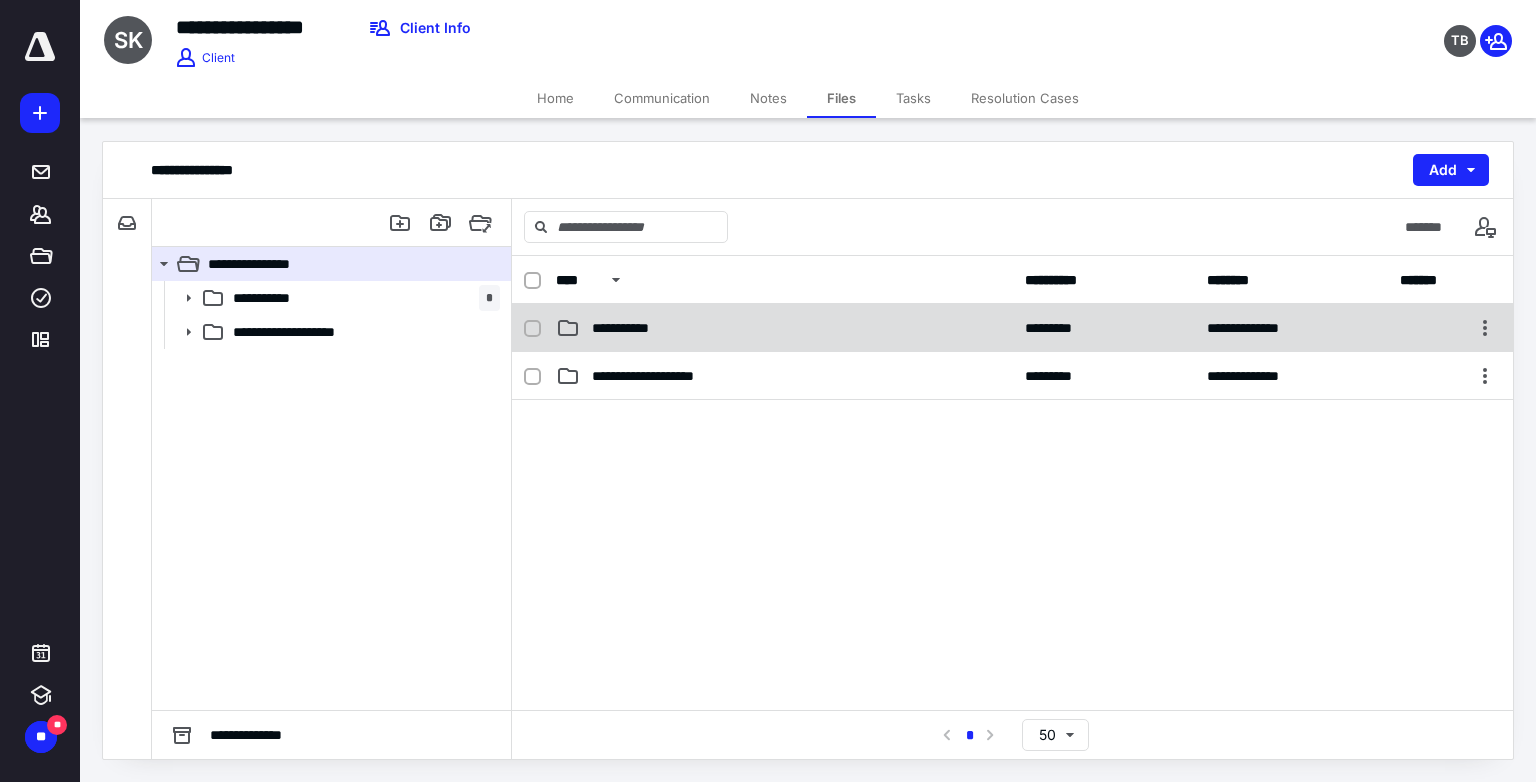 click on "**********" at bounding box center [784, 328] 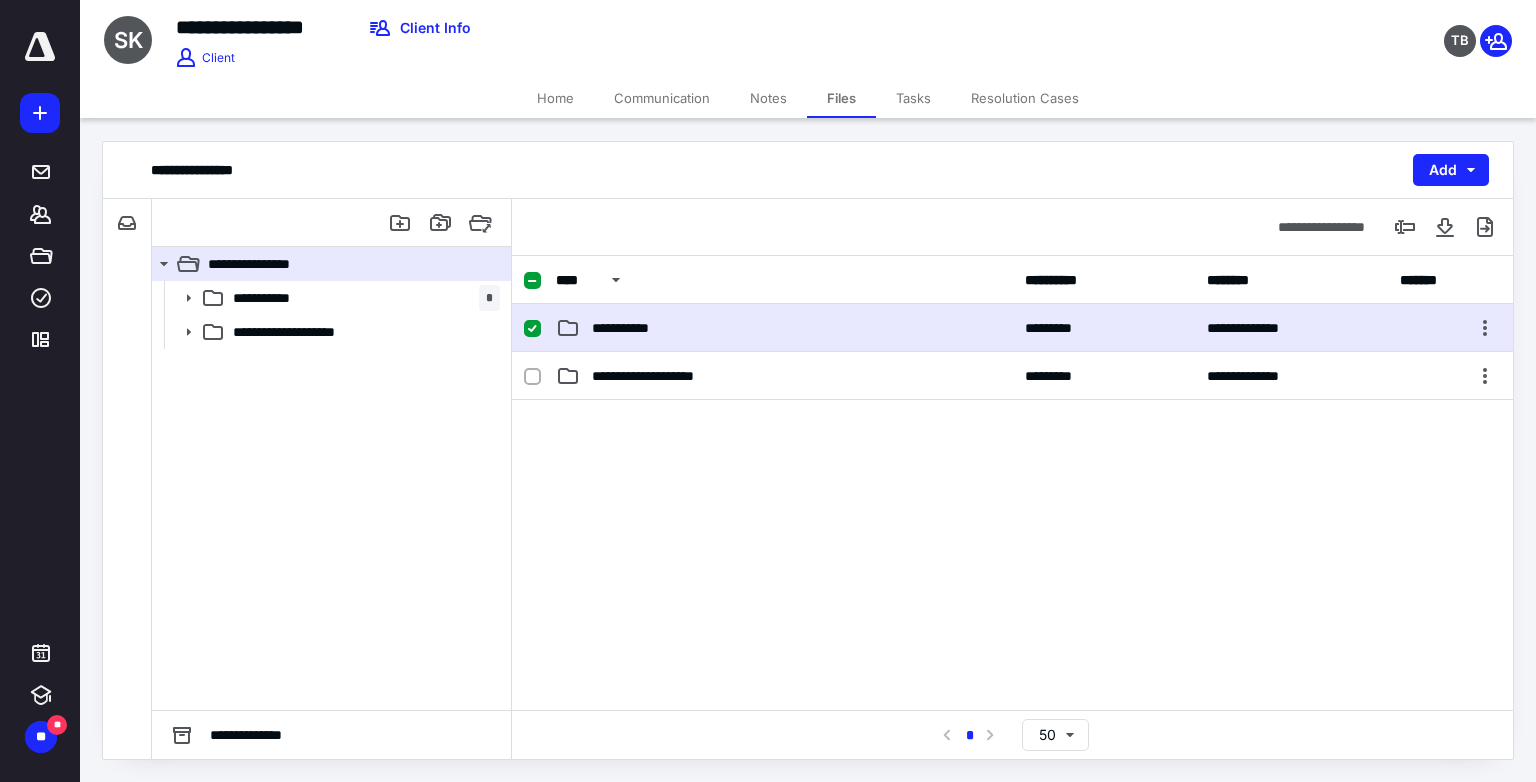 click on "**********" at bounding box center (784, 328) 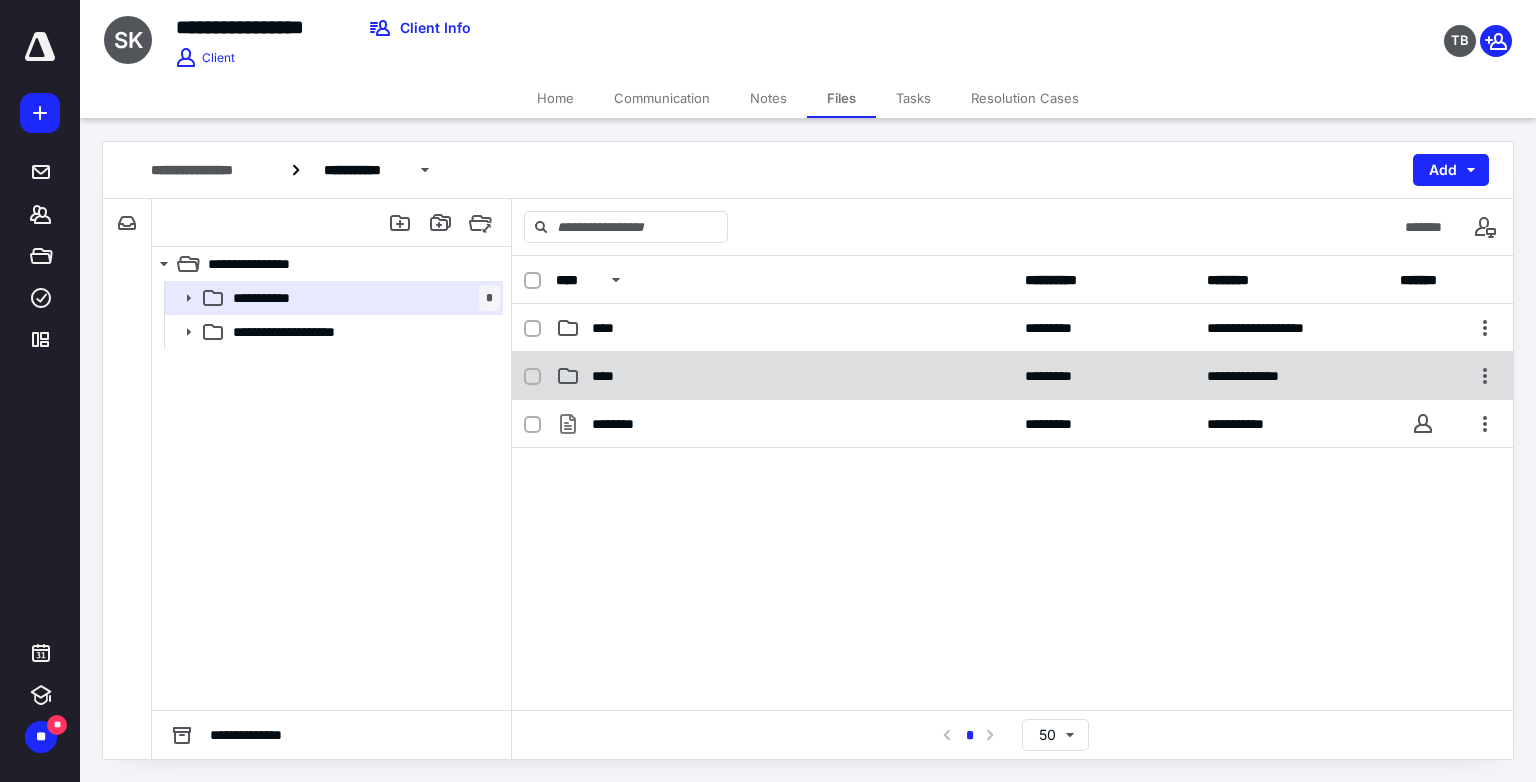 click on "****" at bounding box center [609, 376] 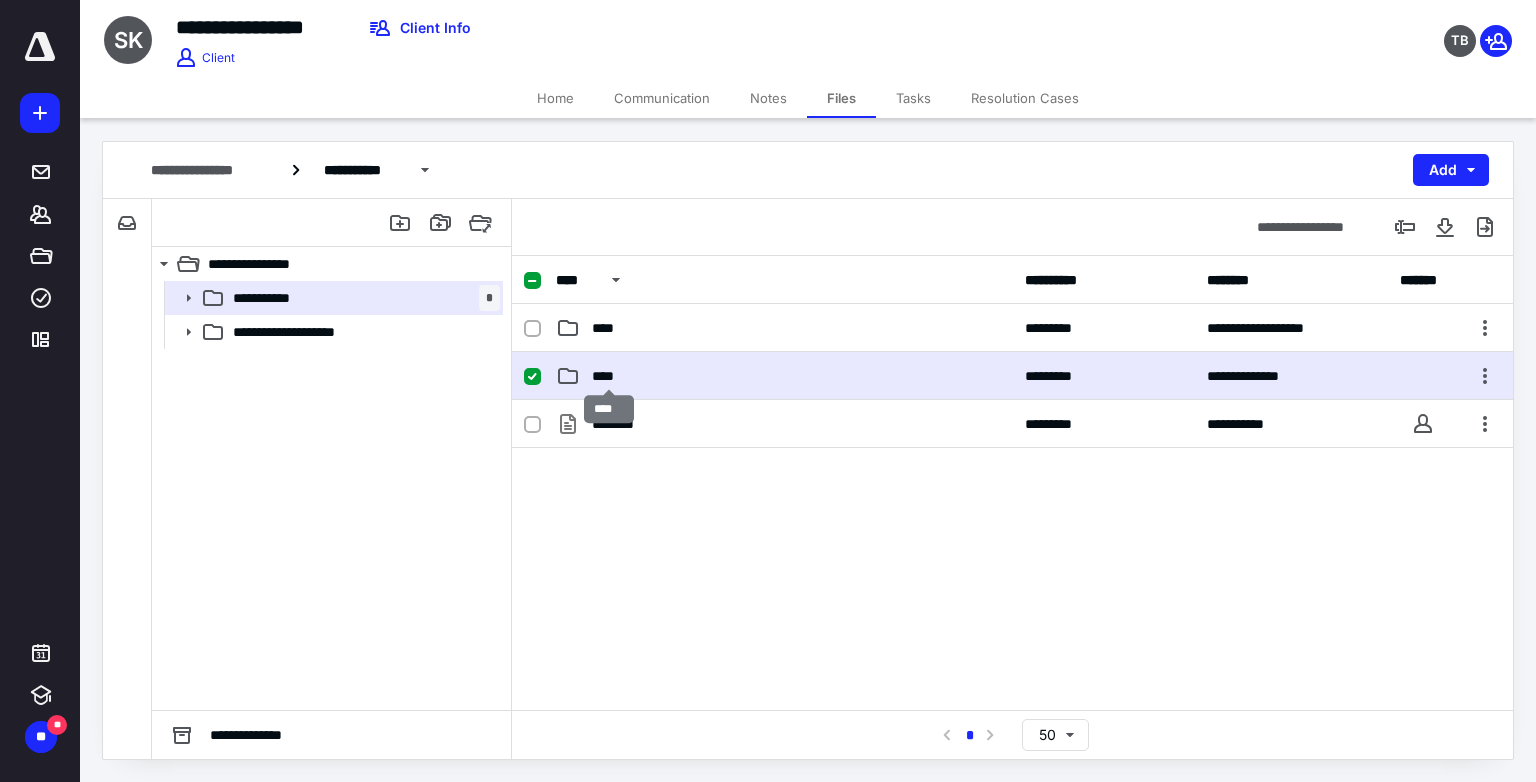 click on "****" at bounding box center (609, 376) 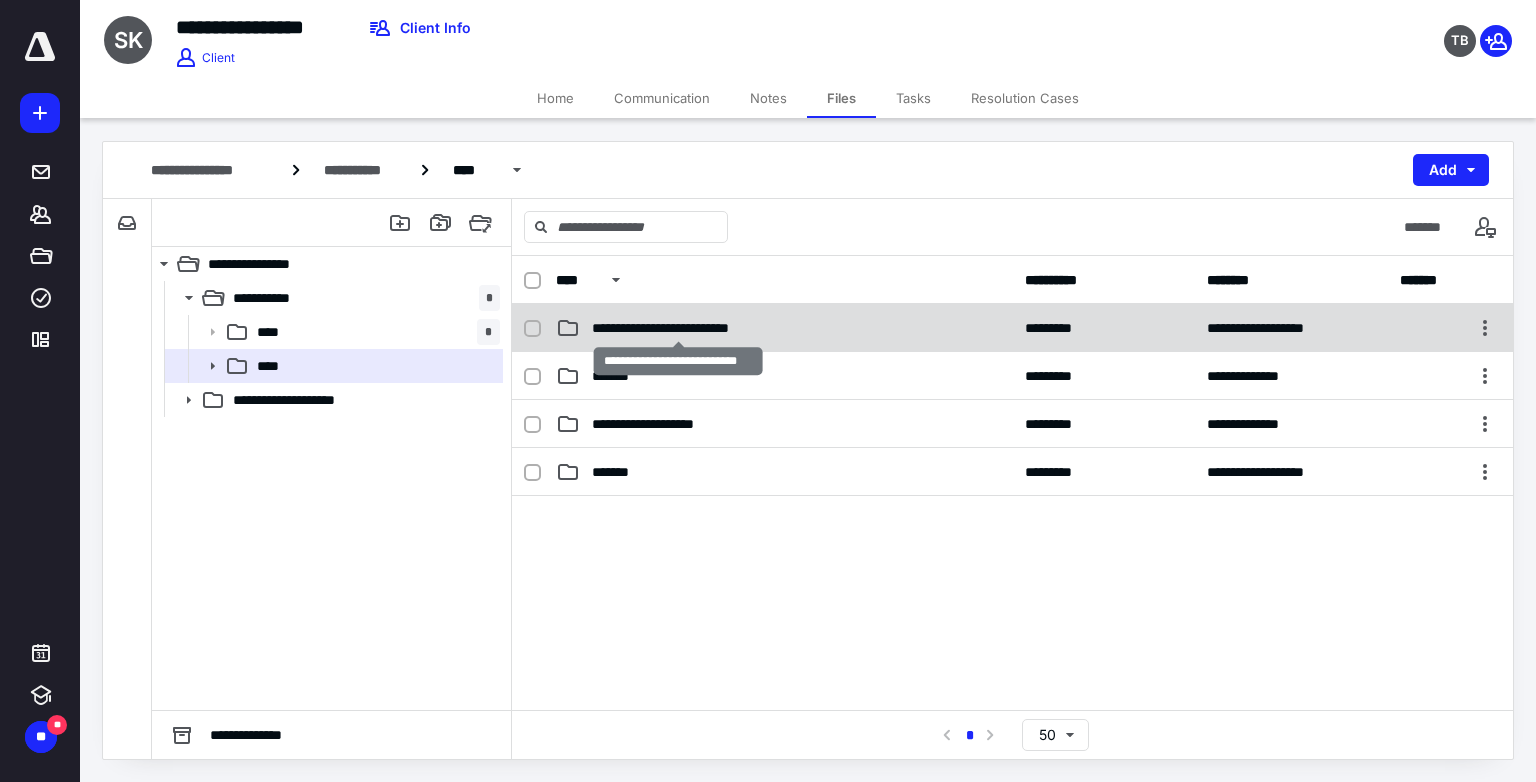 click on "**********" at bounding box center [678, 328] 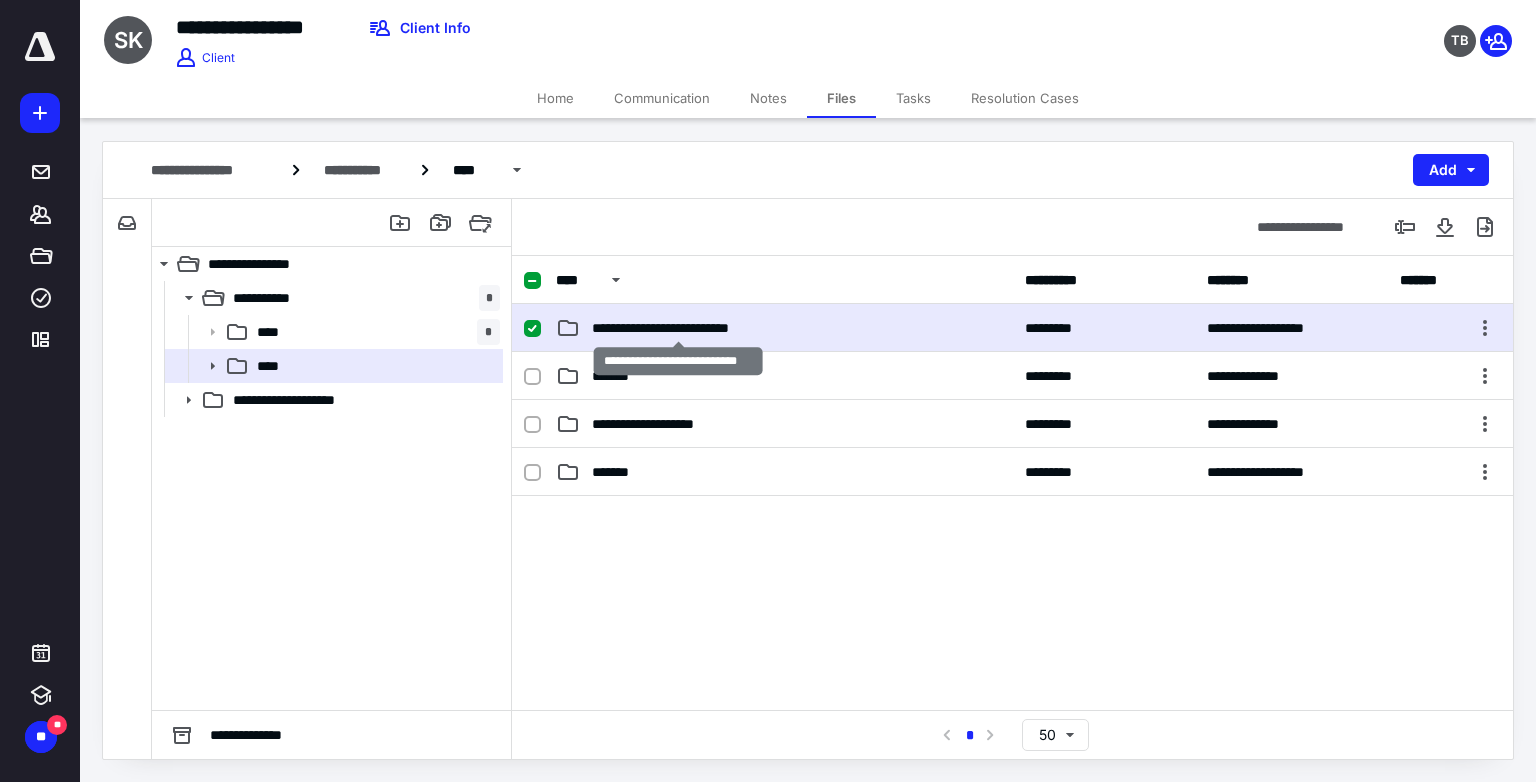 click on "**********" at bounding box center (678, 328) 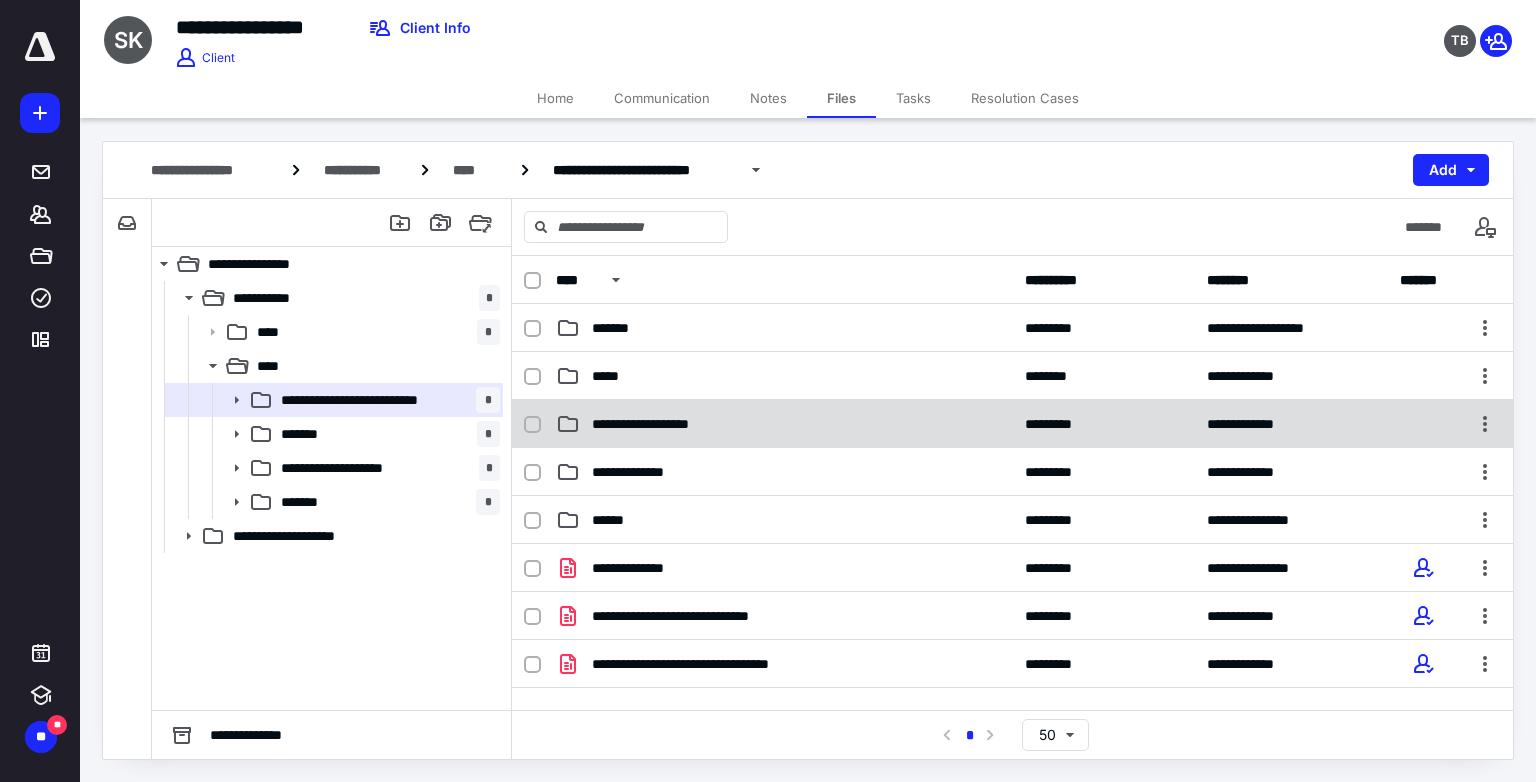 click on "**********" at bounding box center [662, 424] 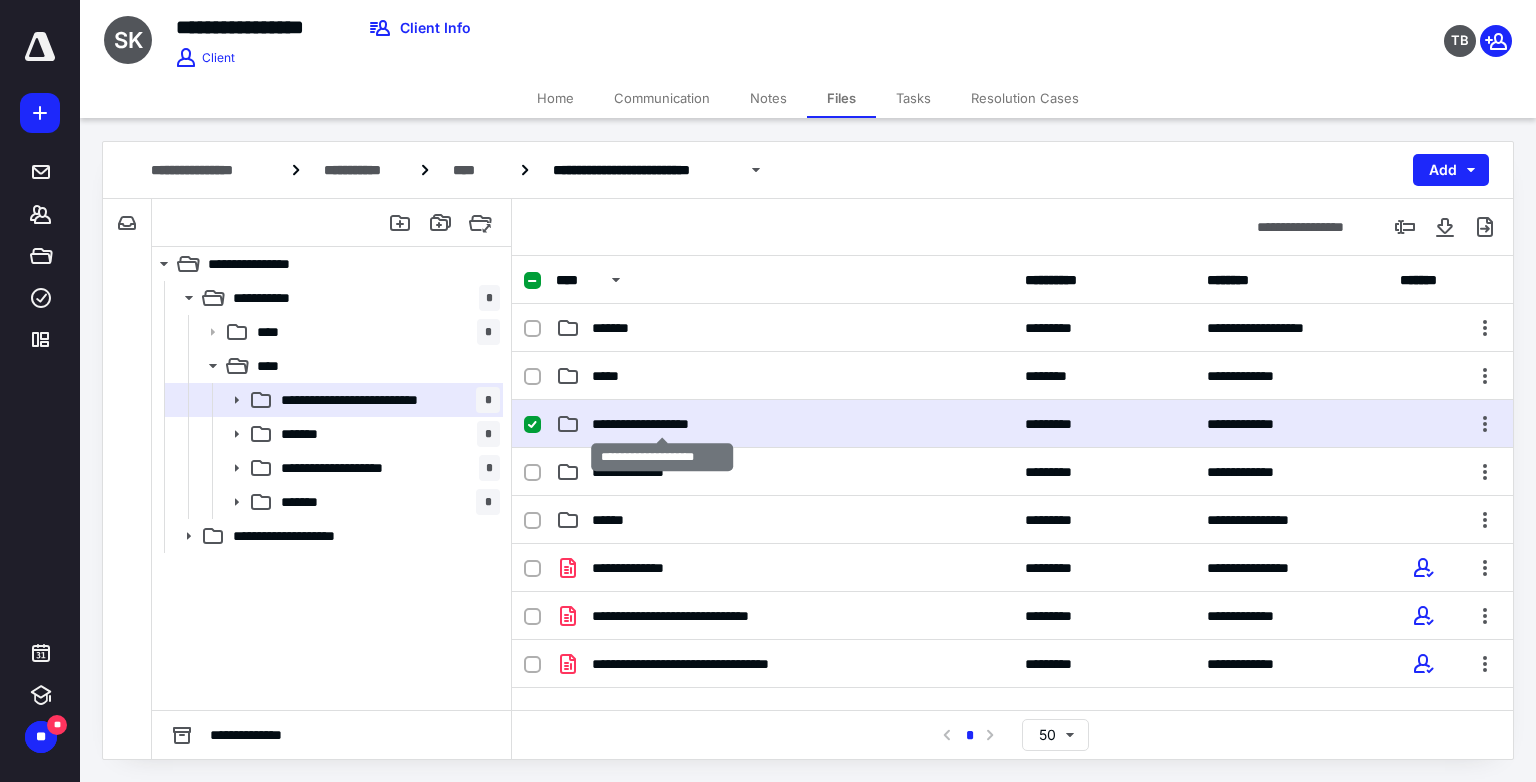 click on "**********" at bounding box center (662, 424) 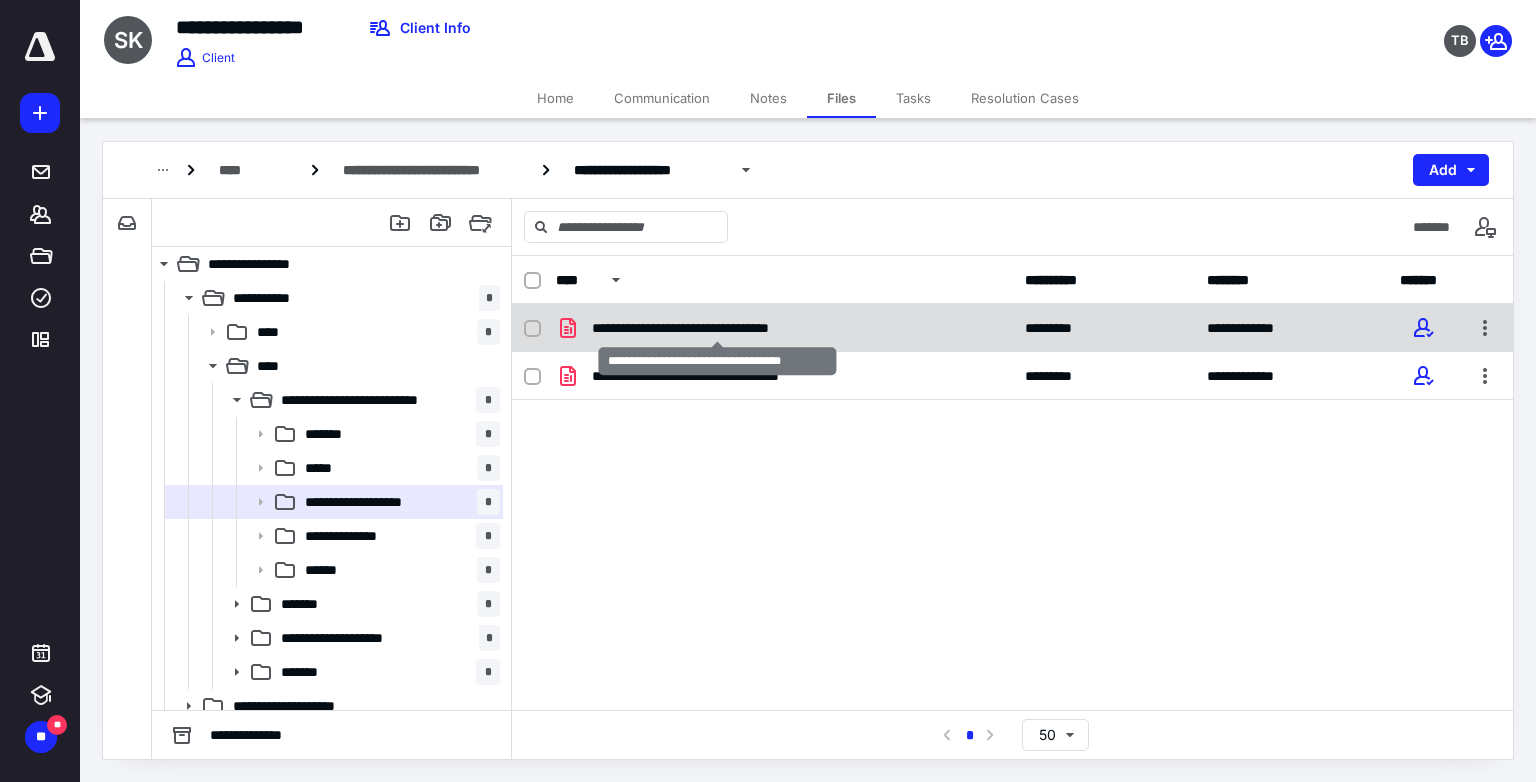 click on "**********" at bounding box center [718, 328] 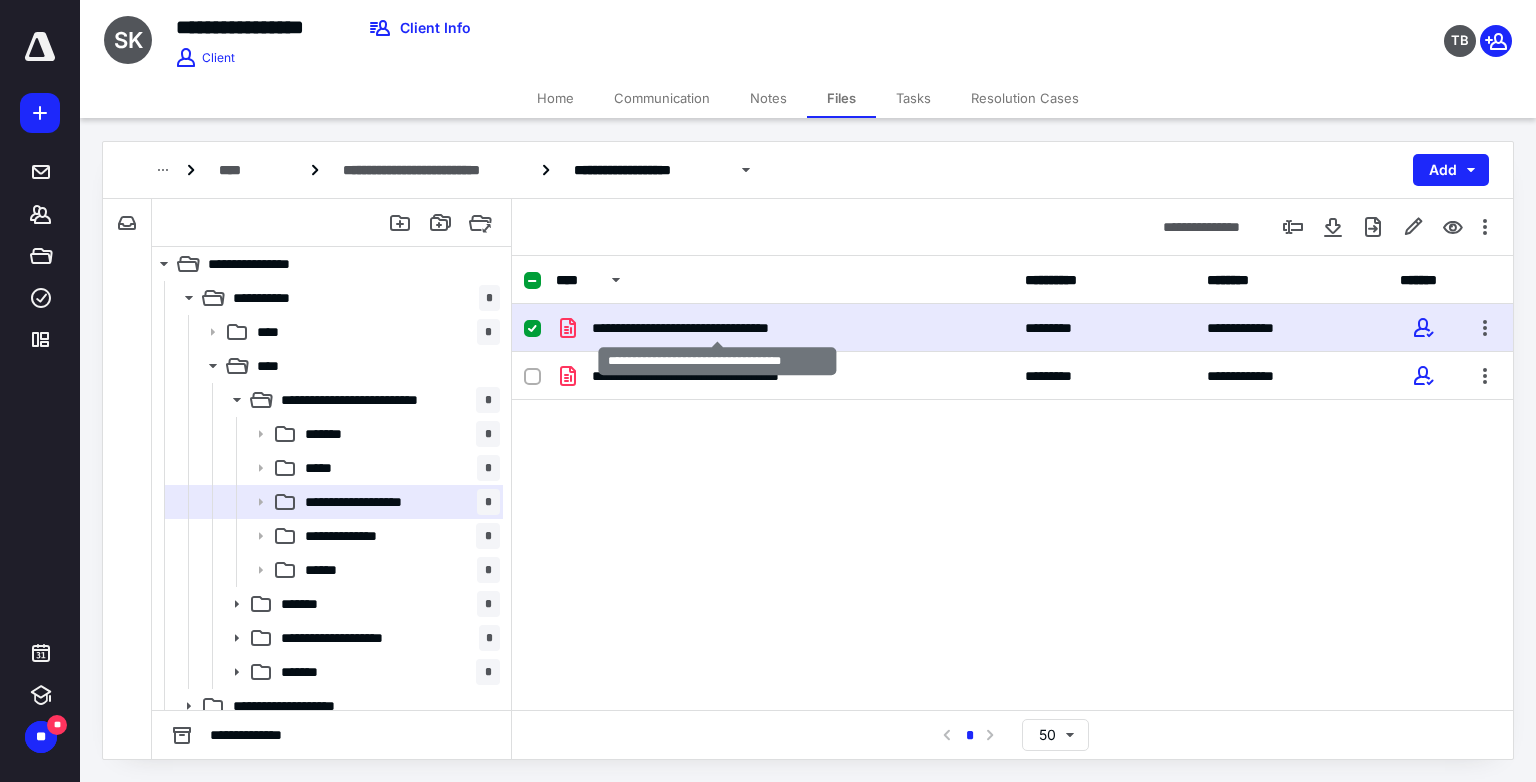 click on "**********" at bounding box center [718, 328] 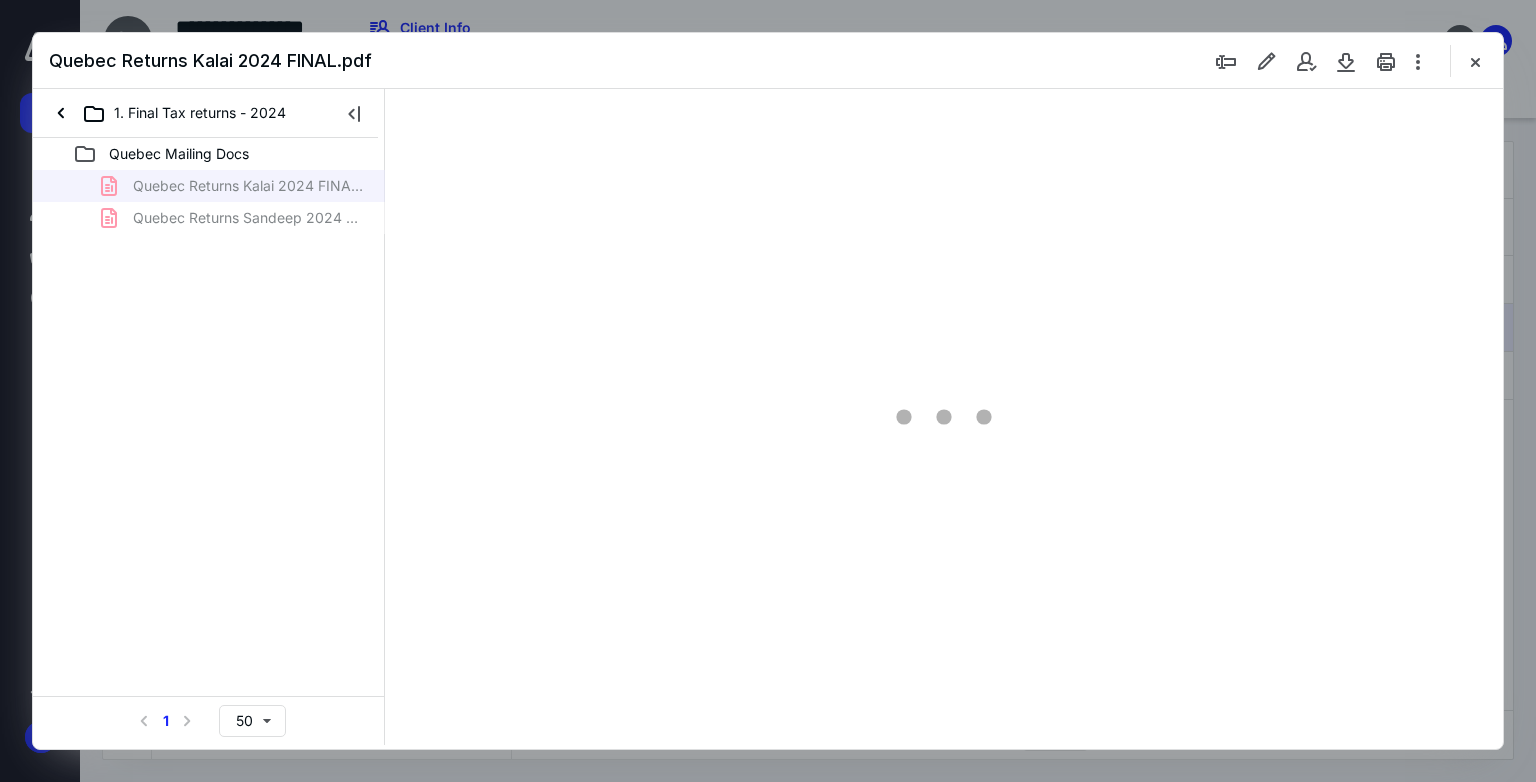 scroll, scrollTop: 0, scrollLeft: 0, axis: both 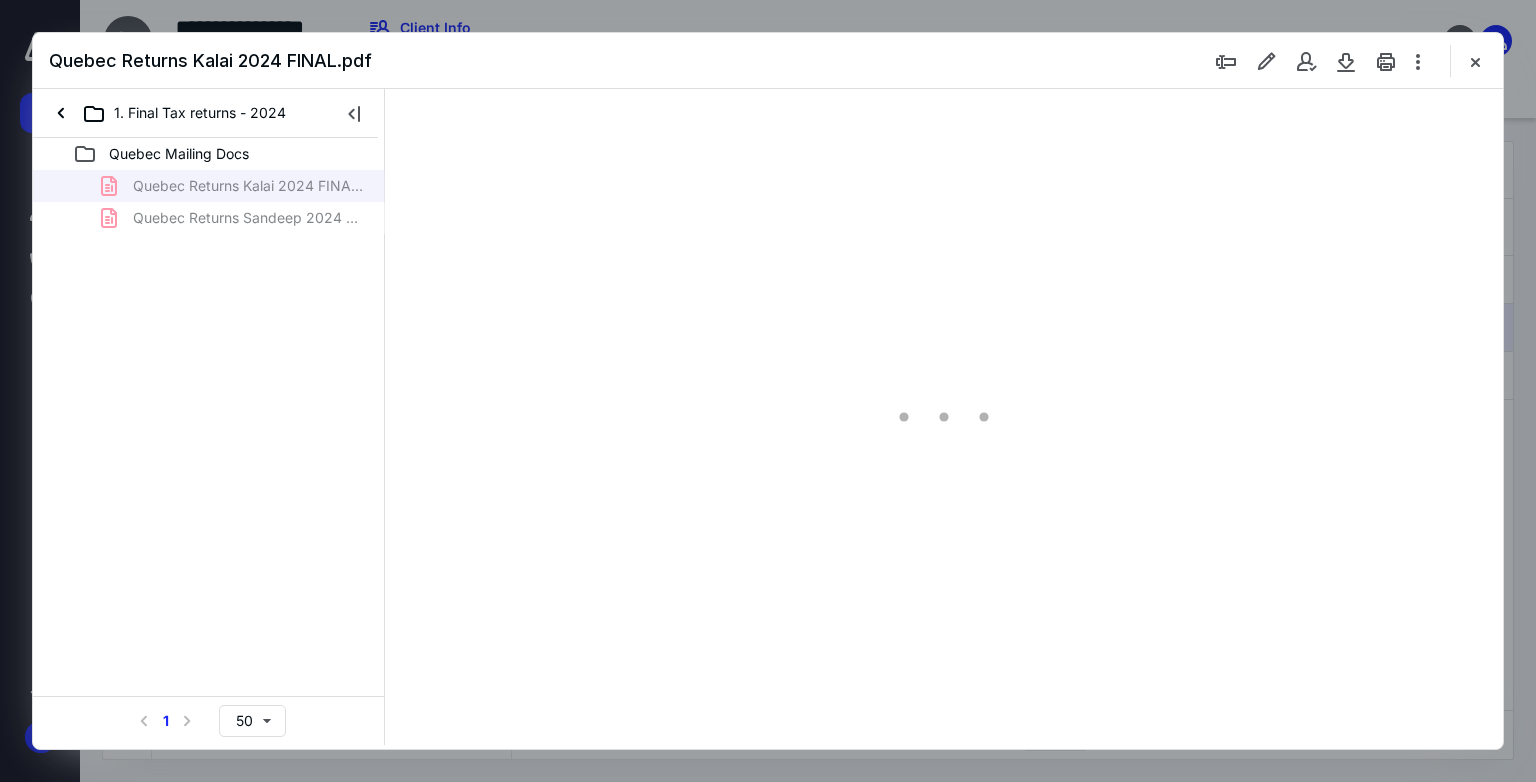 type on "73" 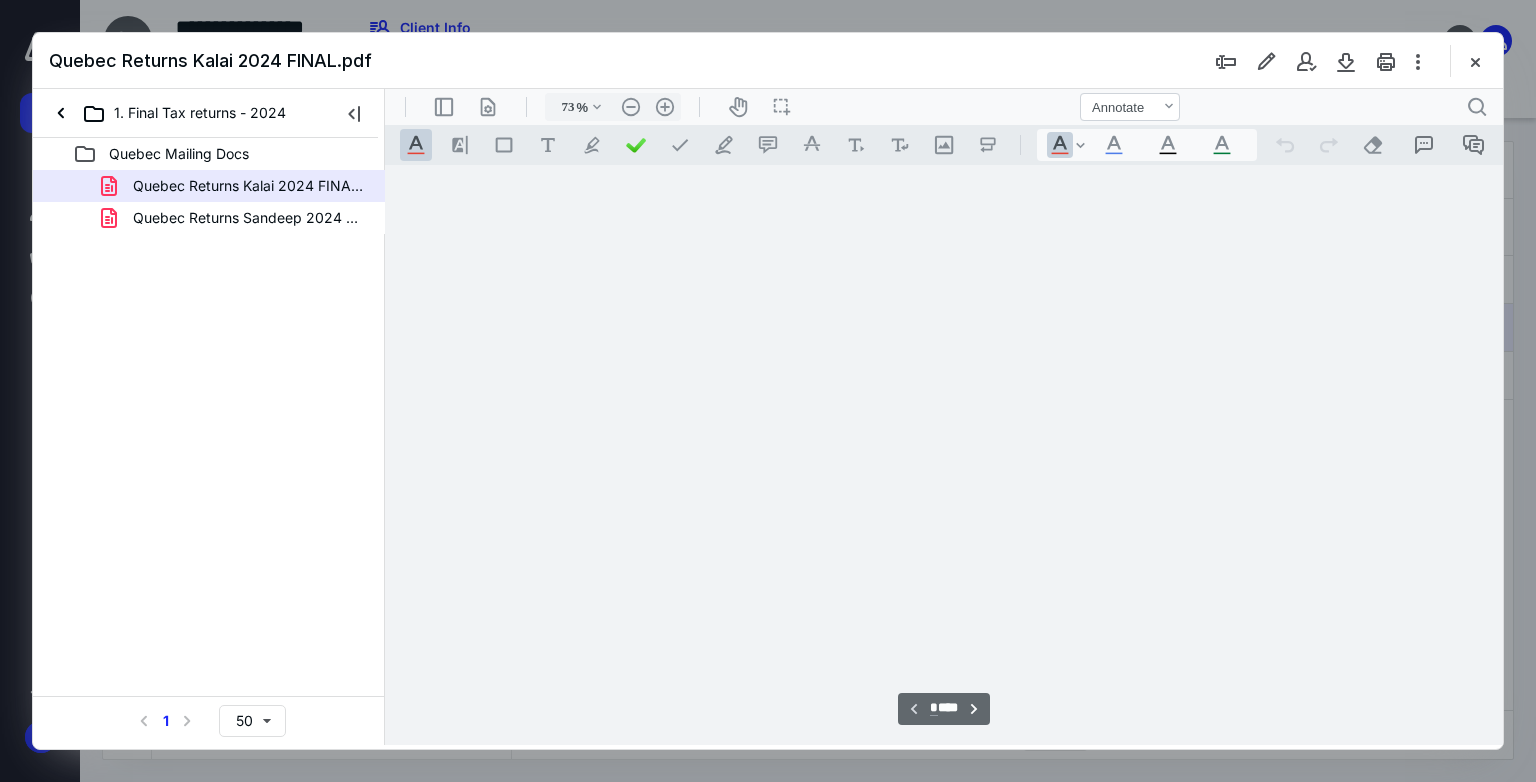 scroll, scrollTop: 79, scrollLeft: 0, axis: vertical 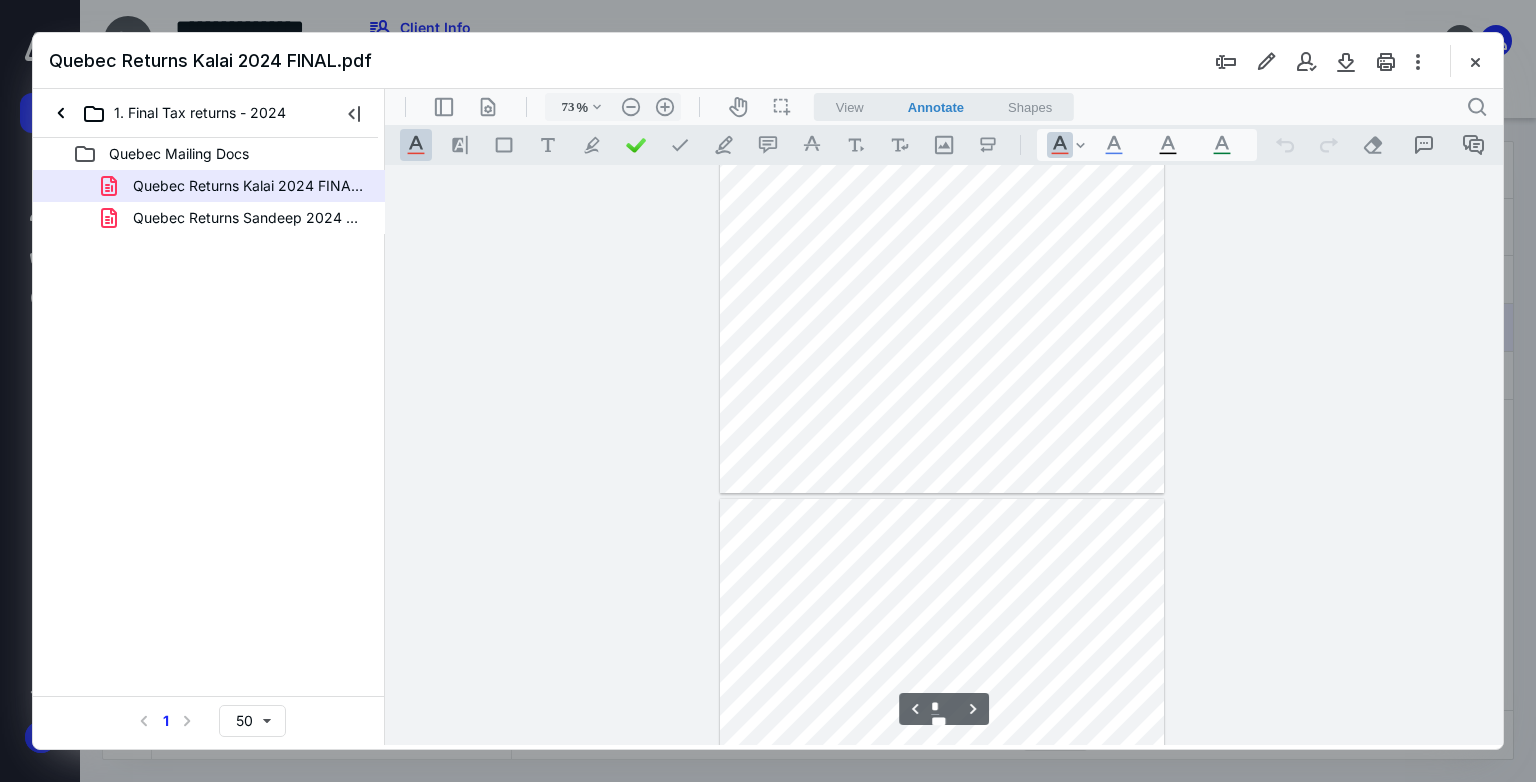 type on "*" 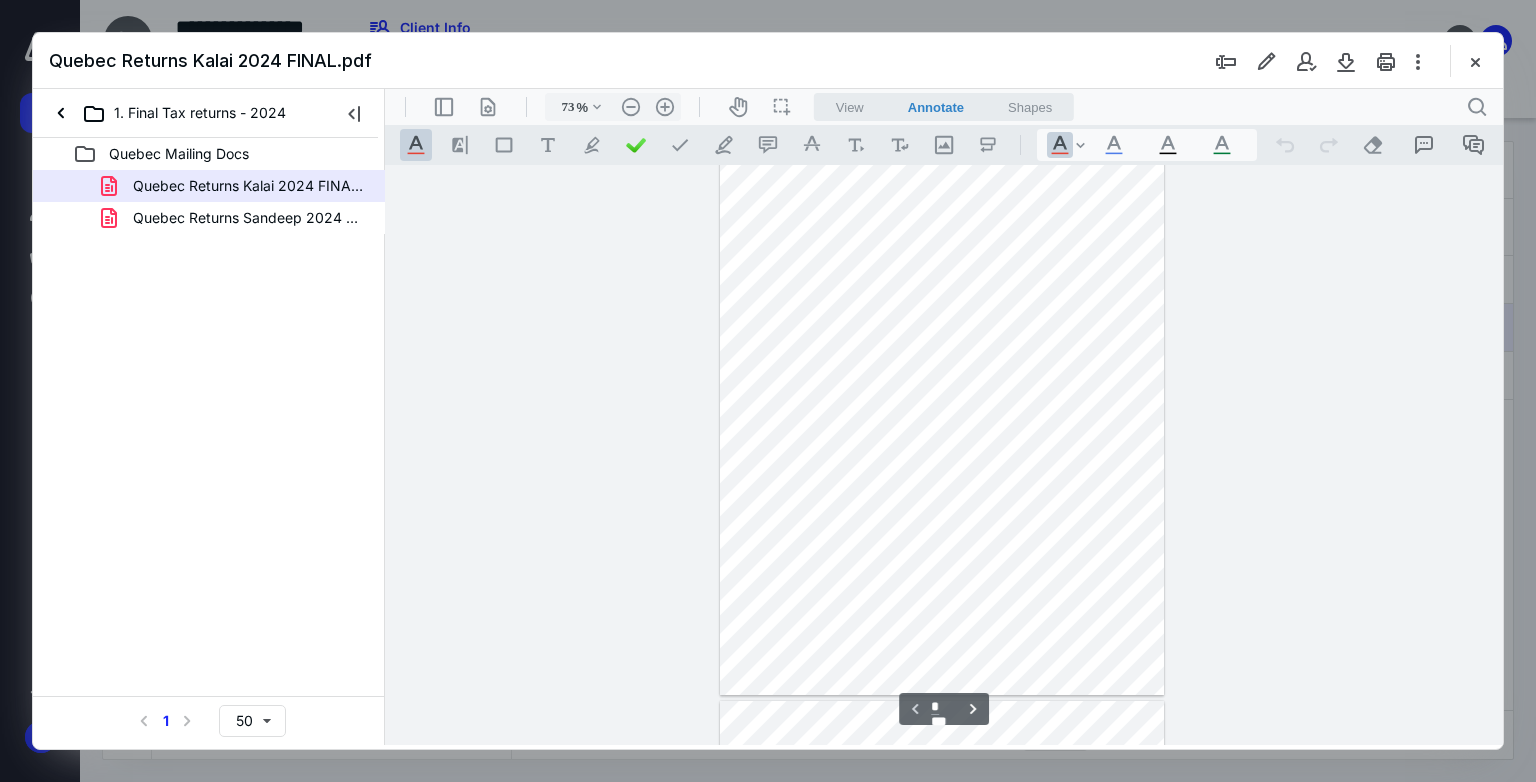 scroll, scrollTop: 0, scrollLeft: 0, axis: both 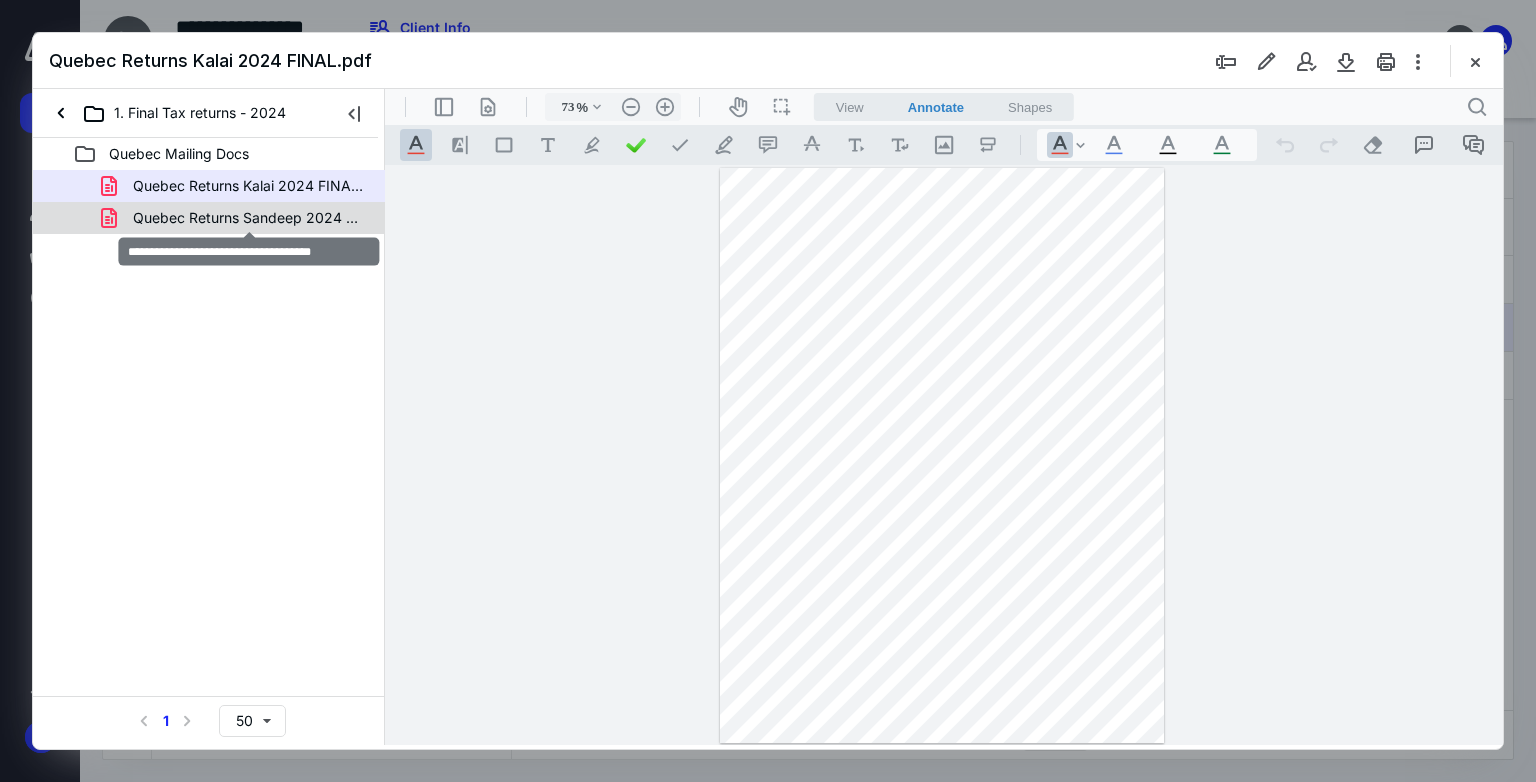 click on "Quebec Returns Sandeep 2024 FINAL.pdf" at bounding box center [249, 218] 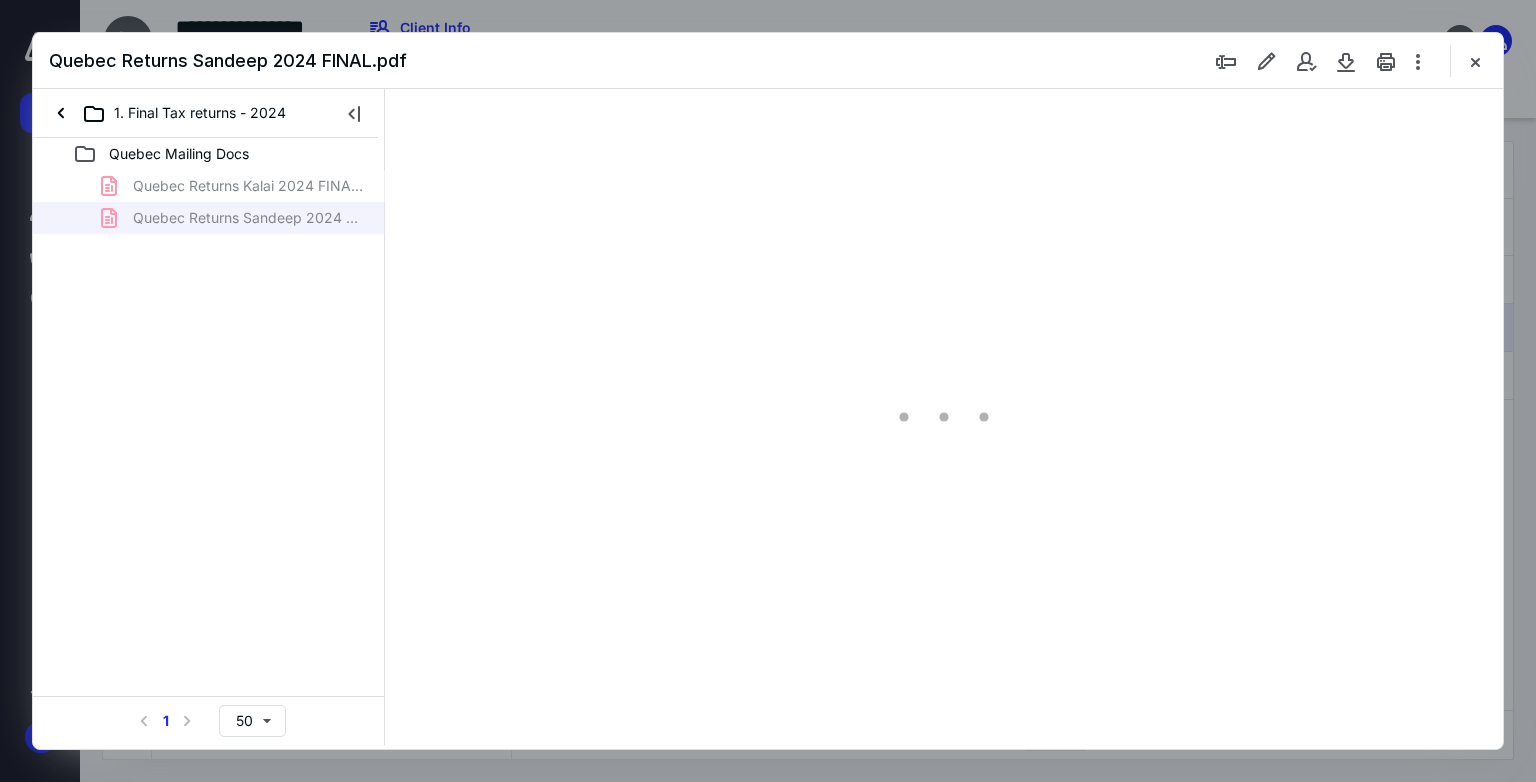 type on "73" 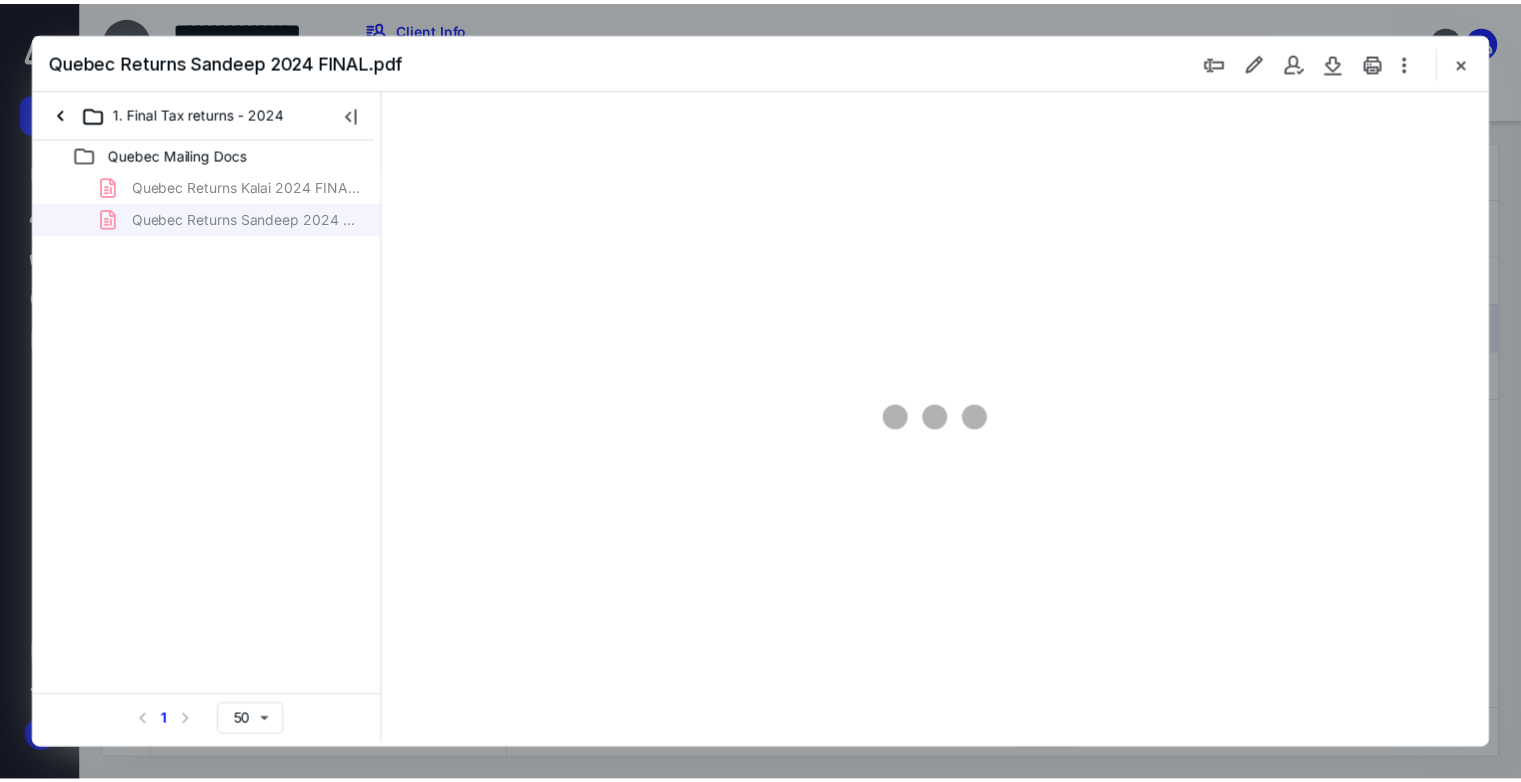 scroll, scrollTop: 79, scrollLeft: 0, axis: vertical 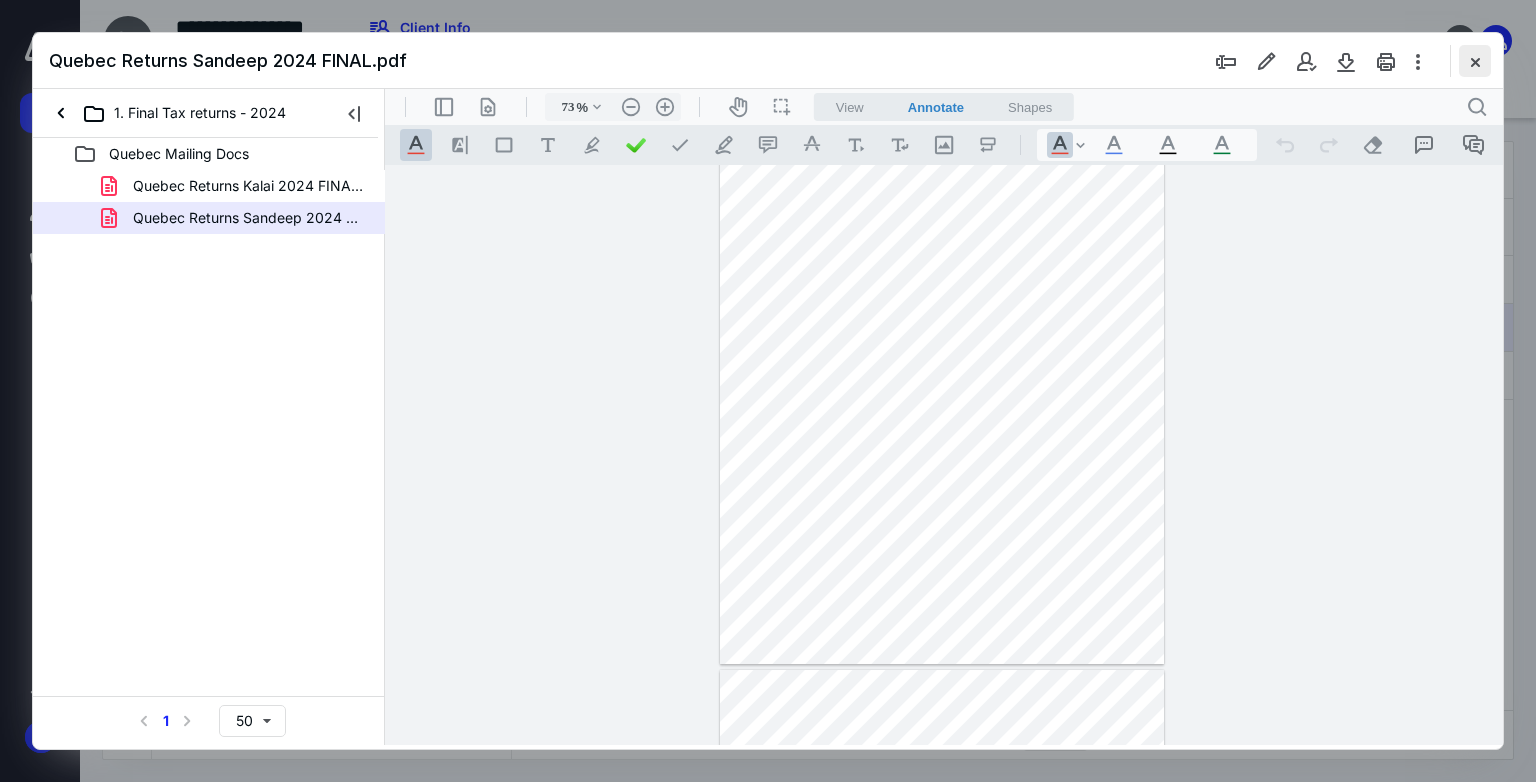 click at bounding box center (1475, 61) 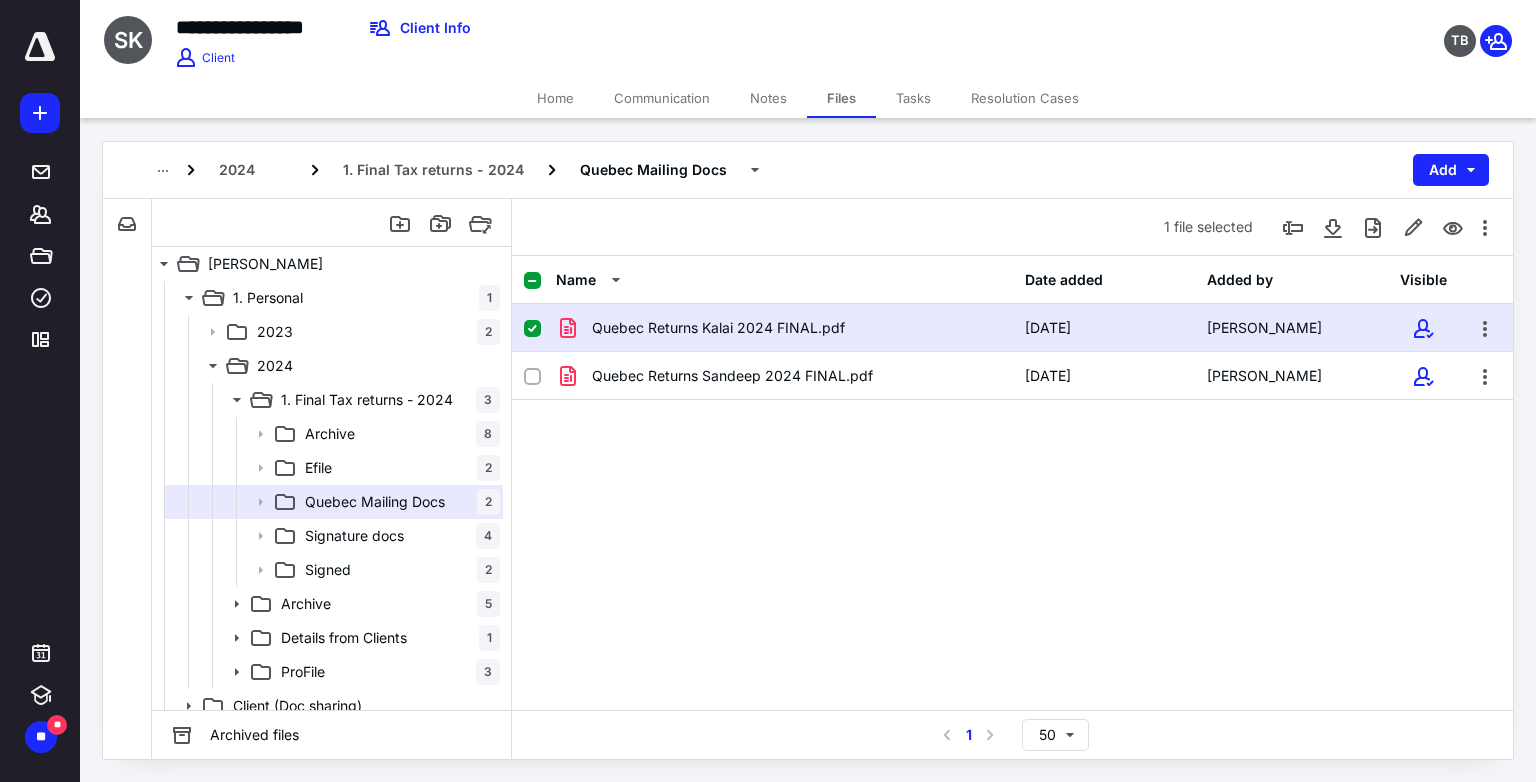click on "Home" at bounding box center (555, 98) 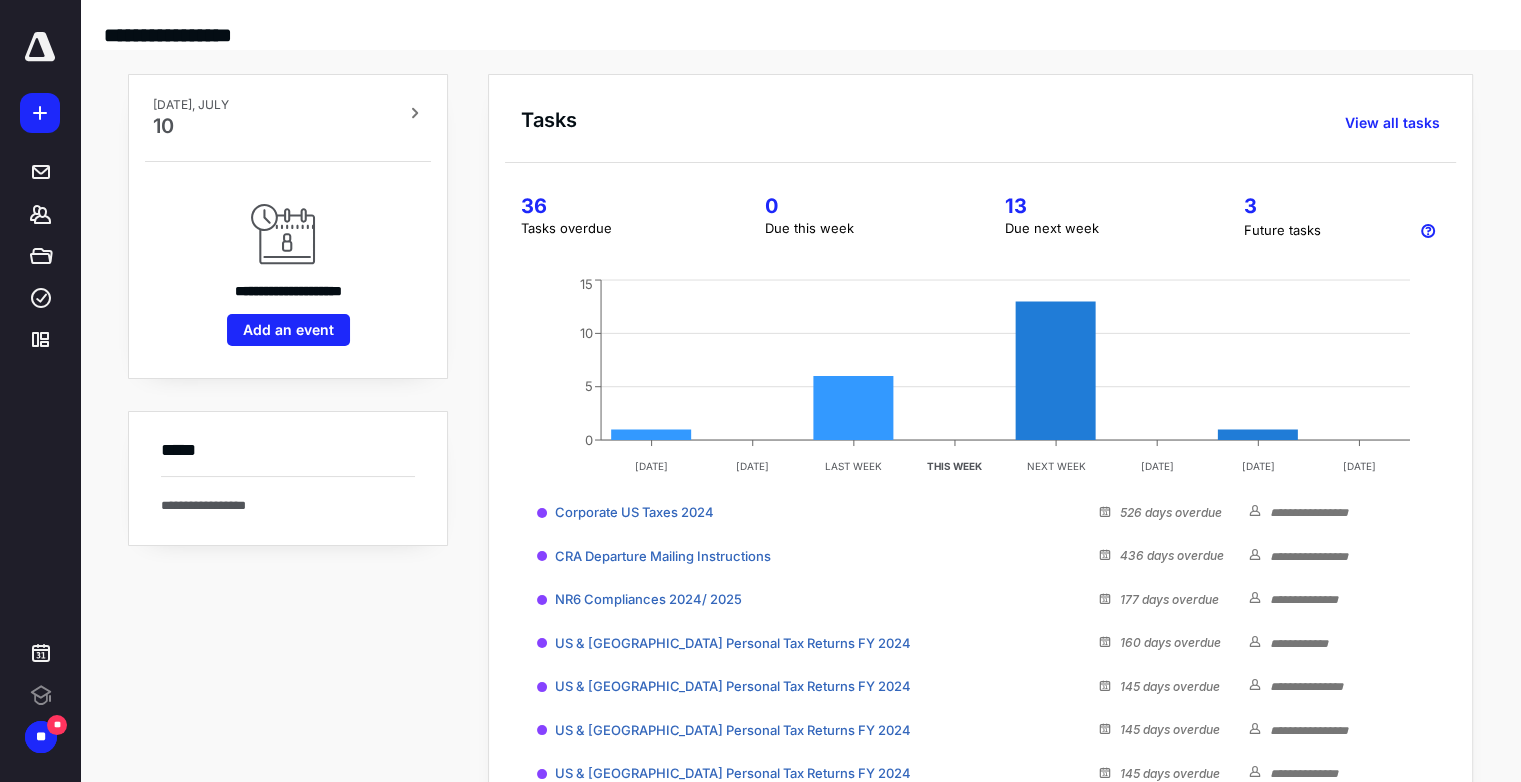 scroll, scrollTop: 0, scrollLeft: 0, axis: both 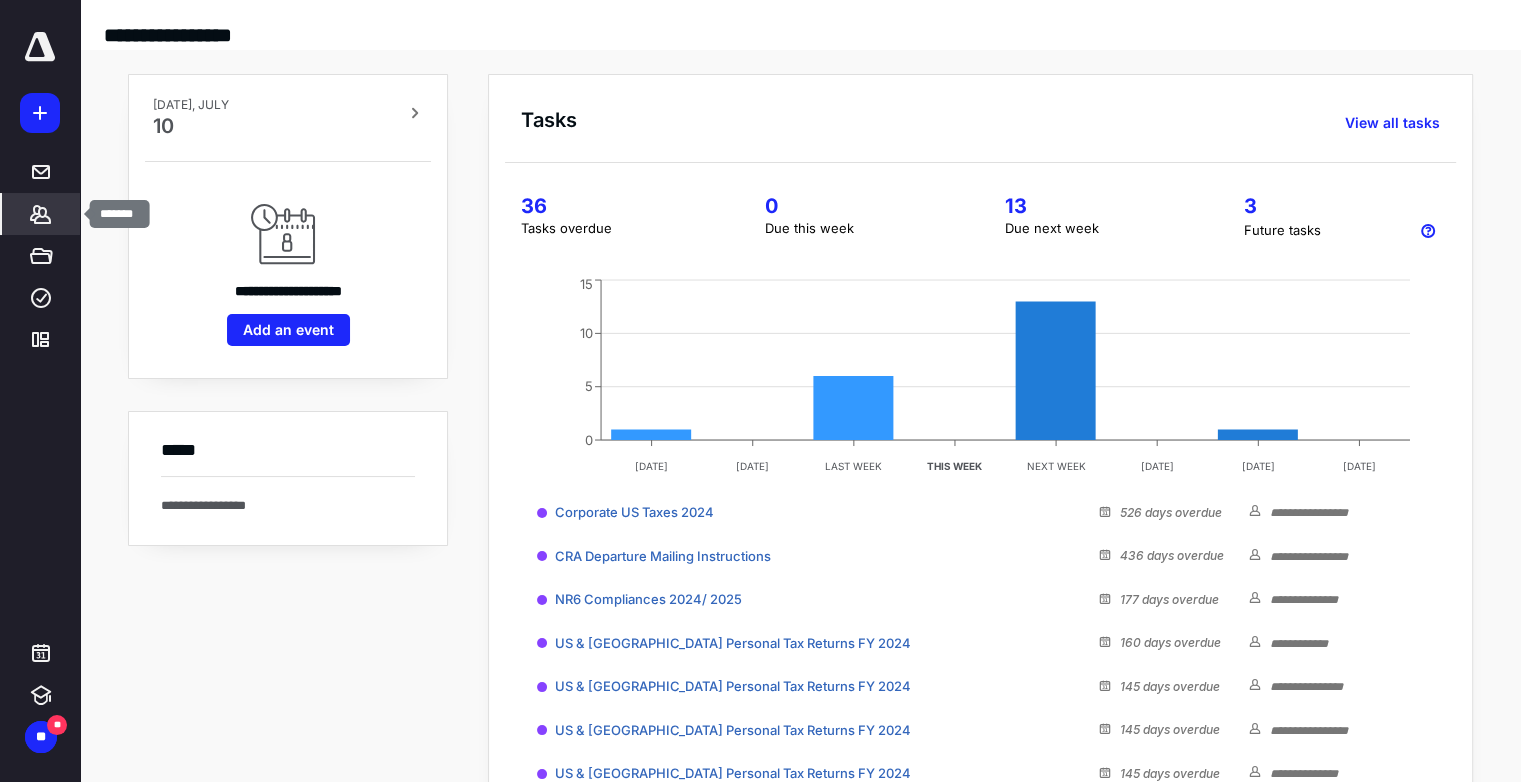 click 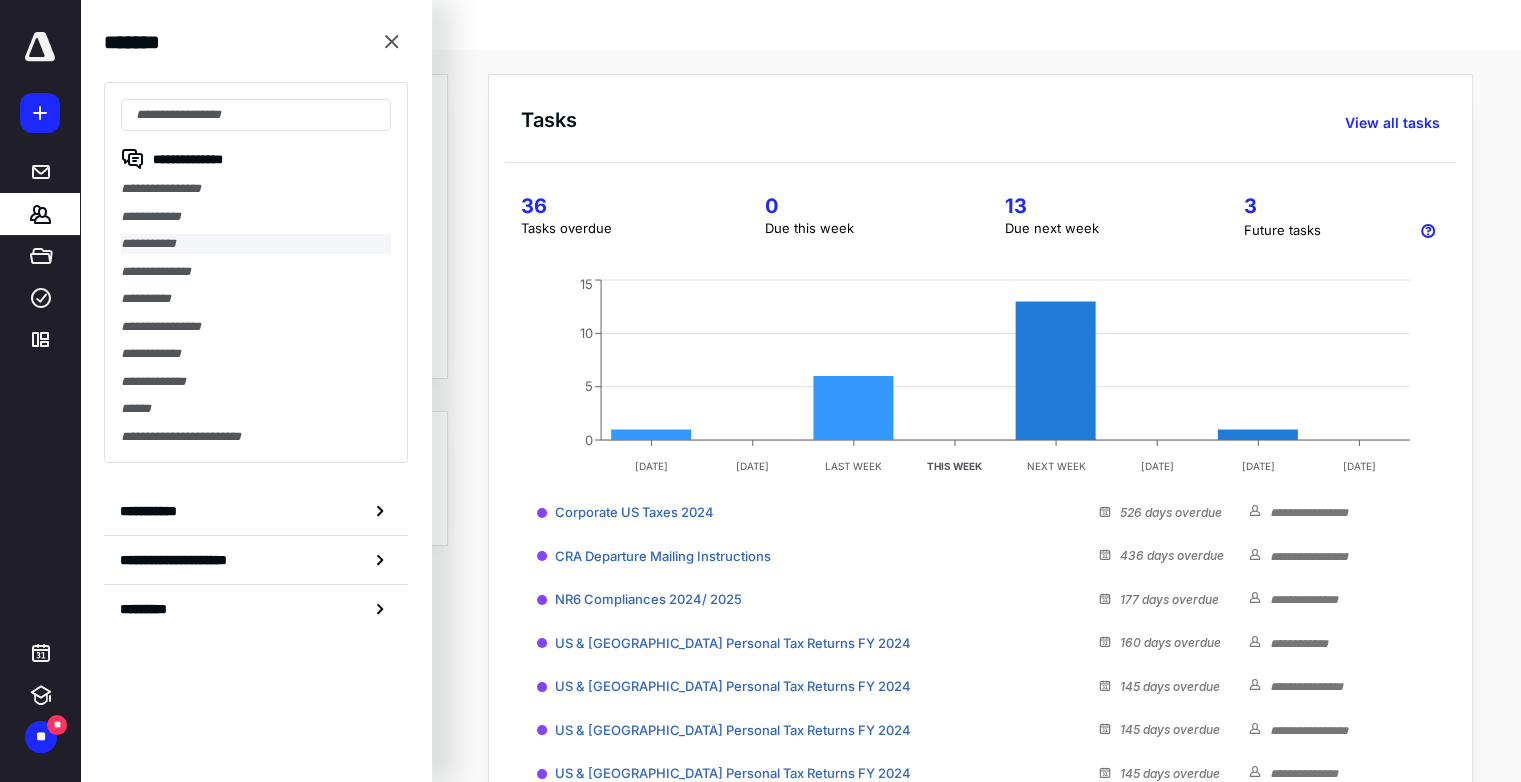 click on "**********" at bounding box center [256, 244] 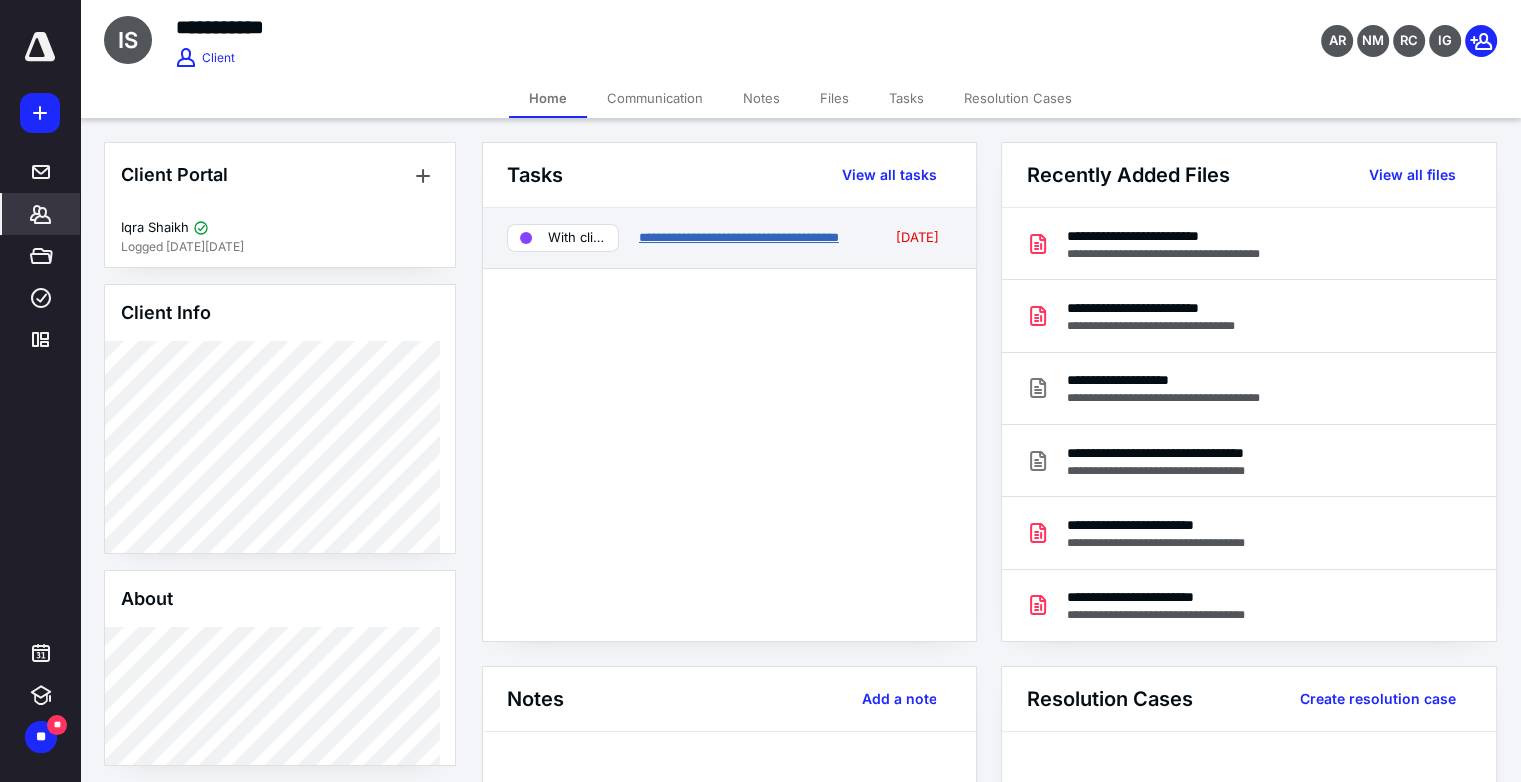 click on "**********" at bounding box center (739, 237) 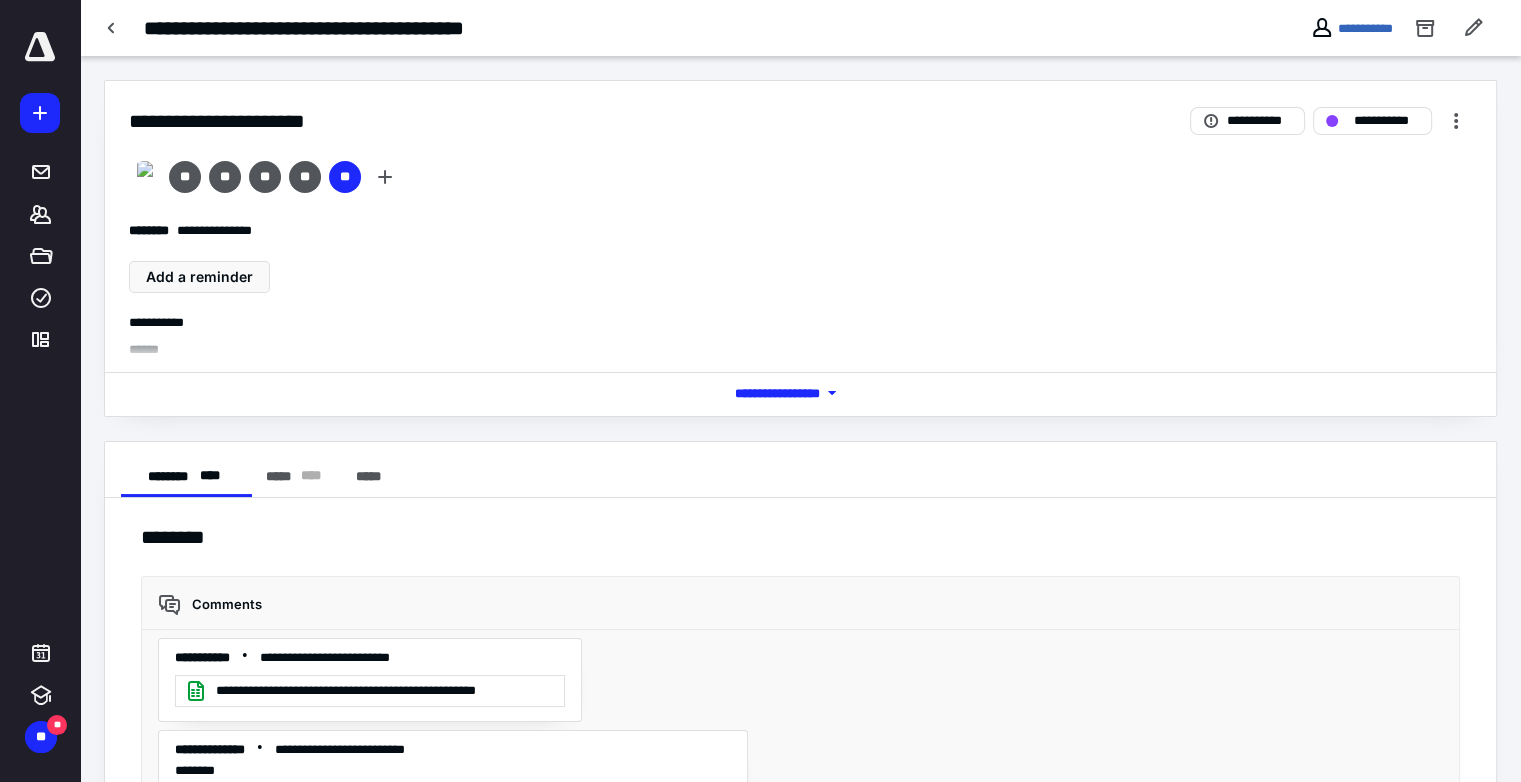 scroll, scrollTop: 5405, scrollLeft: 0, axis: vertical 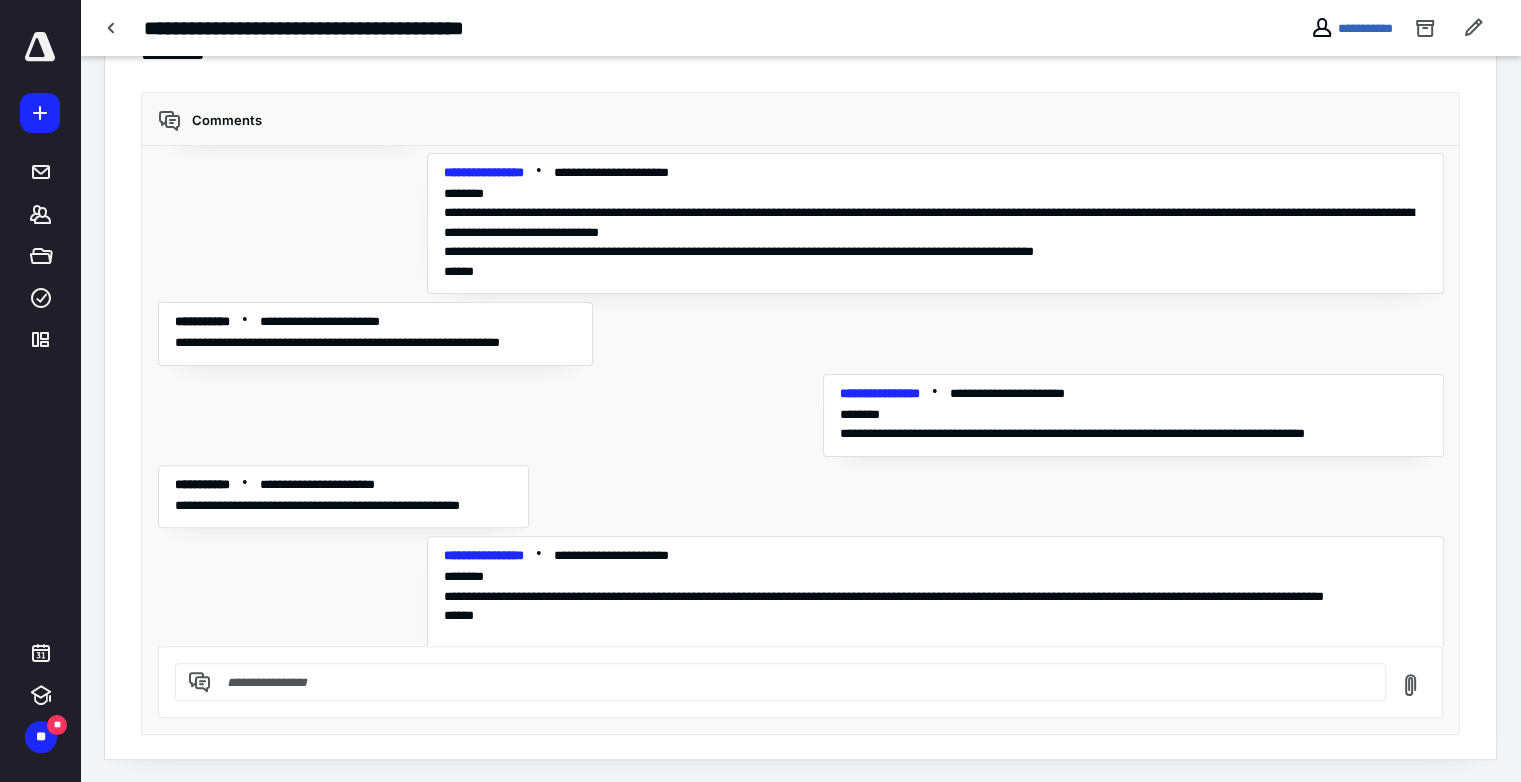 click at bounding box center (792, 682) 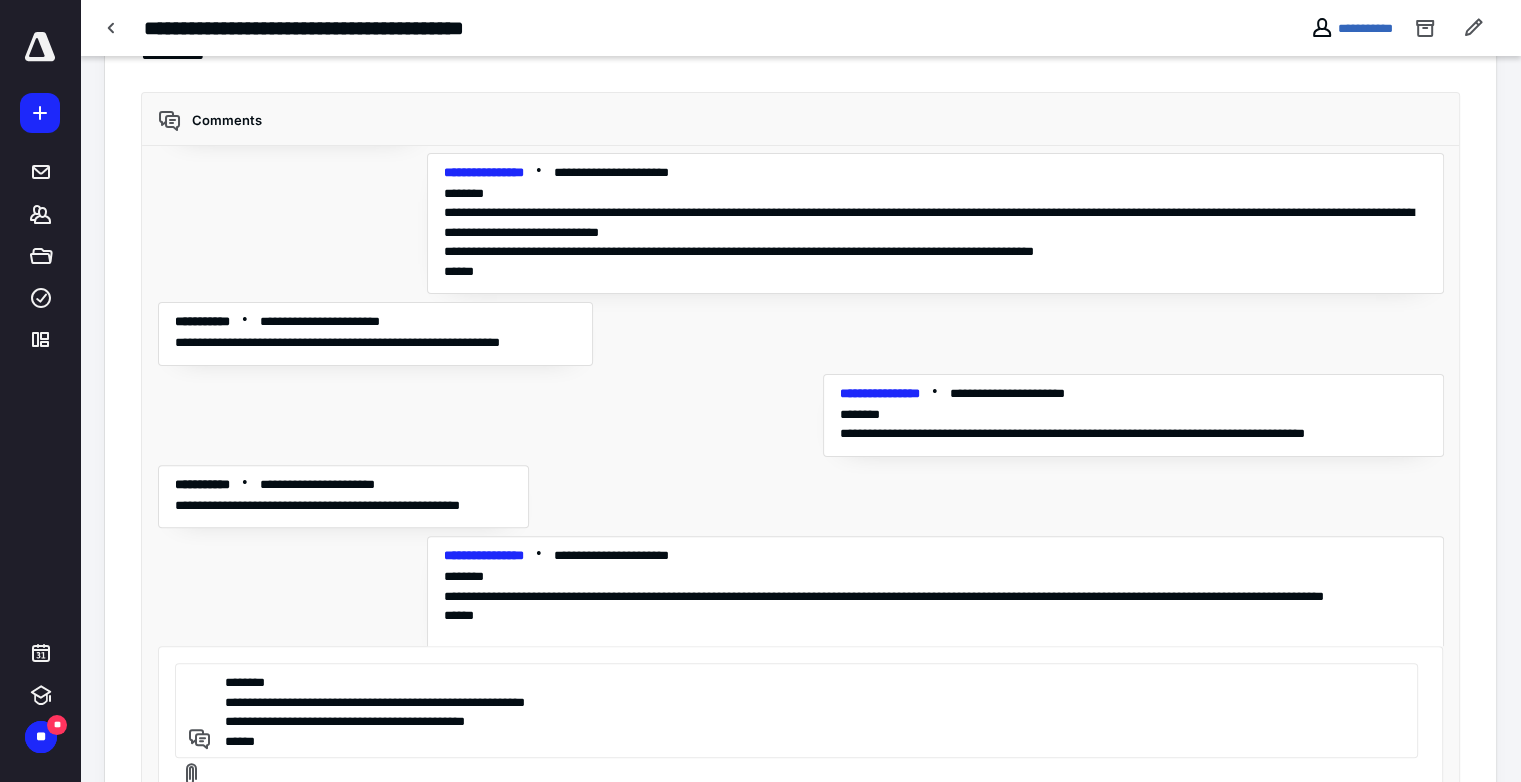 type on "**********" 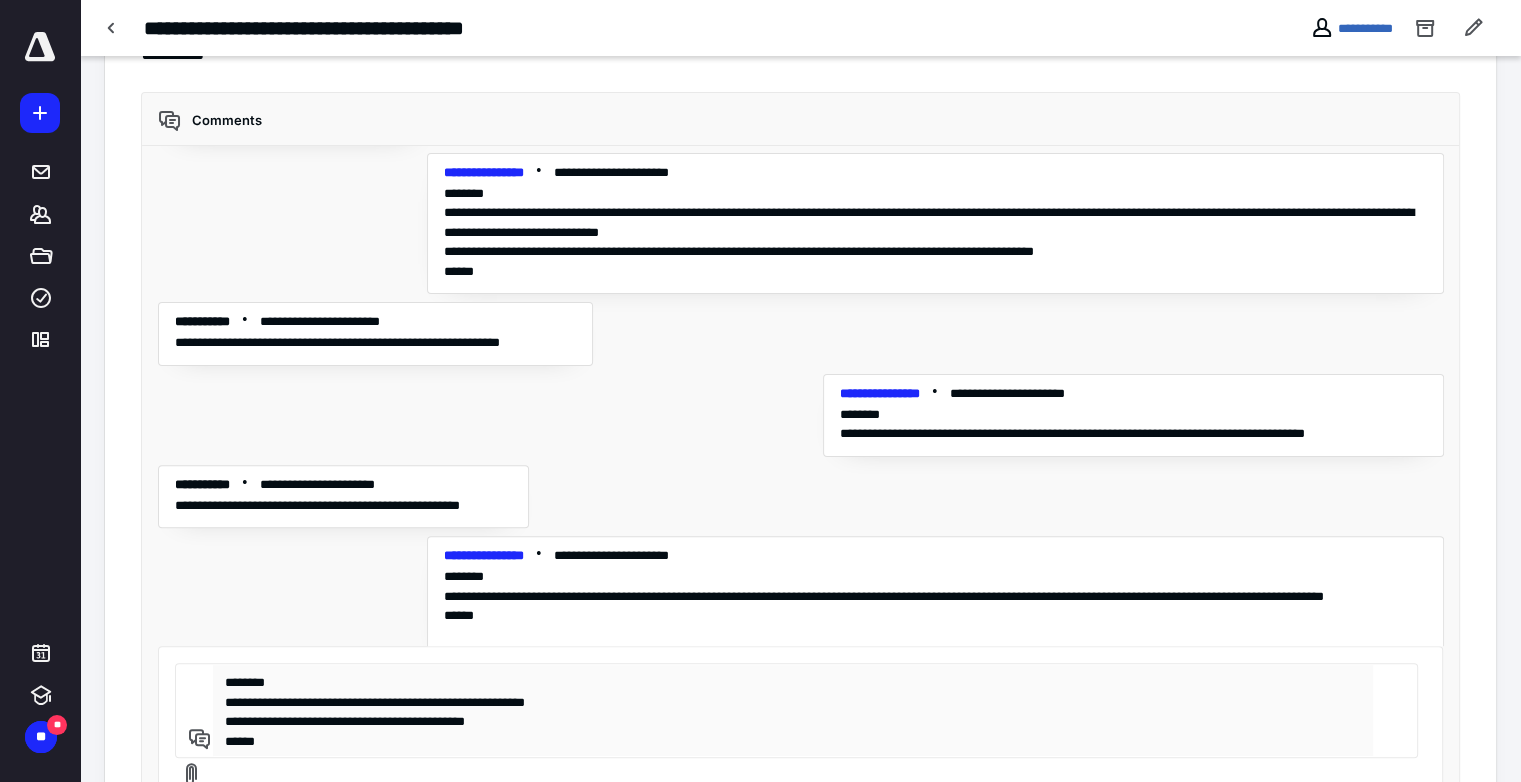 type 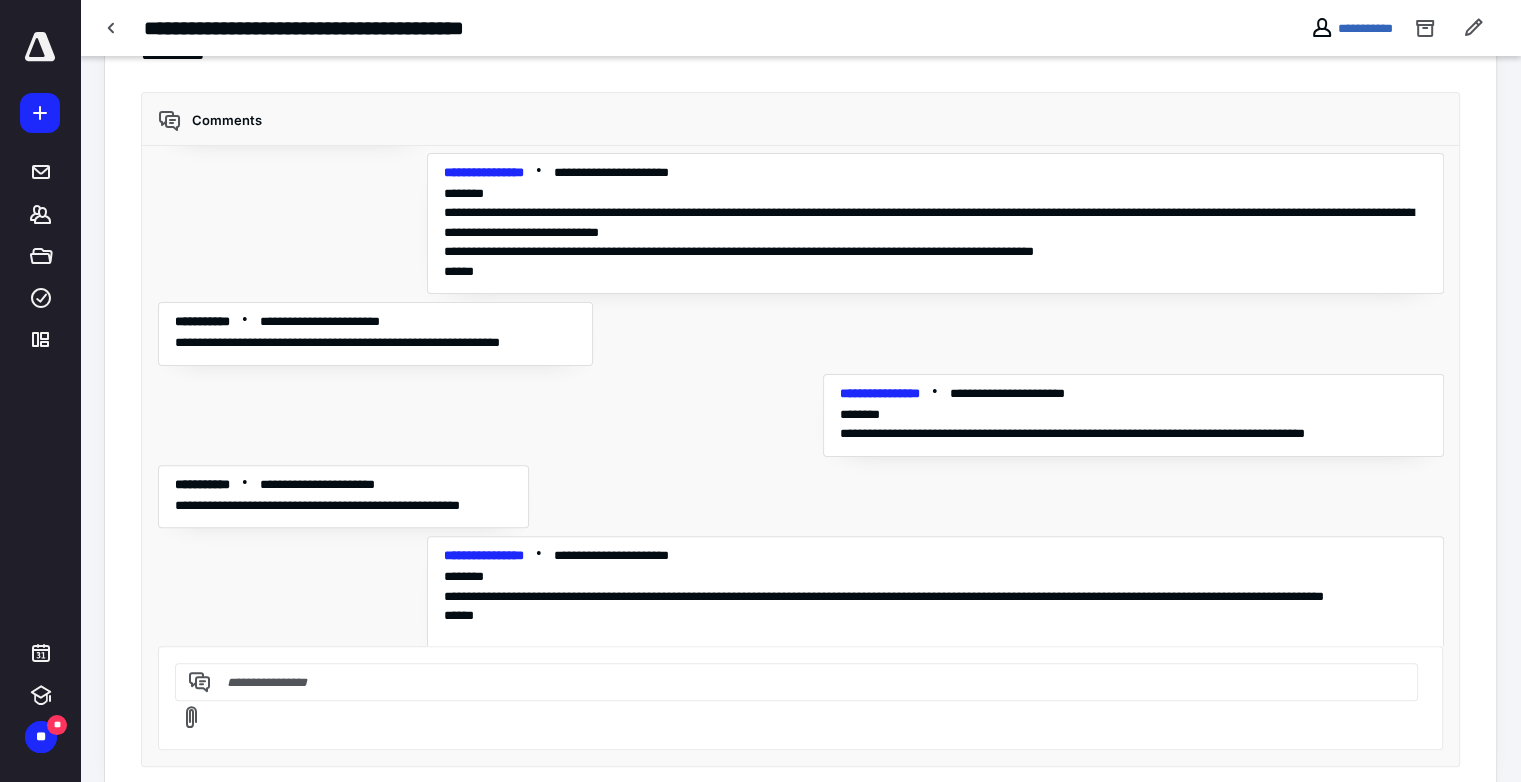scroll, scrollTop: 5535, scrollLeft: 0, axis: vertical 